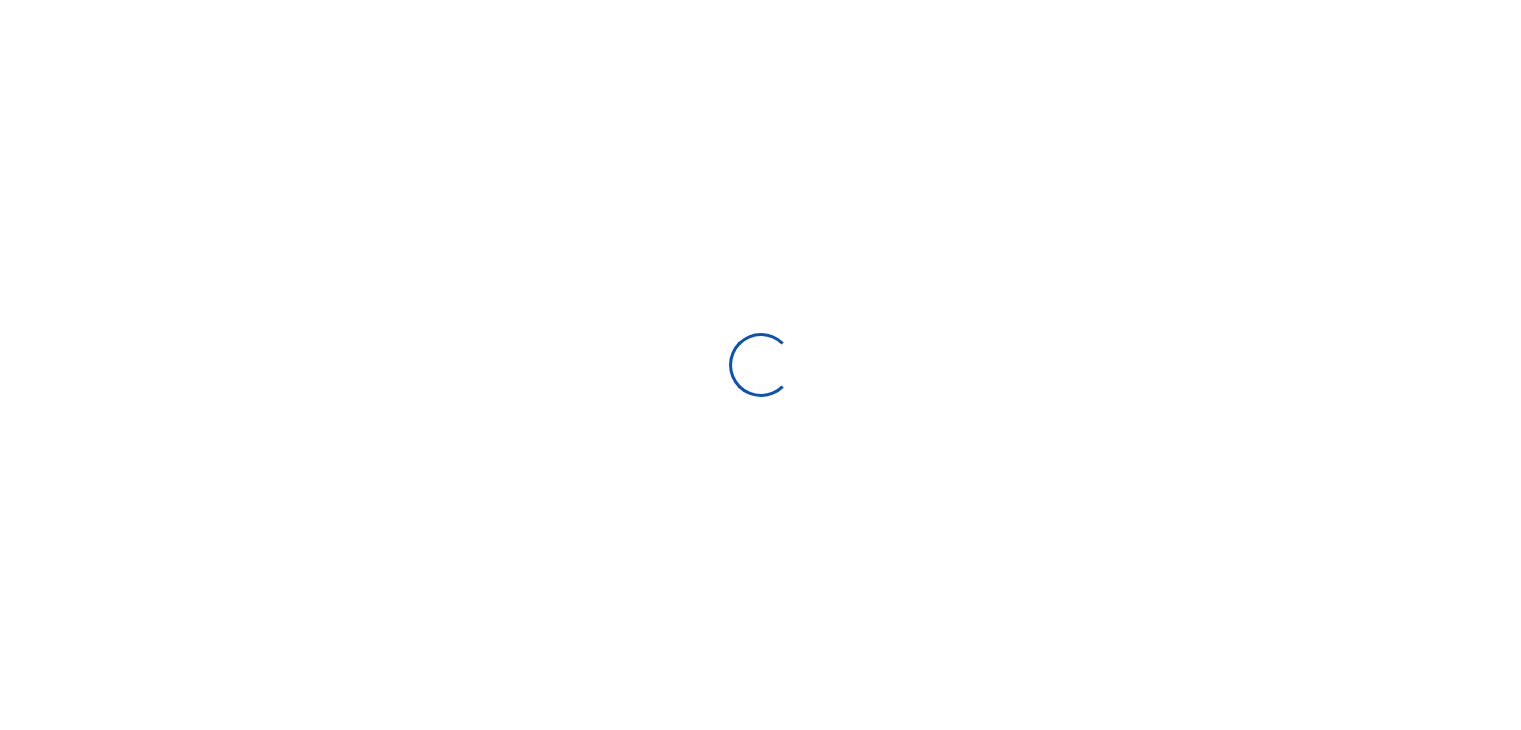 scroll, scrollTop: 0, scrollLeft: 0, axis: both 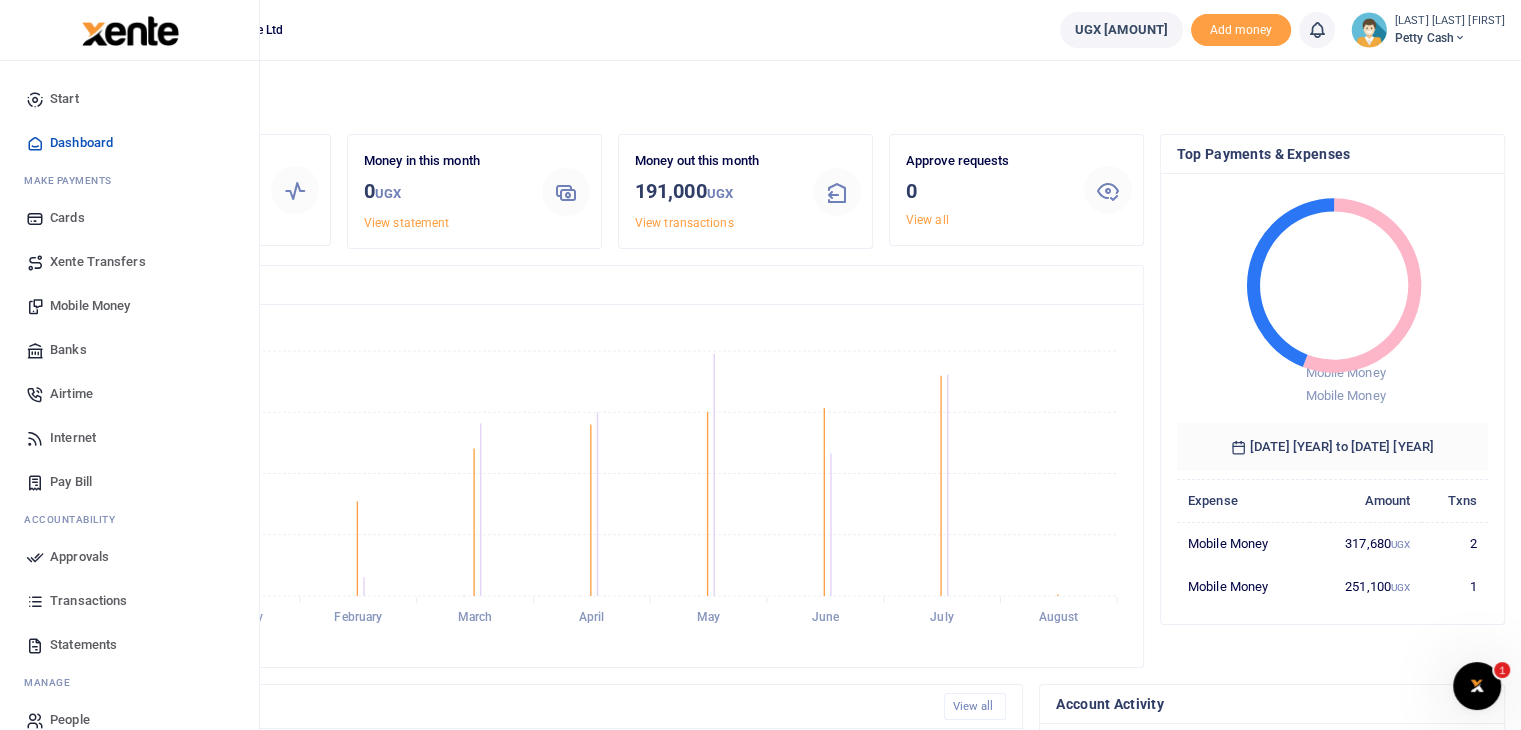 click on "Mobile Money" at bounding box center [90, 306] 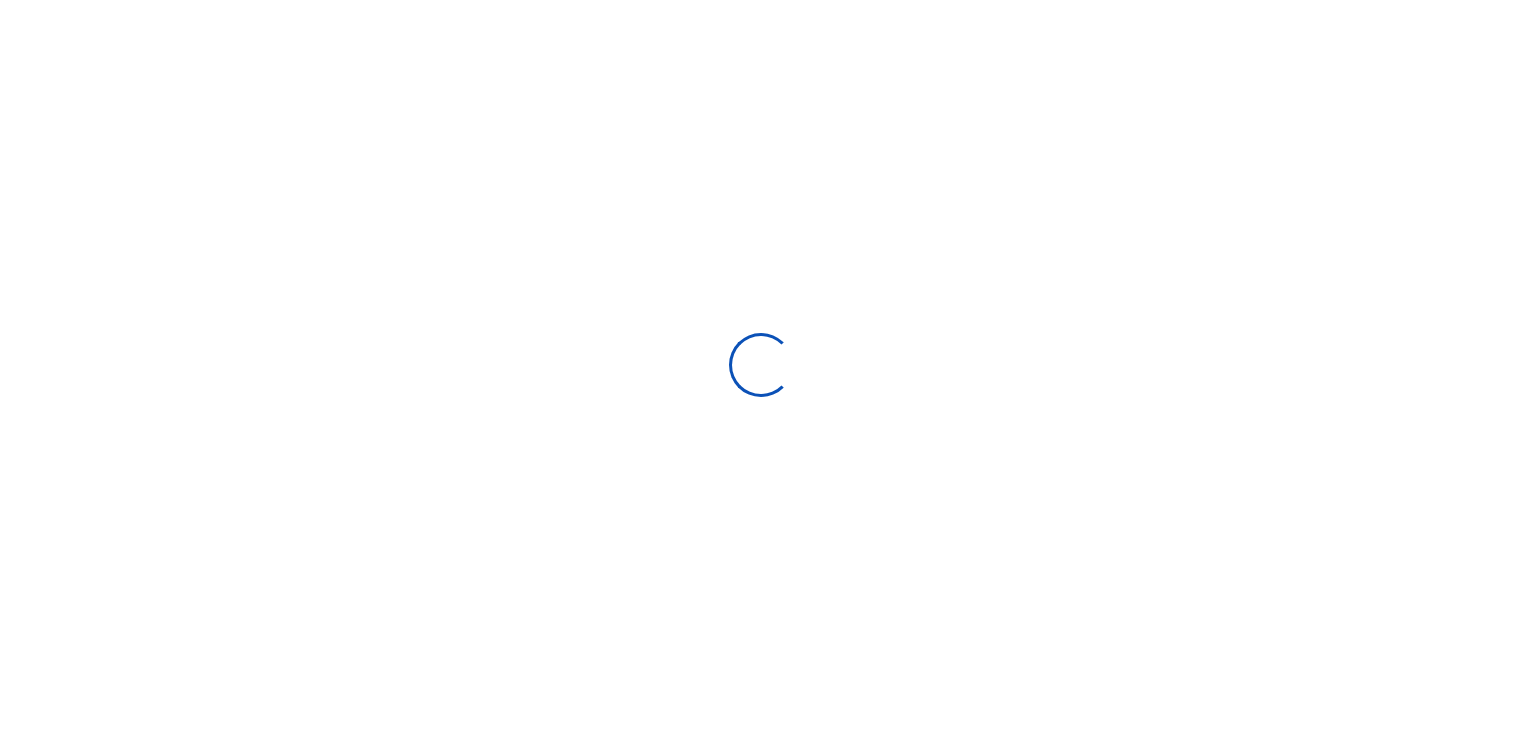 scroll, scrollTop: 0, scrollLeft: 0, axis: both 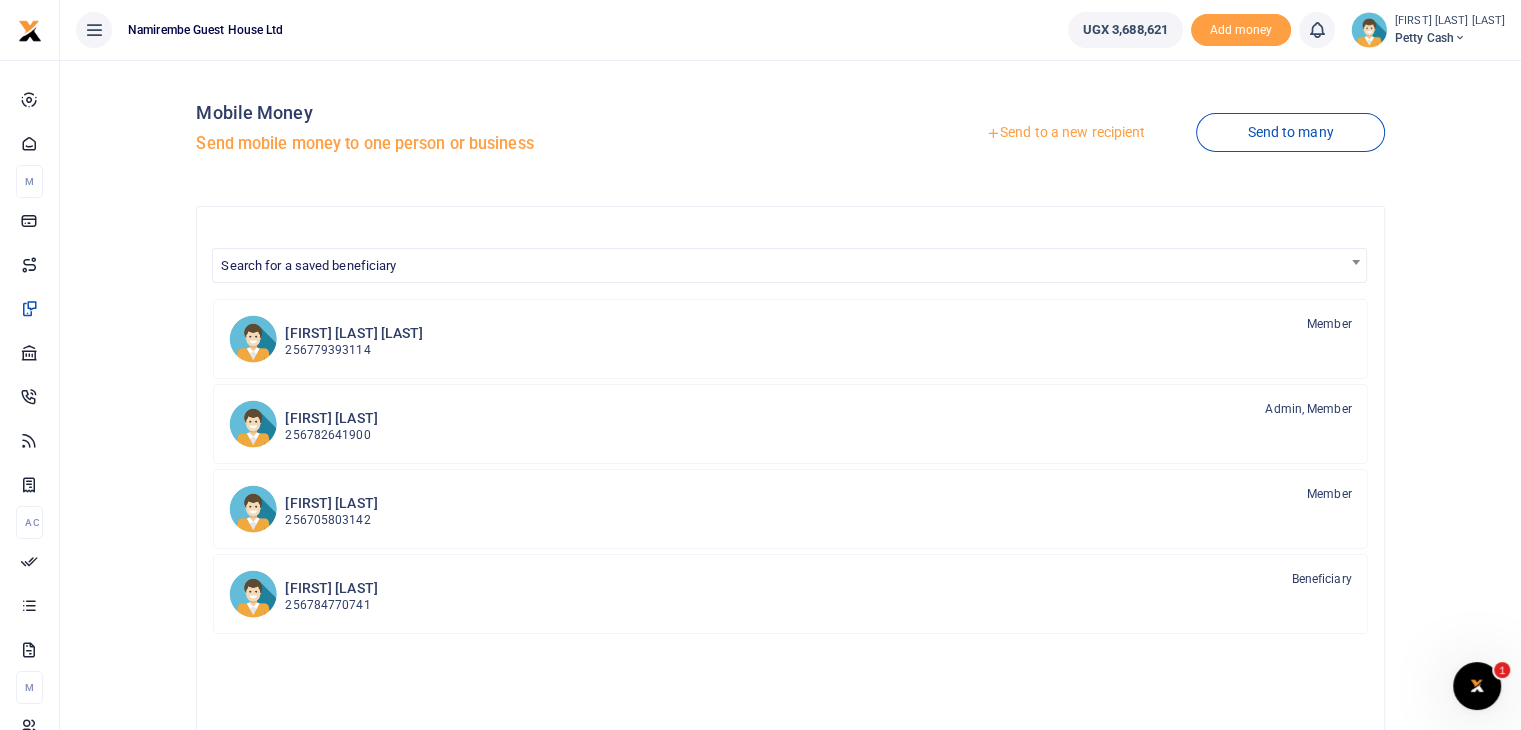 click on "Send to a new recipient" at bounding box center [1065, 133] 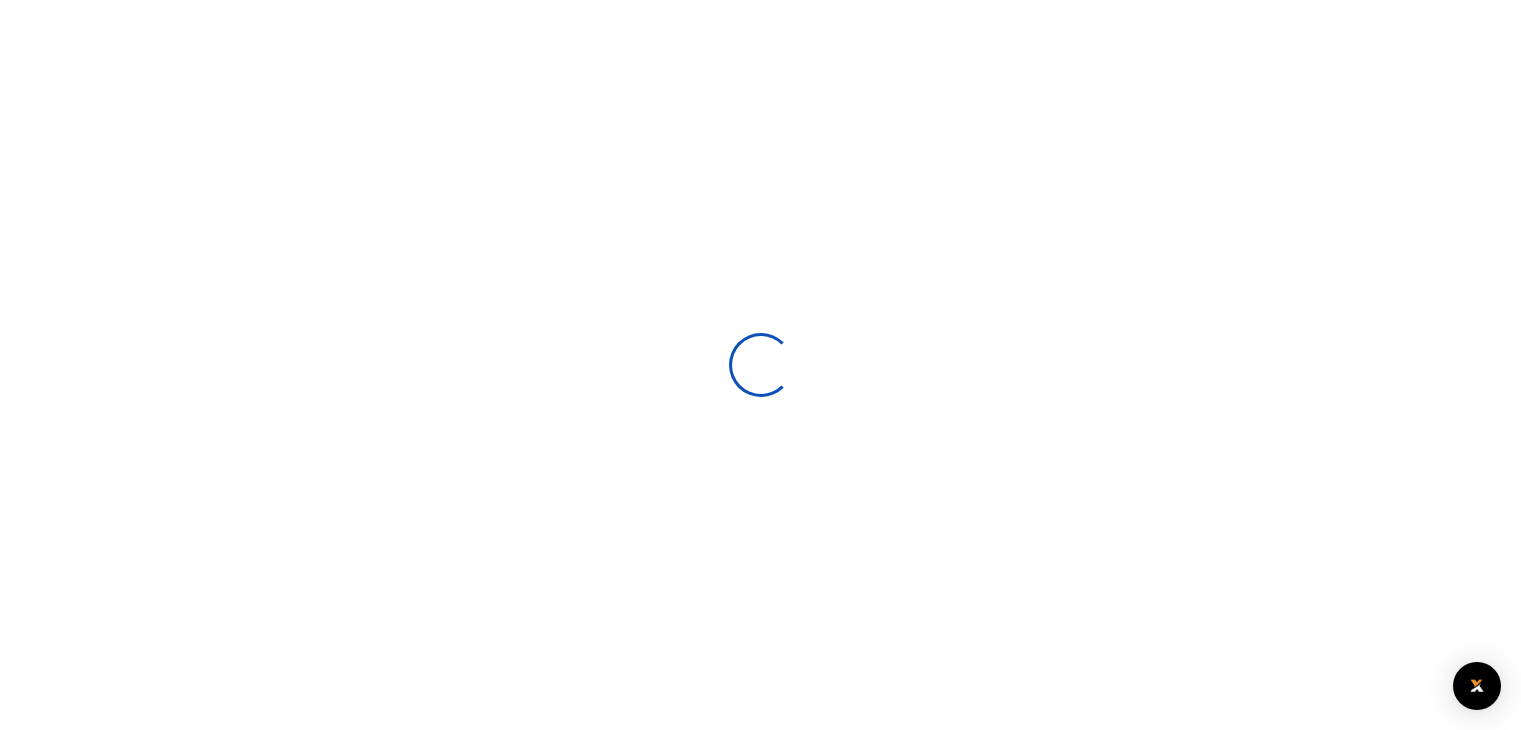 select 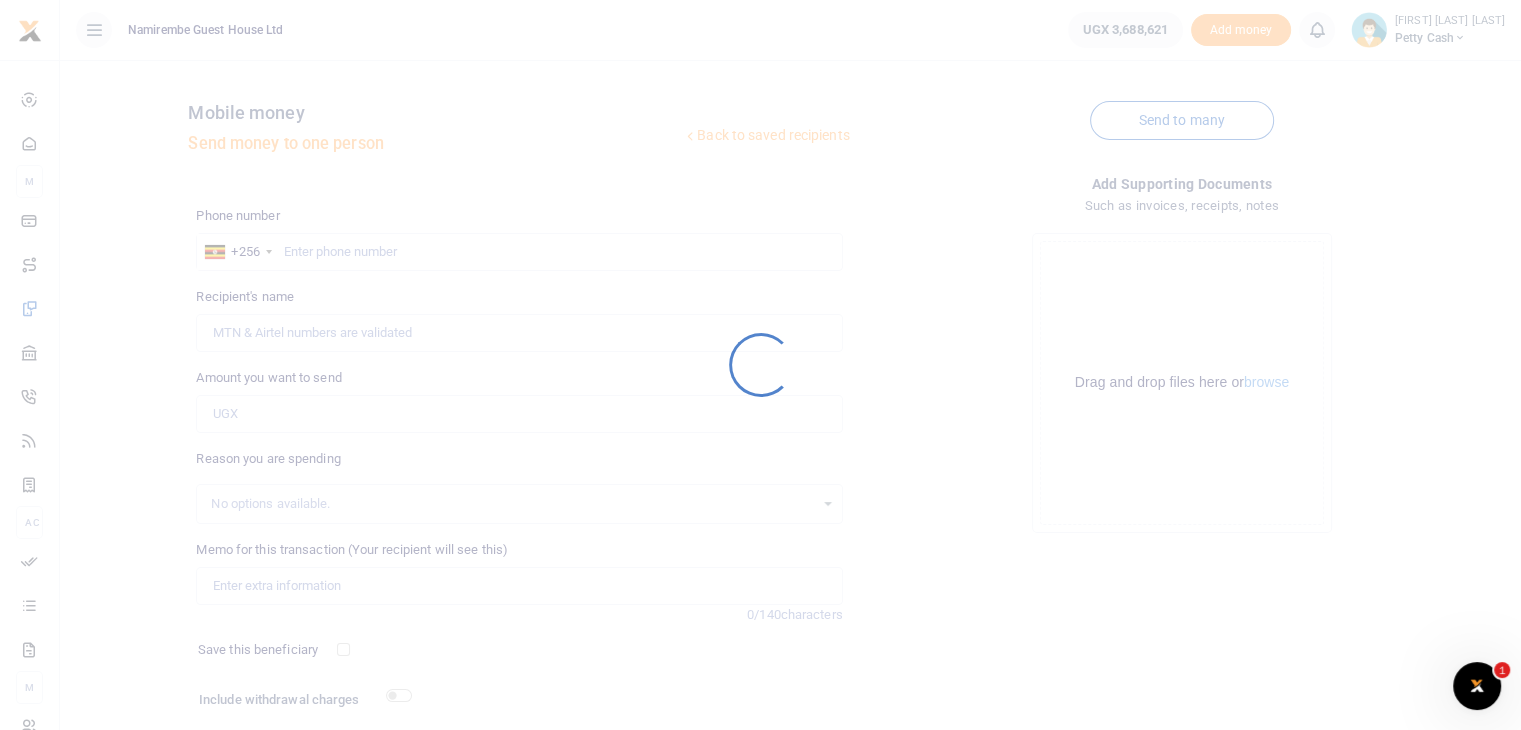 scroll, scrollTop: 0, scrollLeft: 0, axis: both 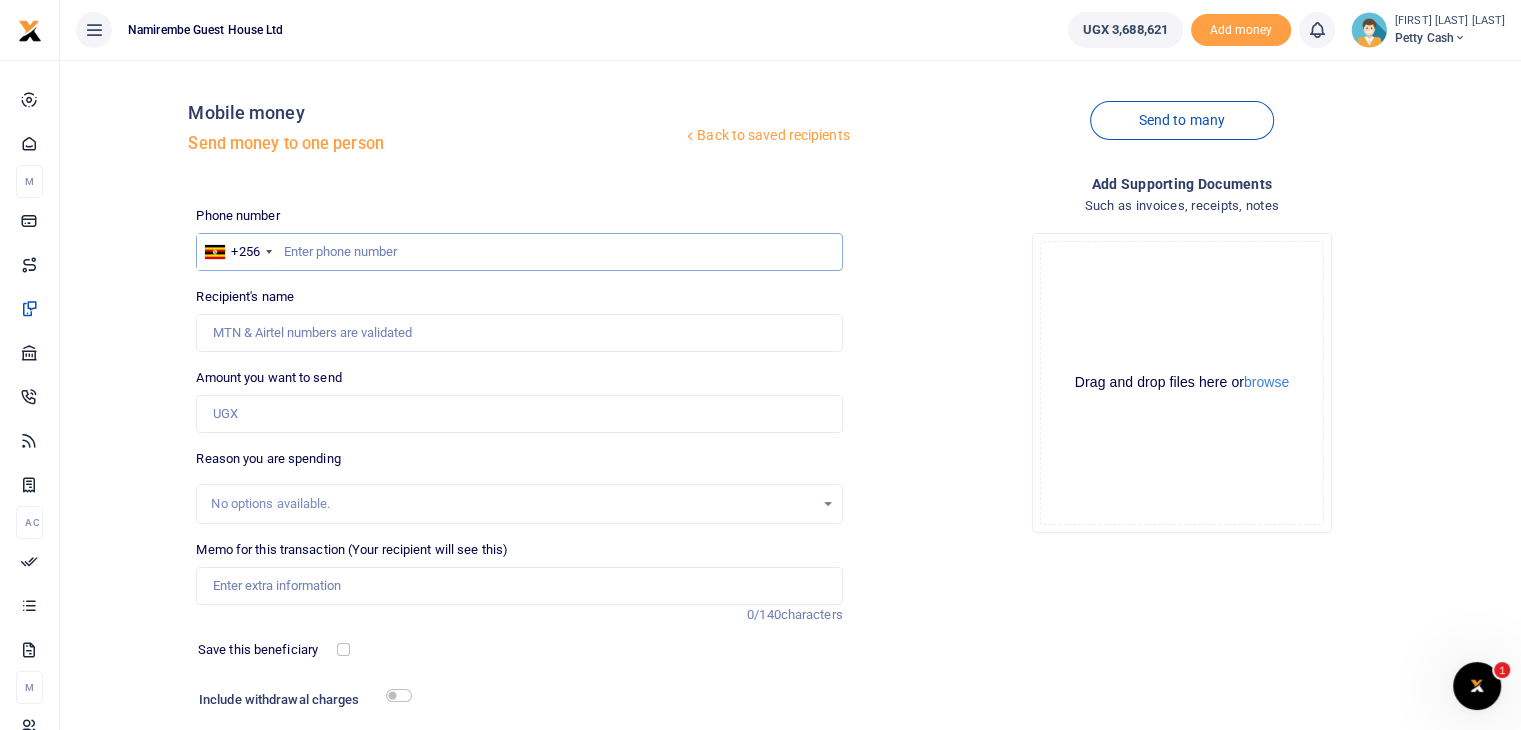 click at bounding box center [519, 252] 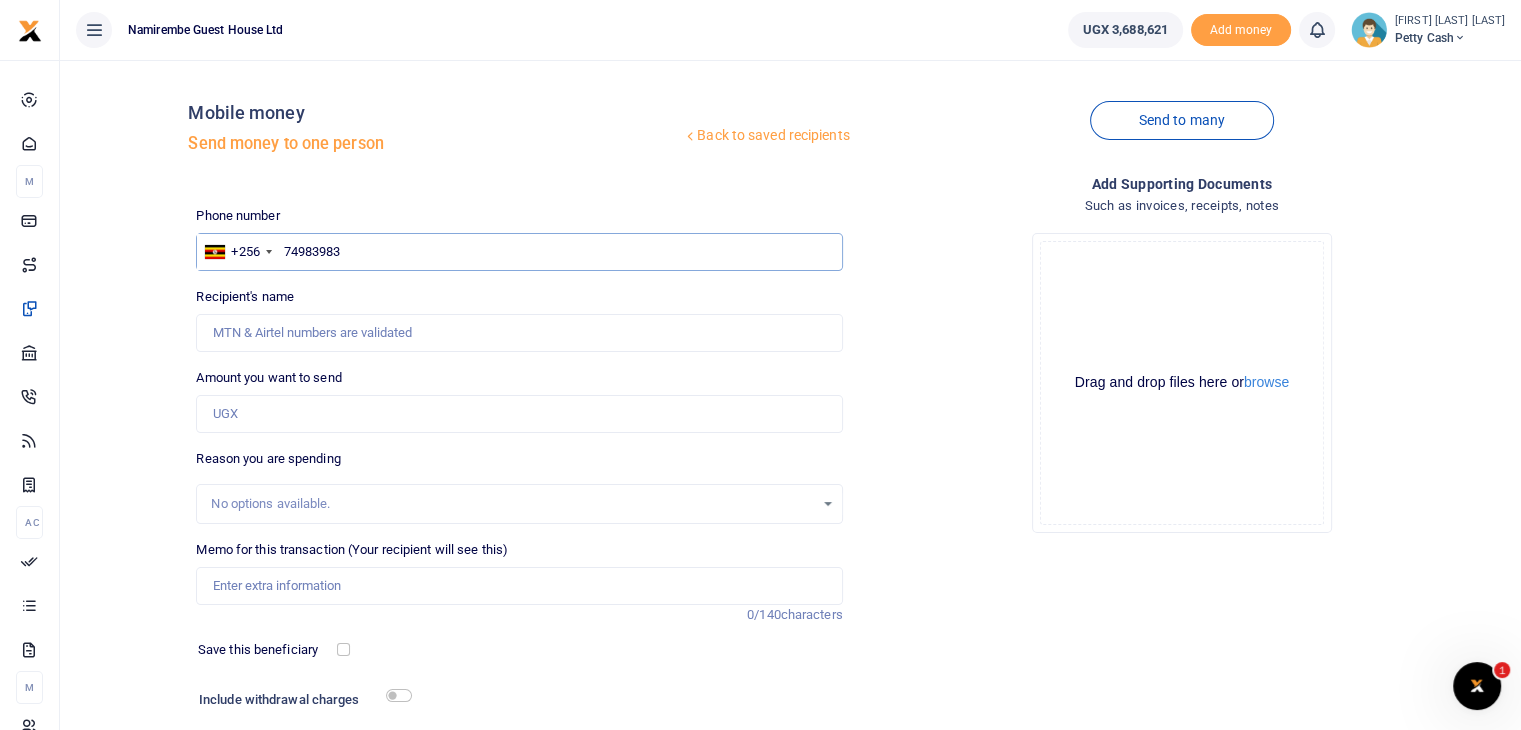 type on "749839837" 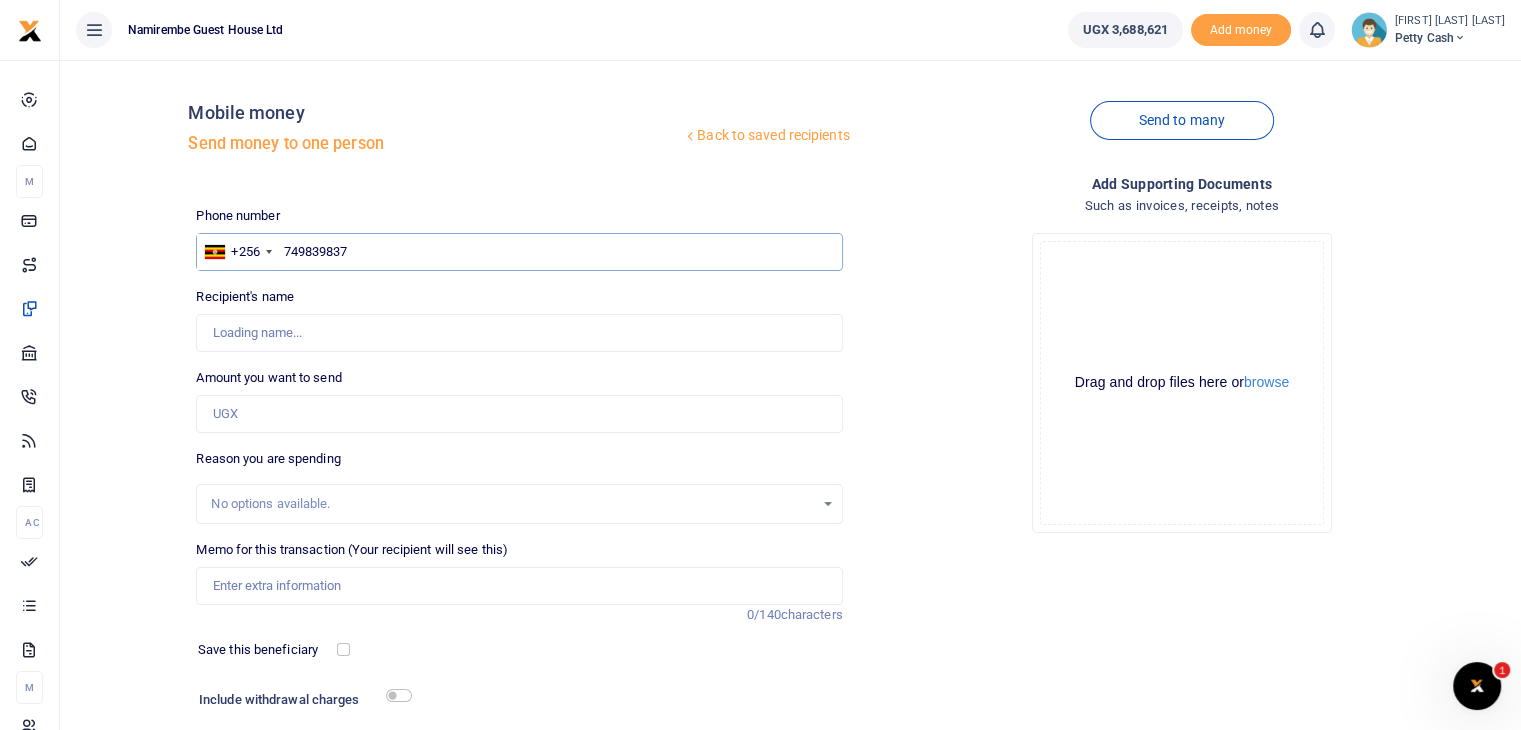 type on "Collin Odong" 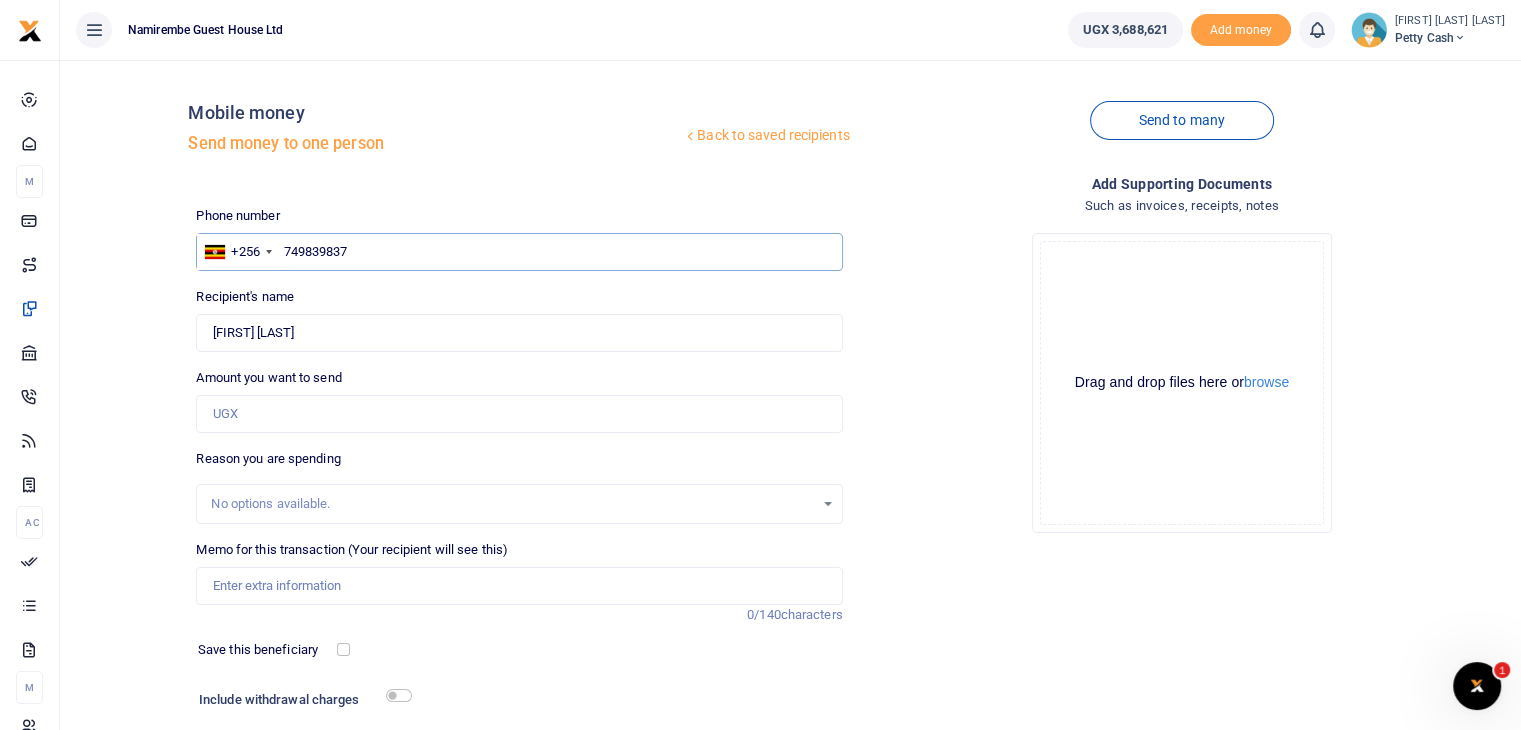 type on "749839837" 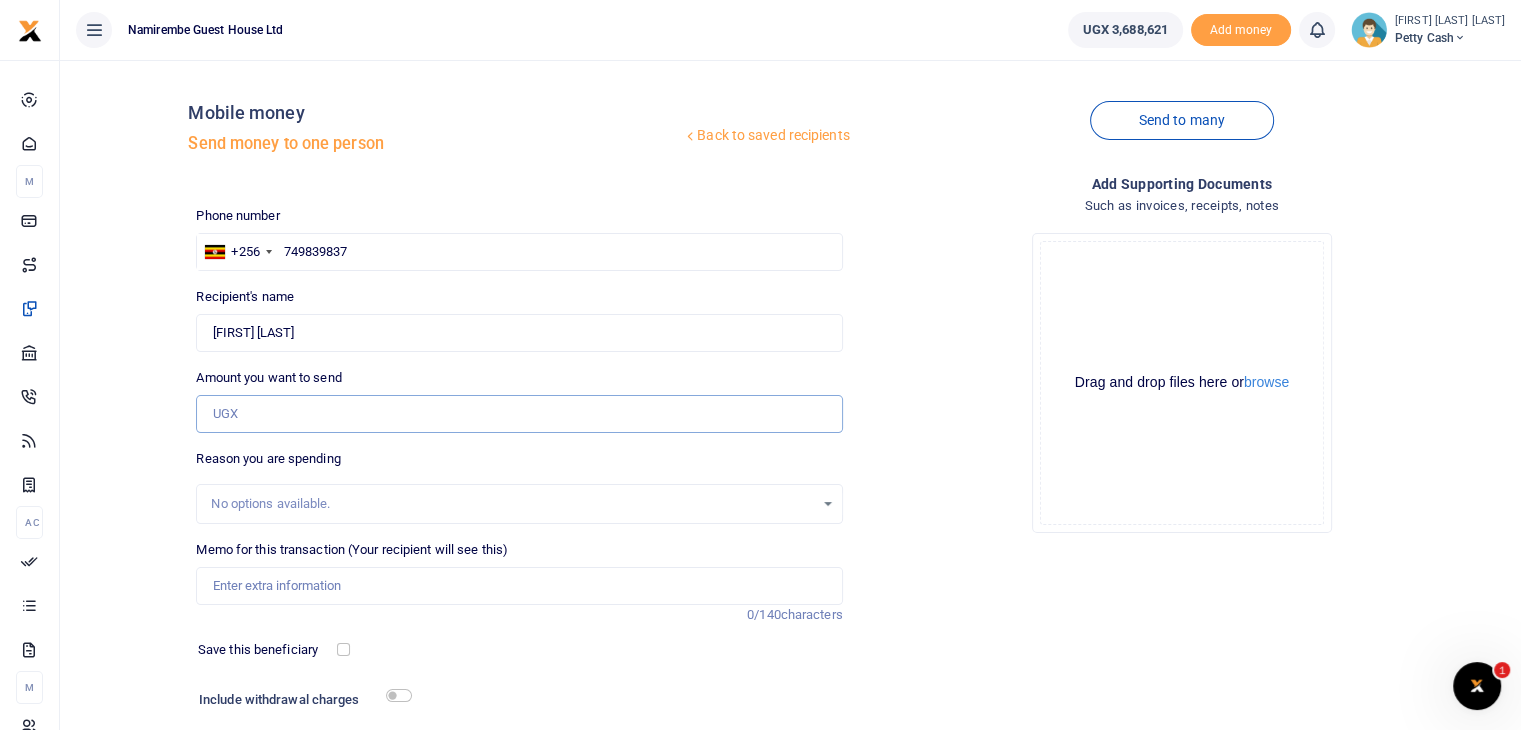 click on "Amount you want to send" at bounding box center (519, 414) 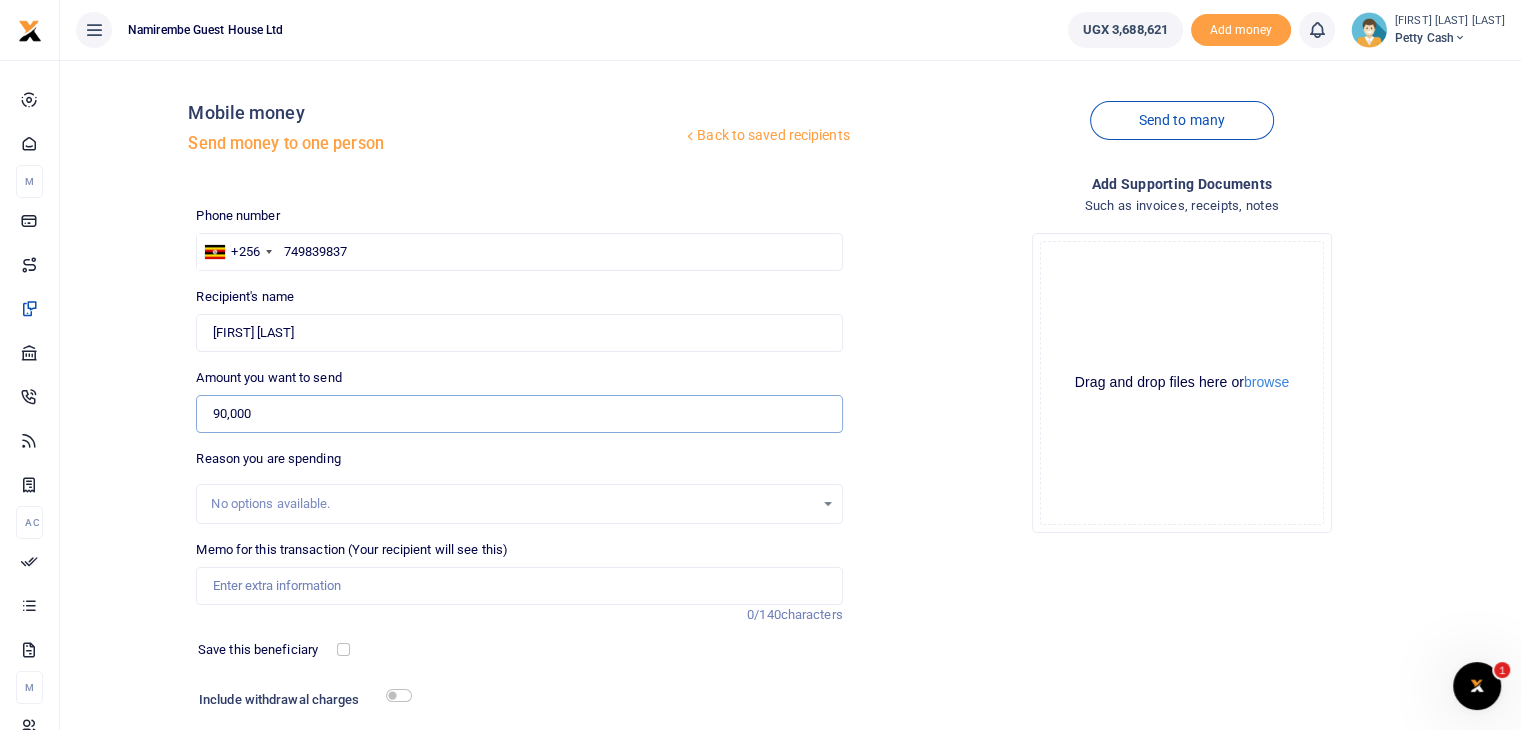 type on "90,000" 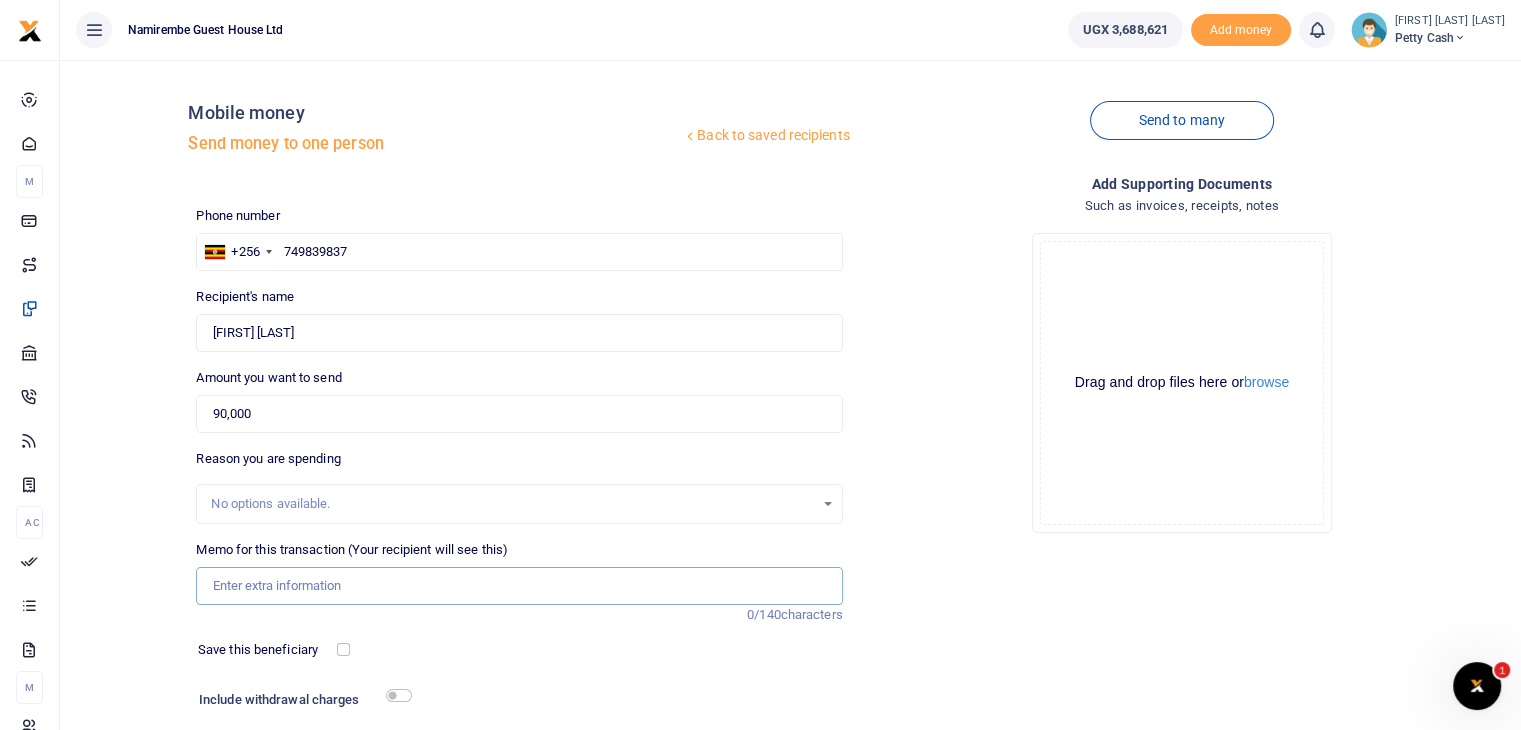 click on "Memo for this transaction (Your recipient will see this)" at bounding box center [519, 586] 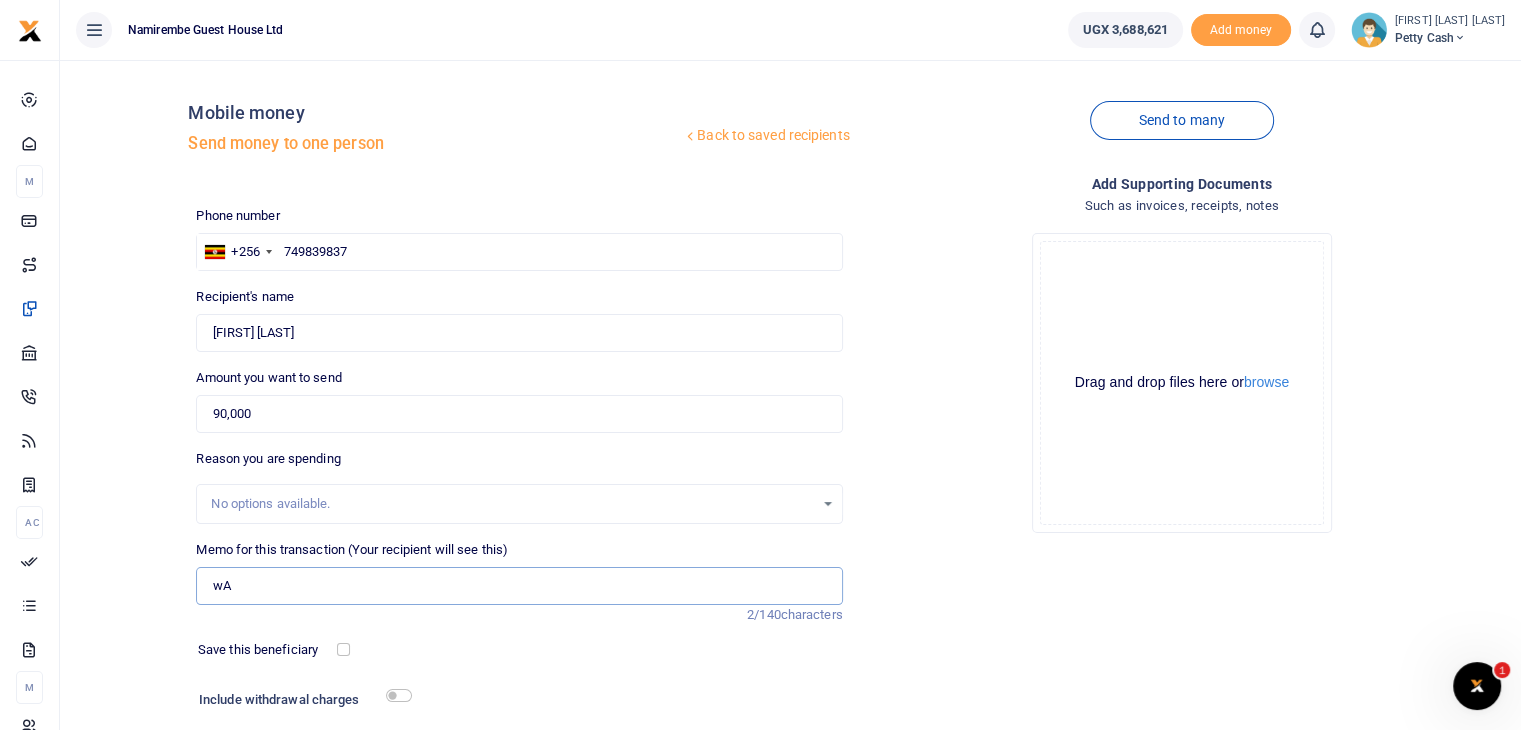 type on "w" 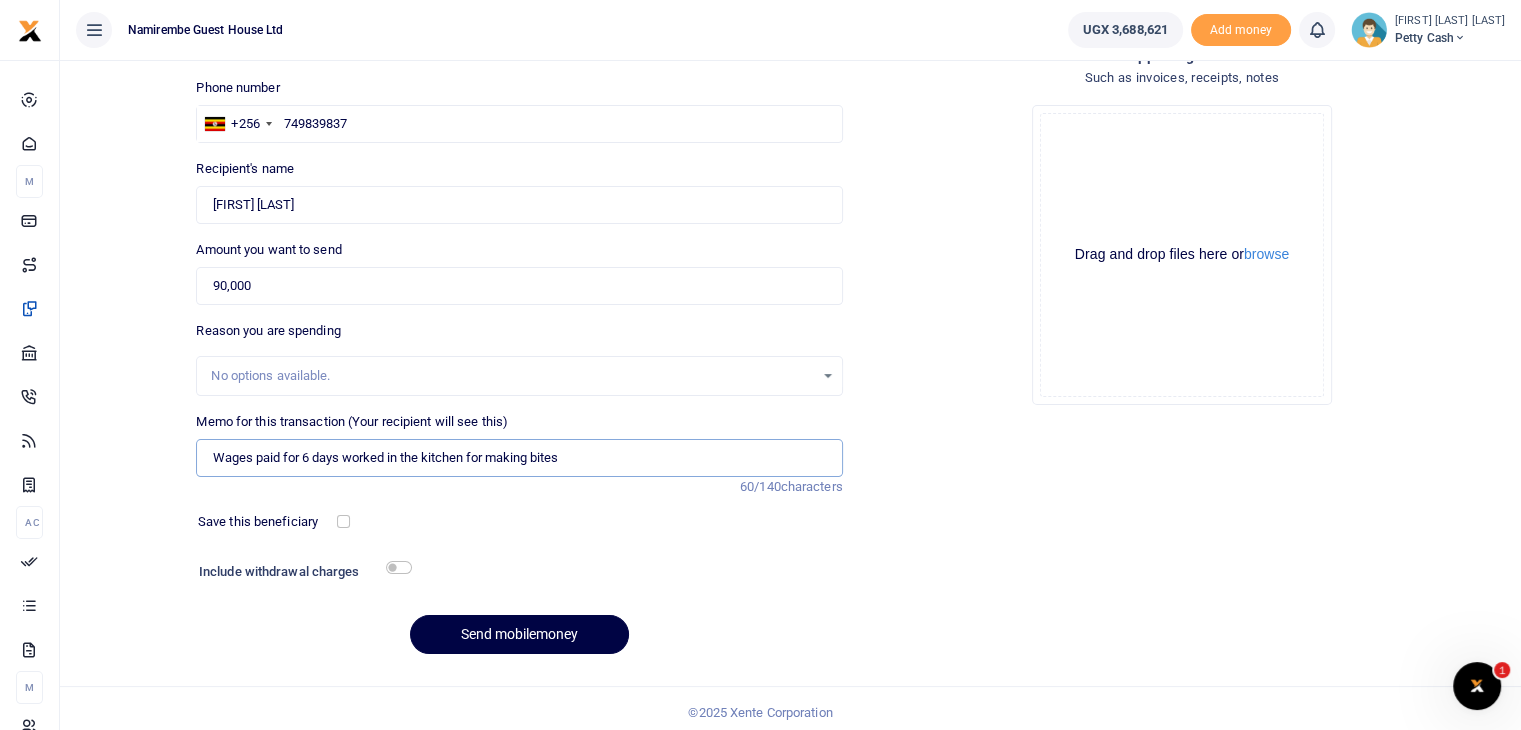 scroll, scrollTop: 136, scrollLeft: 0, axis: vertical 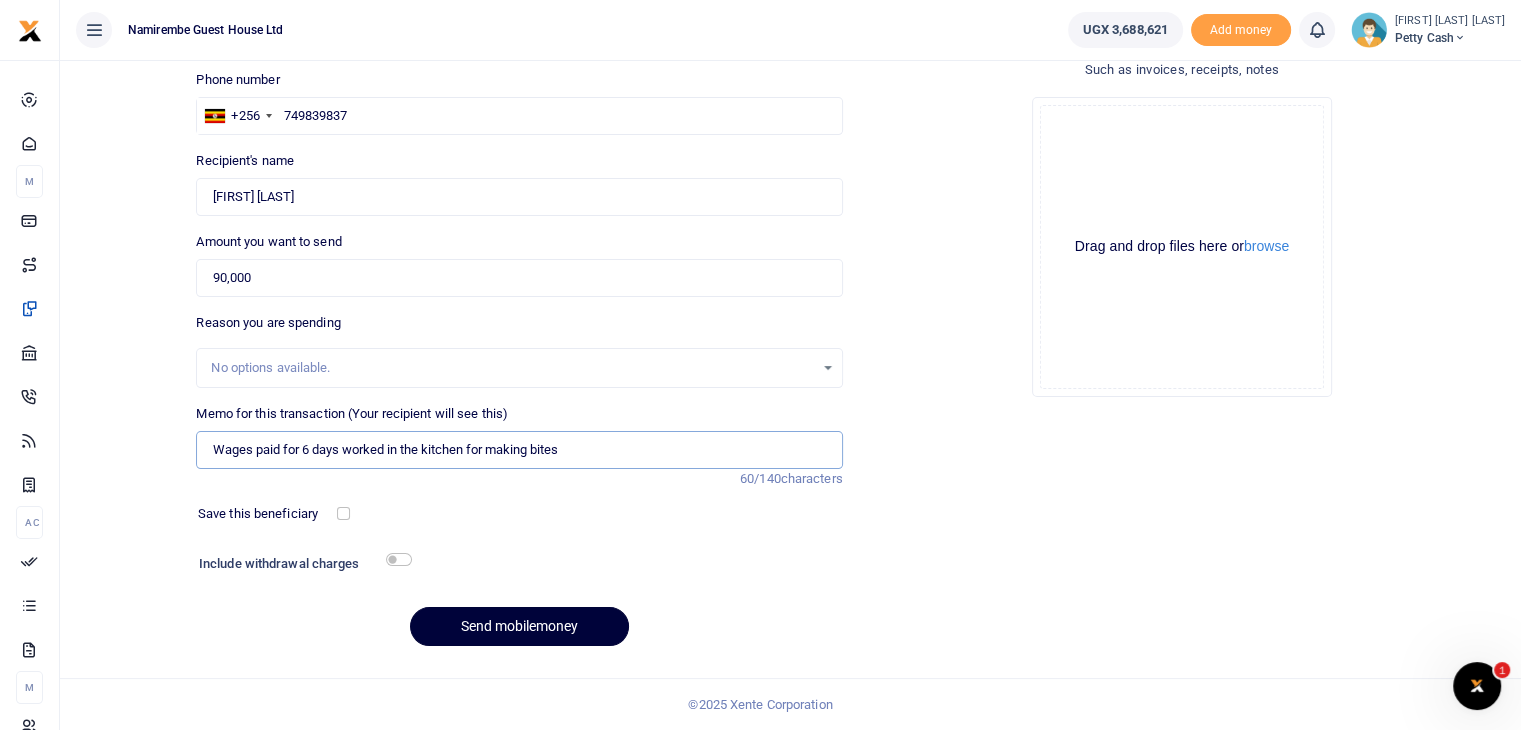 type on "Wages paid for 6 days worked in the kitchen for making bites" 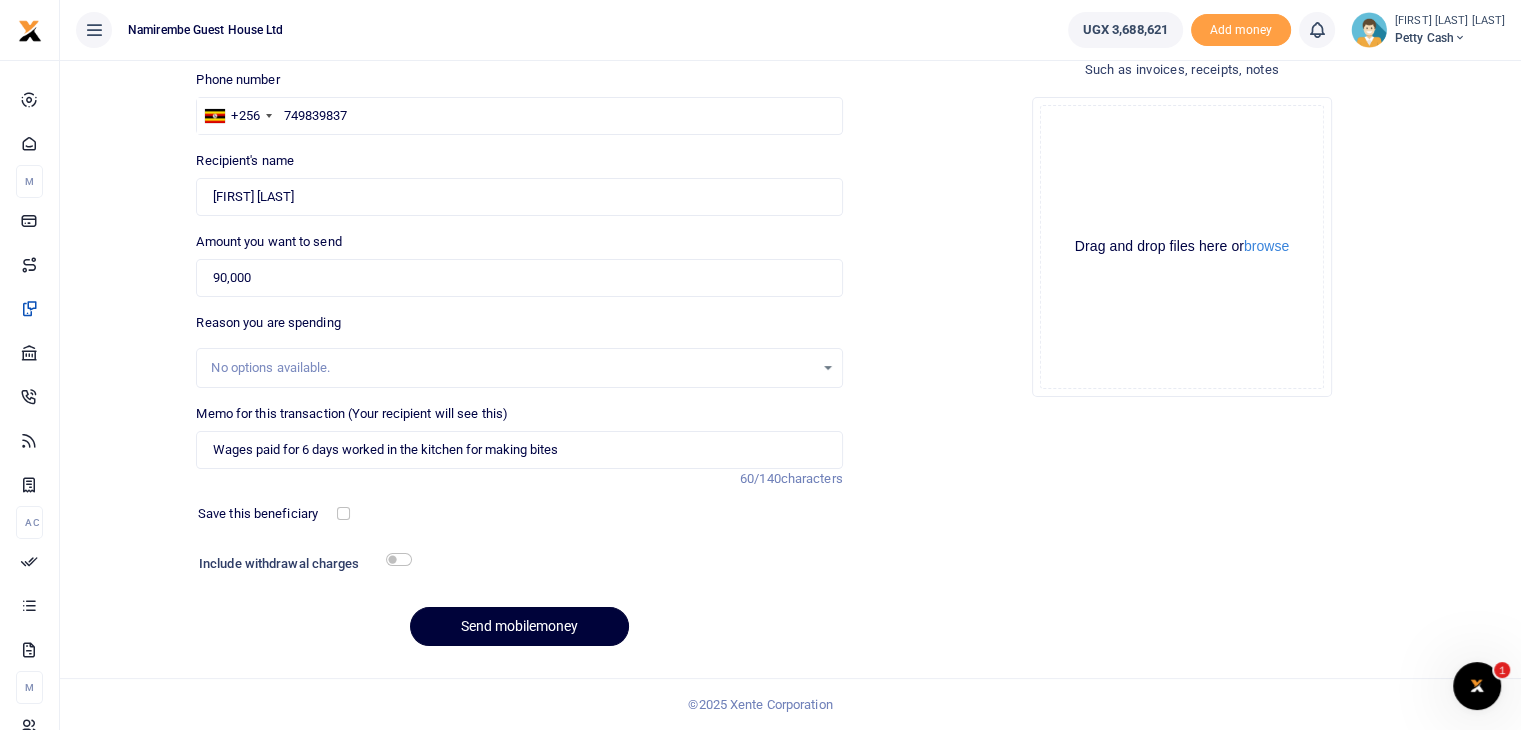 click on "Send mobilemoney" at bounding box center (519, 626) 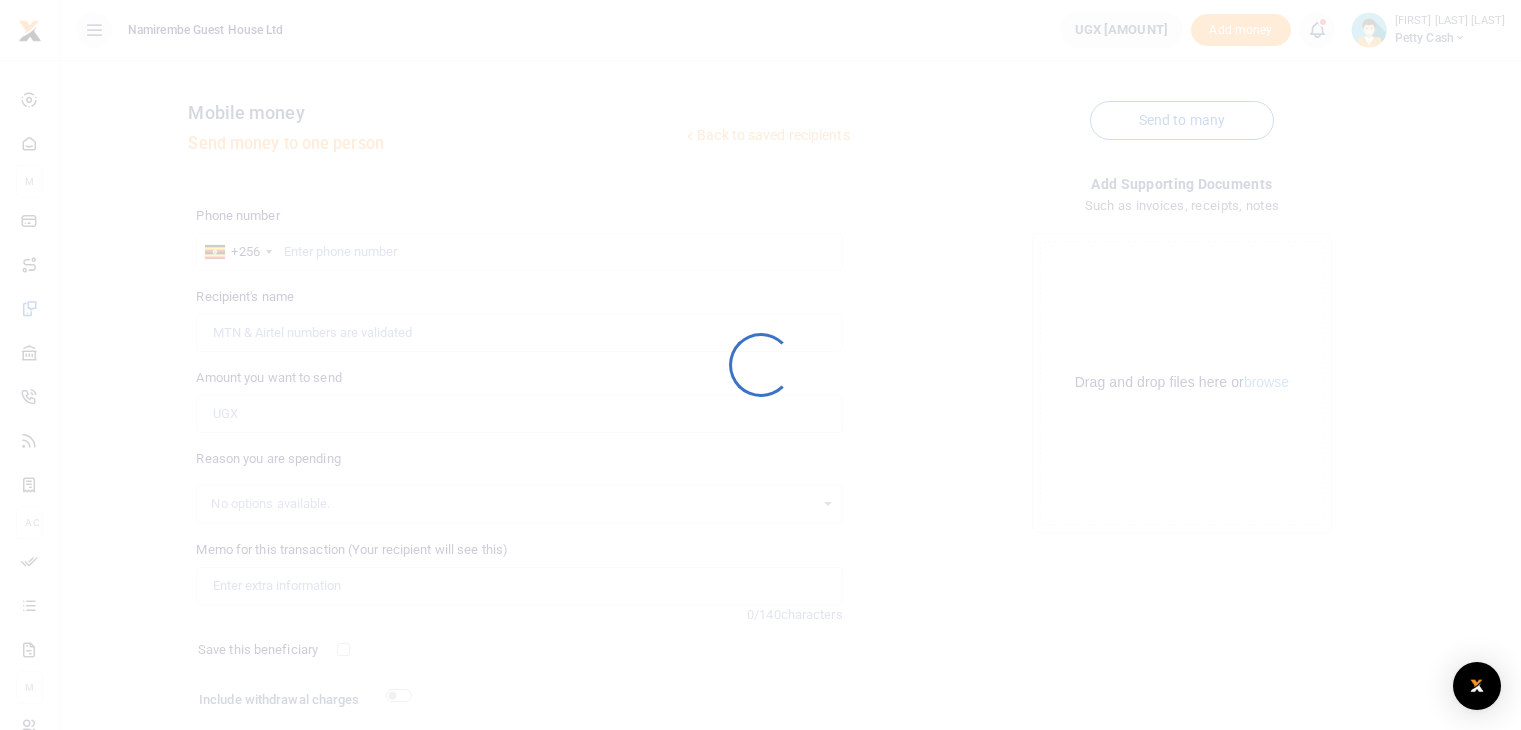 scroll, scrollTop: 136, scrollLeft: 0, axis: vertical 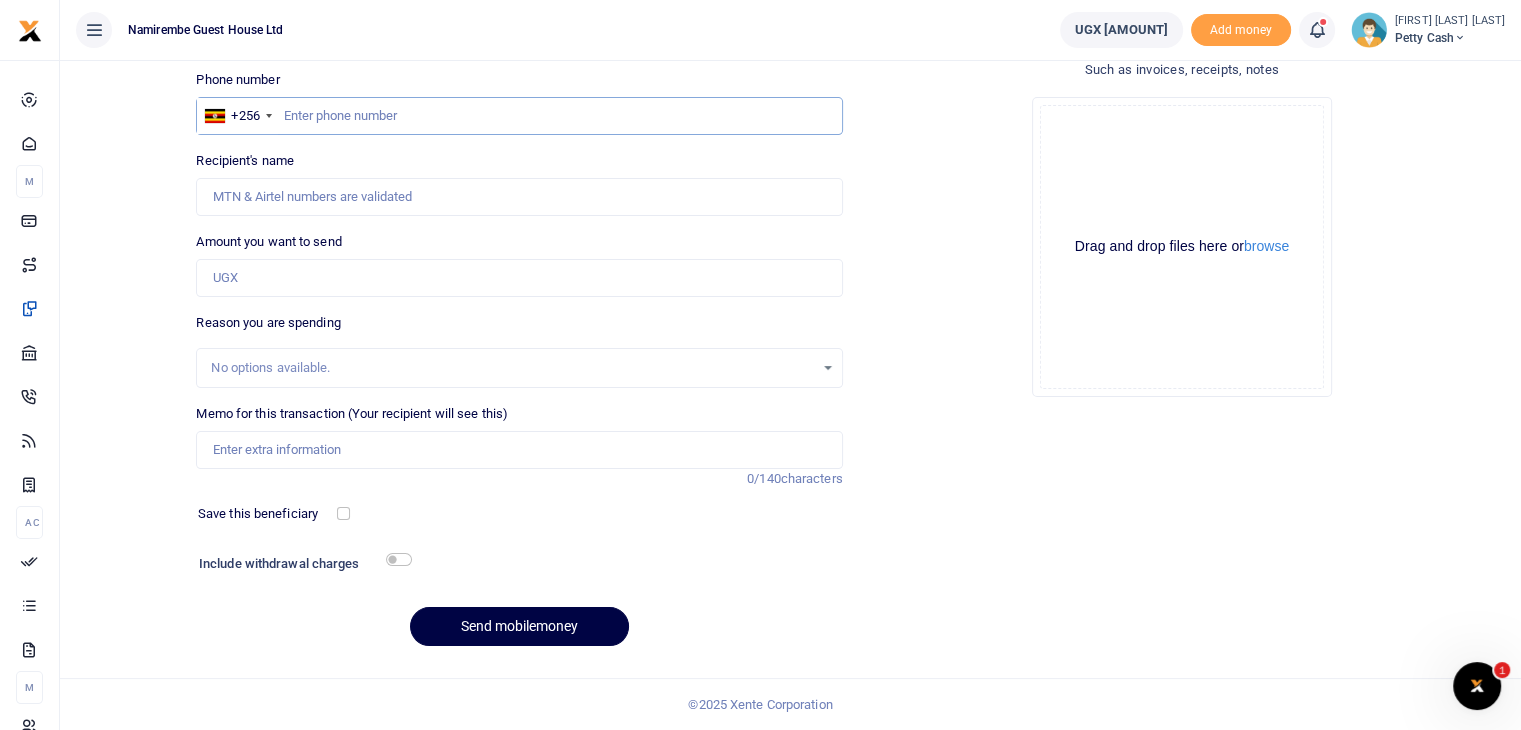 click at bounding box center (519, 116) 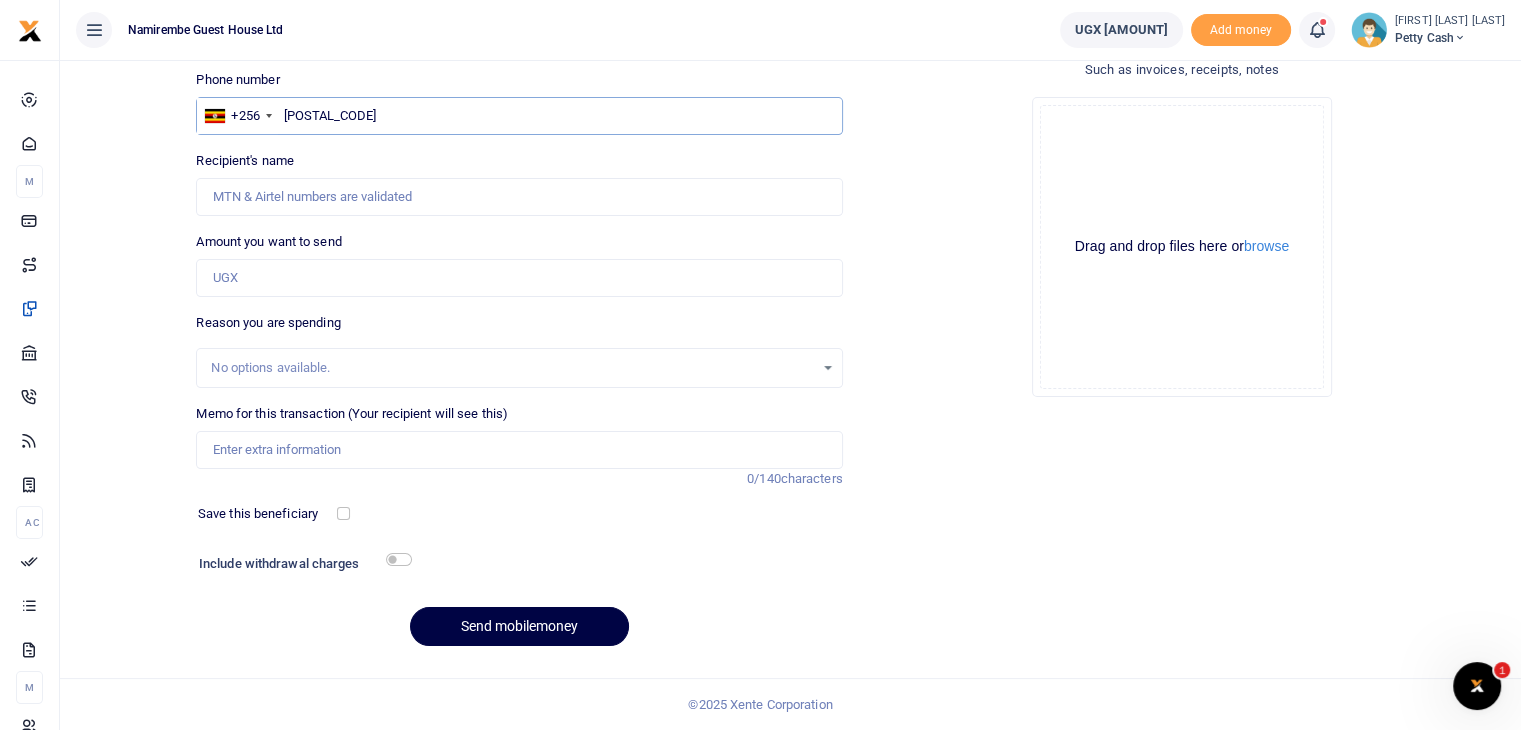 type on "[POSTAL_CODE]" 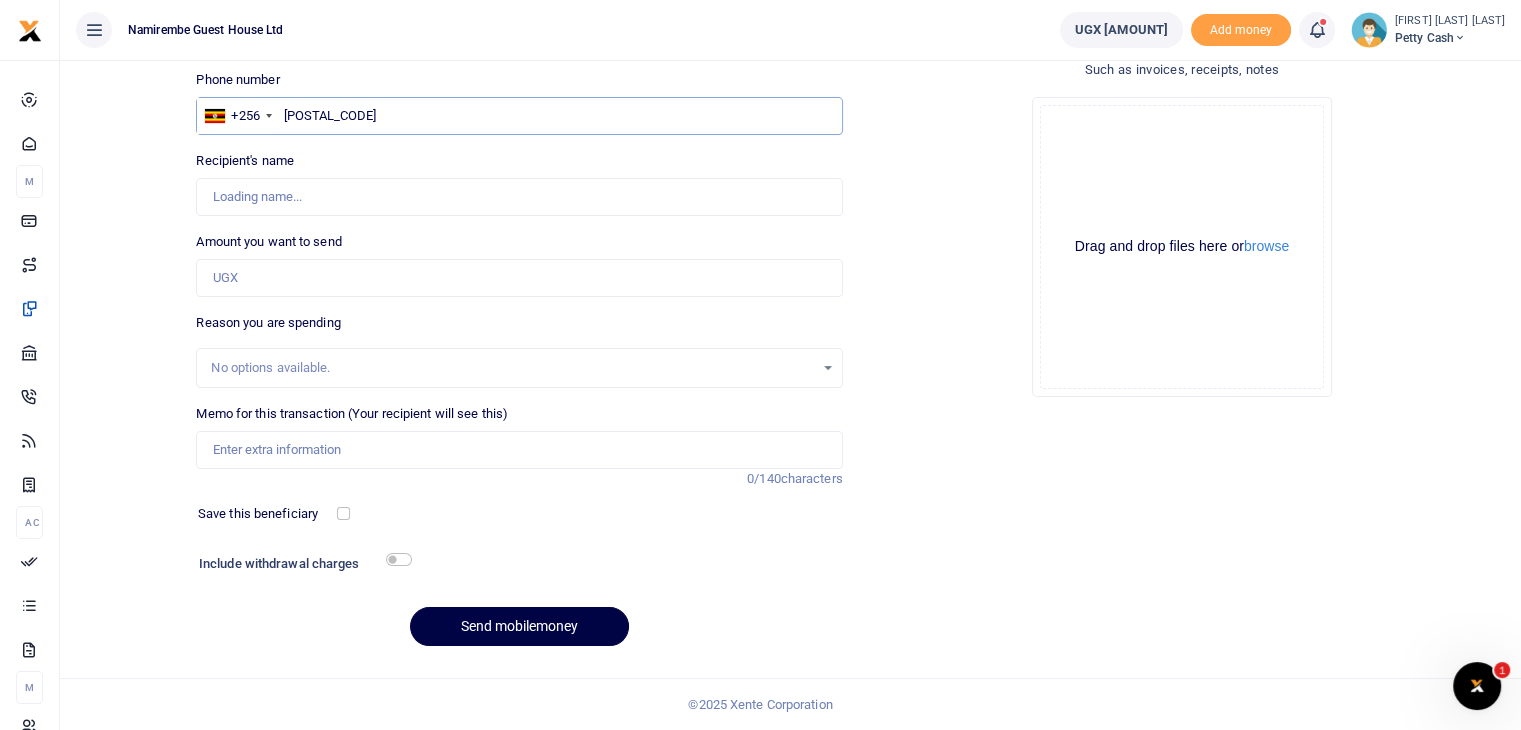 type on "[FIRST] [LAST]" 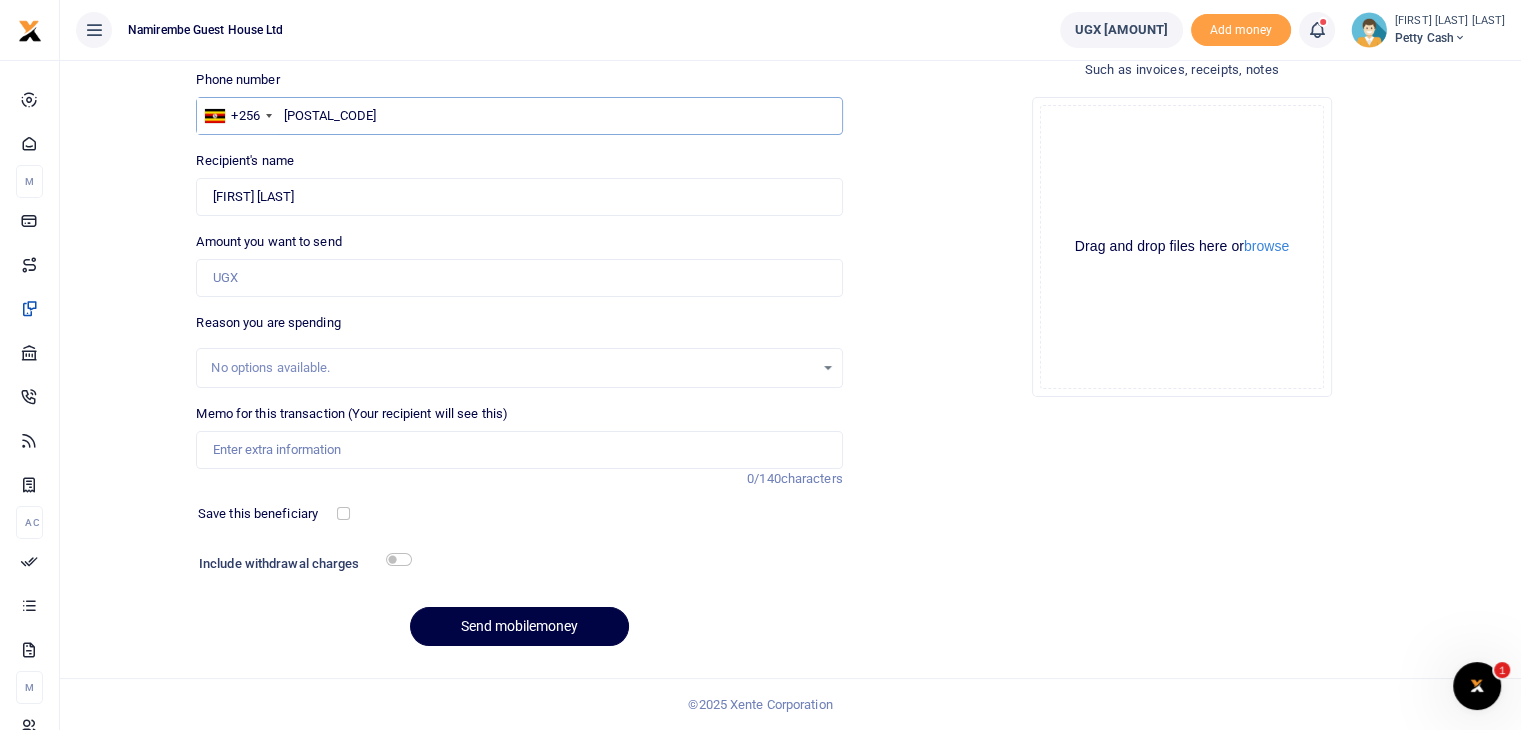 type on "[POSTAL_CODE]" 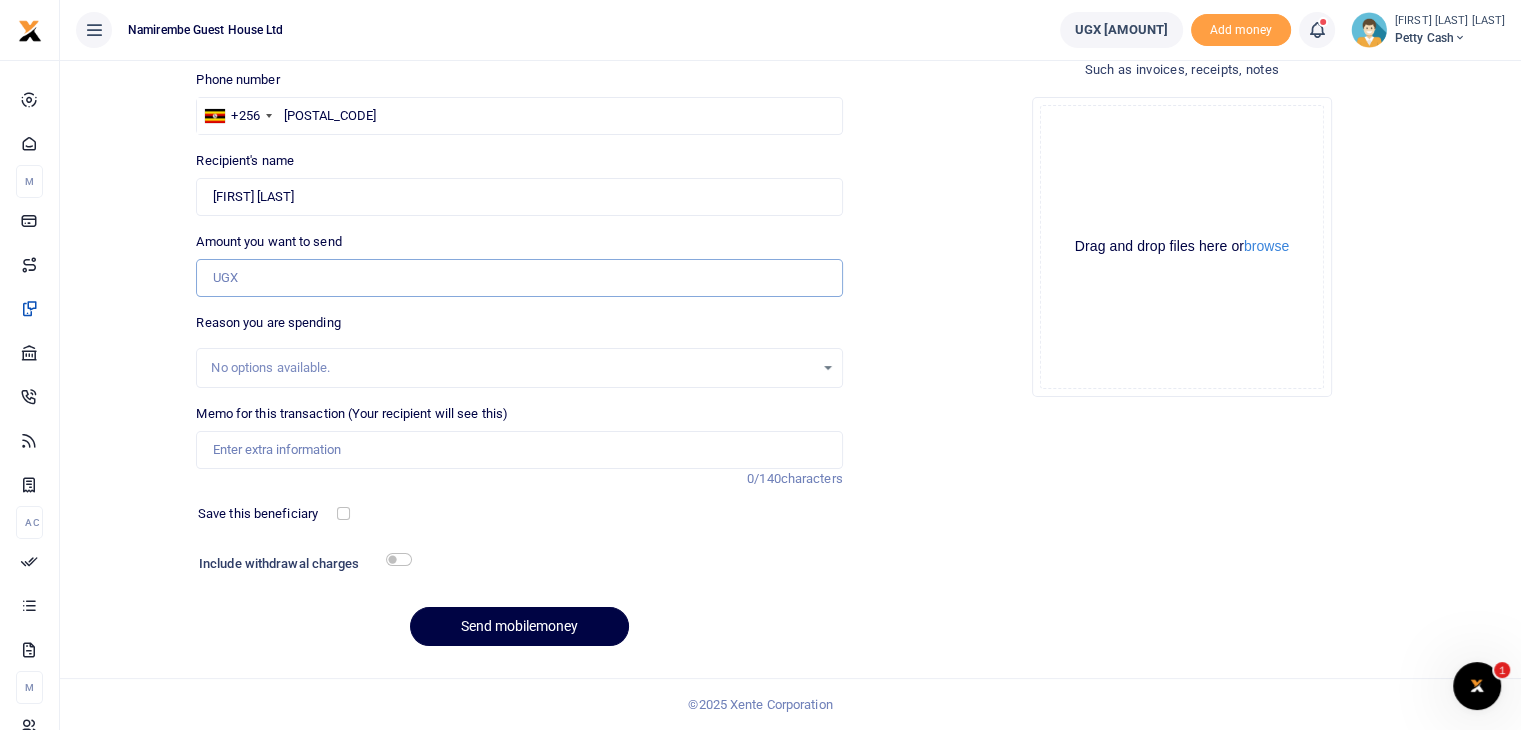 click on "Amount you want to send" at bounding box center (519, 278) 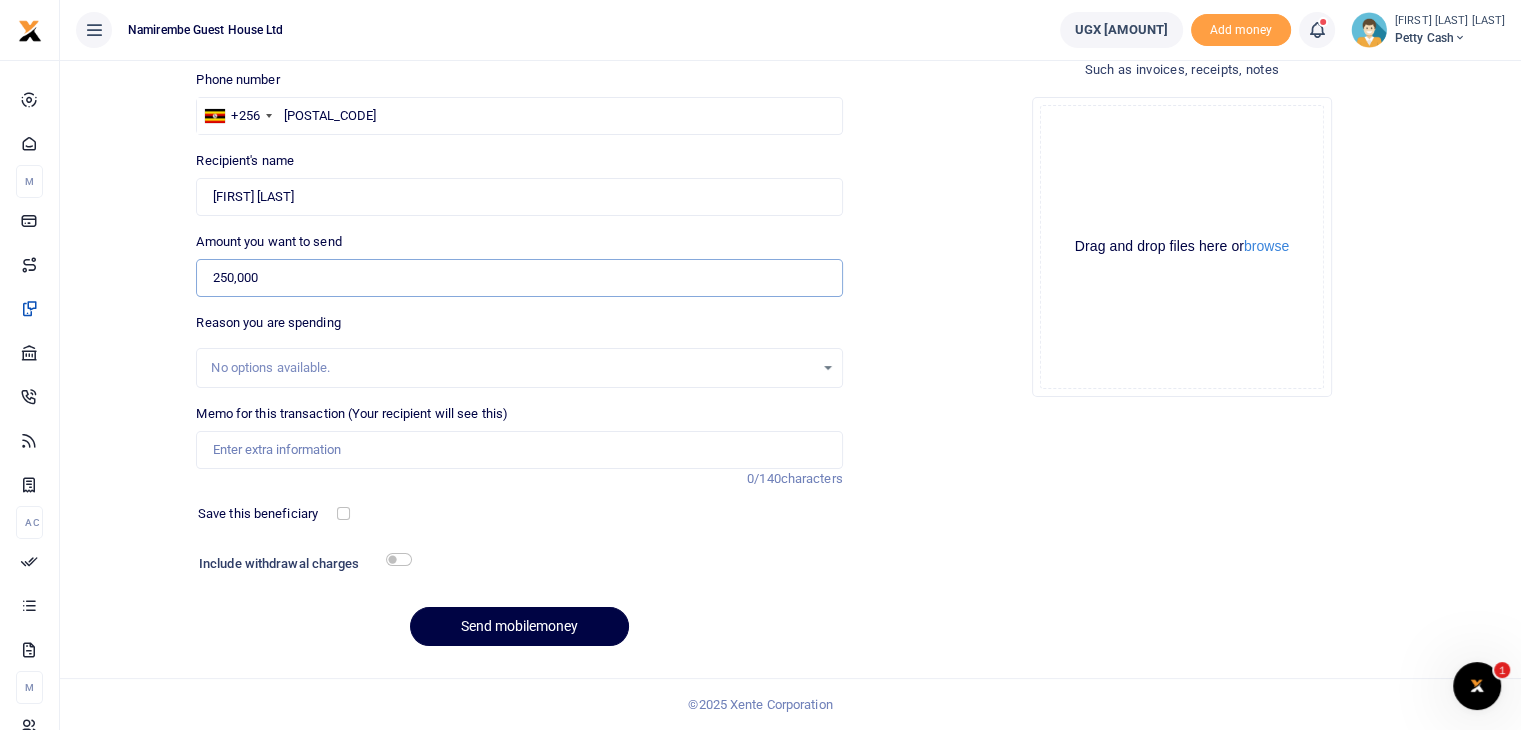 type on "250,000" 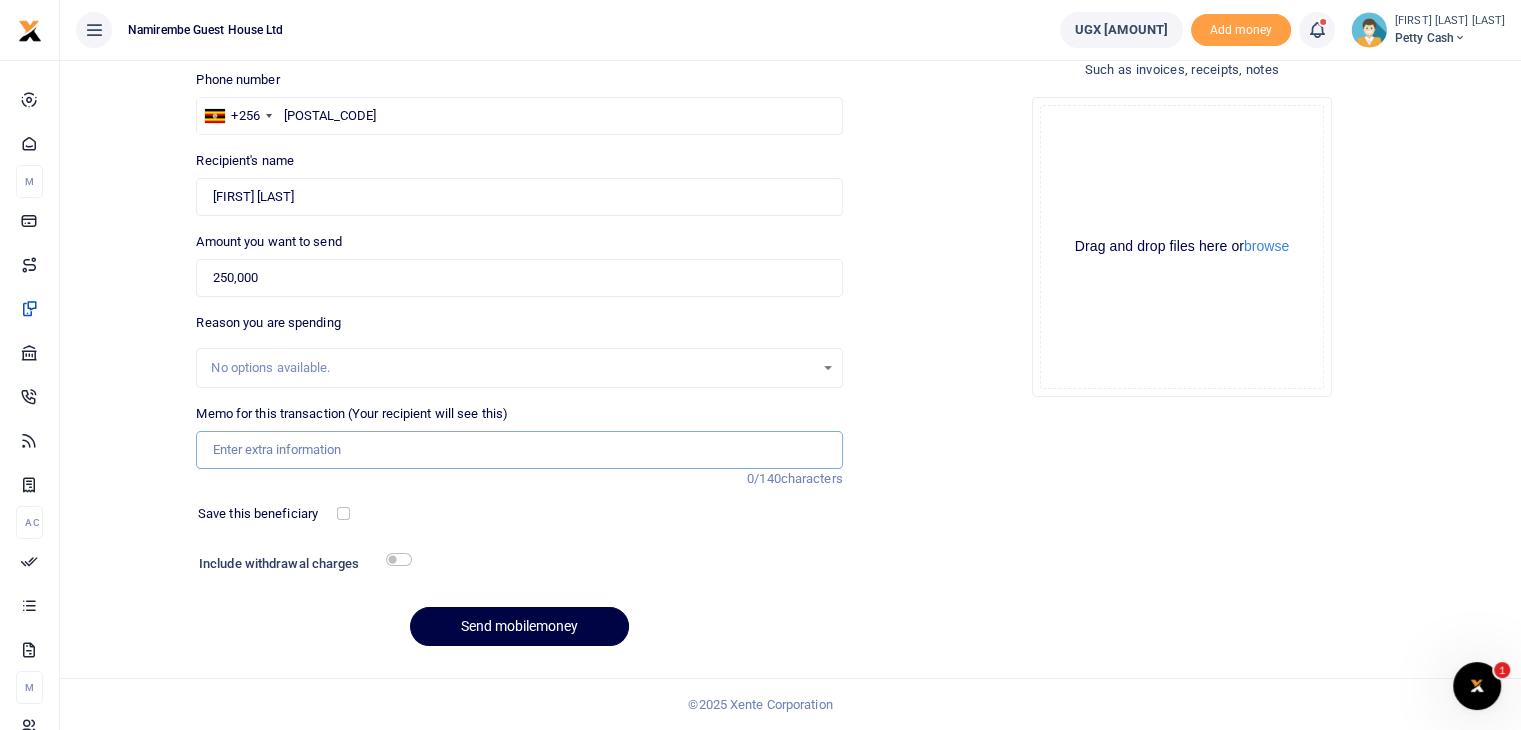 click on "Memo for this transaction (Your recipient will see this)" at bounding box center [519, 450] 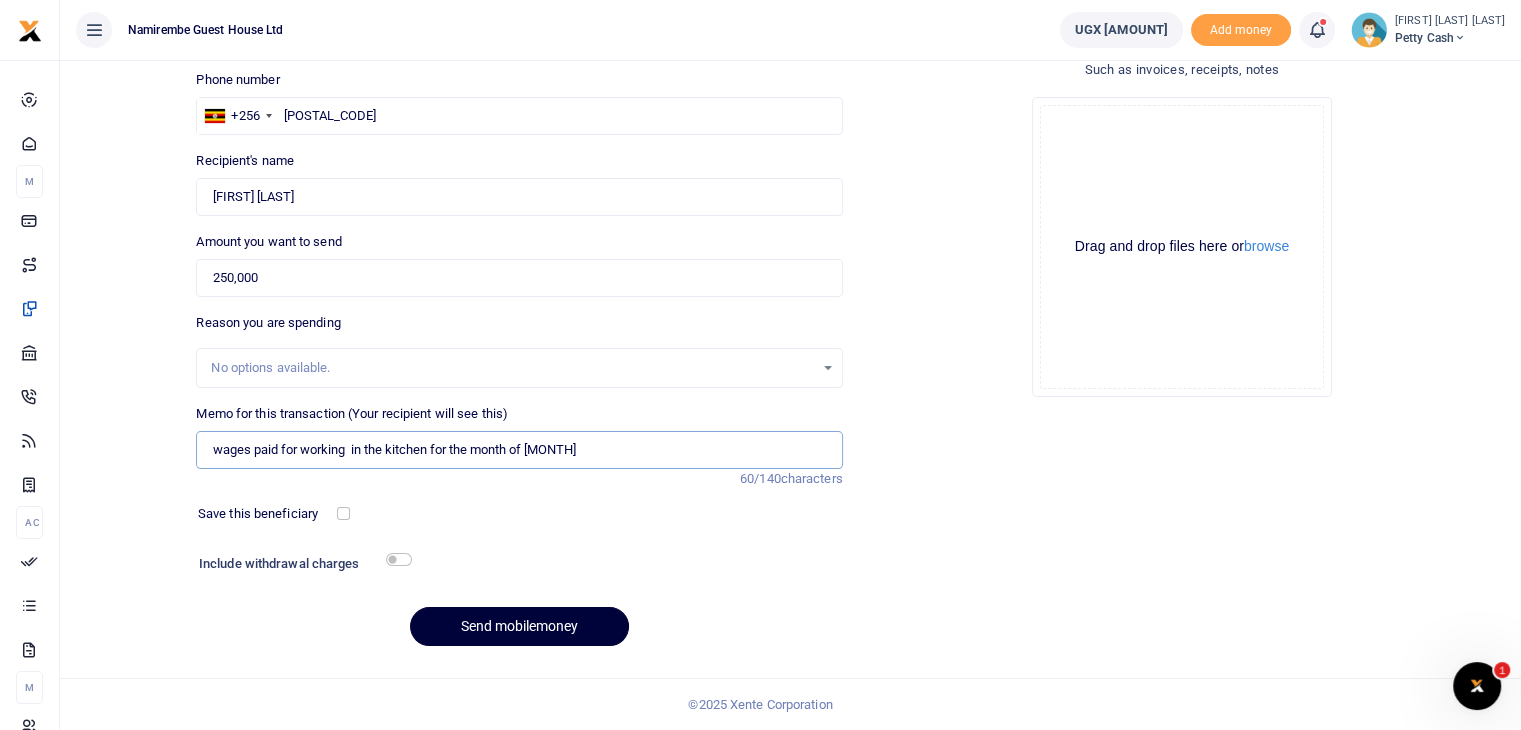 type on "wages paid for working  in the kitchen for the month of [MONTH]" 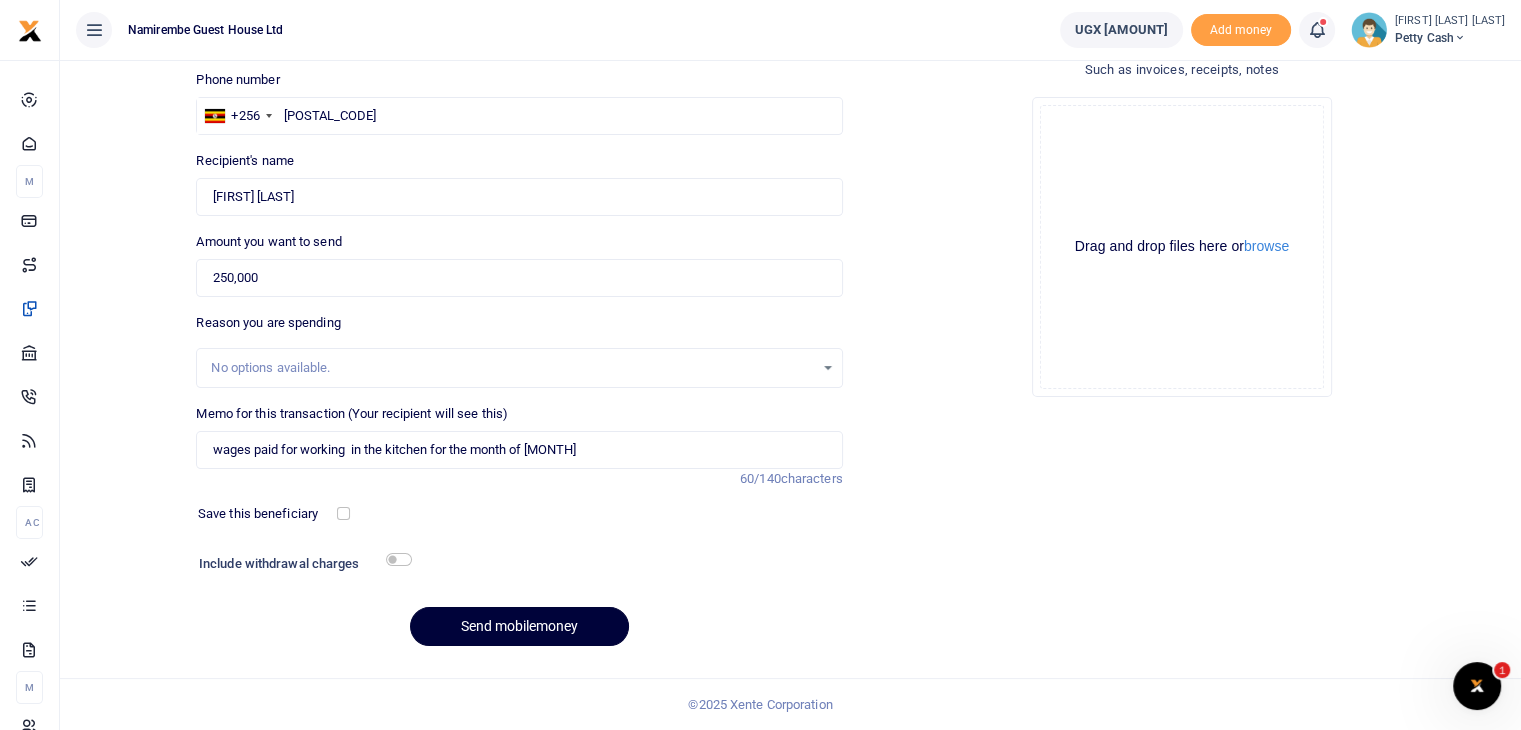 click on "Send mobilemoney" at bounding box center [519, 626] 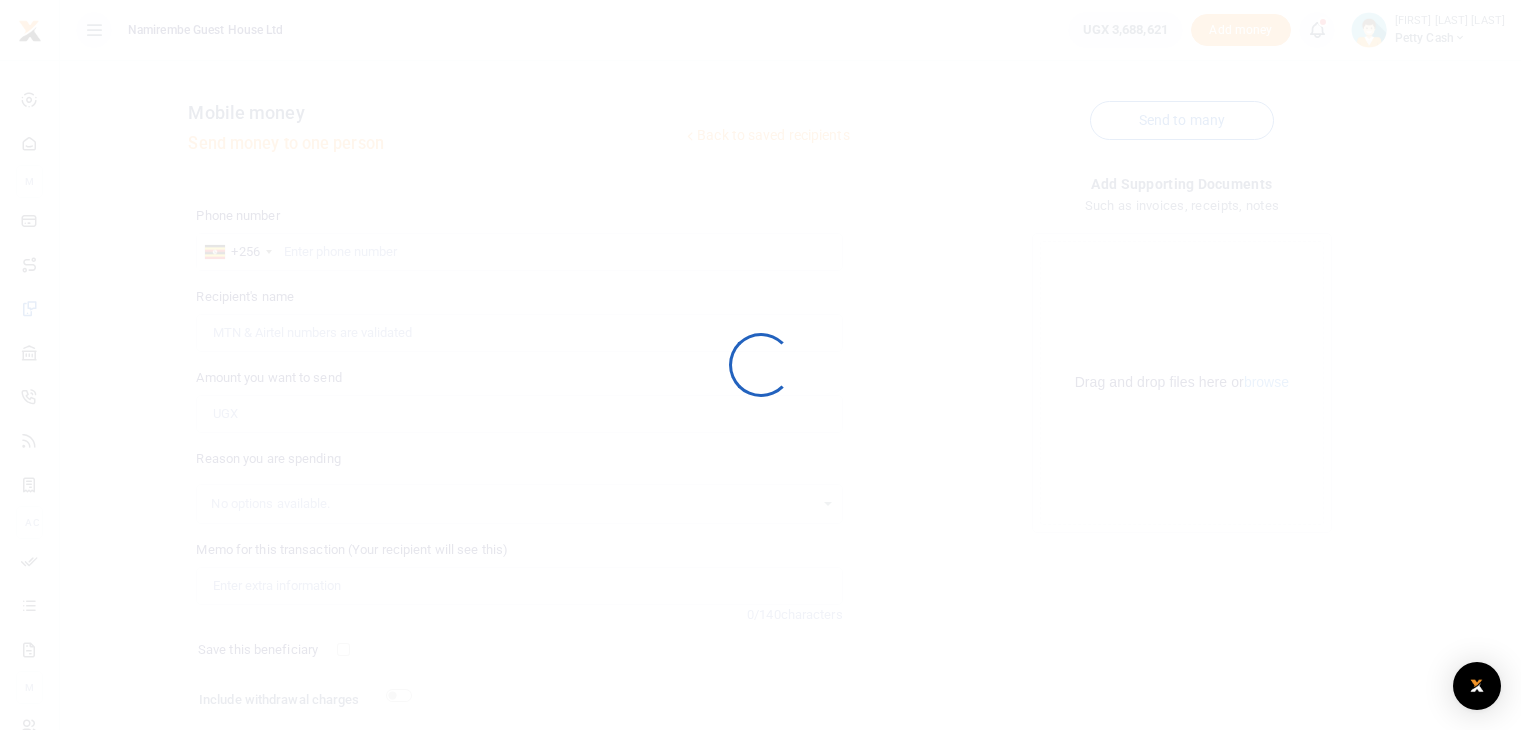 scroll, scrollTop: 136, scrollLeft: 0, axis: vertical 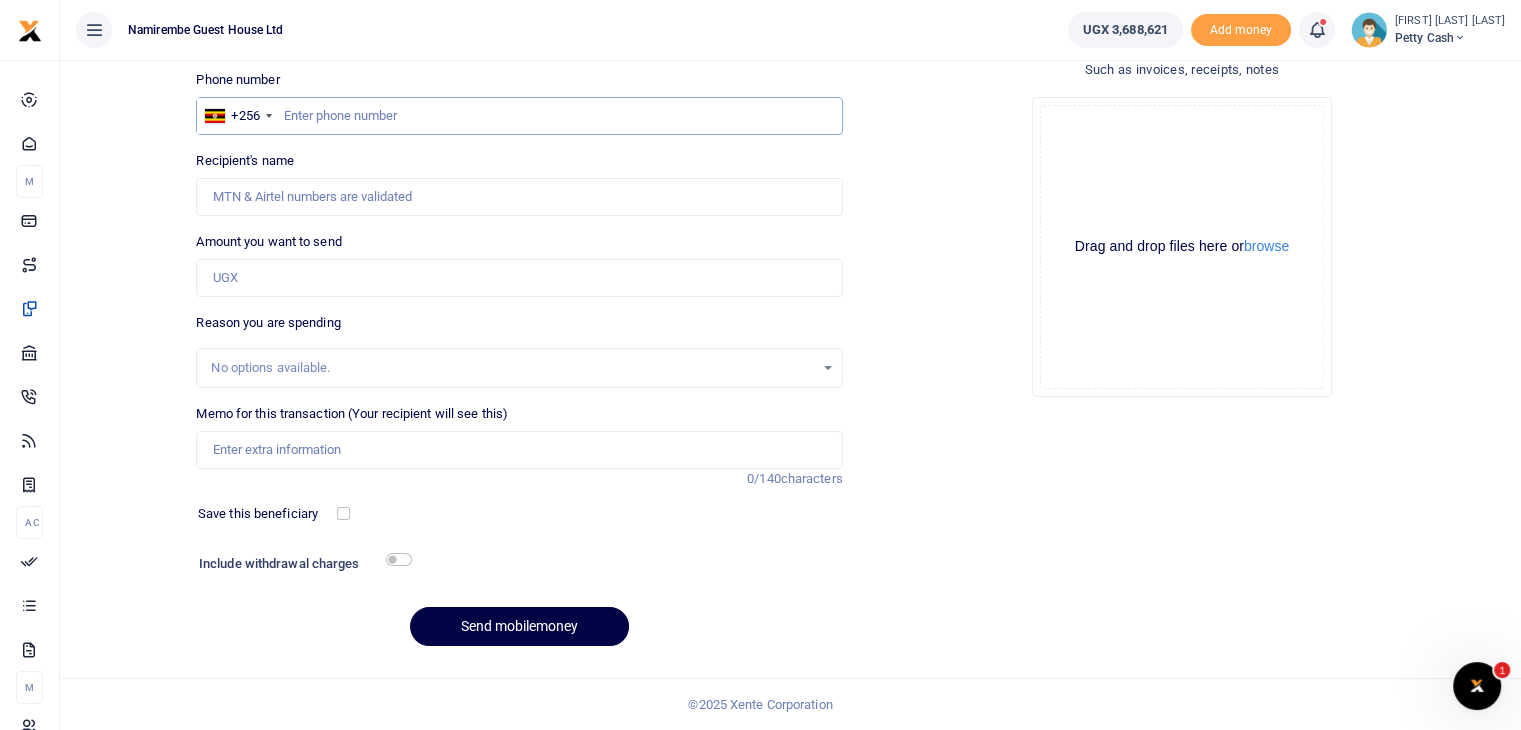 click at bounding box center (519, 116) 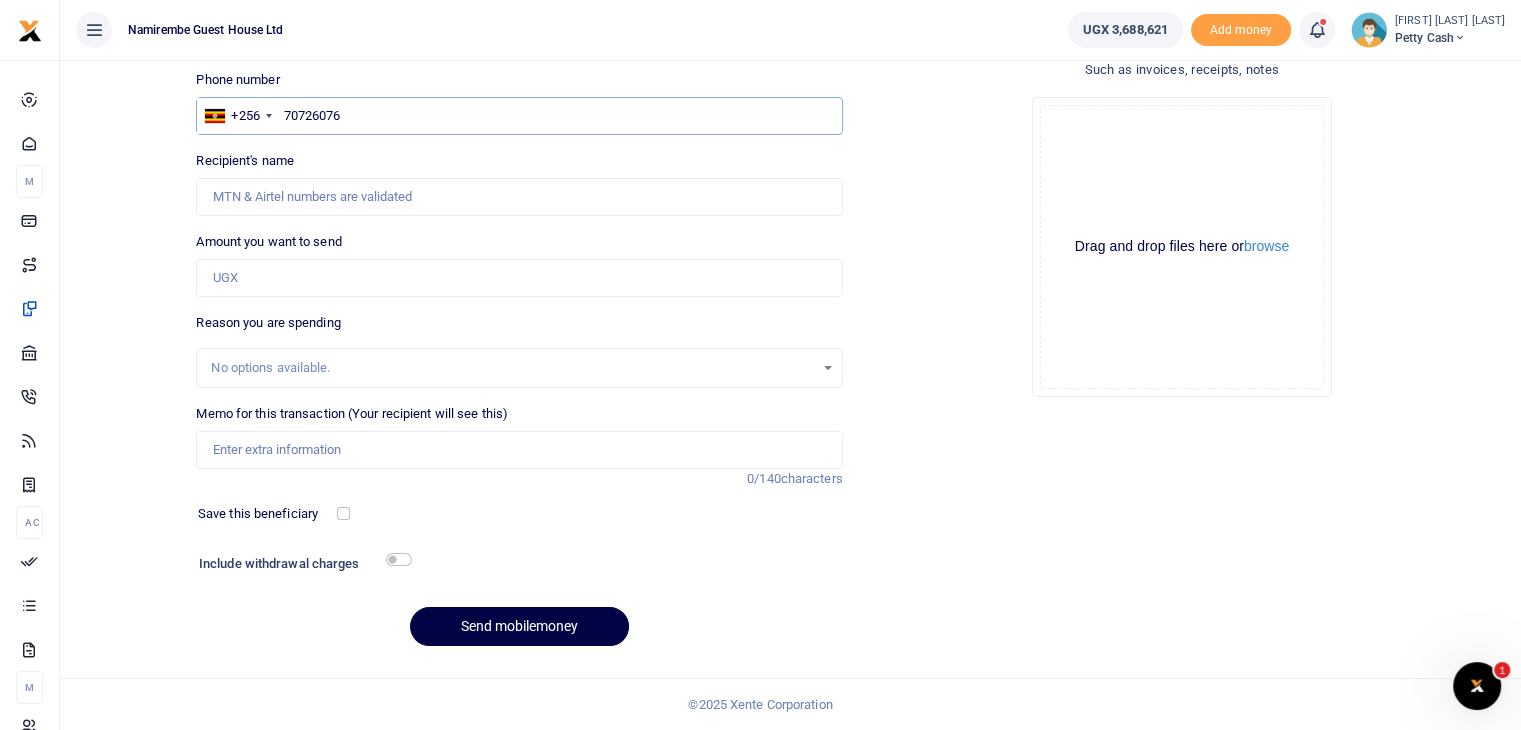 type on "[PHONE]" 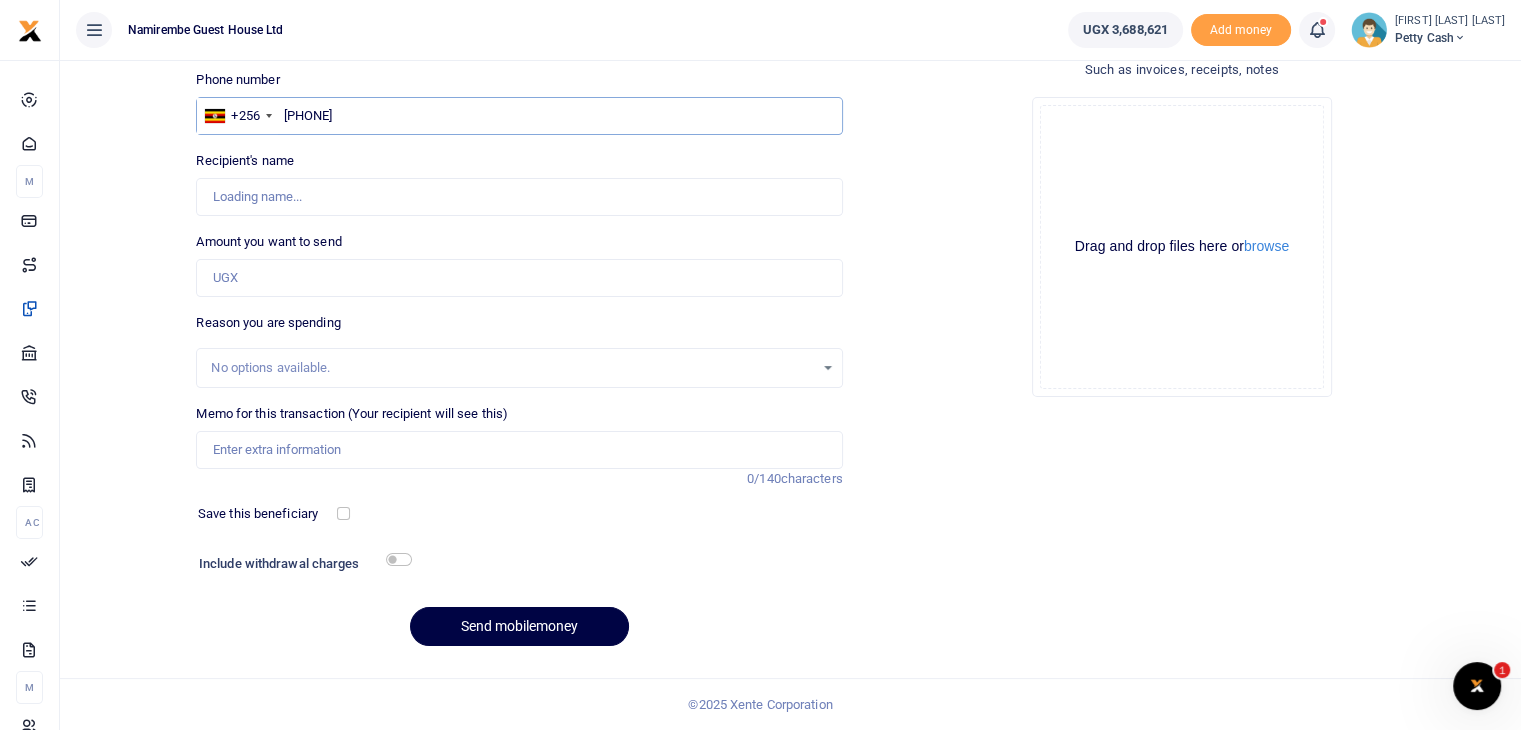 type on "[FIRST] [LAST]" 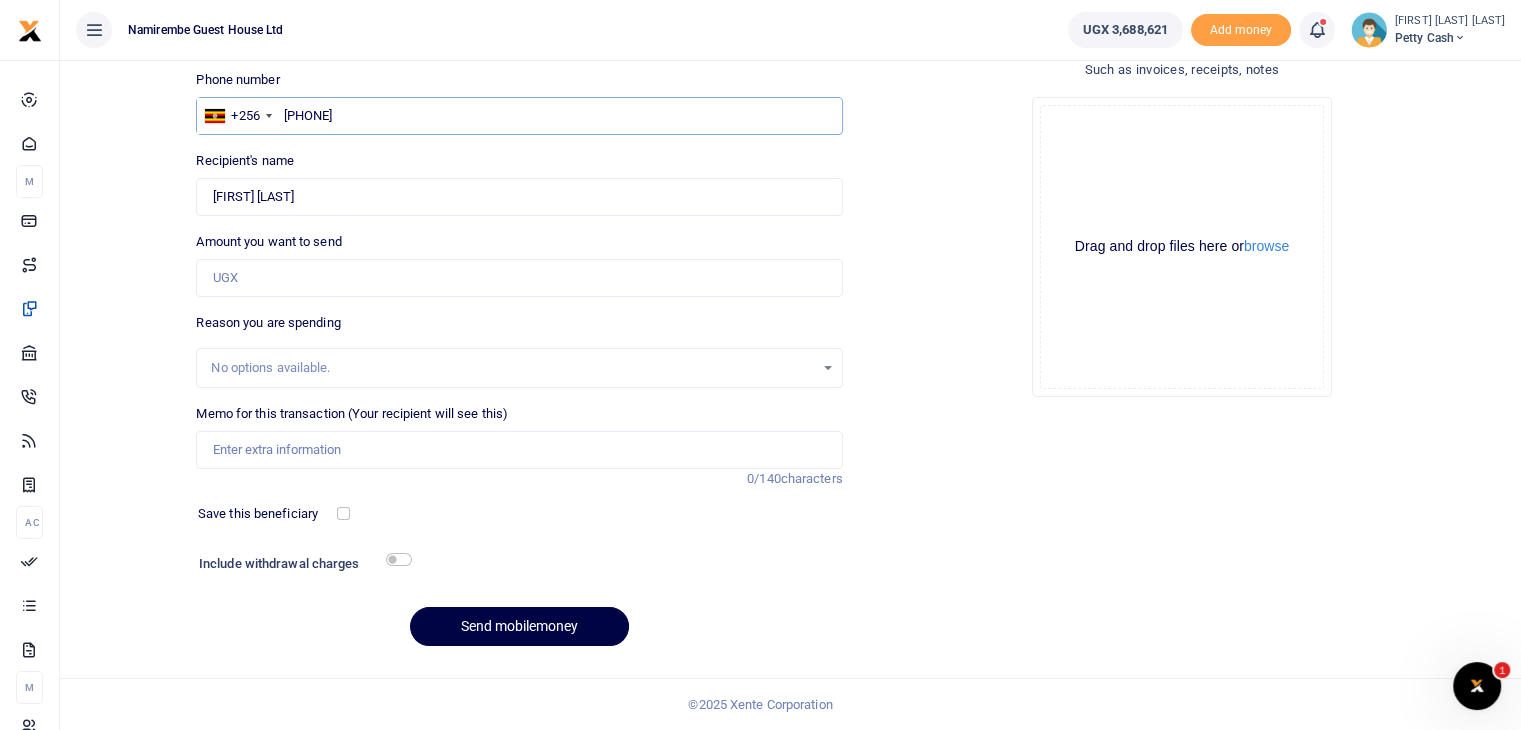type on "[PHONE]" 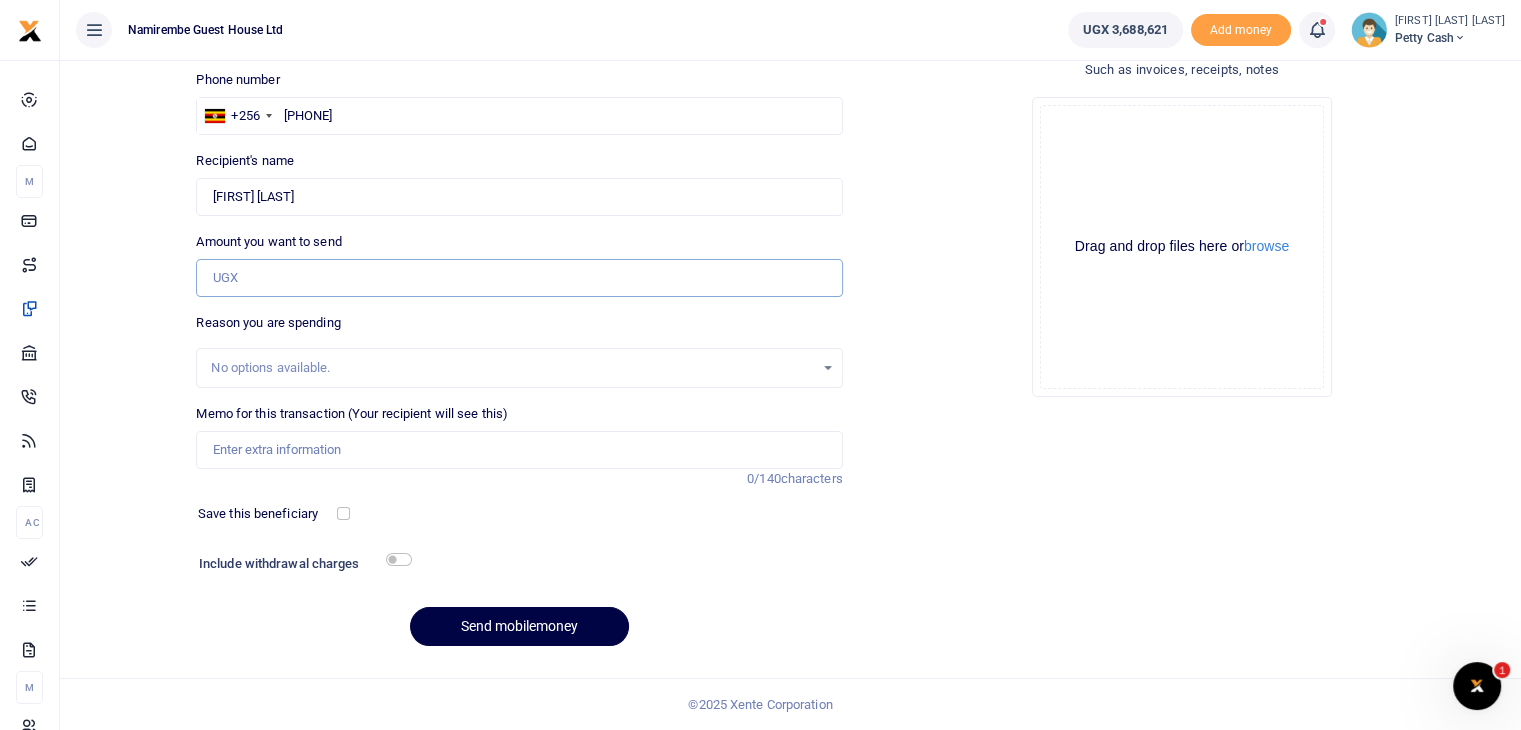 click on "Amount you want to send" at bounding box center (519, 278) 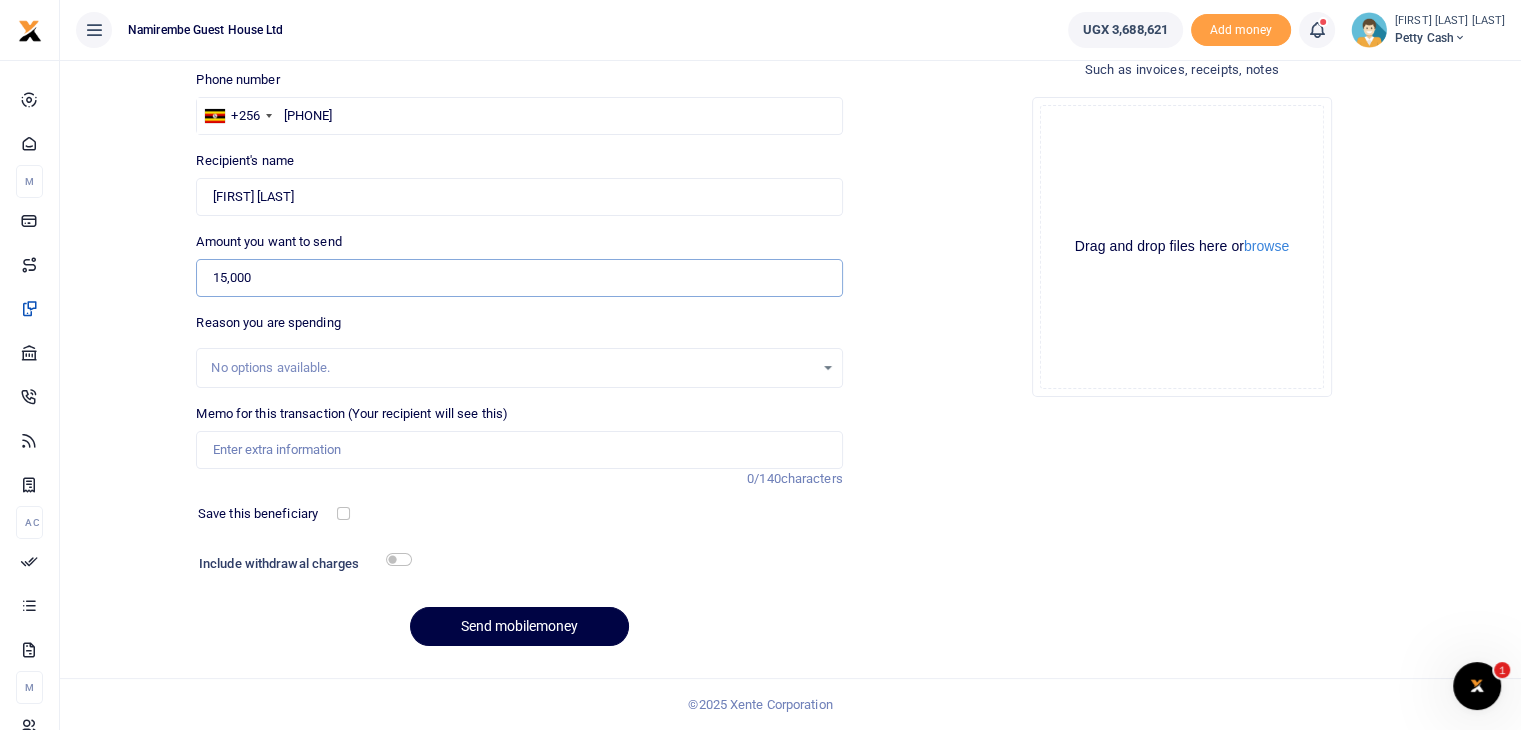type on "15,000" 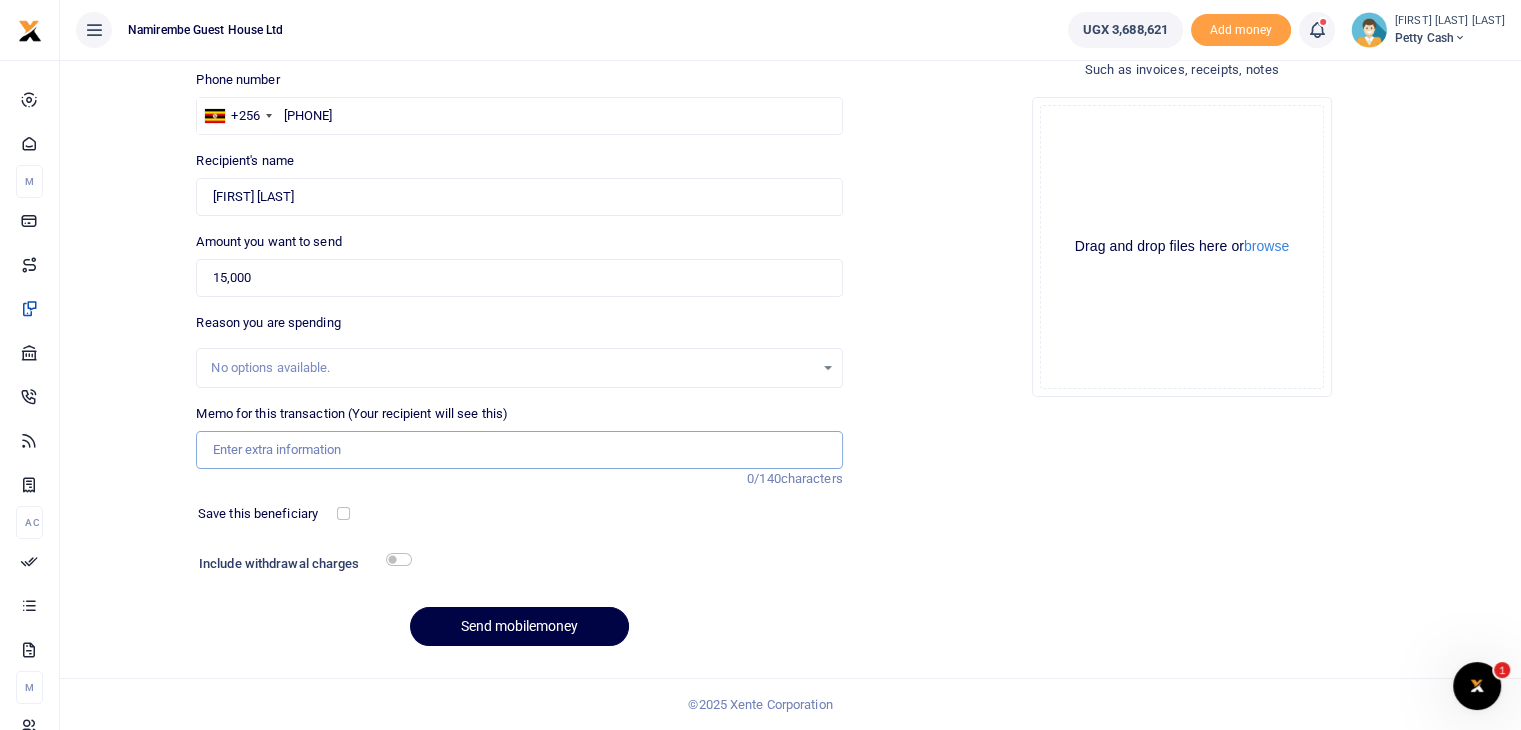 click on "Memo for this transaction (Your recipient will see this)" at bounding box center [519, 450] 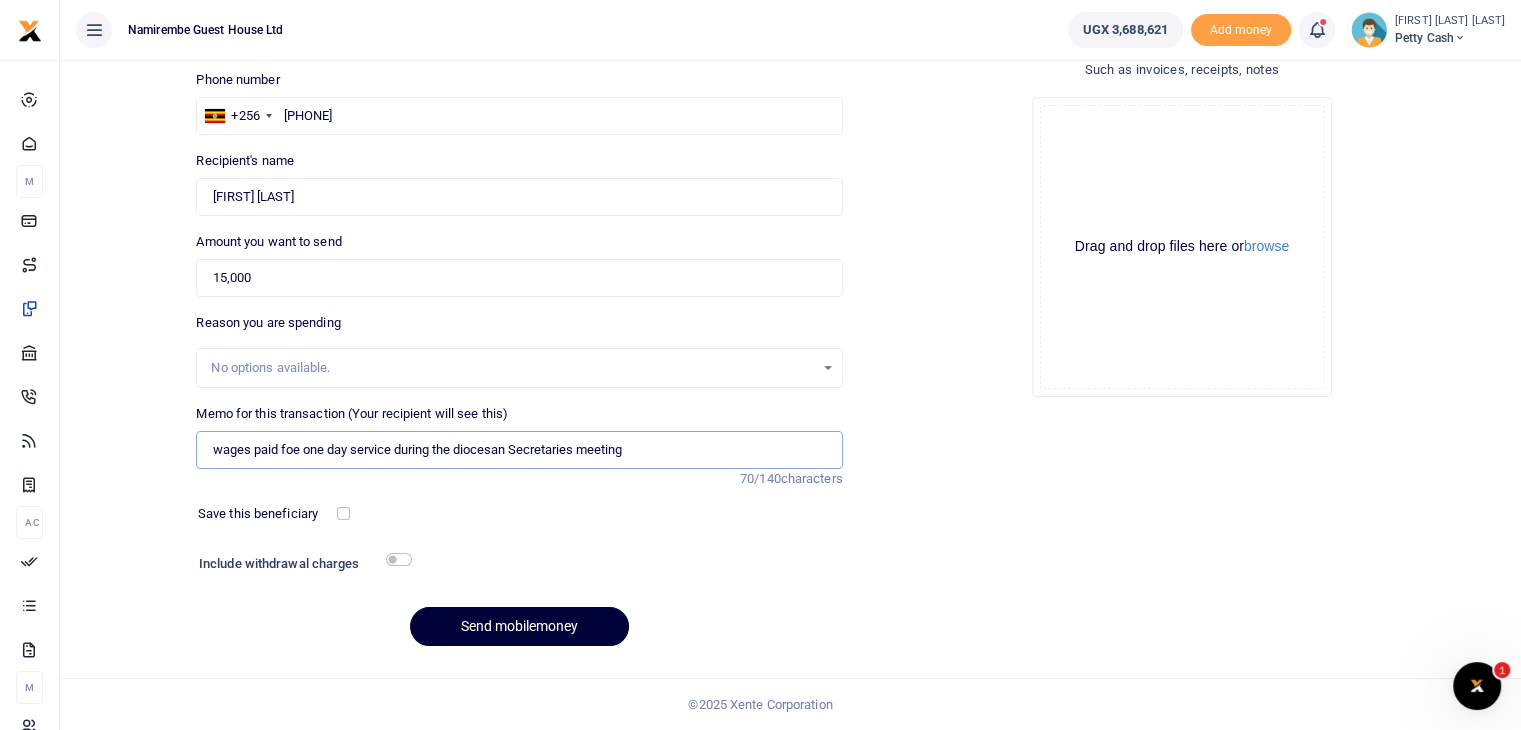 type on "wages paid foe one day service during the diocesan Secretaries meeting" 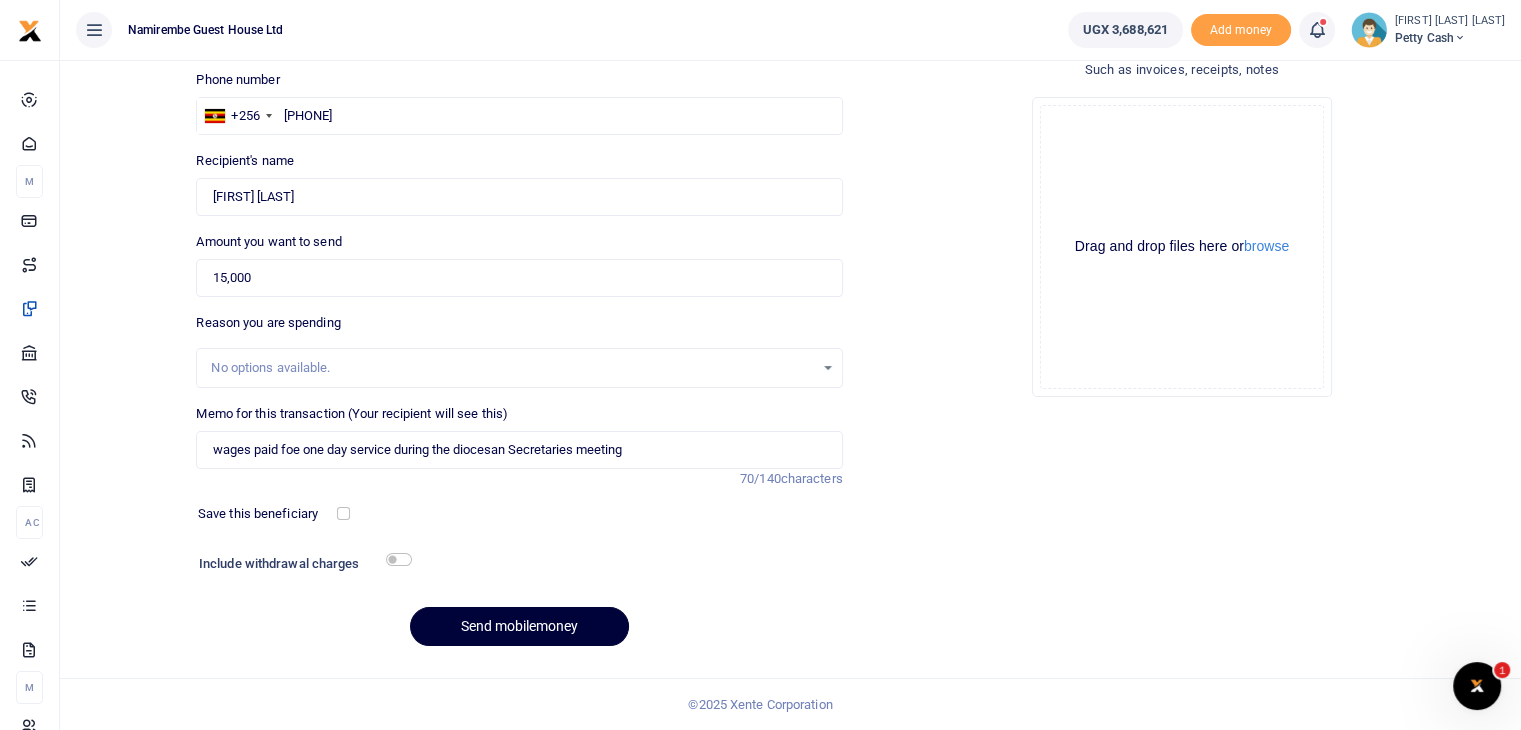 click on "Send mobilemoney" at bounding box center [519, 626] 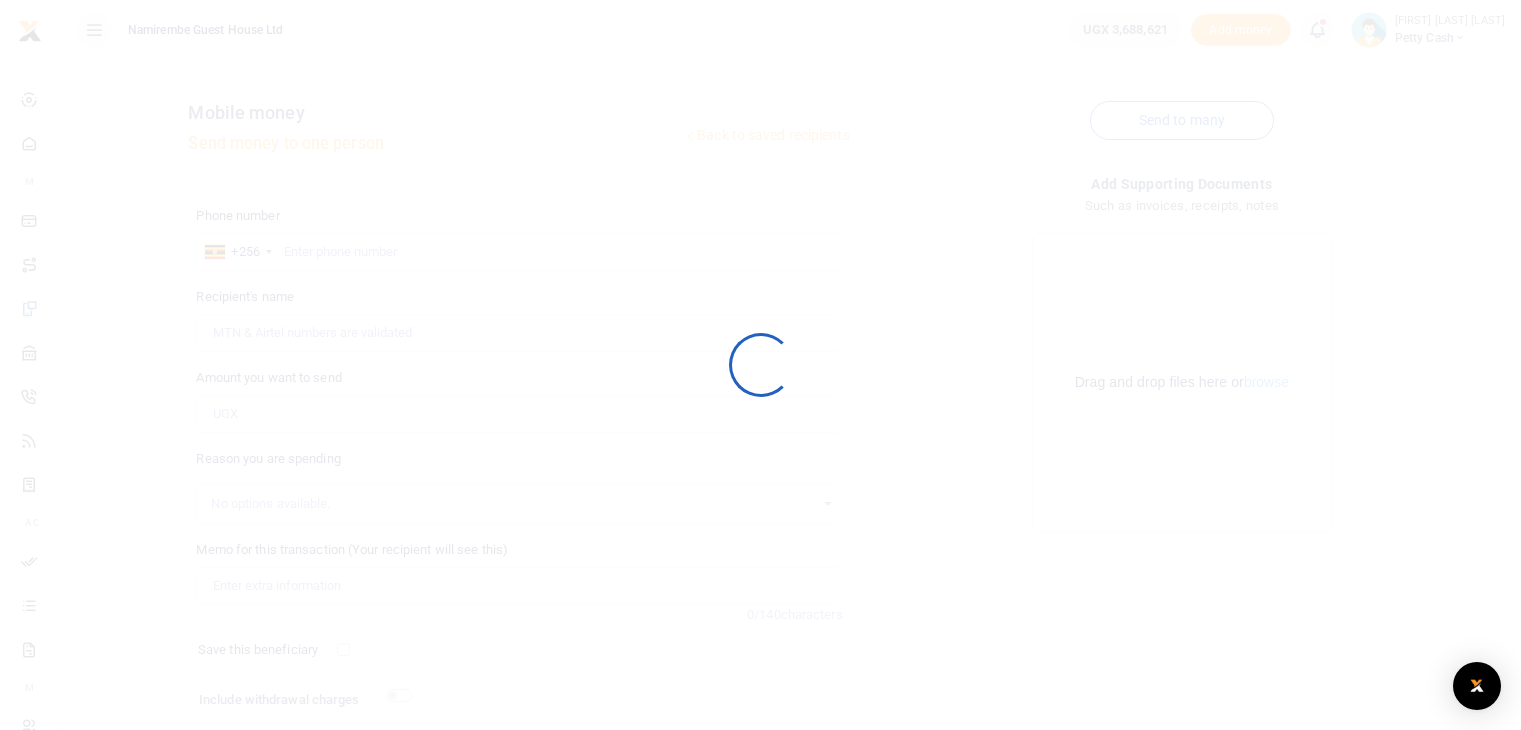scroll, scrollTop: 136, scrollLeft: 0, axis: vertical 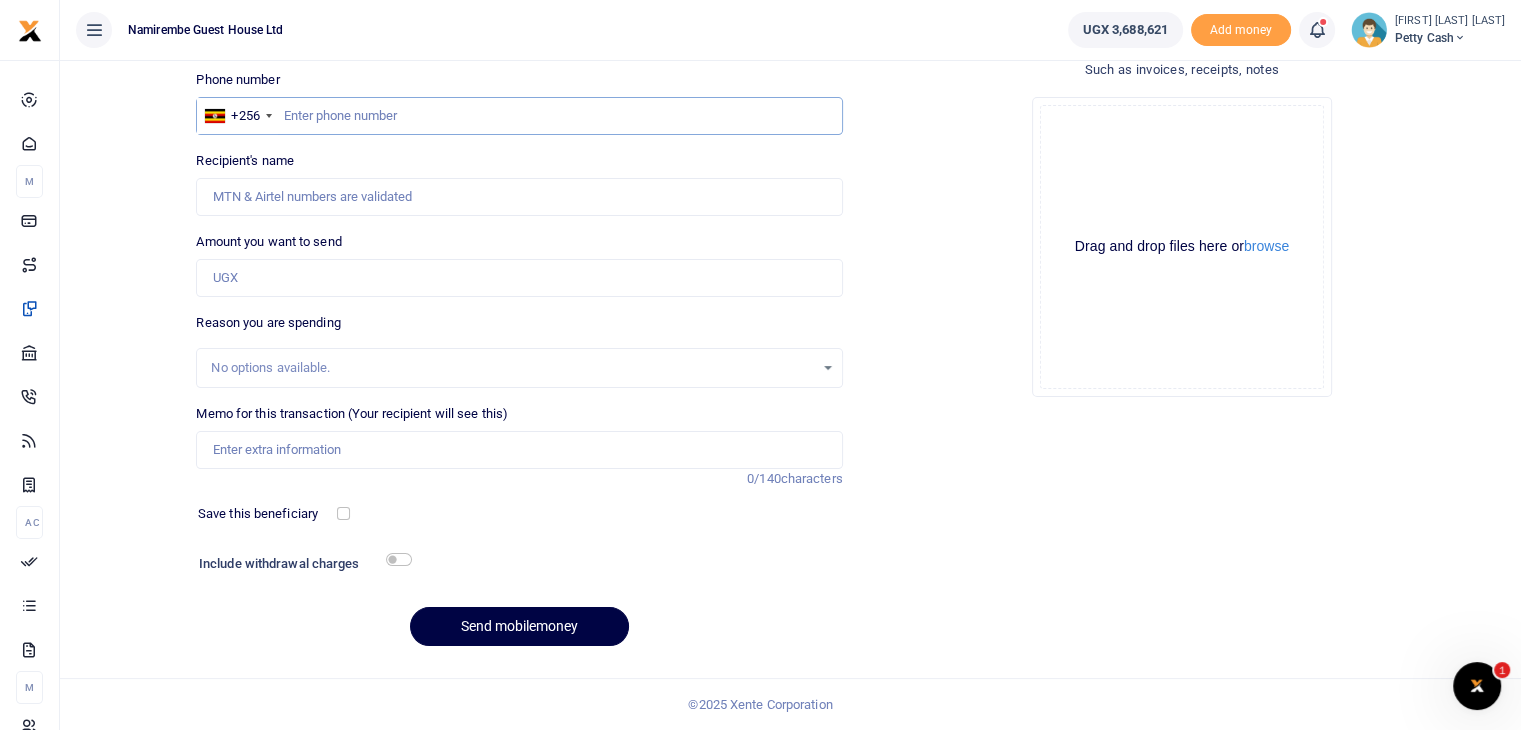 click at bounding box center [519, 116] 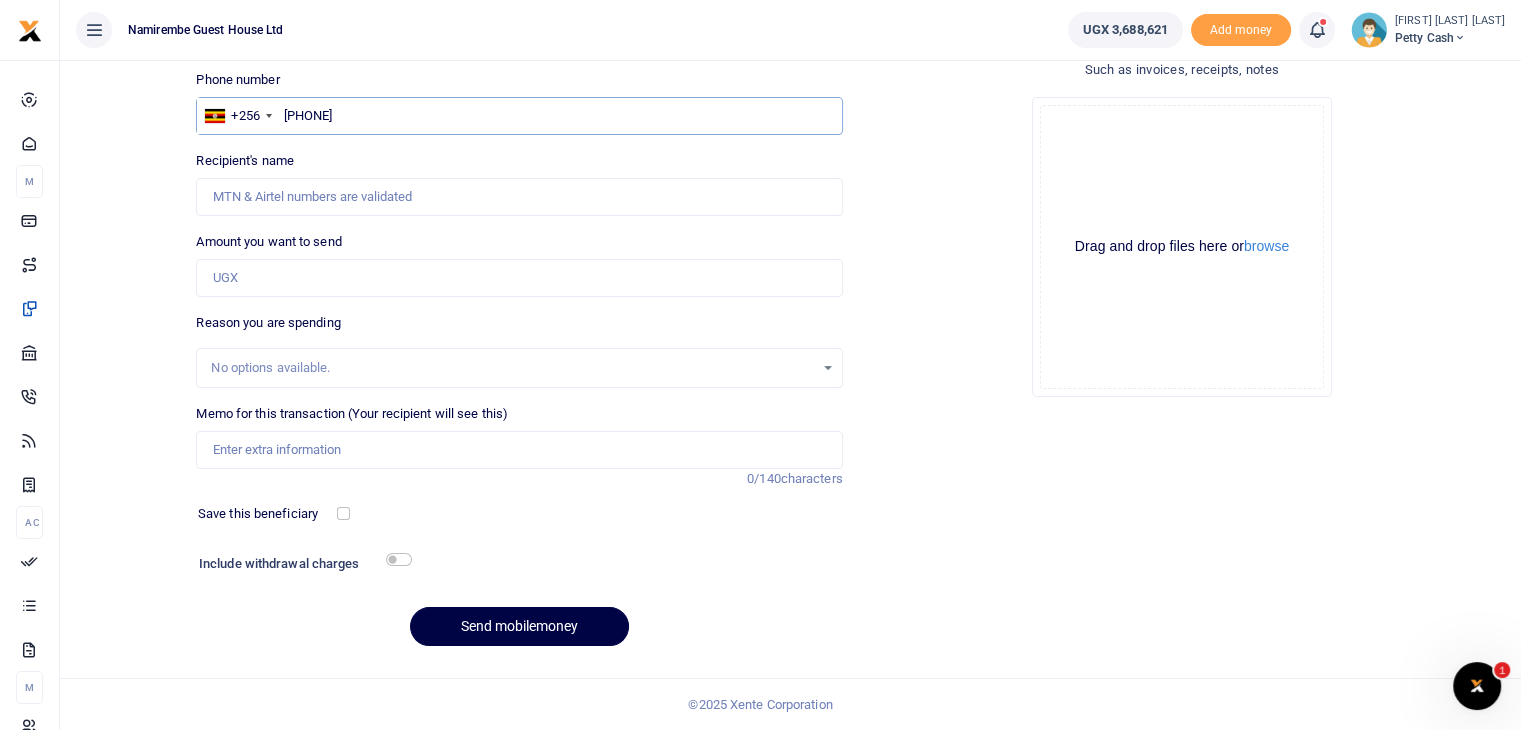 type on "708941751" 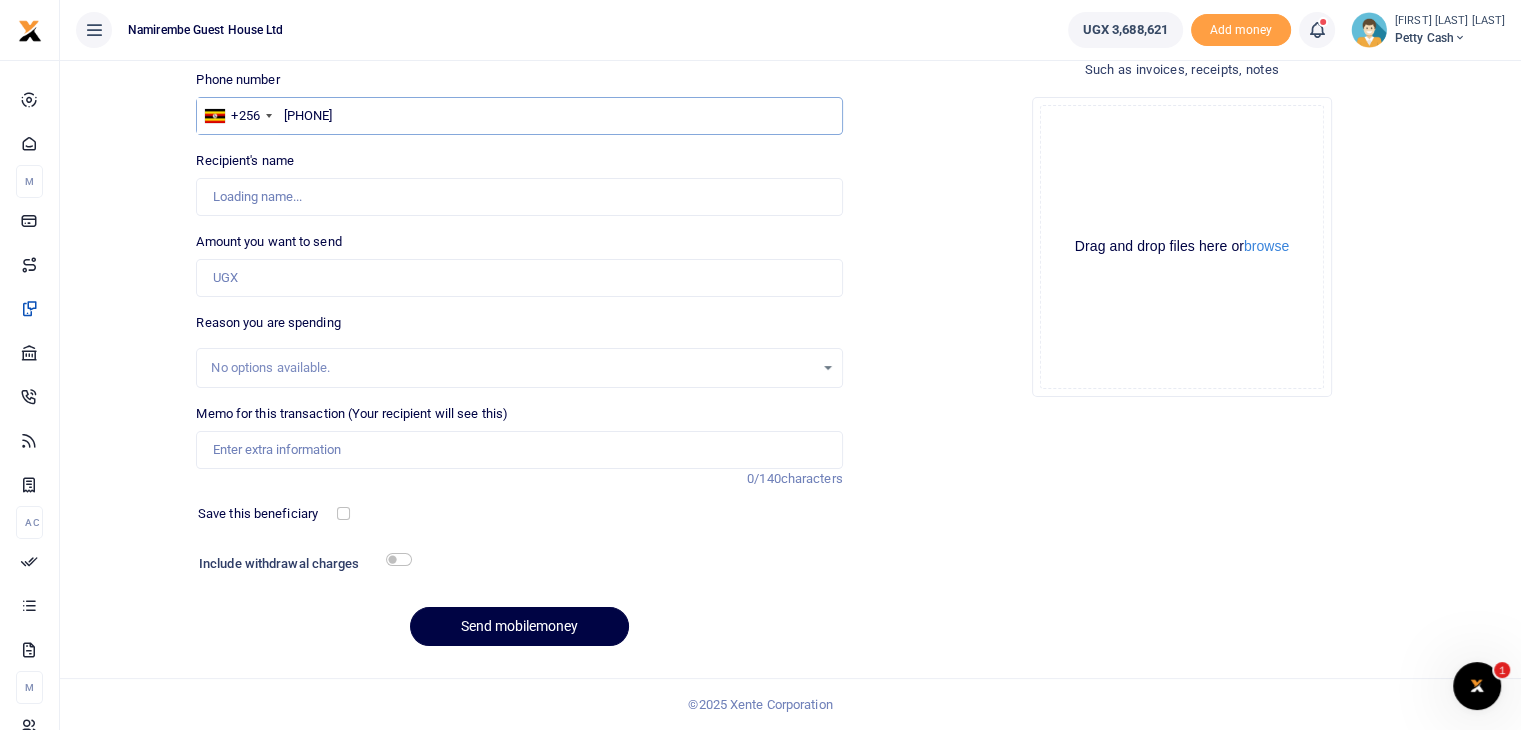 type on "[FIRST] [LAST]" 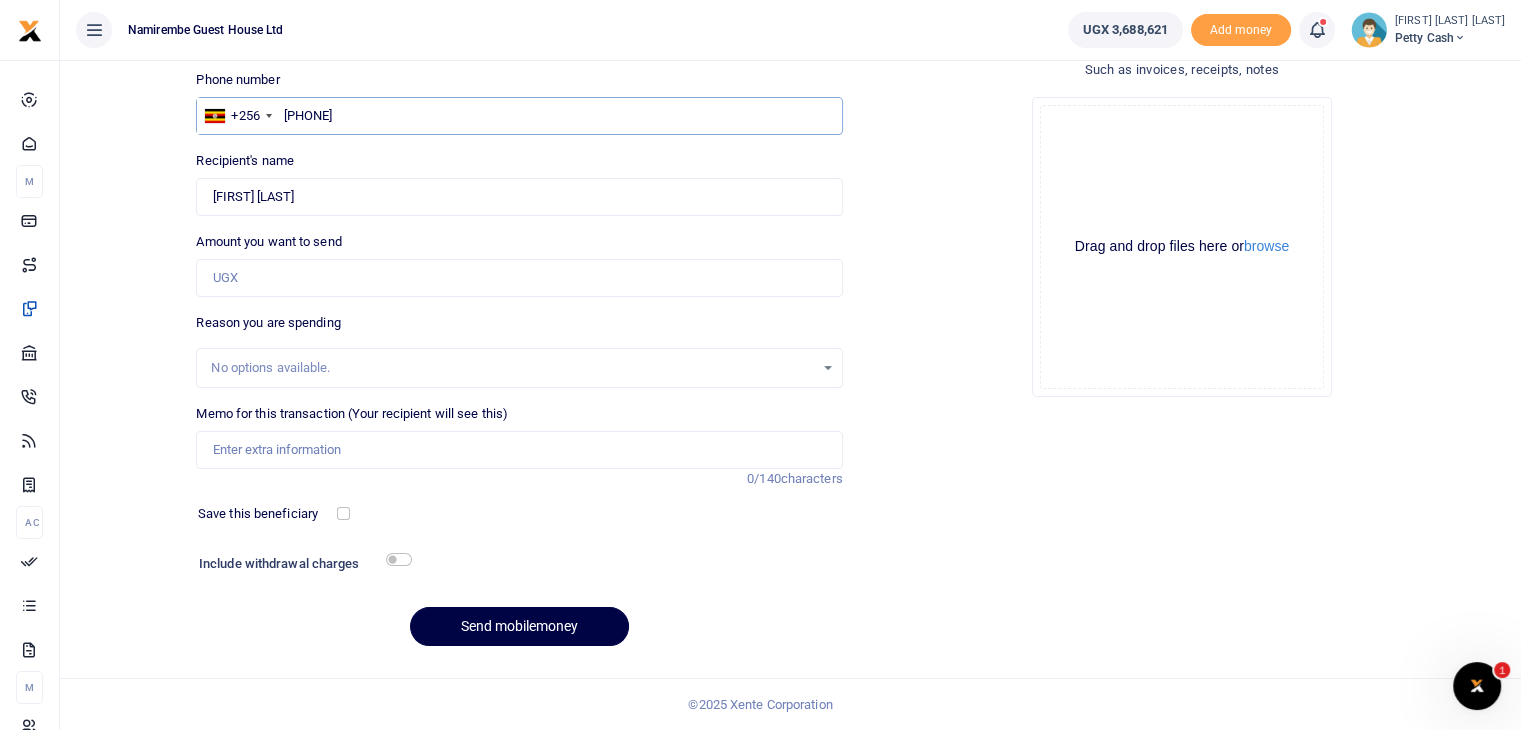 type on "708941751" 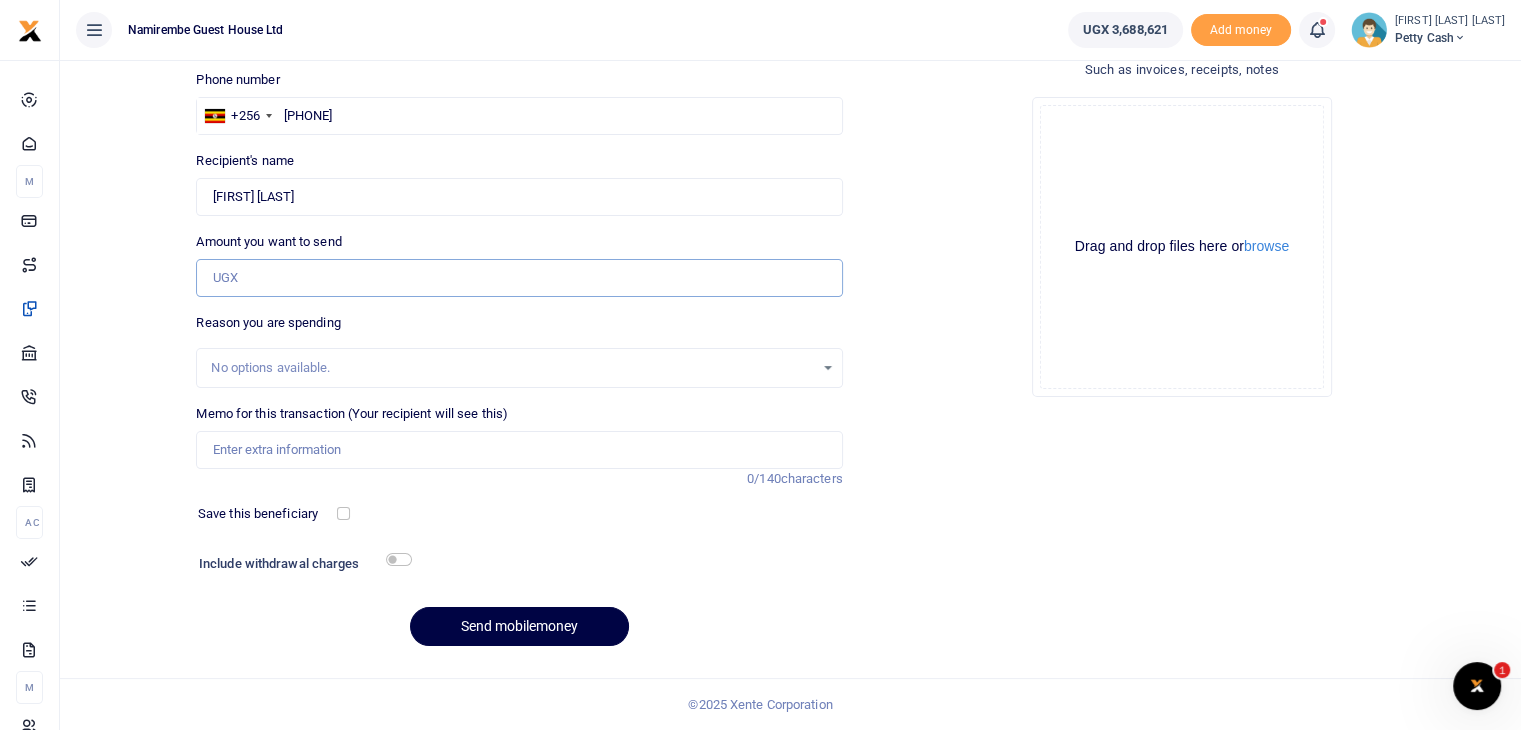 click on "Amount you want to send" at bounding box center (519, 278) 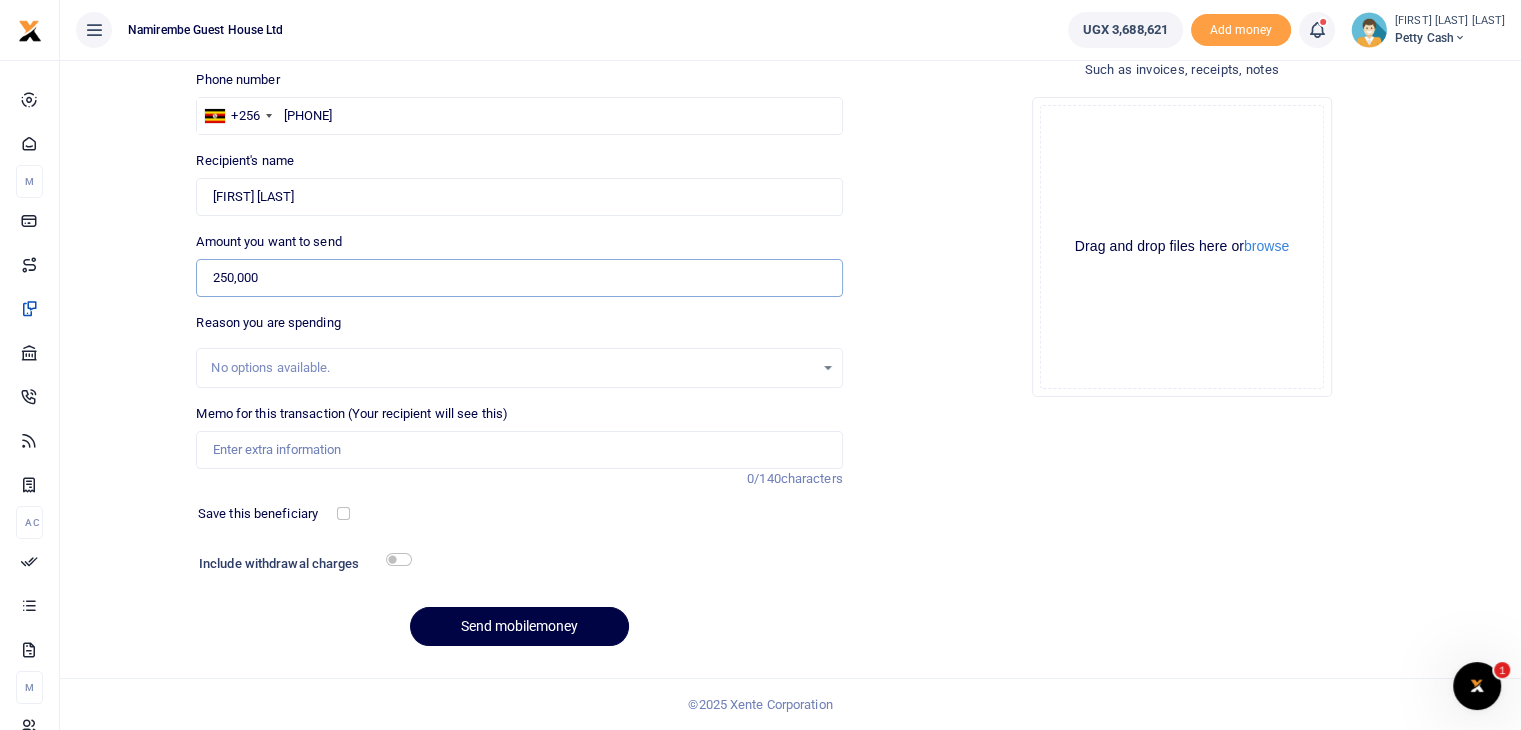 type on "250,000" 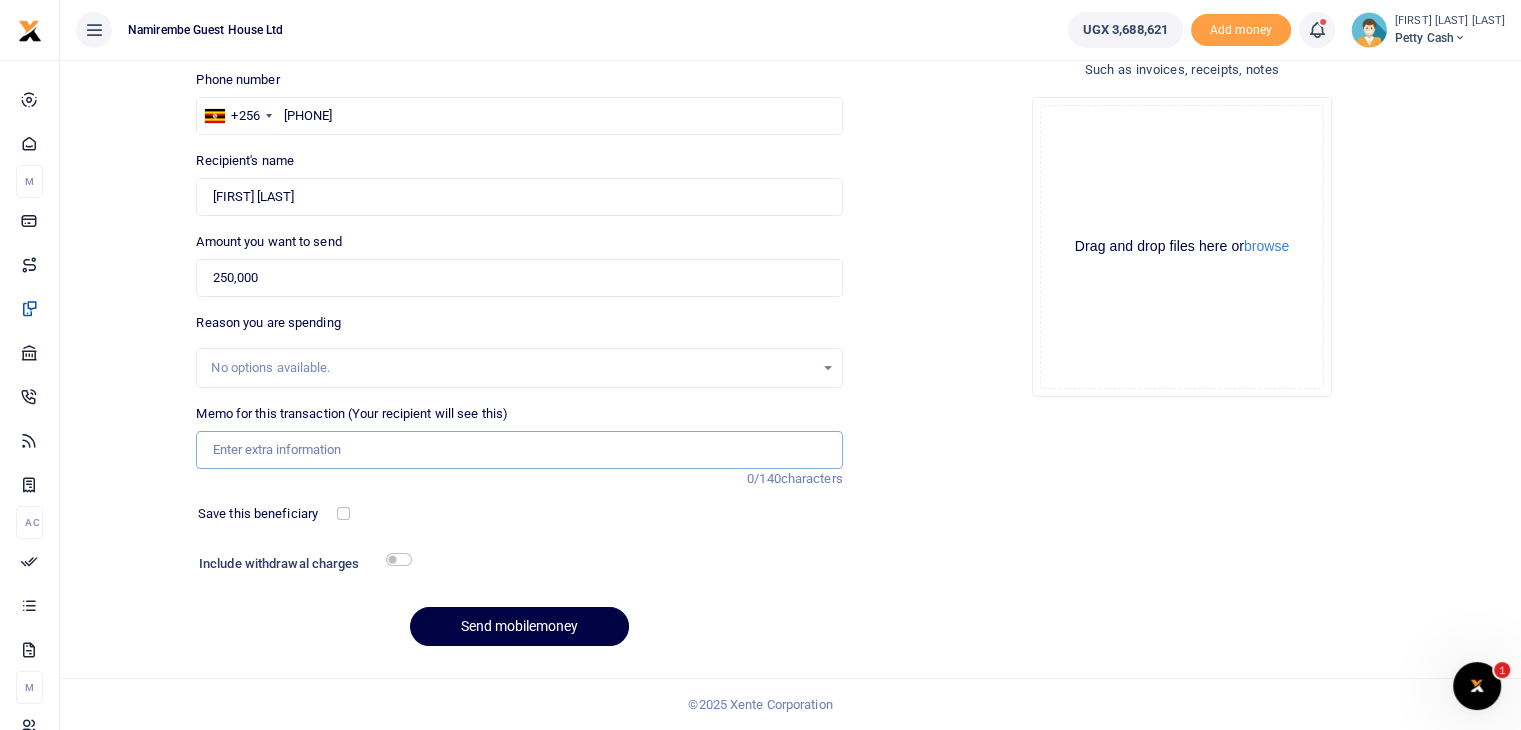click on "Memo for this transaction (Your recipient will see this)" at bounding box center (519, 450) 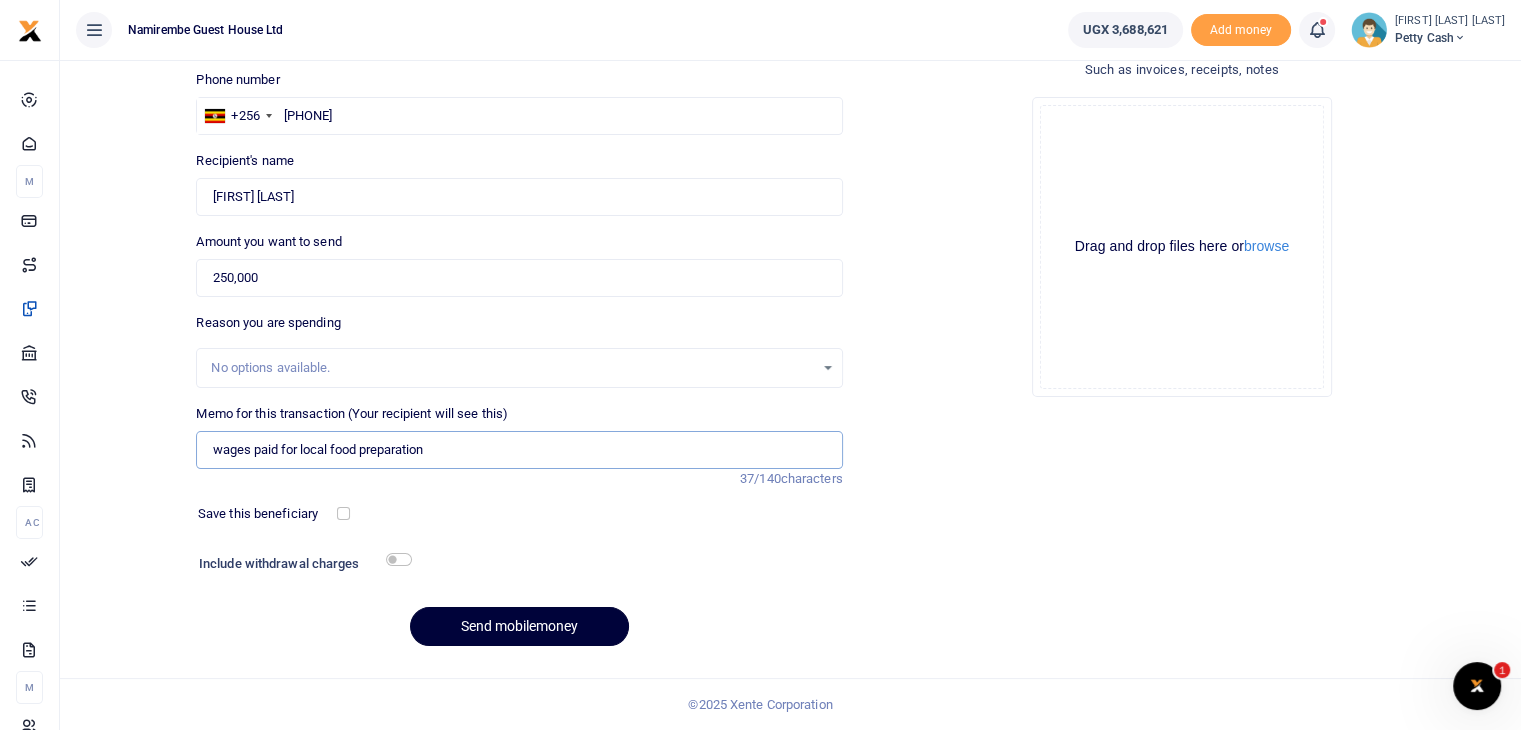 type on "wages paid for local food preparation" 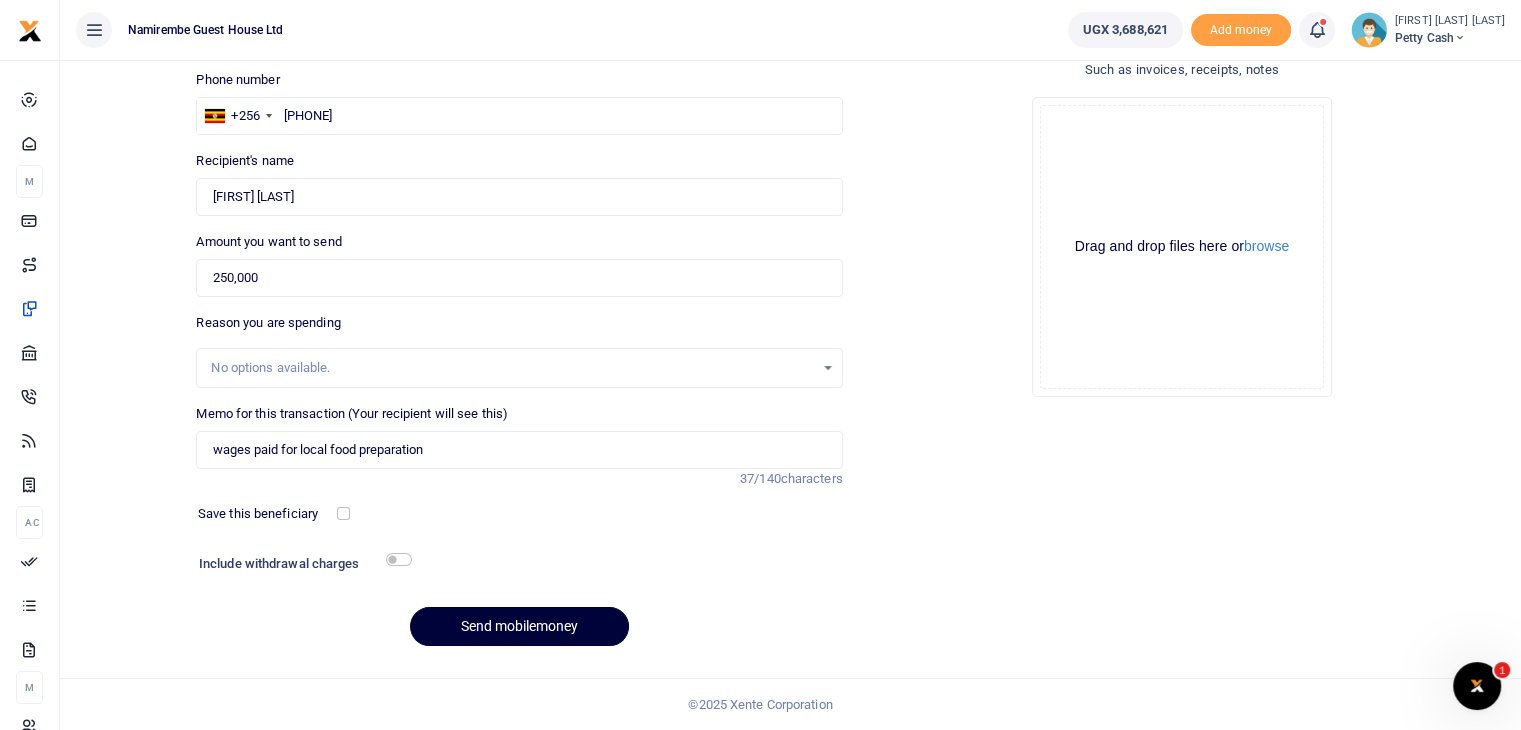 click on "Send mobilemoney" at bounding box center [519, 626] 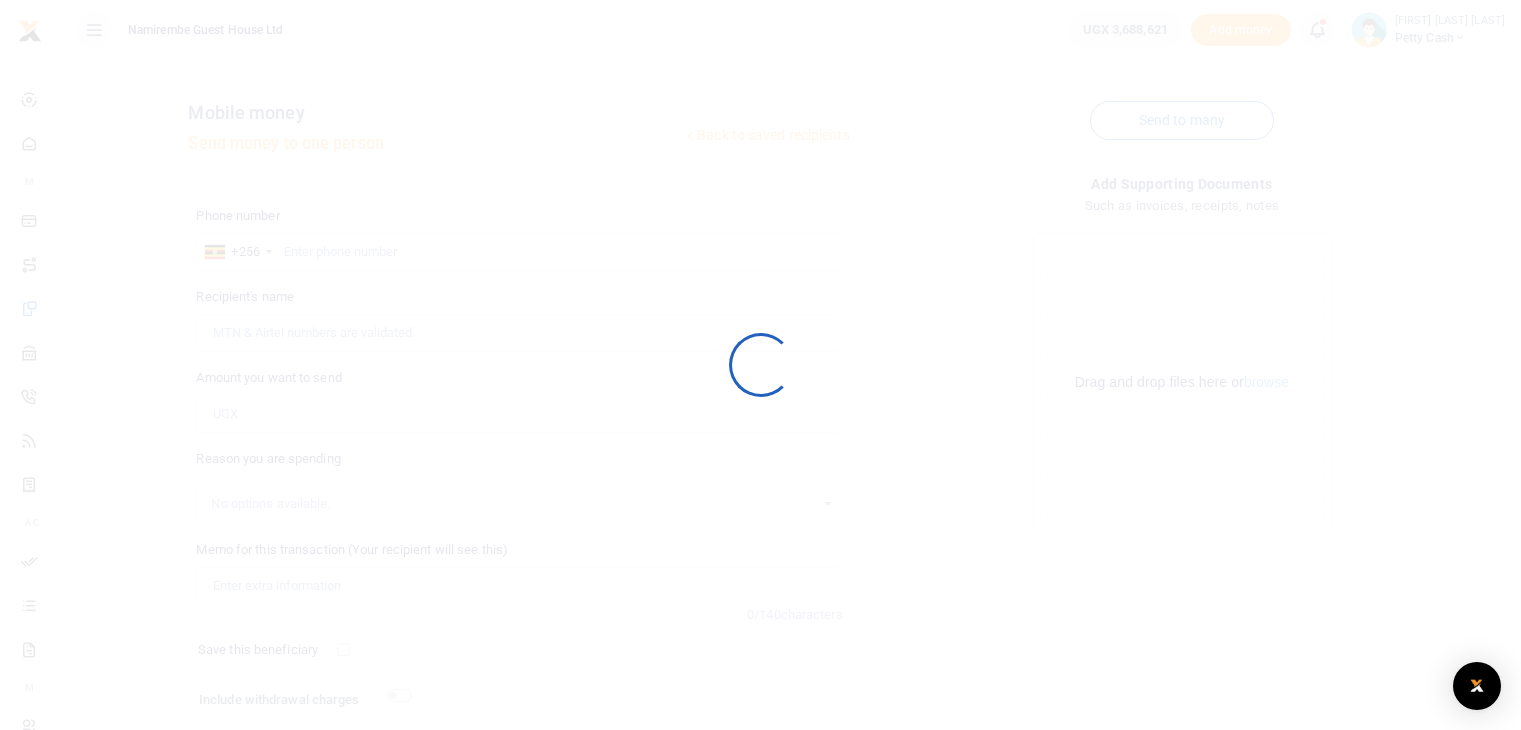 scroll, scrollTop: 136, scrollLeft: 0, axis: vertical 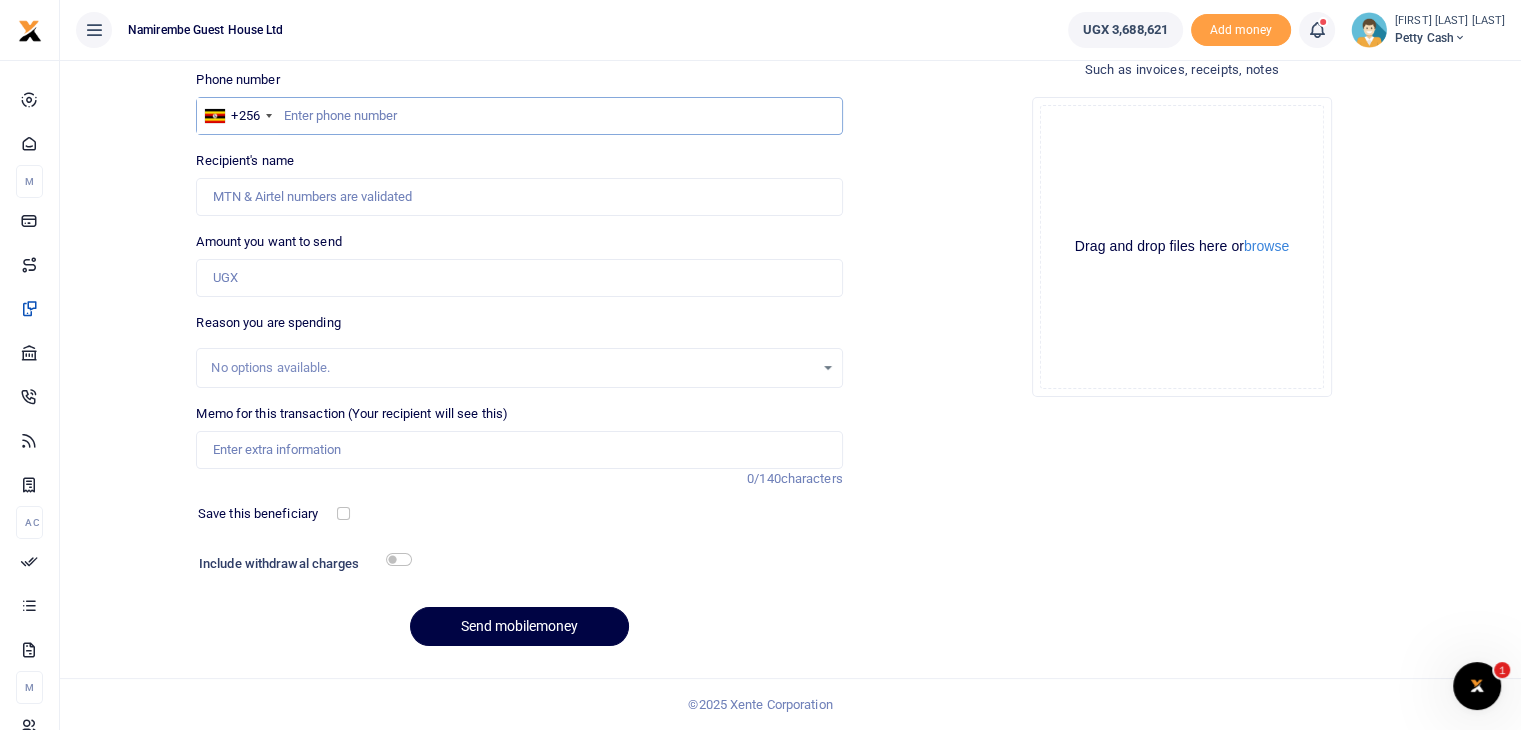 click at bounding box center (519, 116) 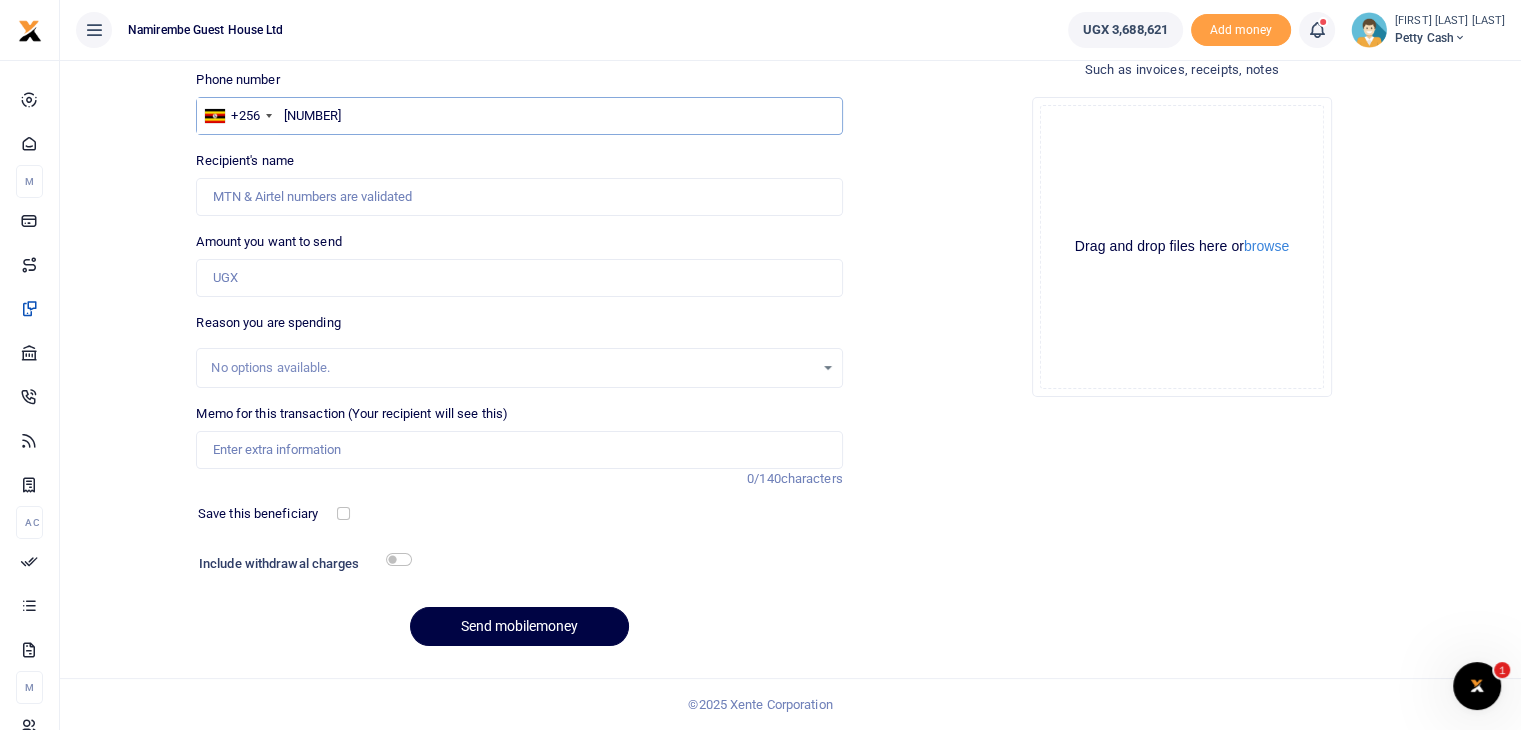 type on "782717492" 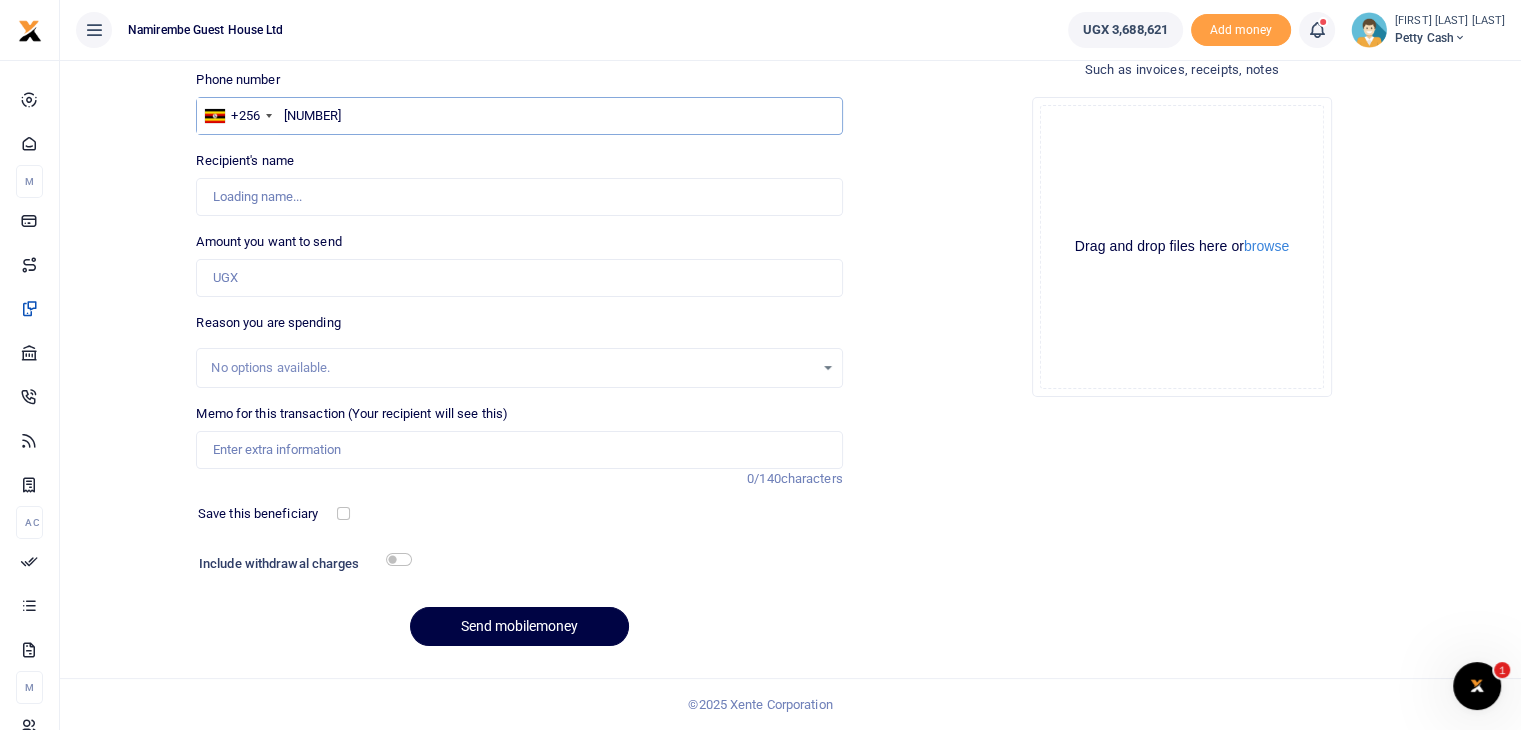 type on "Serugende Felix" 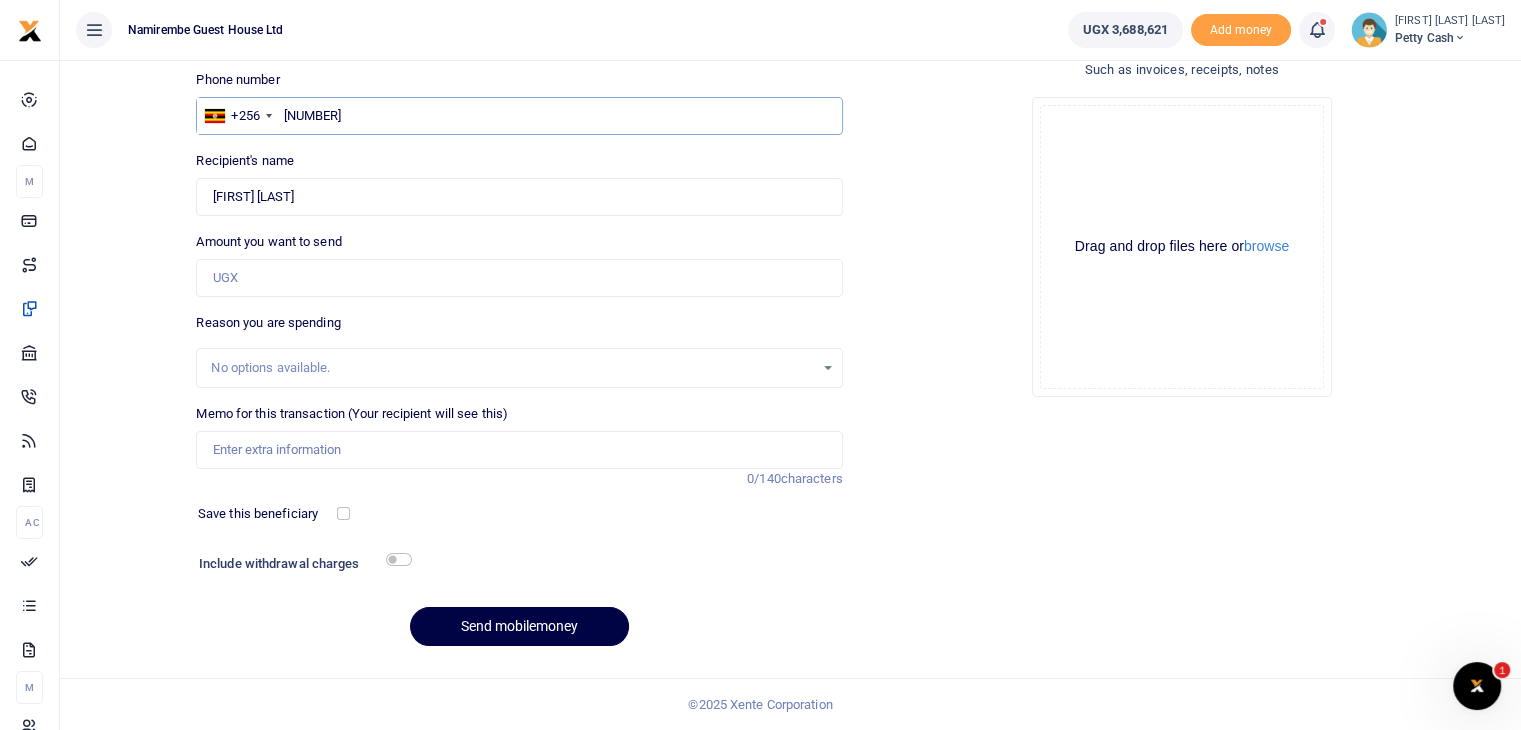 type on "782717492" 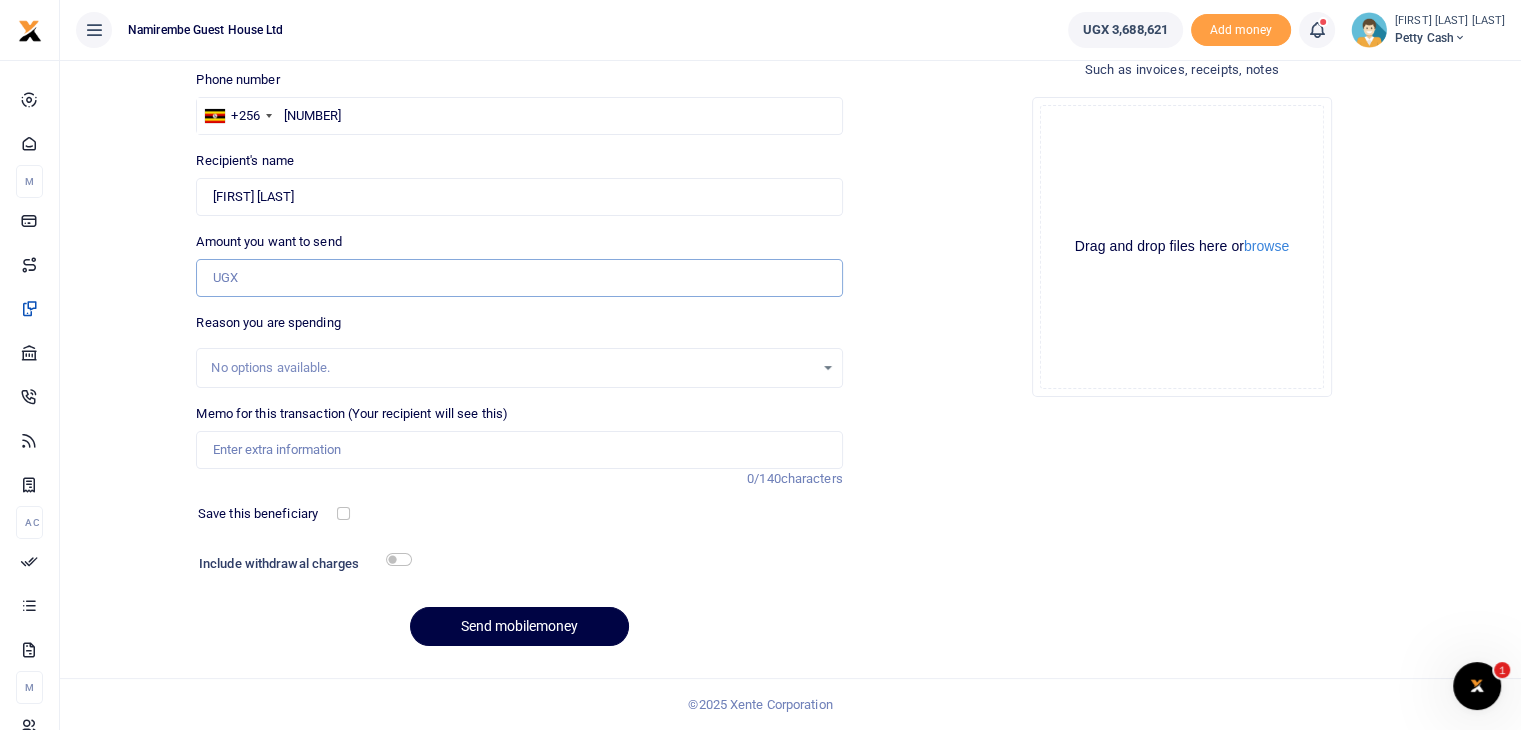 click on "Amount you want to send" at bounding box center [519, 278] 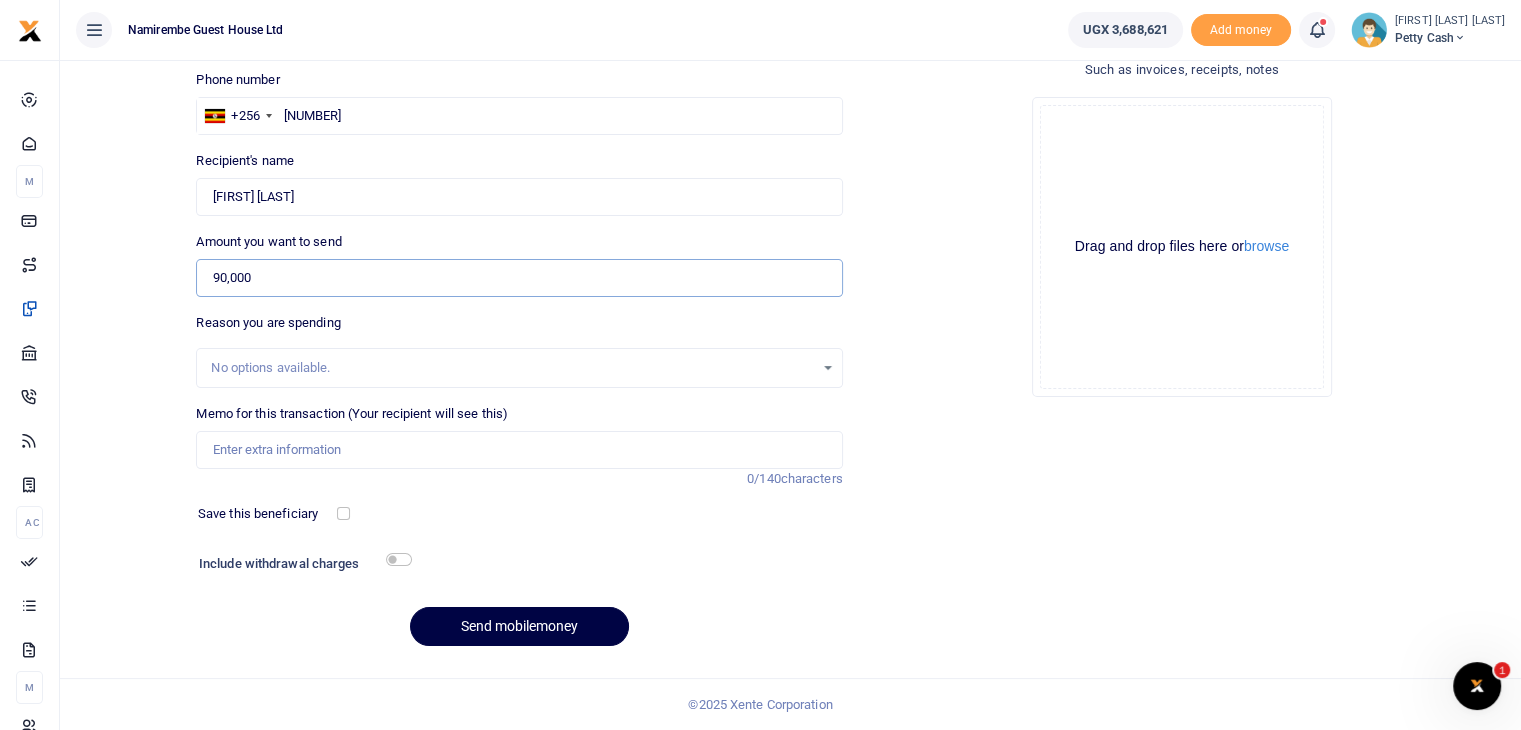 type on "90,000" 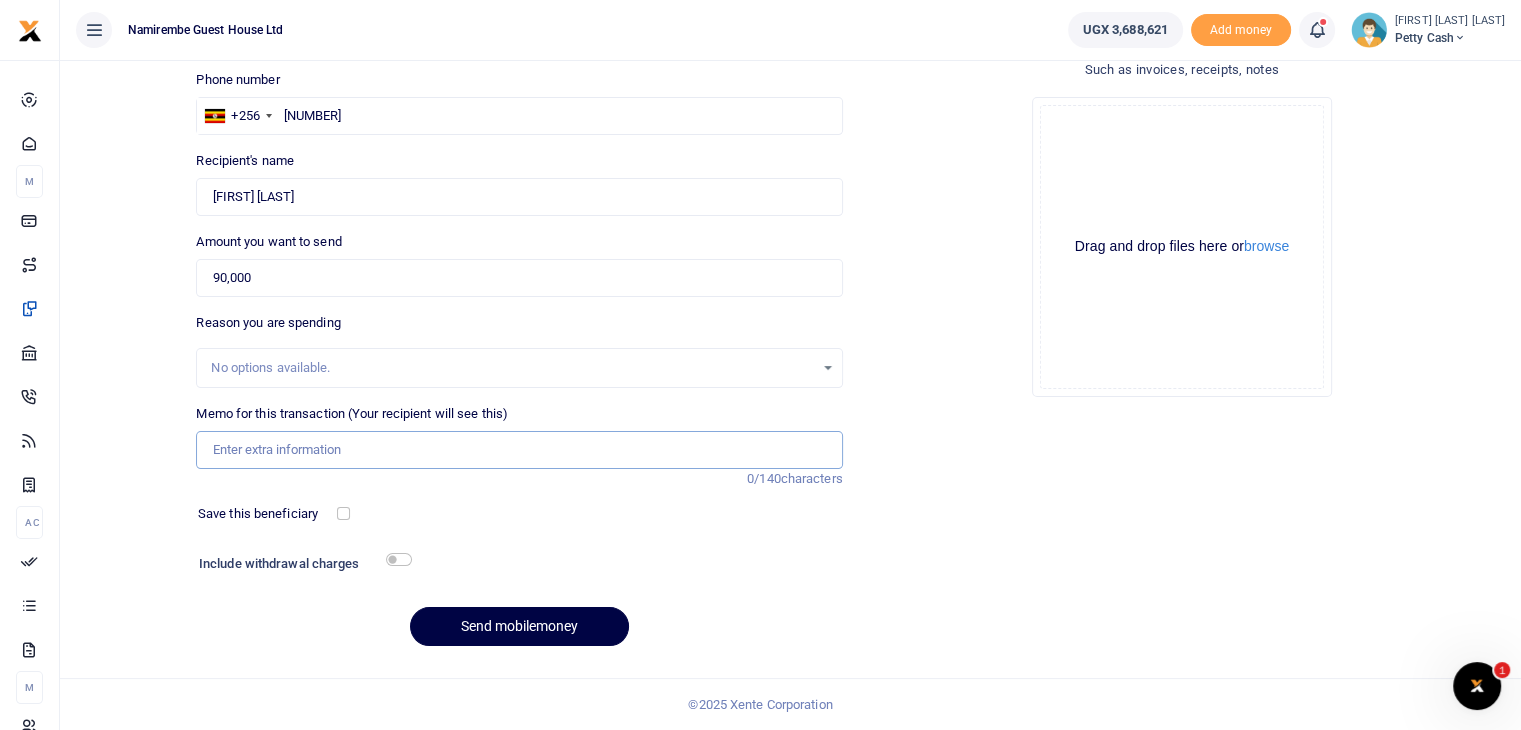 click on "Memo for this transaction (Your recipient will see this)" at bounding box center (519, 450) 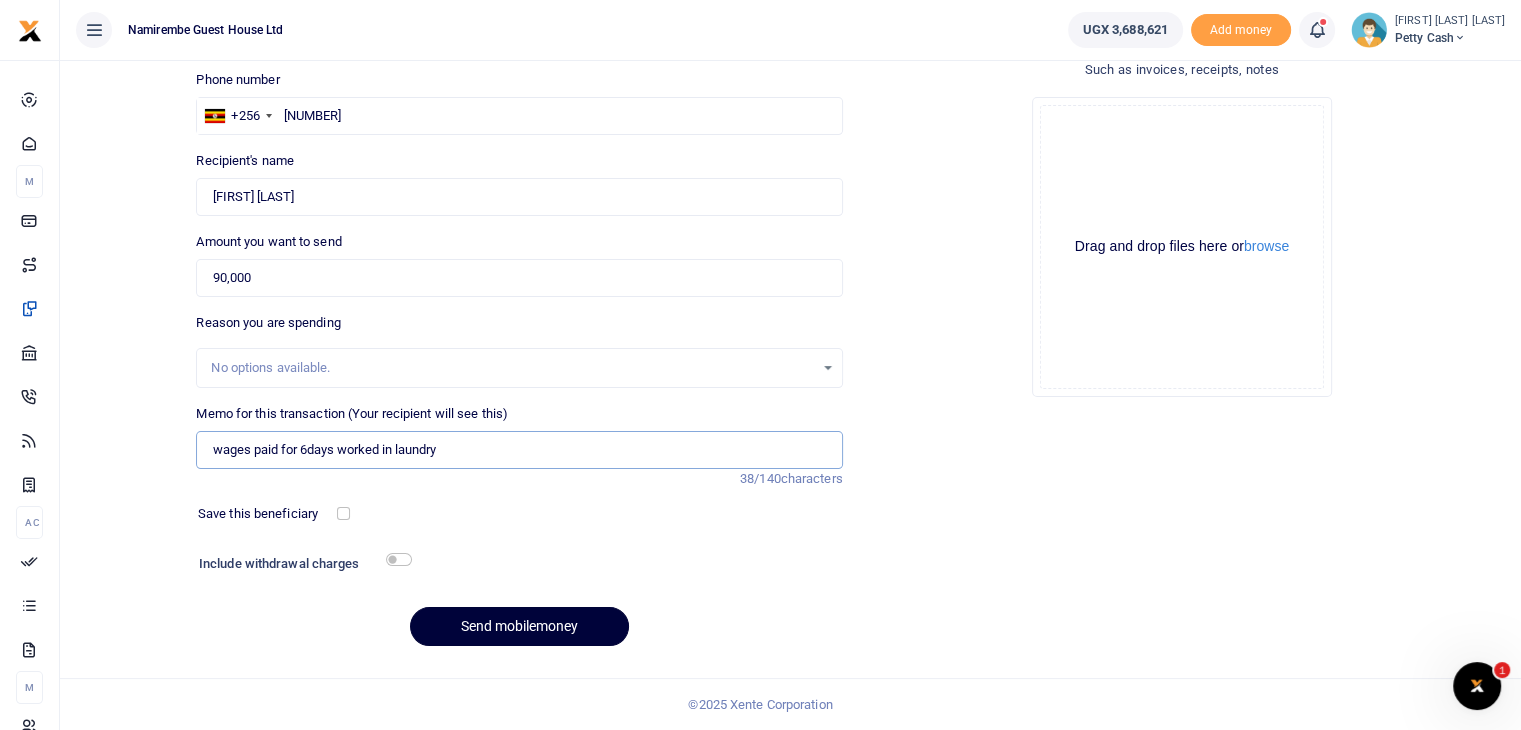 type on "wages paid for 6days worked in laundry" 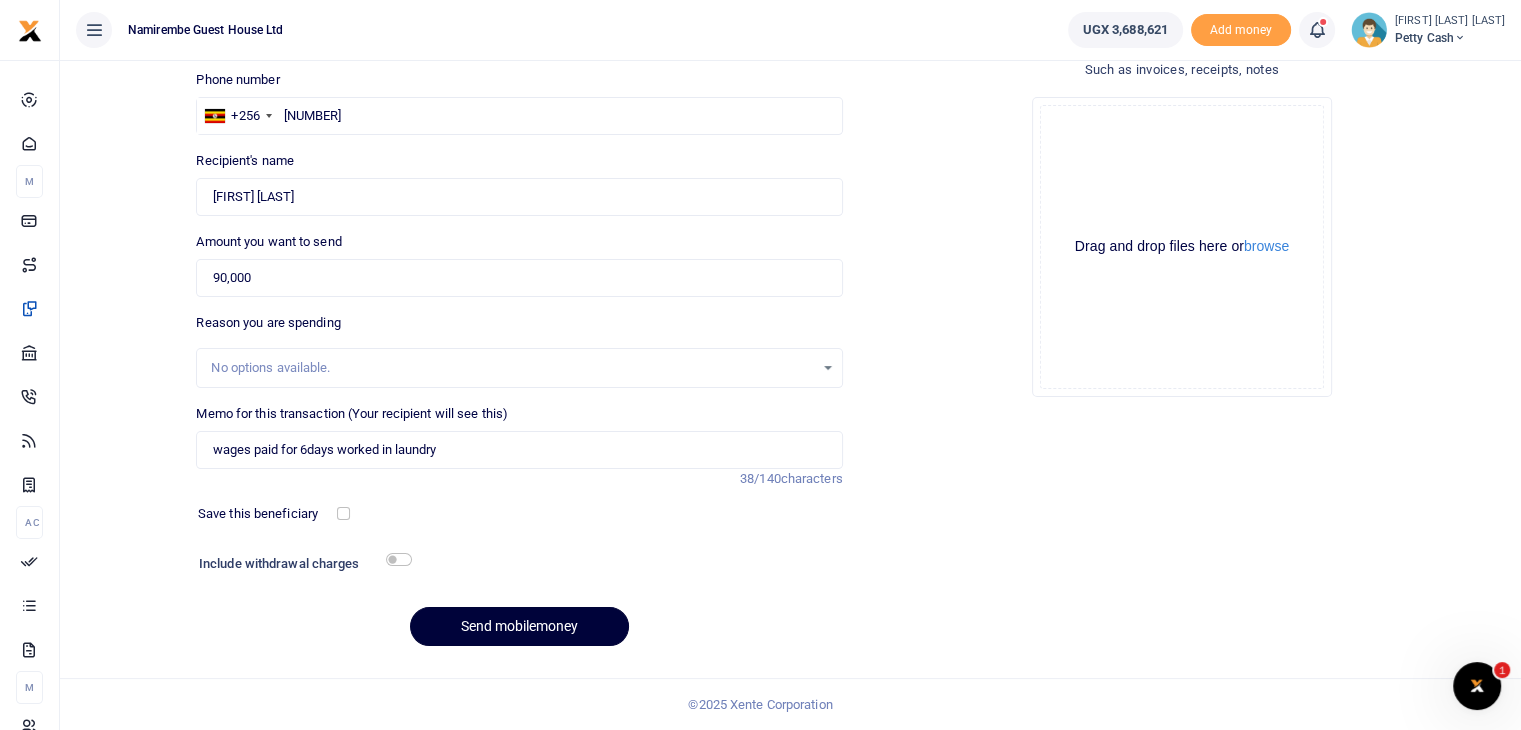 click on "Send mobilemoney" at bounding box center [519, 626] 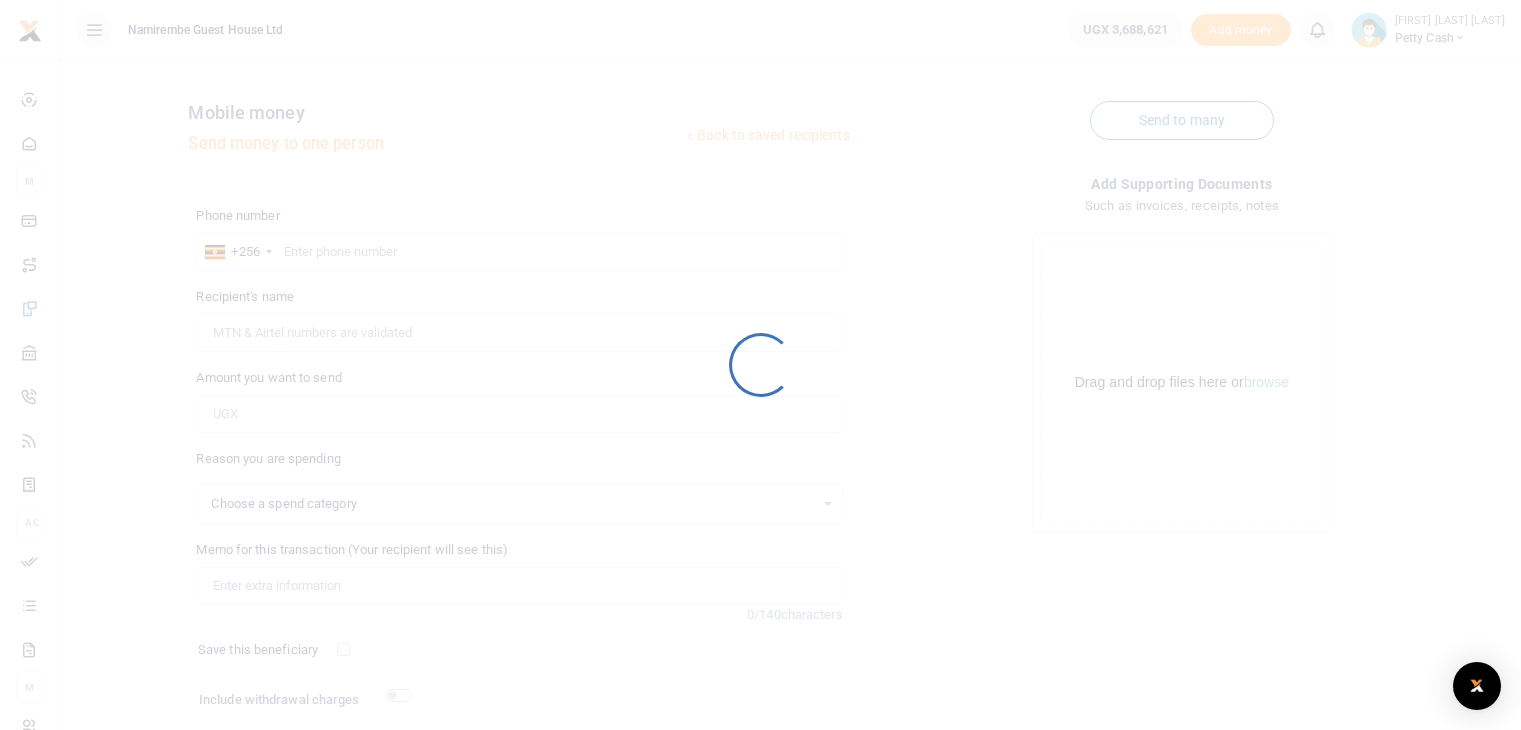 scroll, scrollTop: 136, scrollLeft: 0, axis: vertical 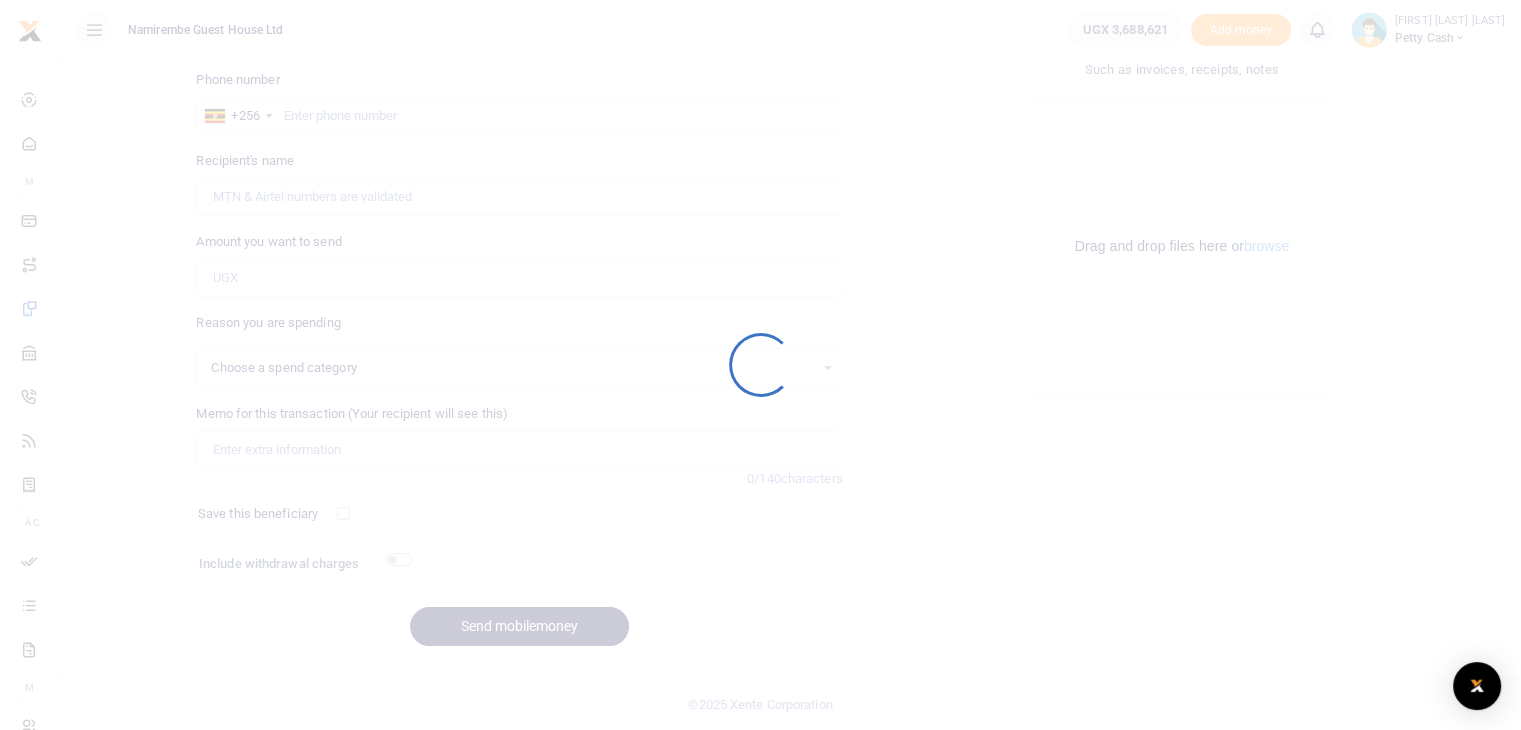 select 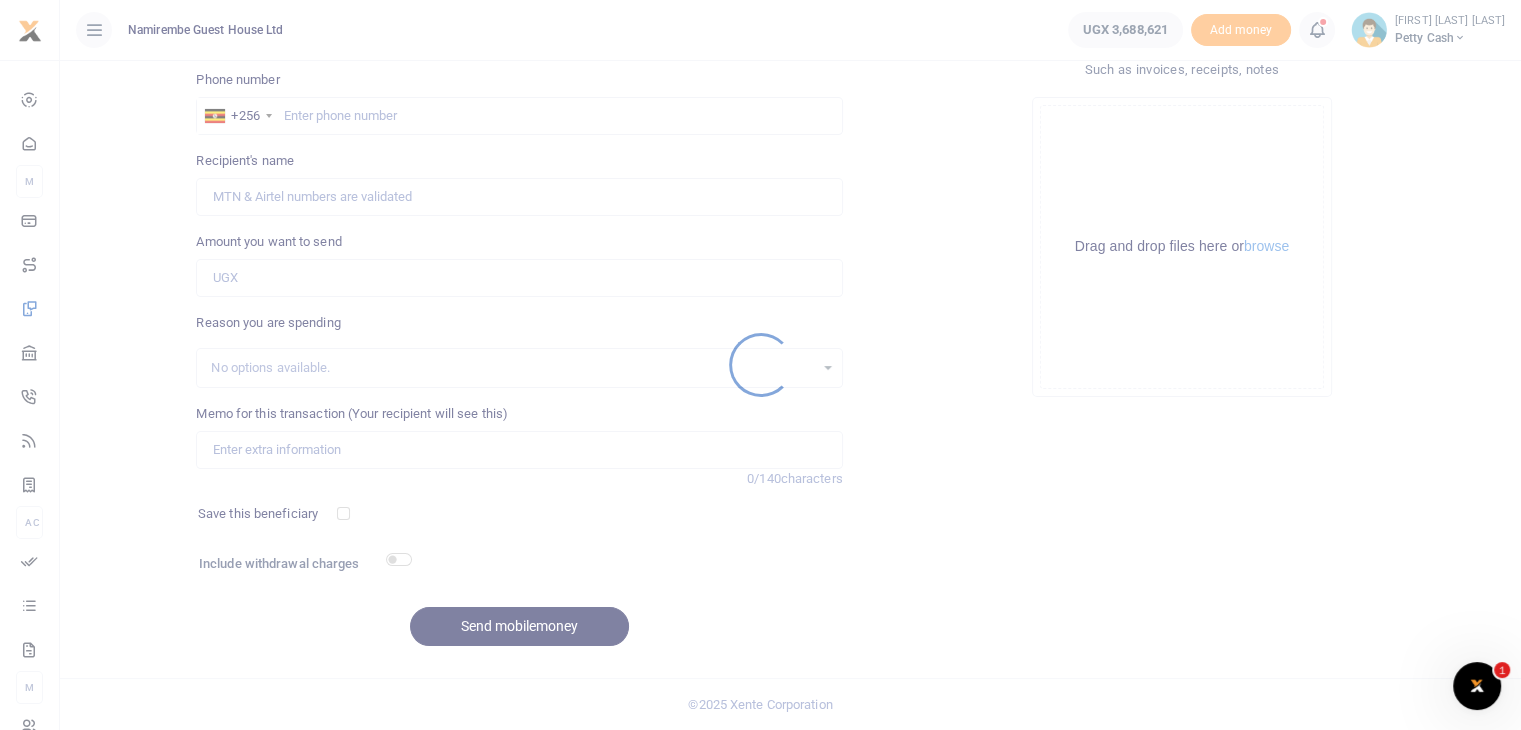 scroll, scrollTop: 0, scrollLeft: 0, axis: both 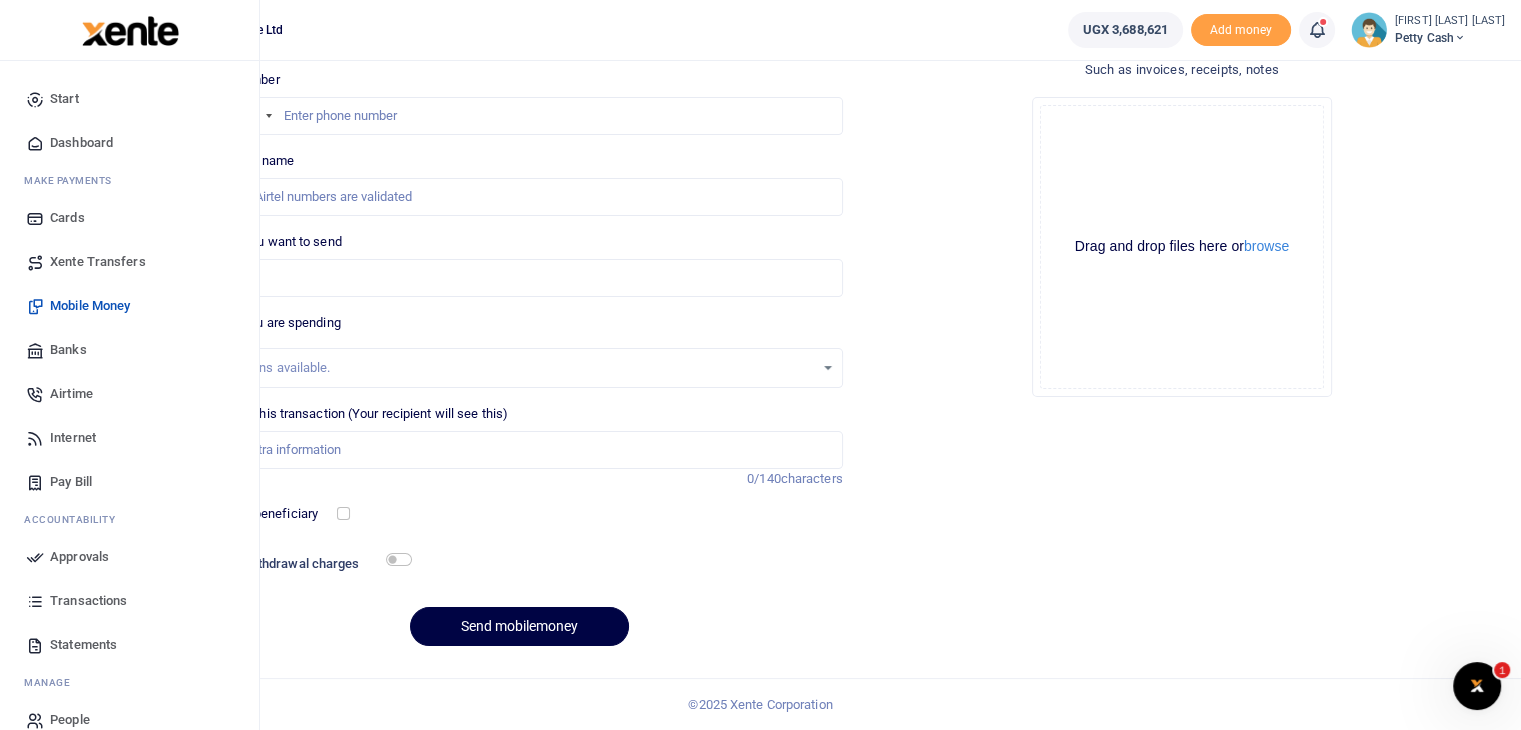 click on "Approvals" at bounding box center [79, 557] 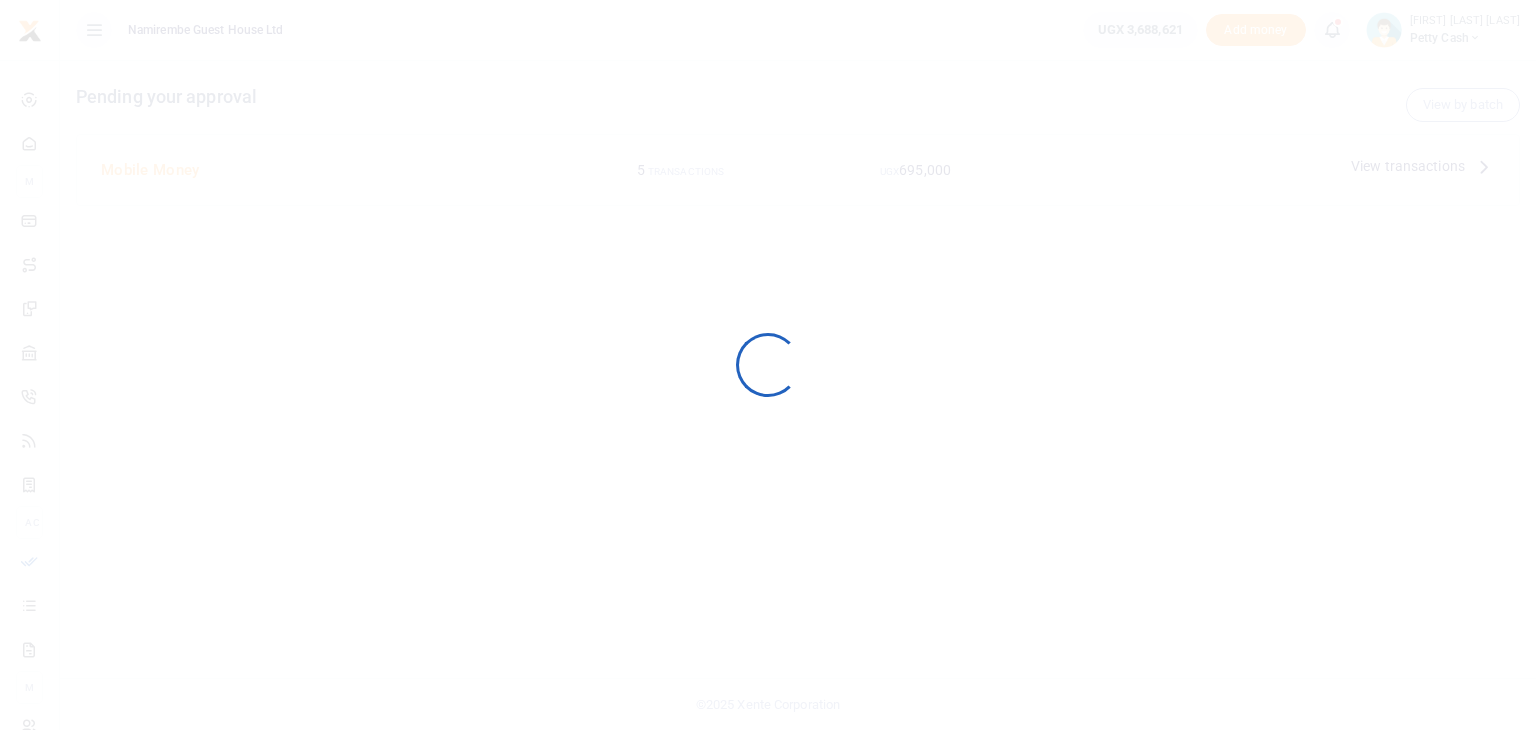 scroll, scrollTop: 0, scrollLeft: 0, axis: both 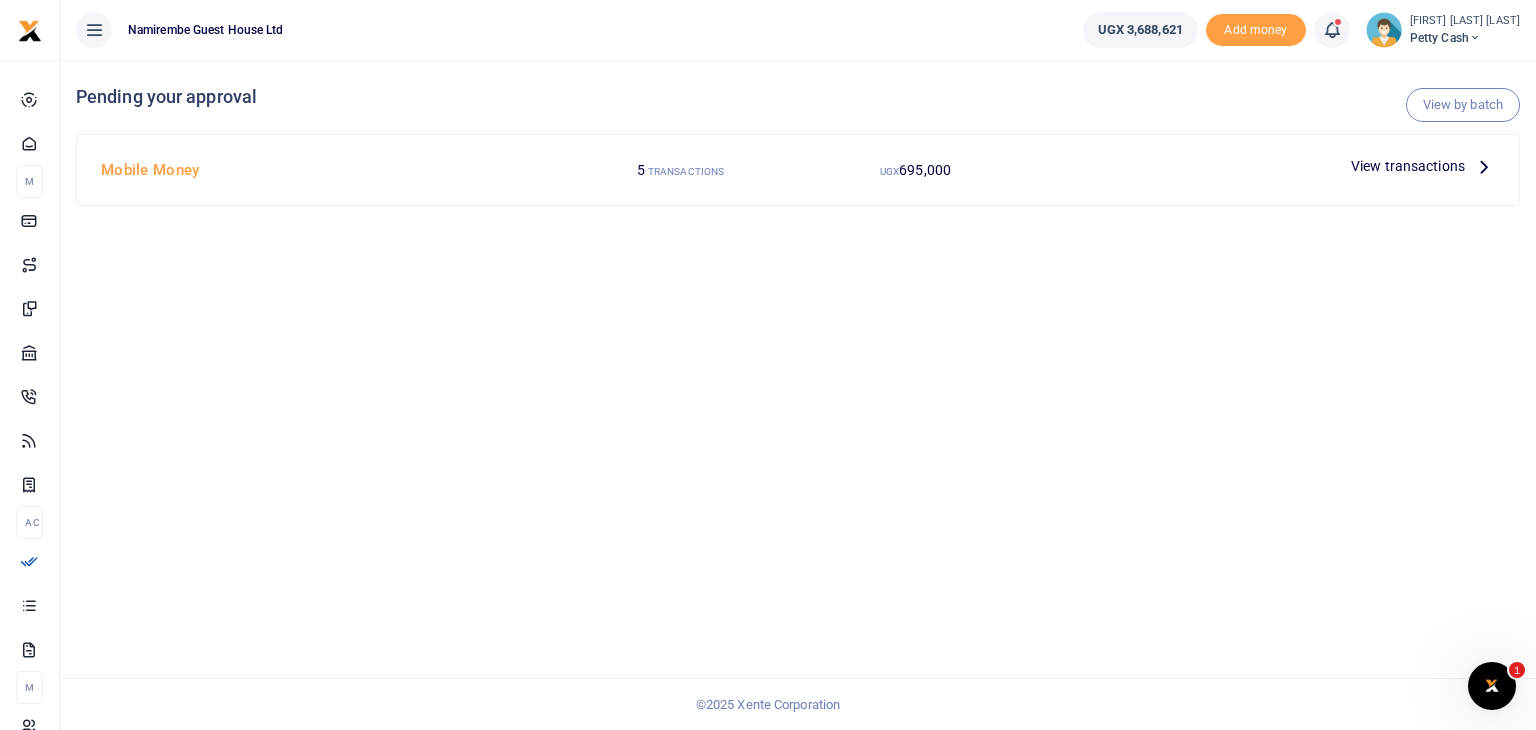 click at bounding box center [1484, 166] 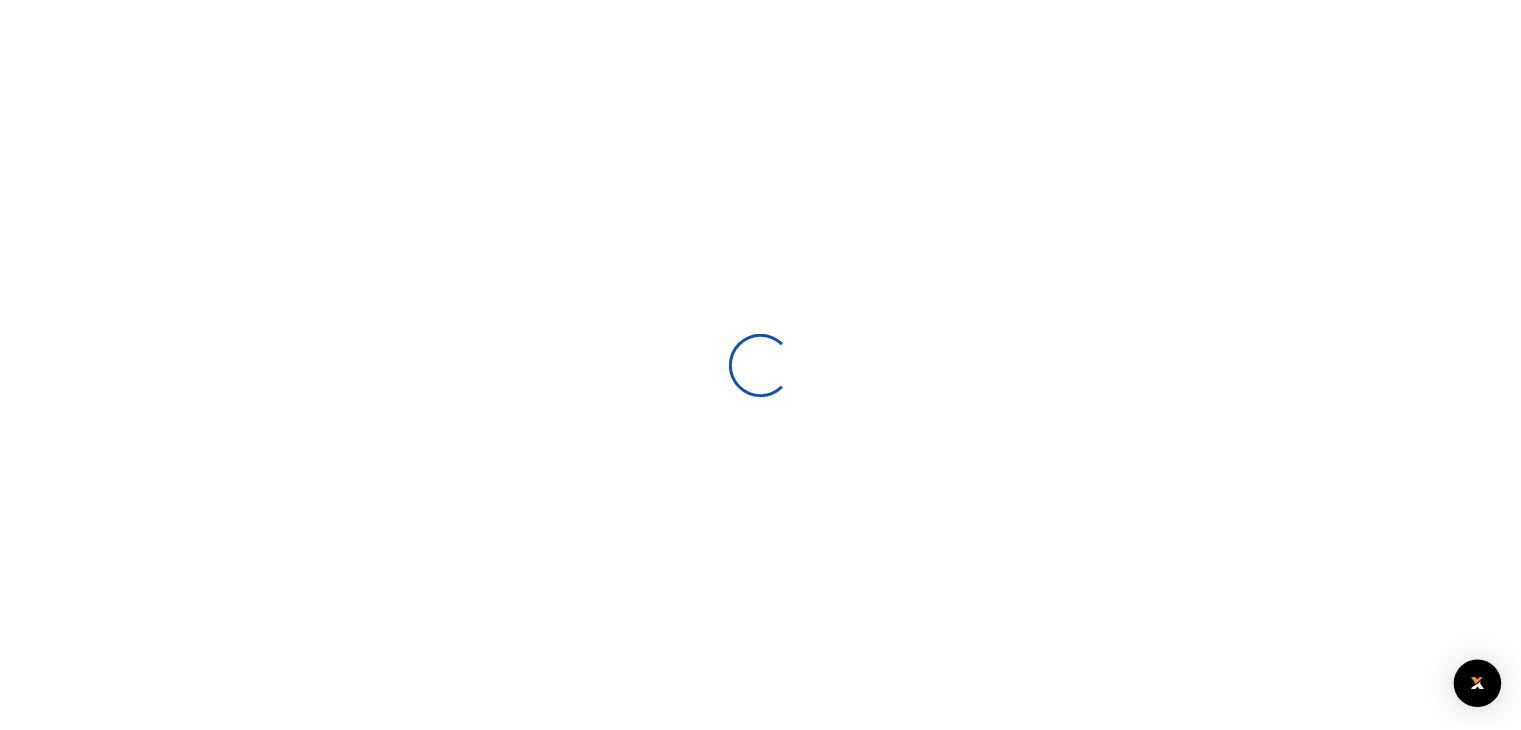 scroll, scrollTop: 0, scrollLeft: 0, axis: both 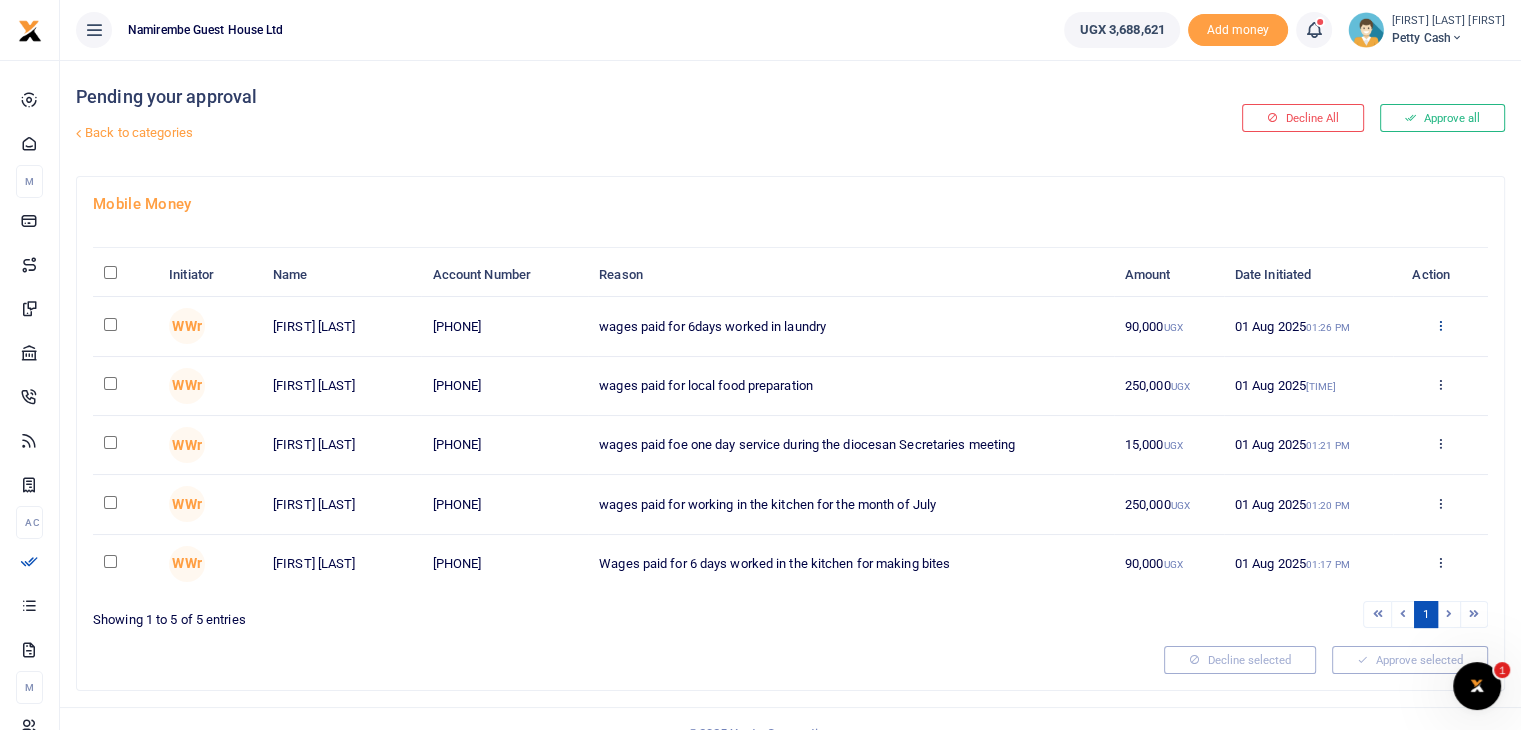 click at bounding box center [1440, 325] 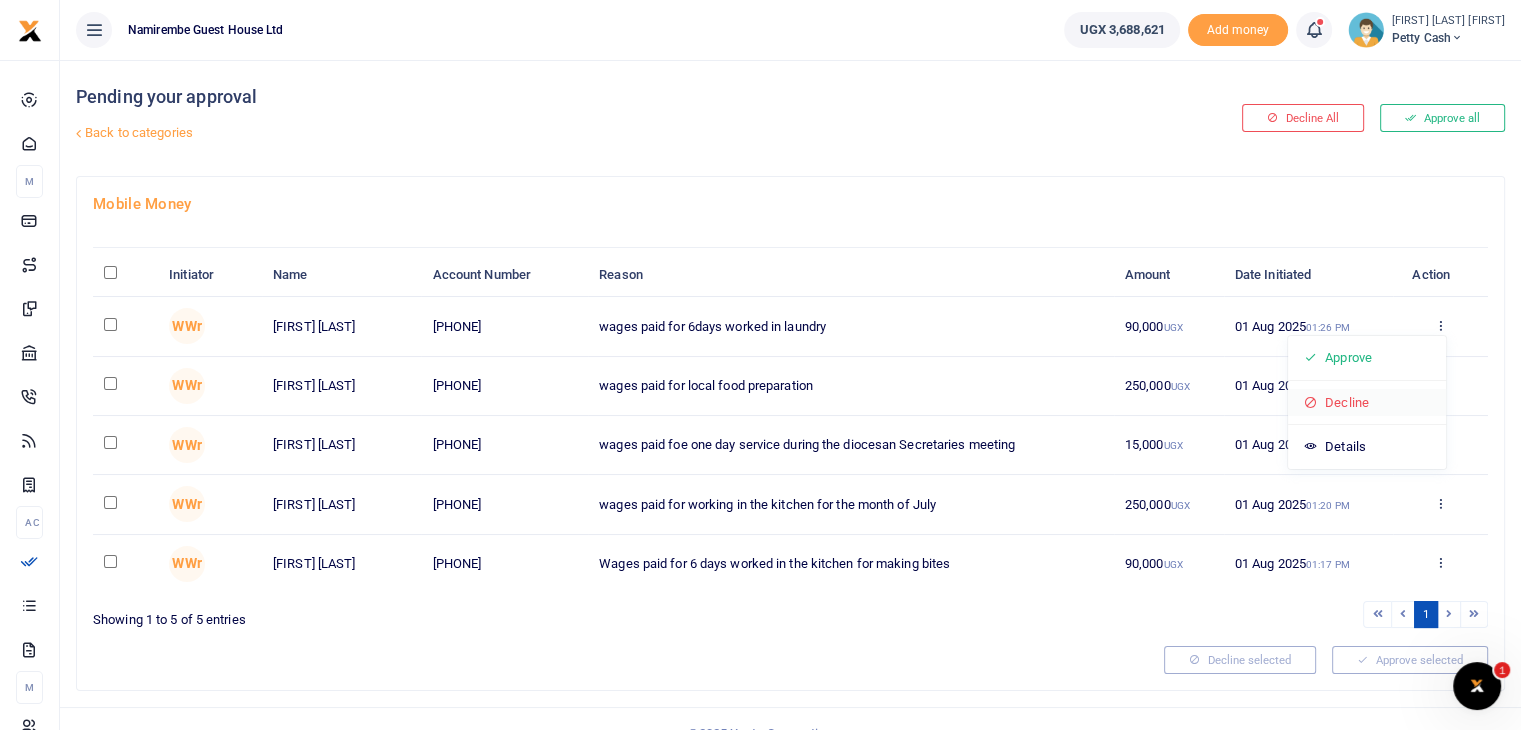 click on "Decline" at bounding box center (1367, 403) 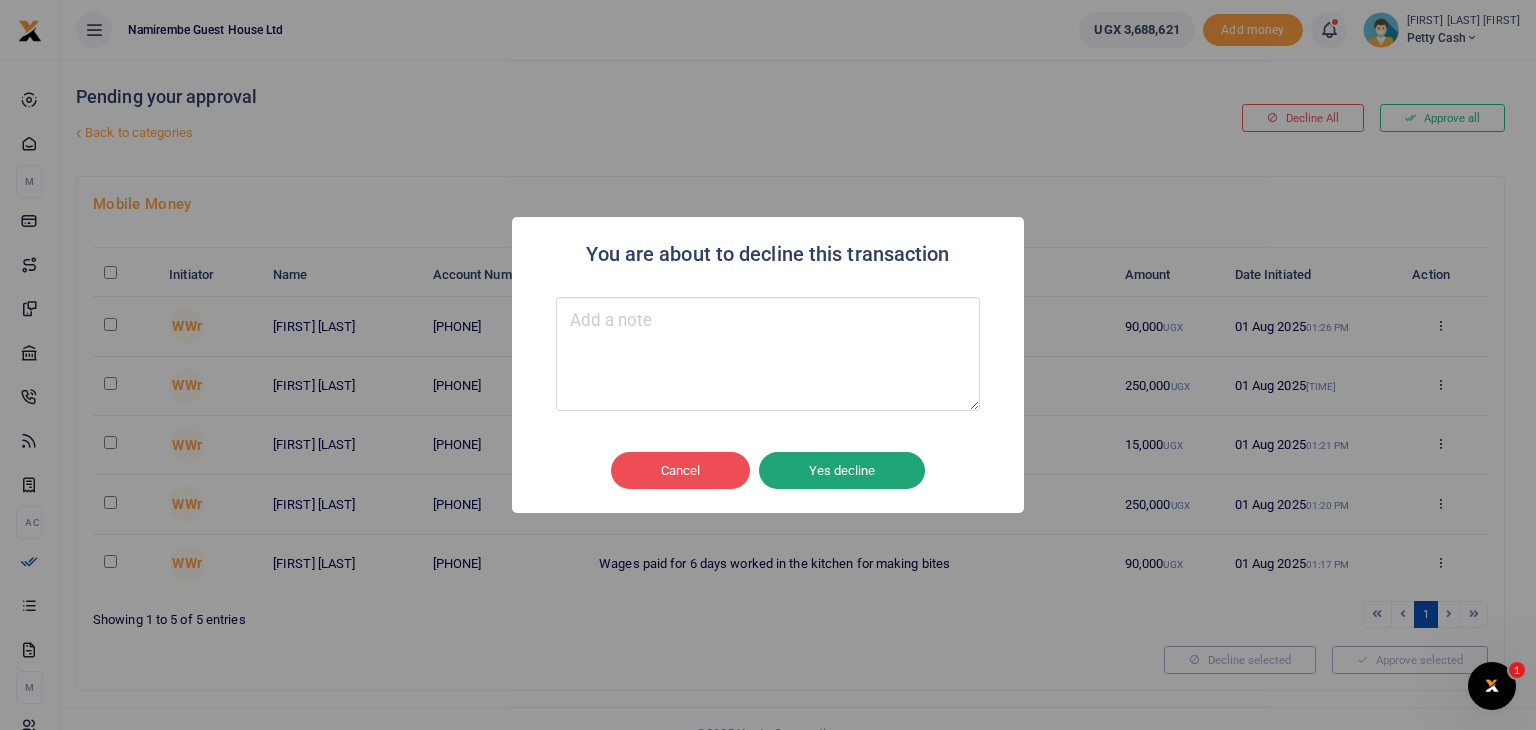 click on "Yes decline" at bounding box center [842, 471] 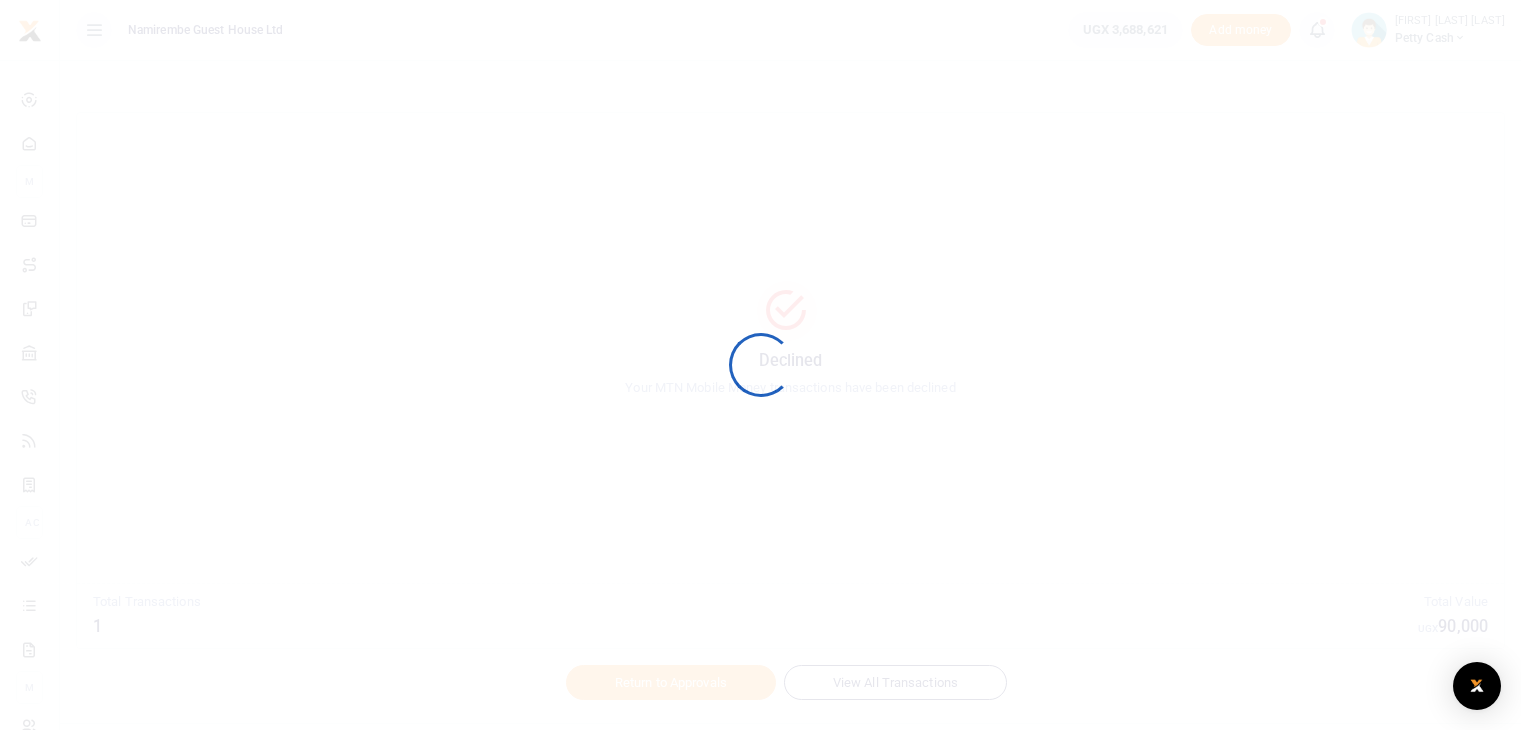 scroll, scrollTop: 0, scrollLeft: 0, axis: both 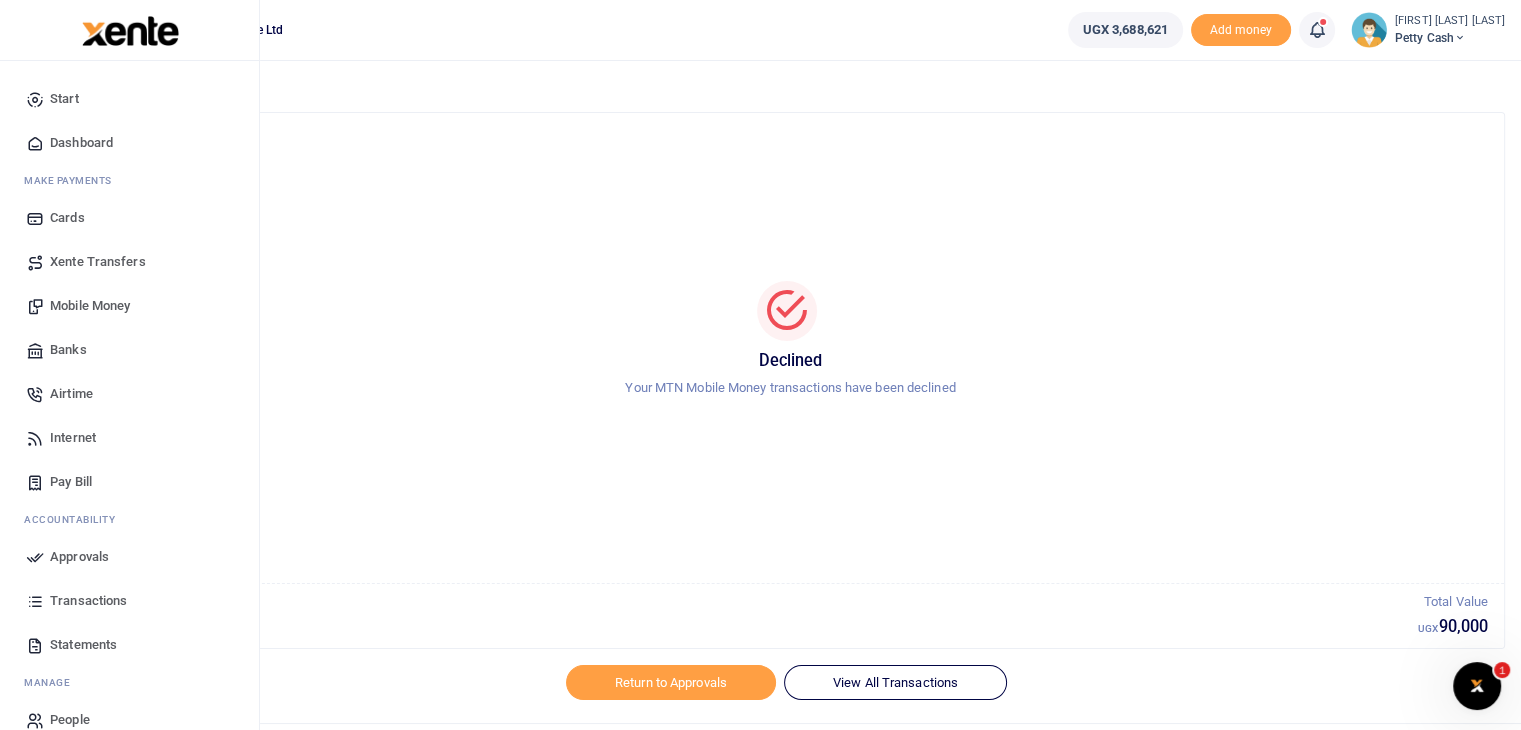 click on "Mobile Money" at bounding box center (90, 306) 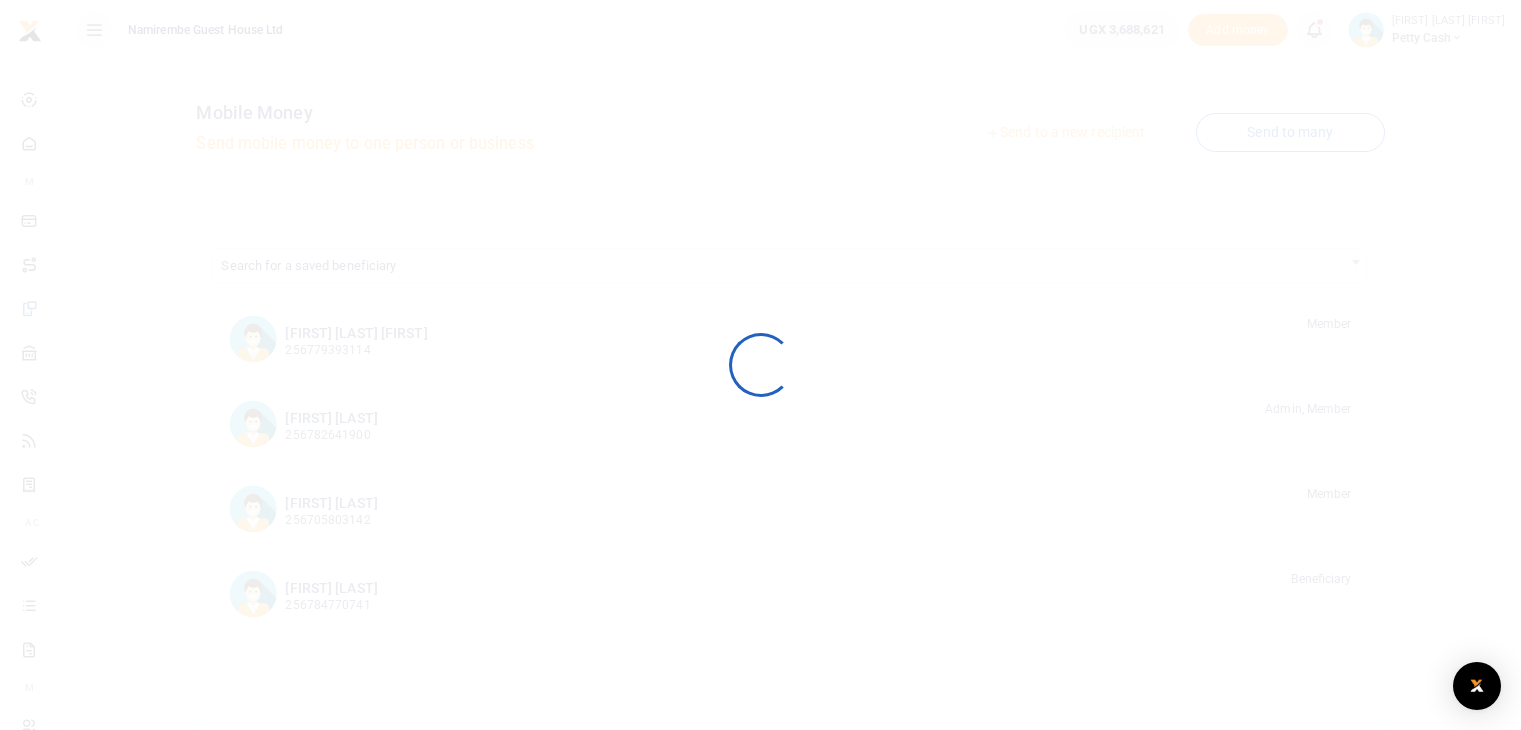 scroll, scrollTop: 0, scrollLeft: 0, axis: both 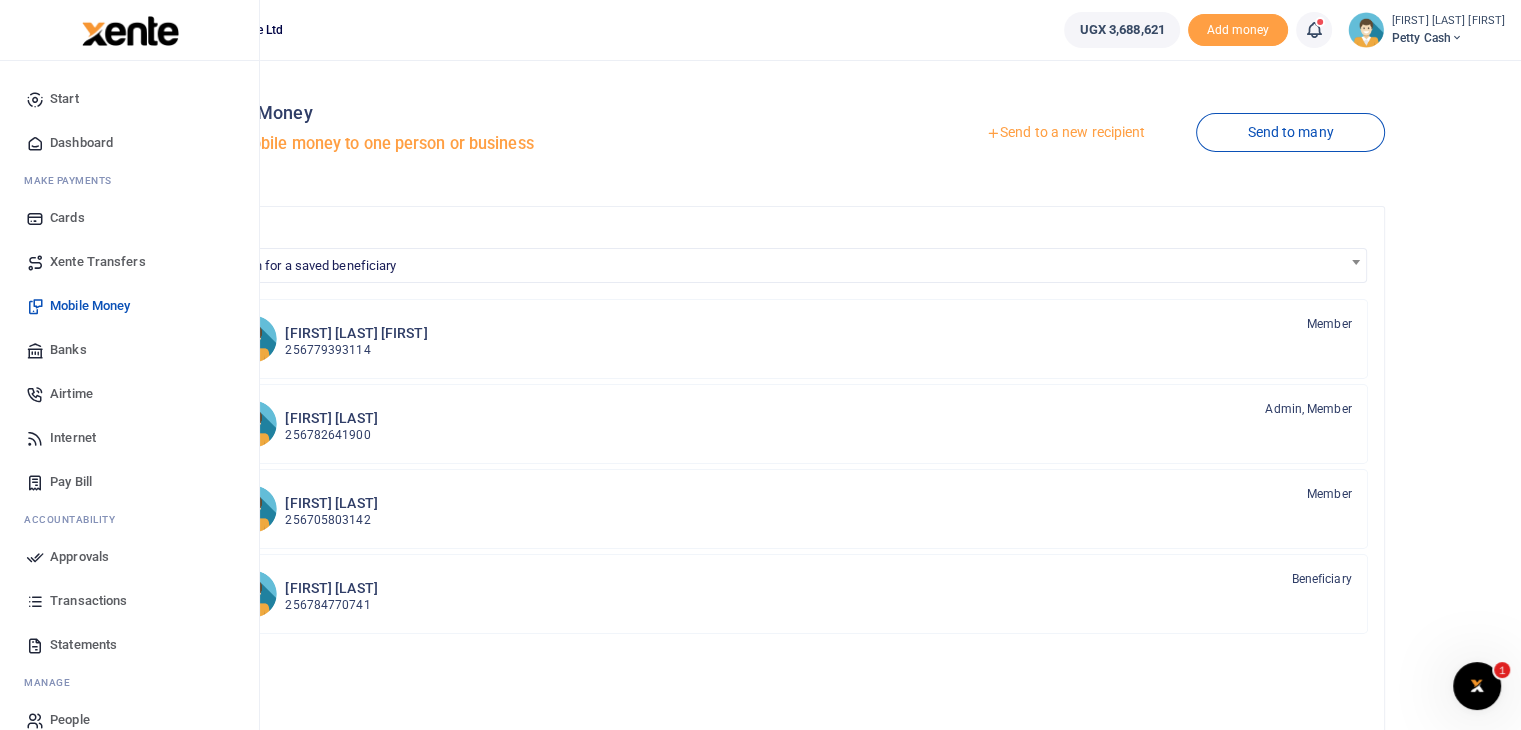 click on "Mobile Money" at bounding box center (90, 306) 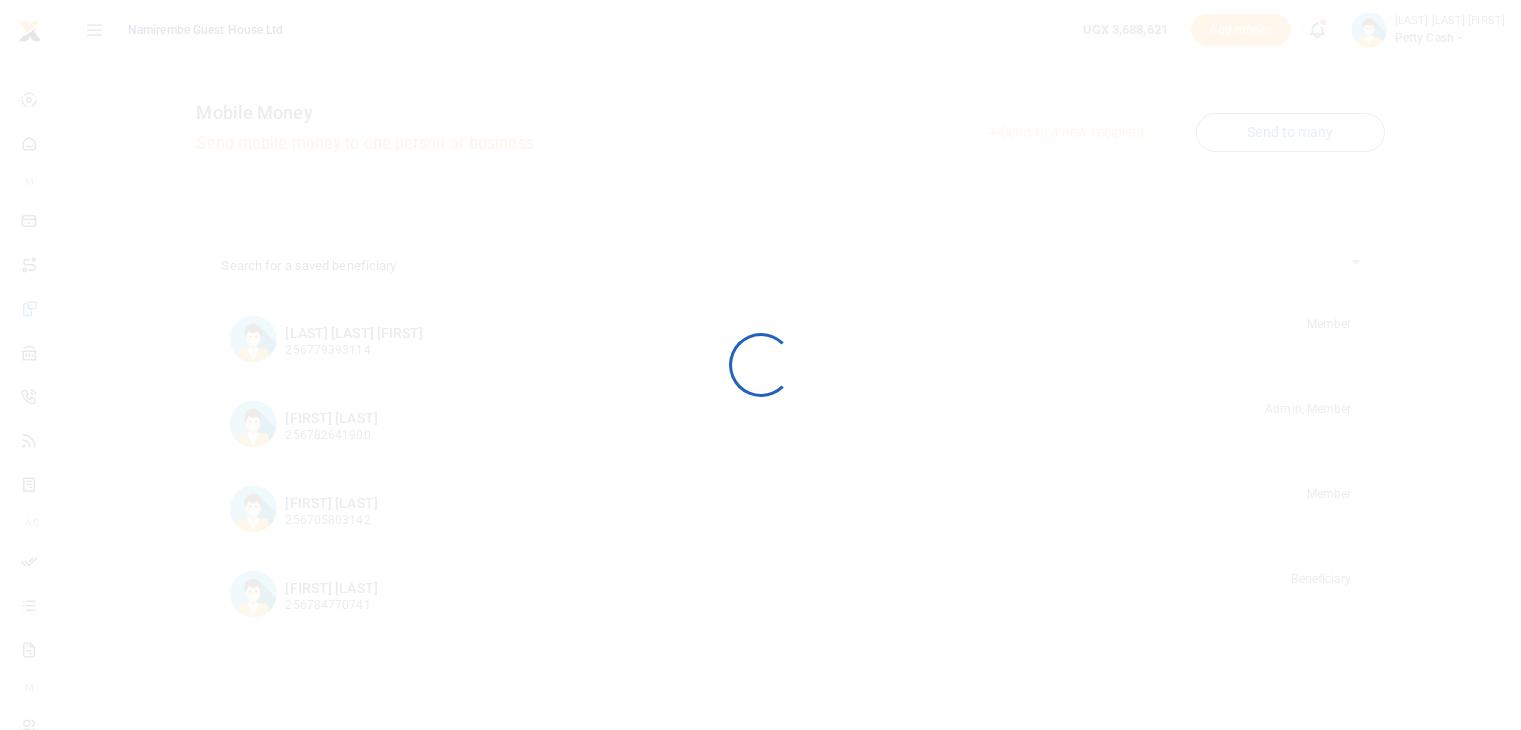 scroll, scrollTop: 0, scrollLeft: 0, axis: both 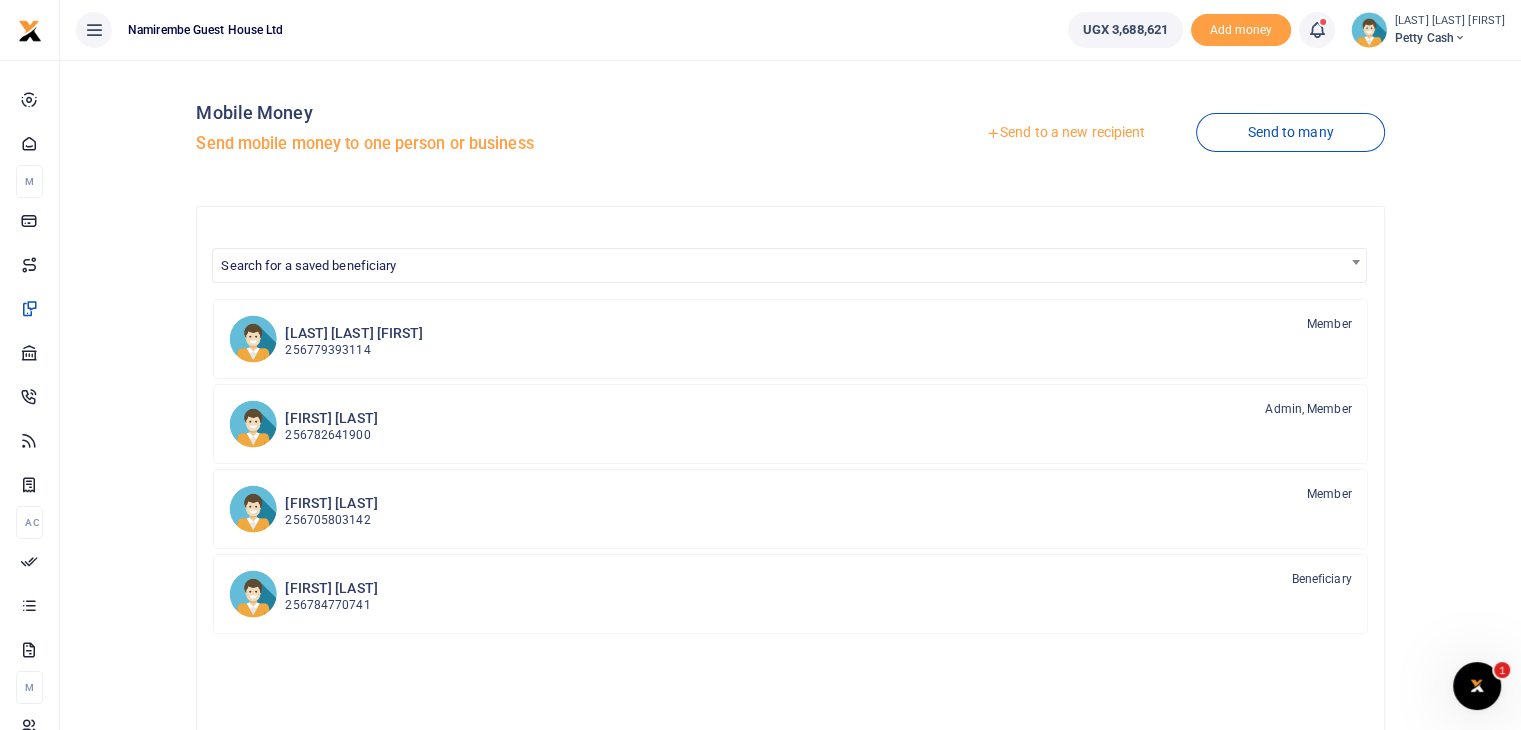 click on "Send to a new recipient" at bounding box center [1065, 133] 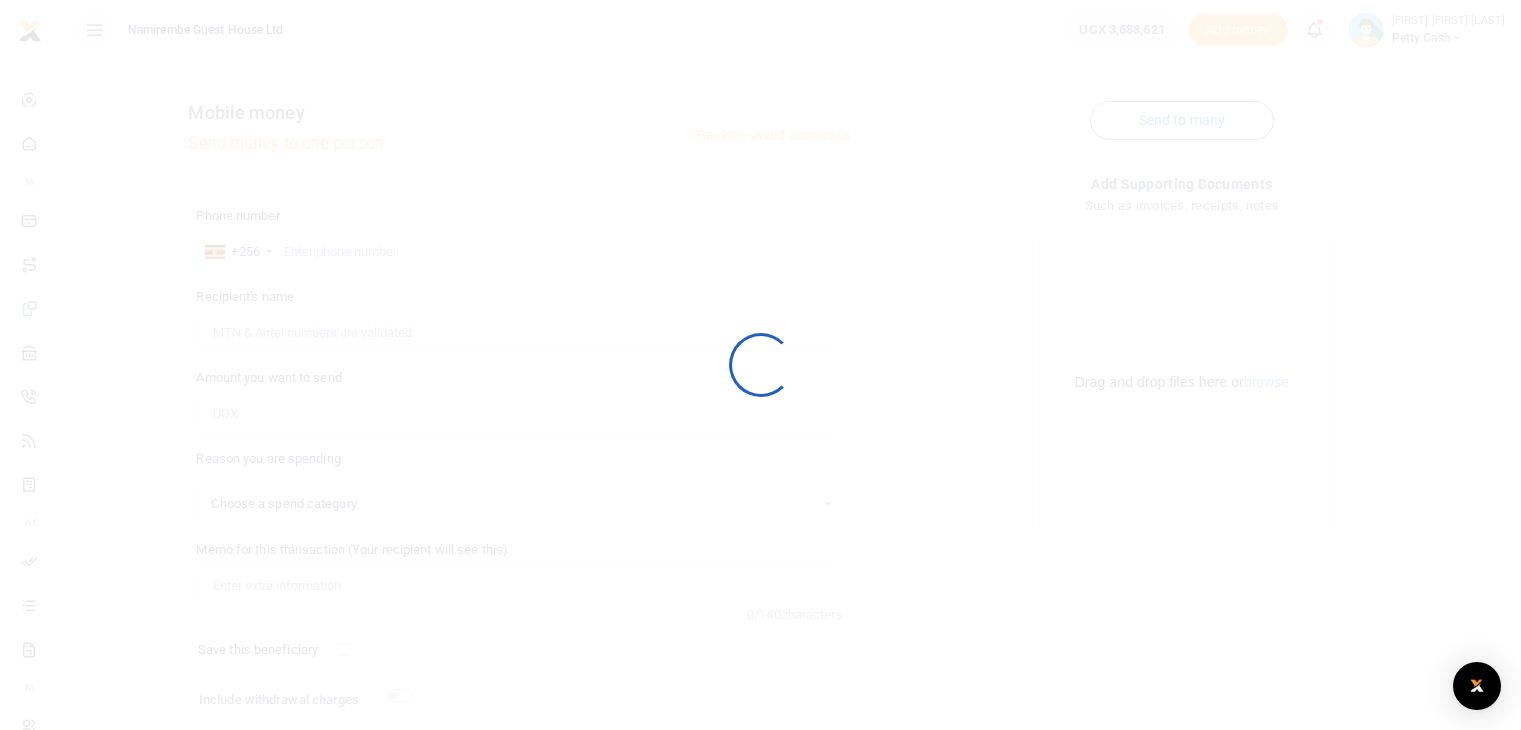 select 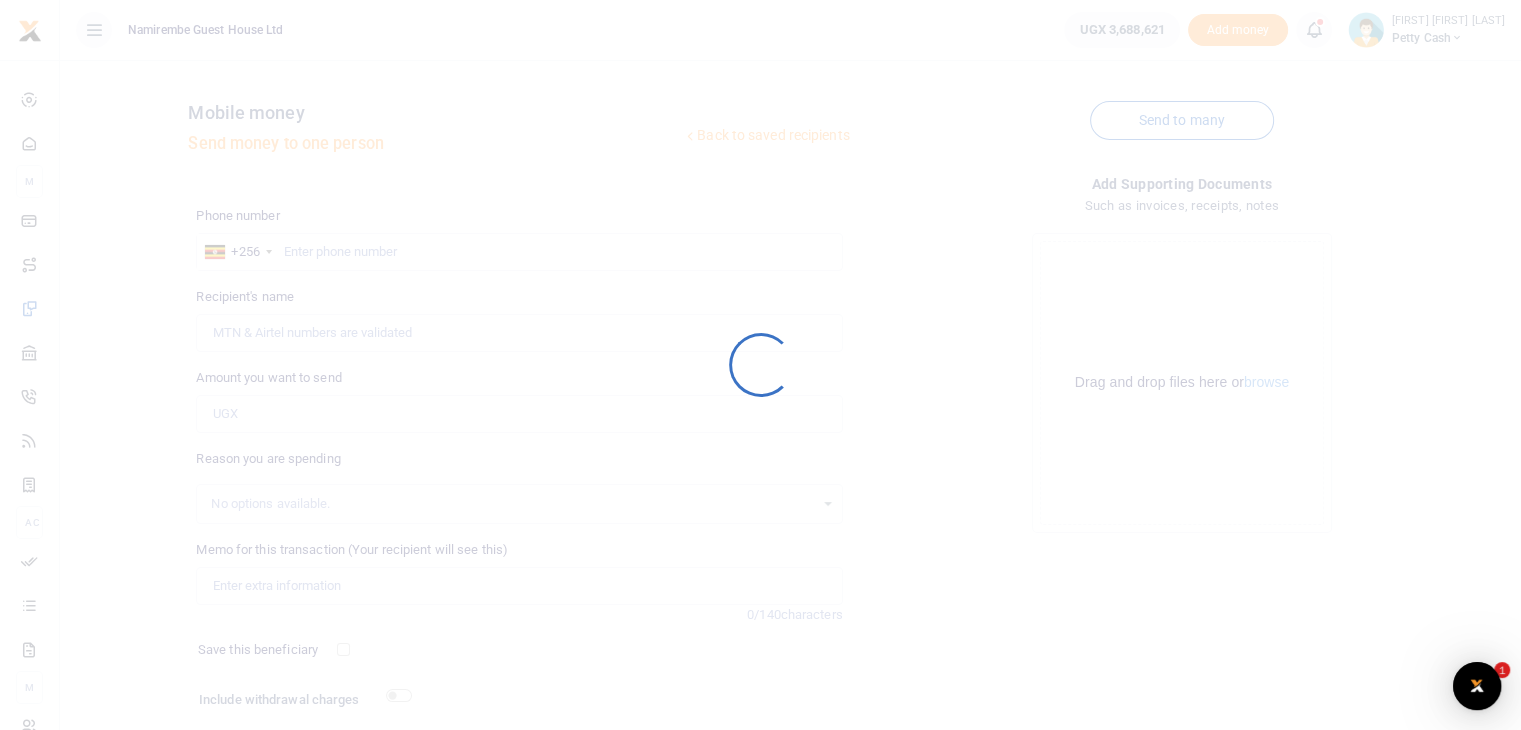 scroll, scrollTop: 0, scrollLeft: 0, axis: both 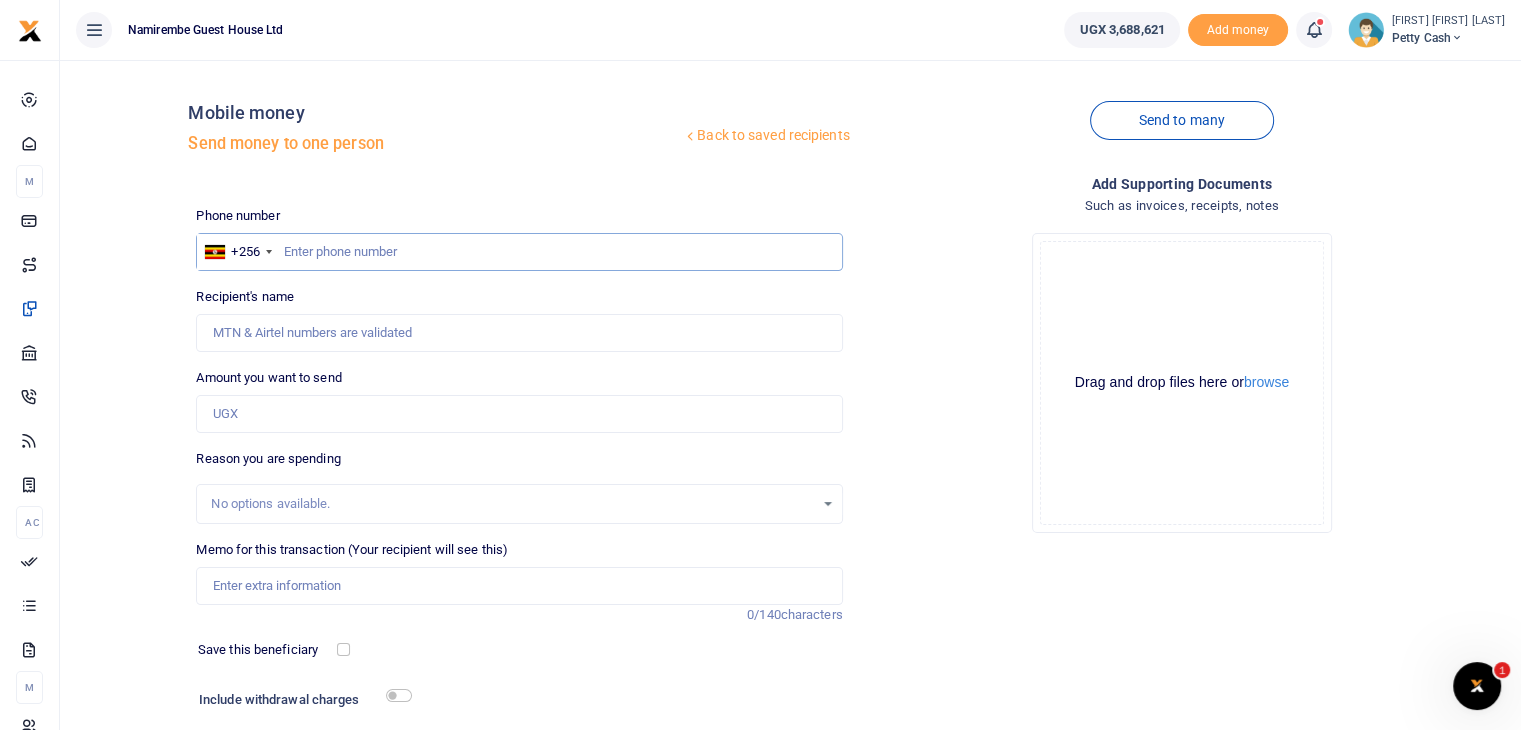 click at bounding box center [519, 252] 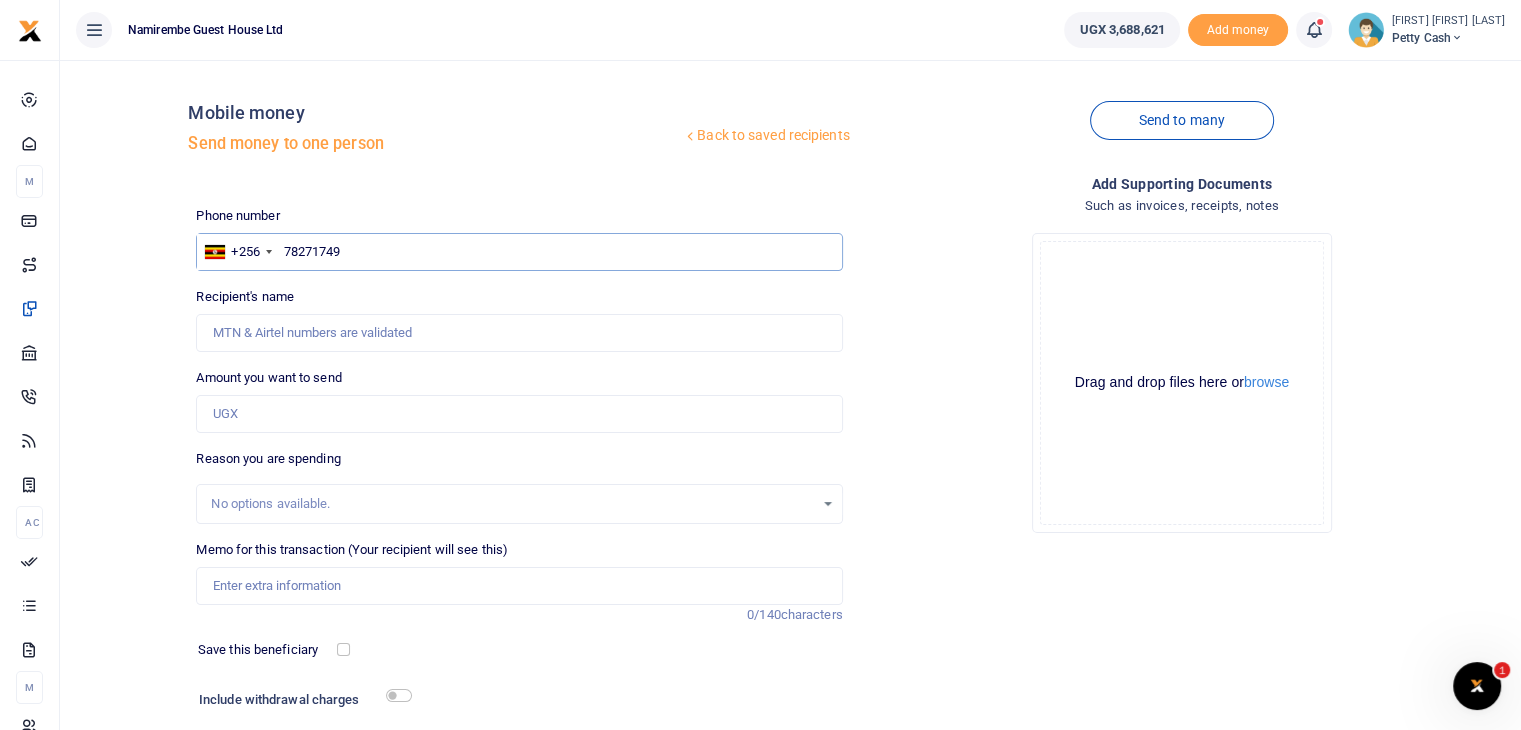 type on "782717492" 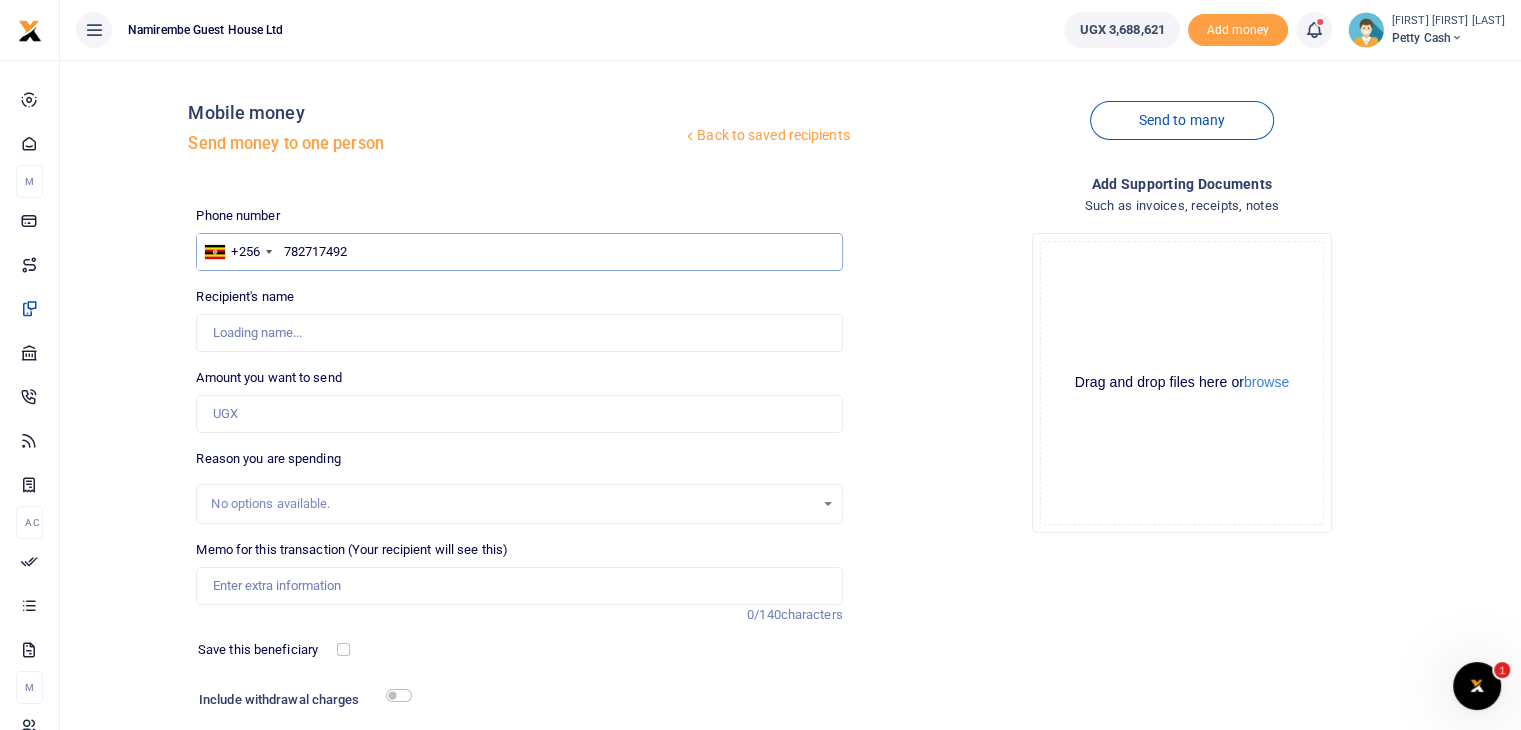 type on "Serugende Felix" 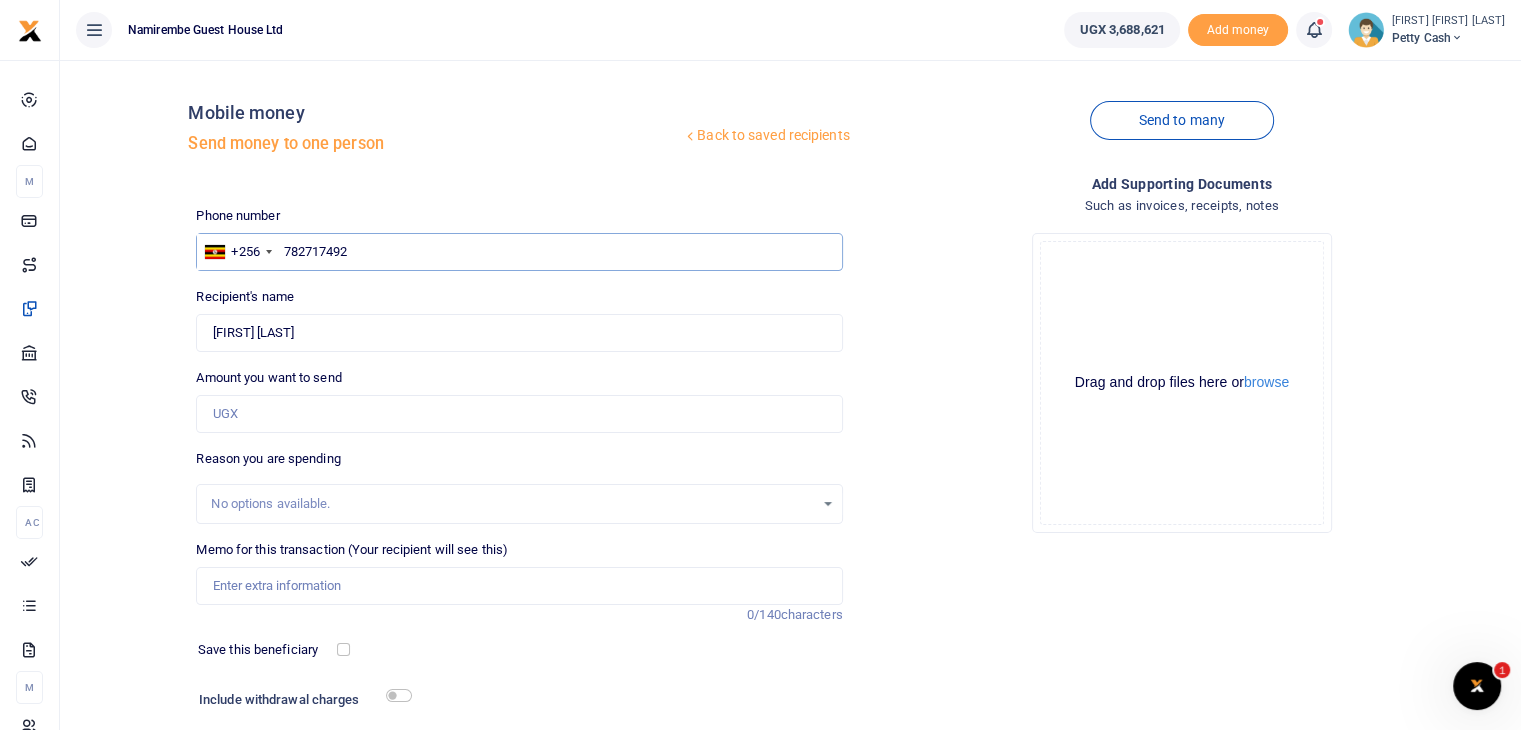 type on "782717492" 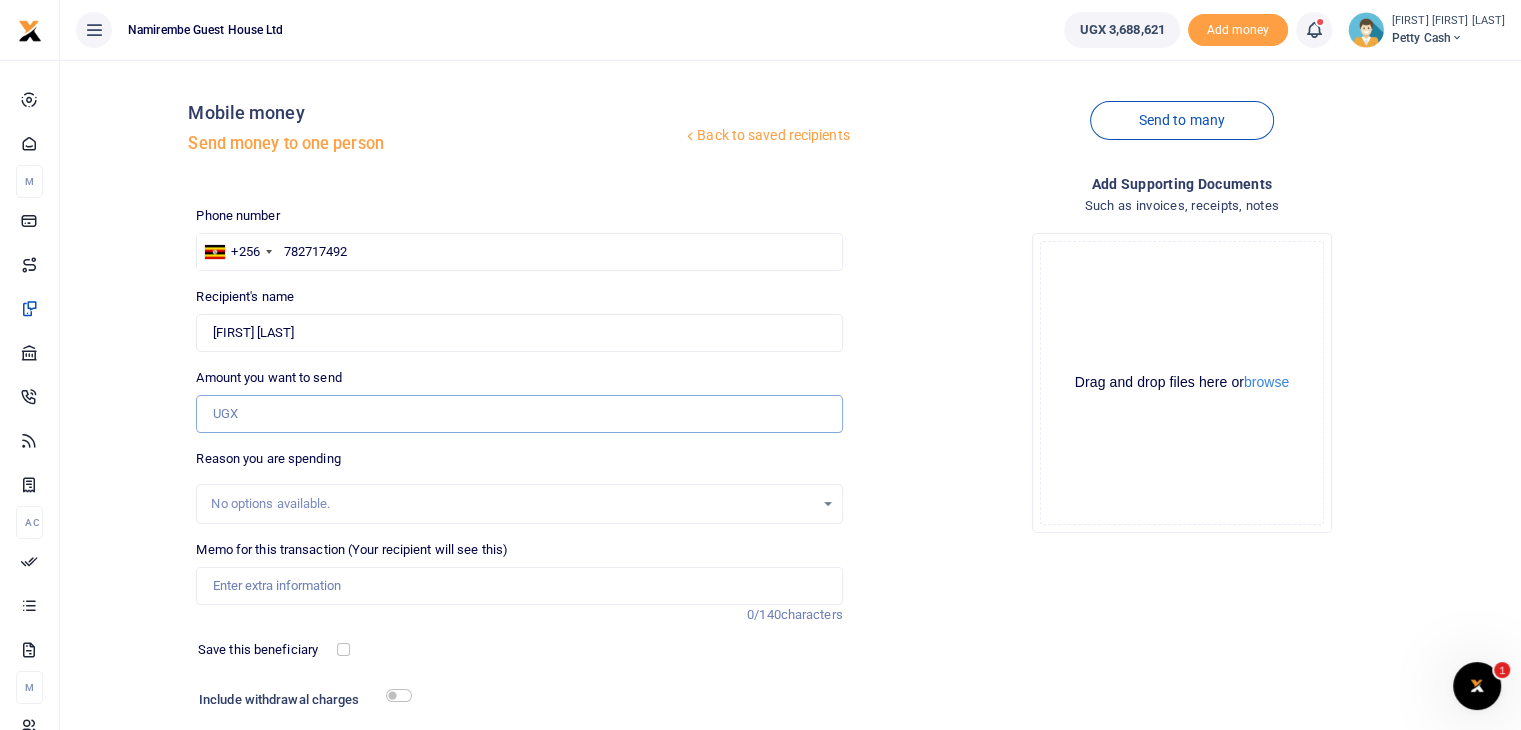 click on "Amount you want to send" at bounding box center [519, 414] 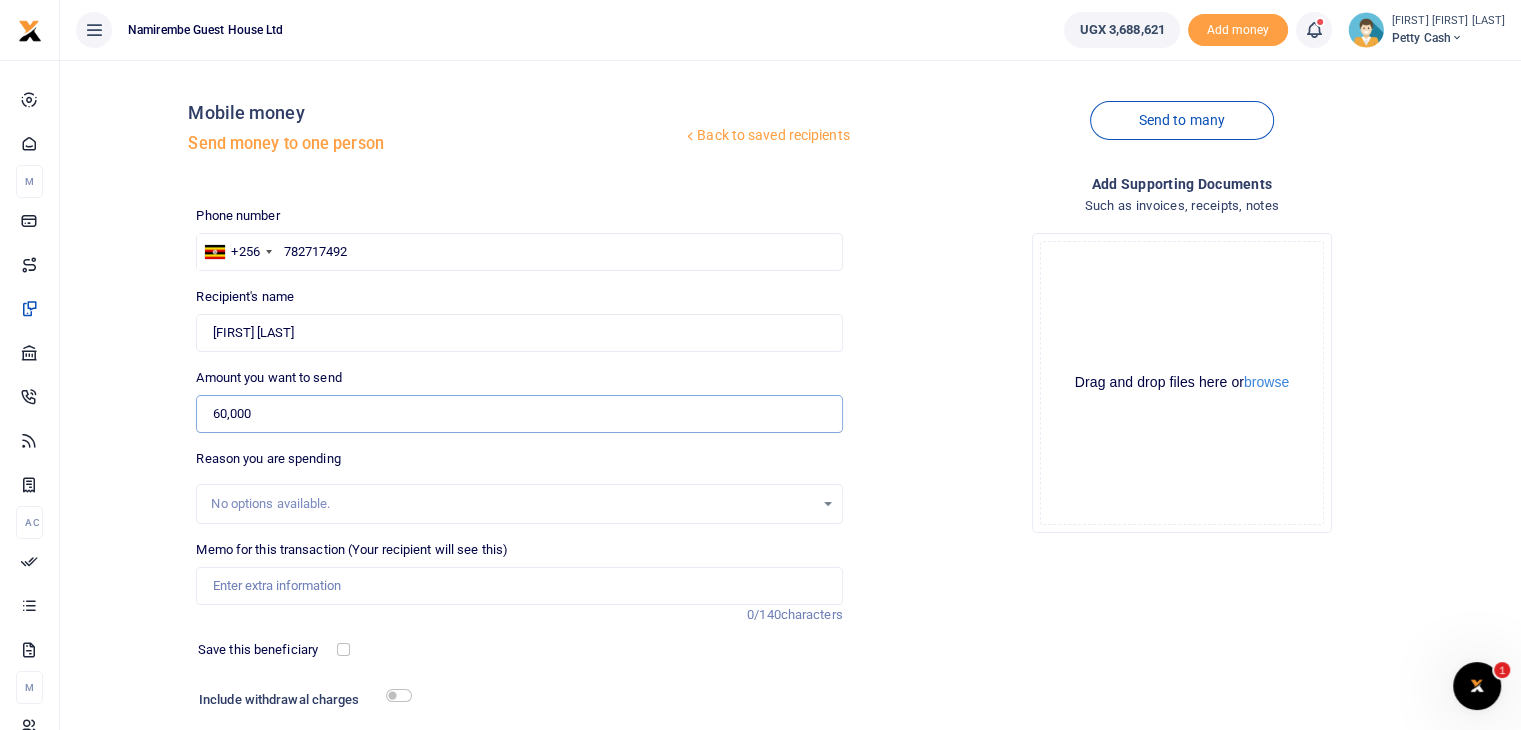 type on "60,000" 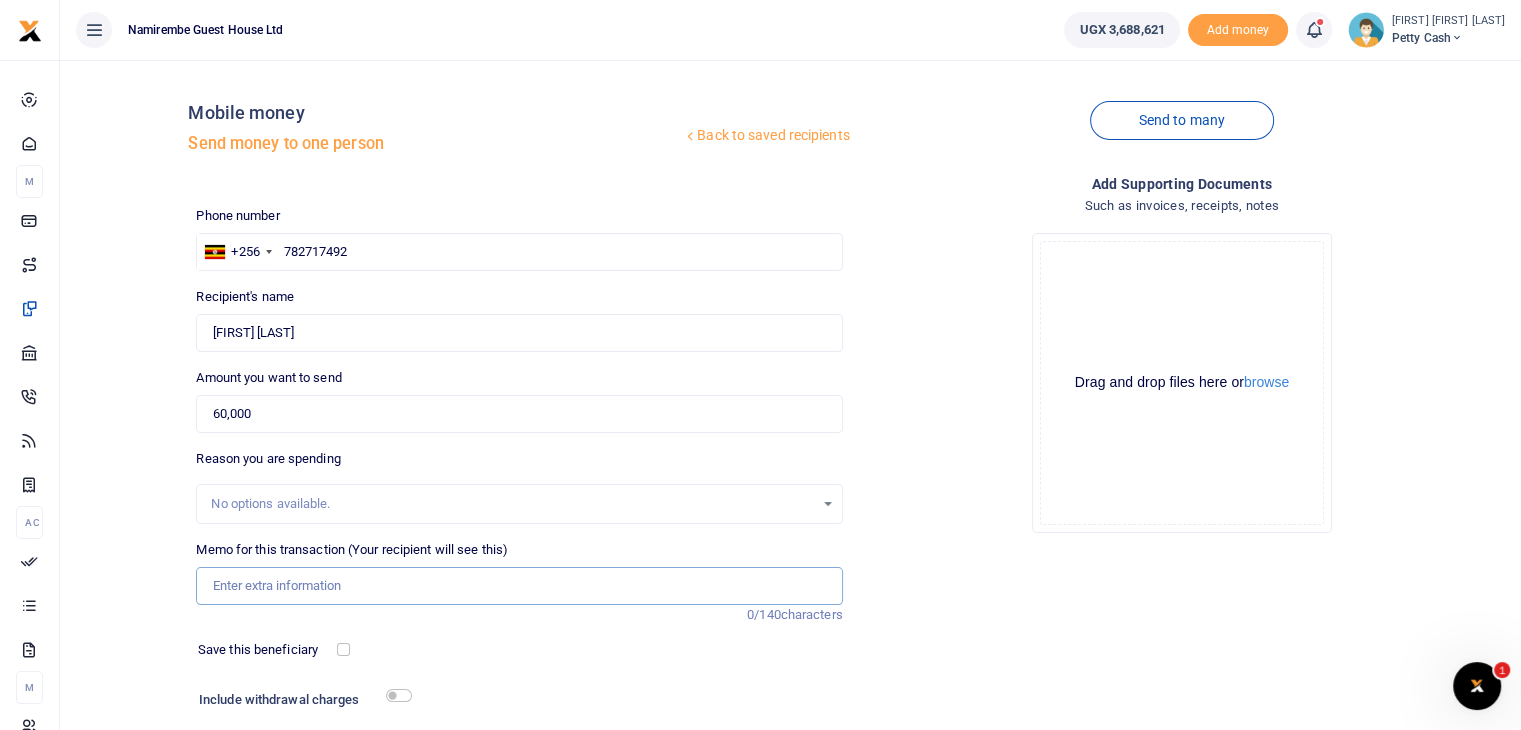 click on "Memo for this transaction (Your recipient will see this)" at bounding box center (519, 586) 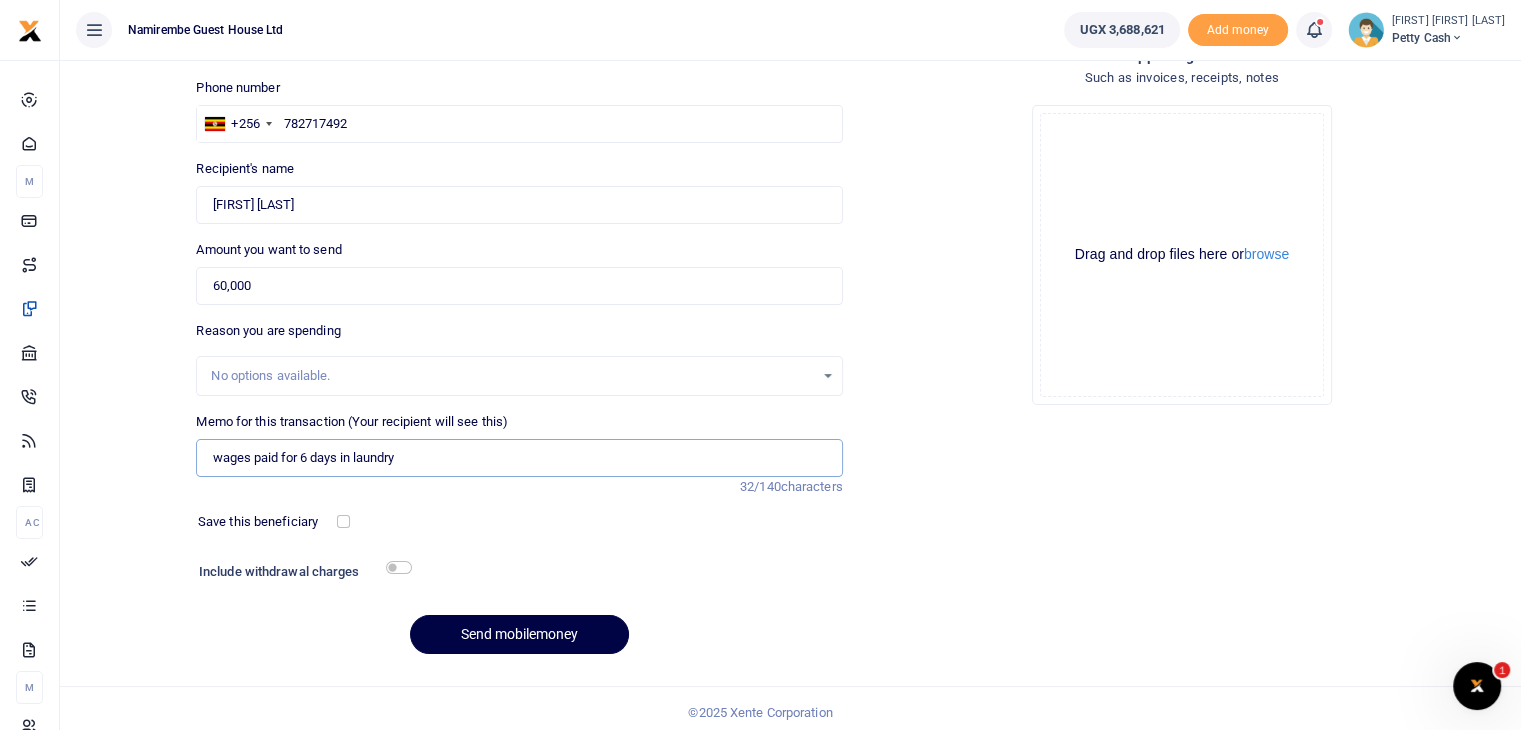 scroll, scrollTop: 136, scrollLeft: 0, axis: vertical 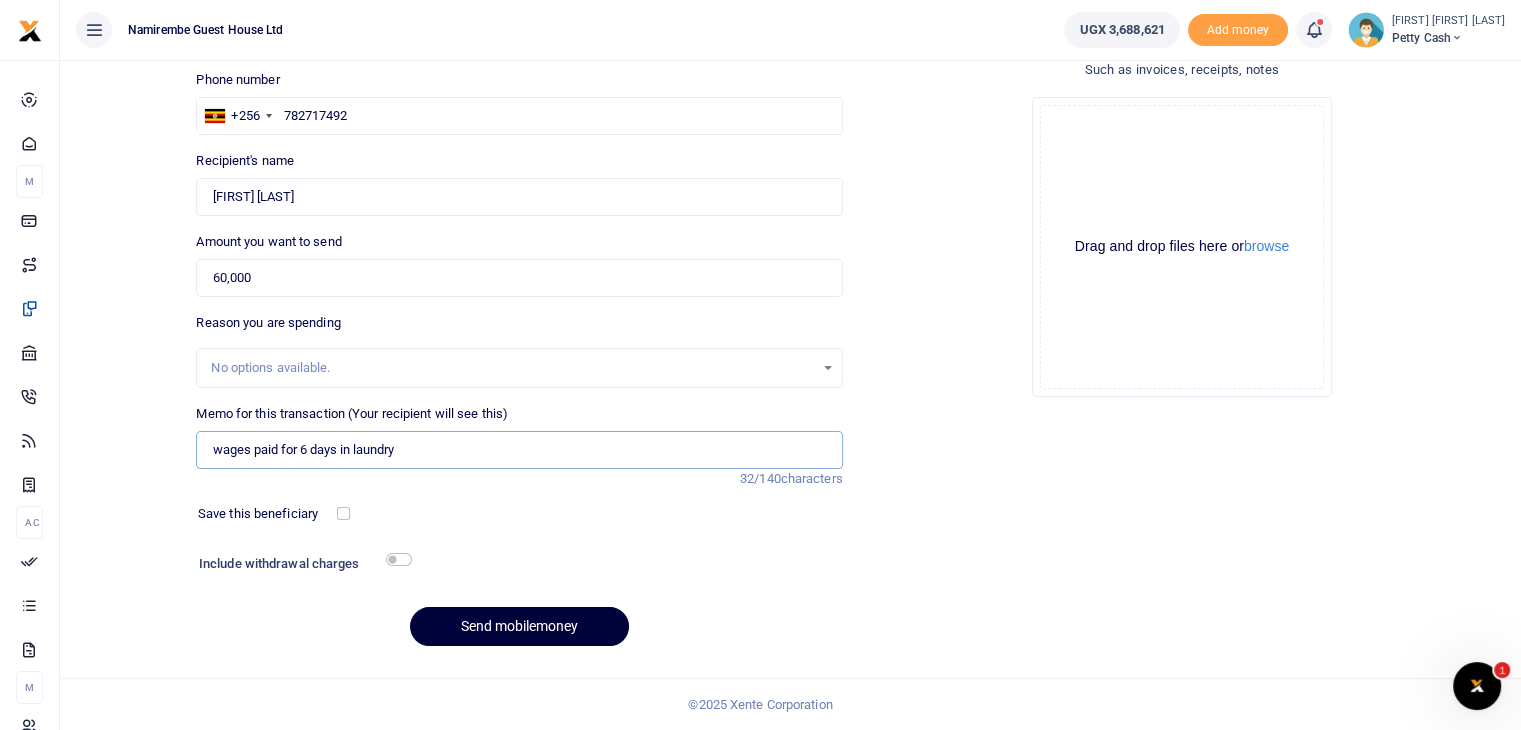 type on "wages paid for 6 days in laundry" 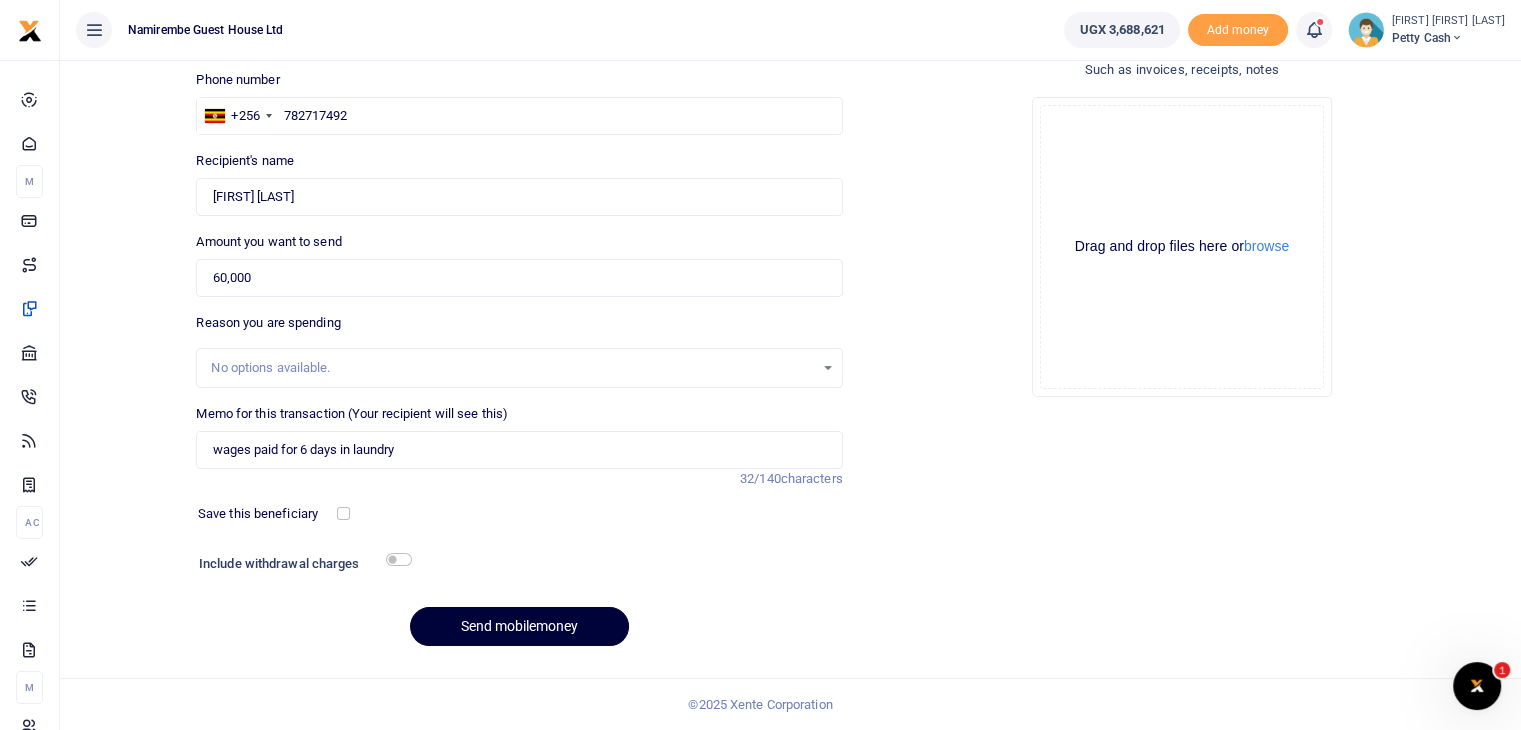 click on "Send mobilemoney" at bounding box center (519, 626) 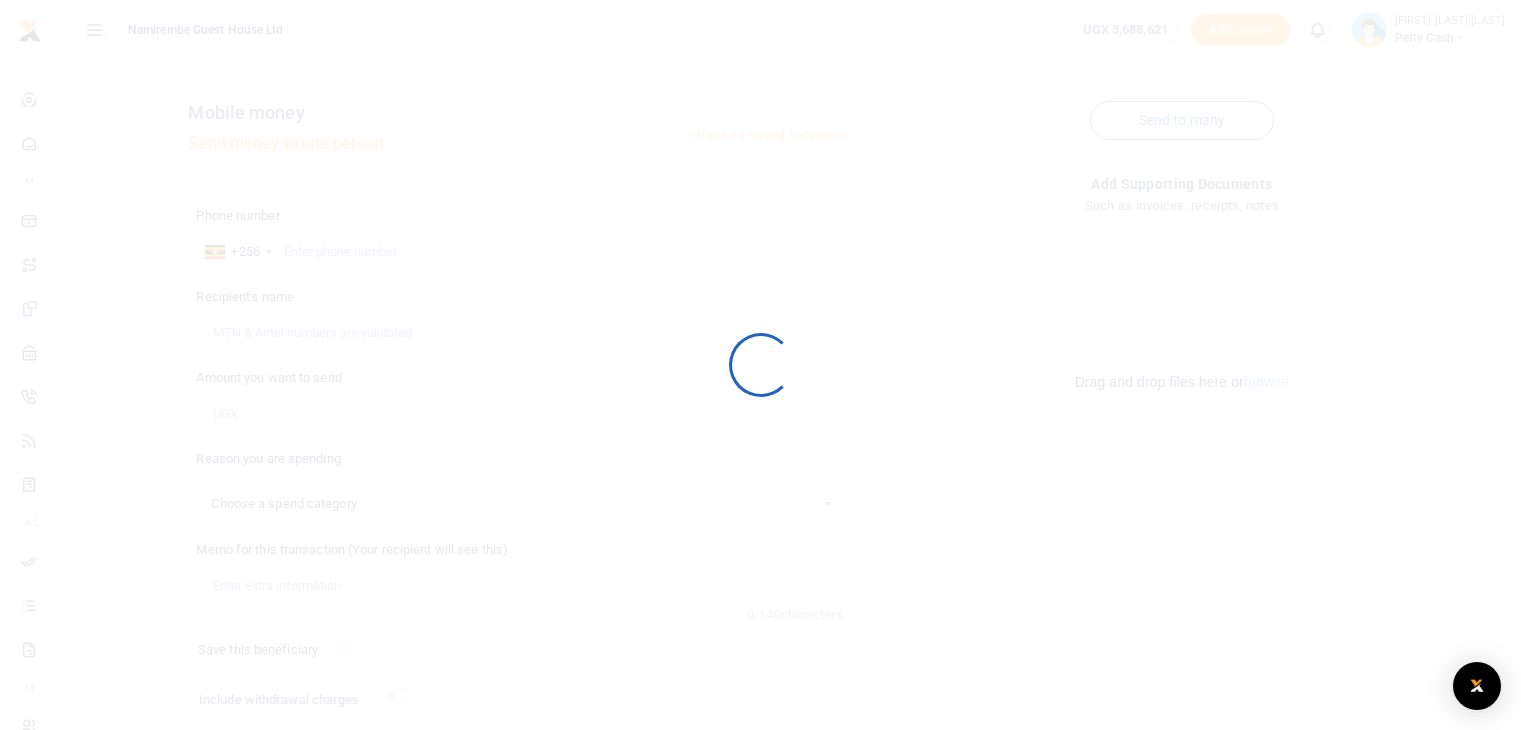 scroll, scrollTop: 136, scrollLeft: 0, axis: vertical 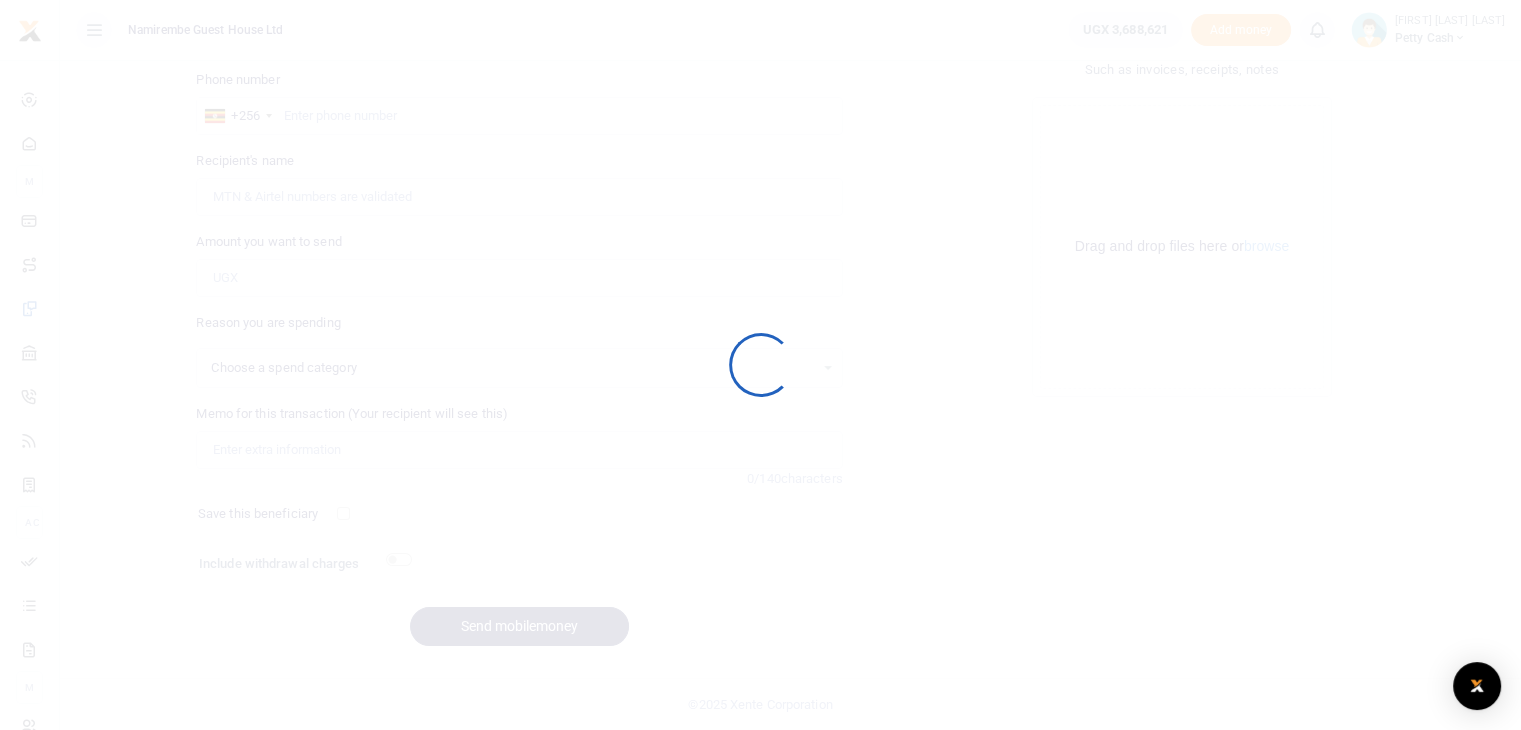 select 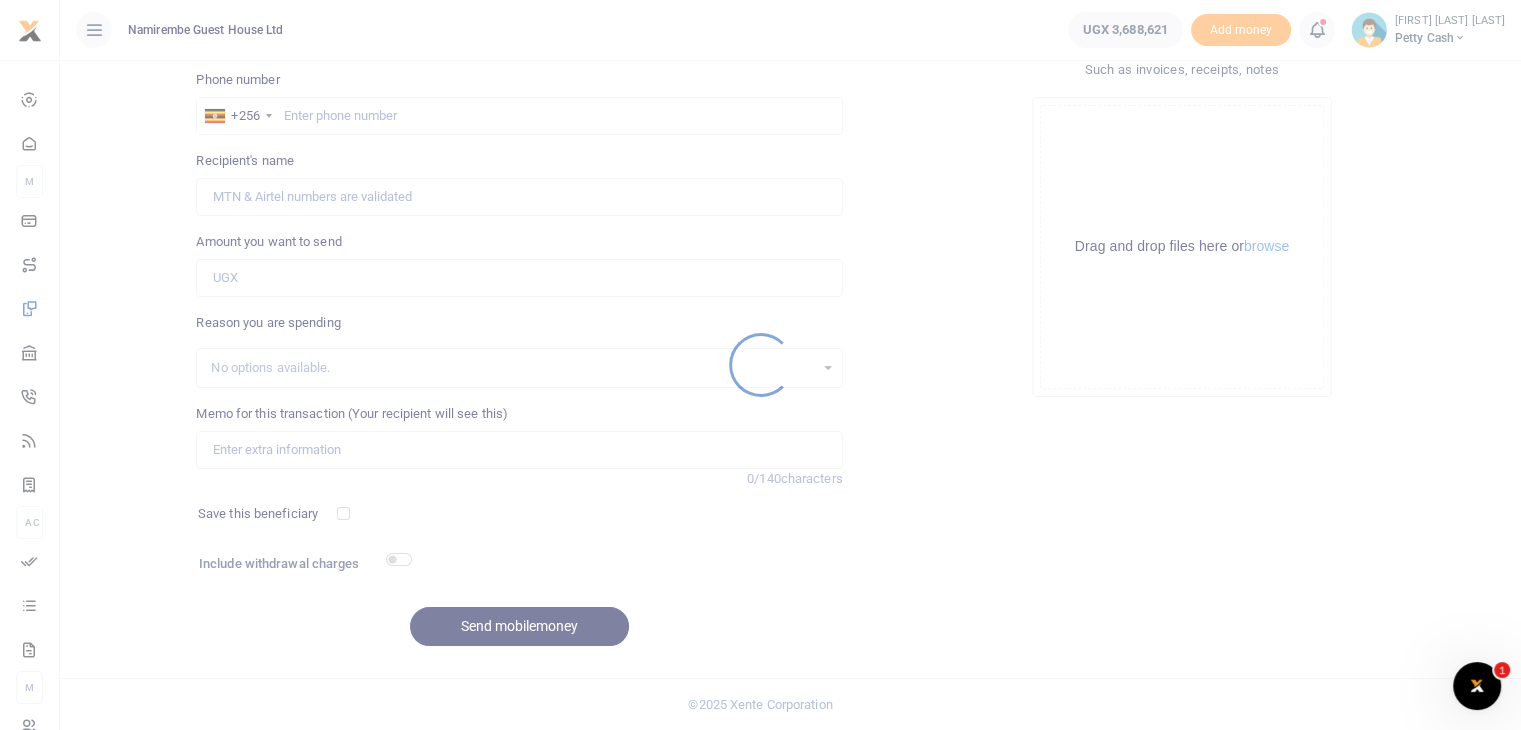 scroll, scrollTop: 0, scrollLeft: 0, axis: both 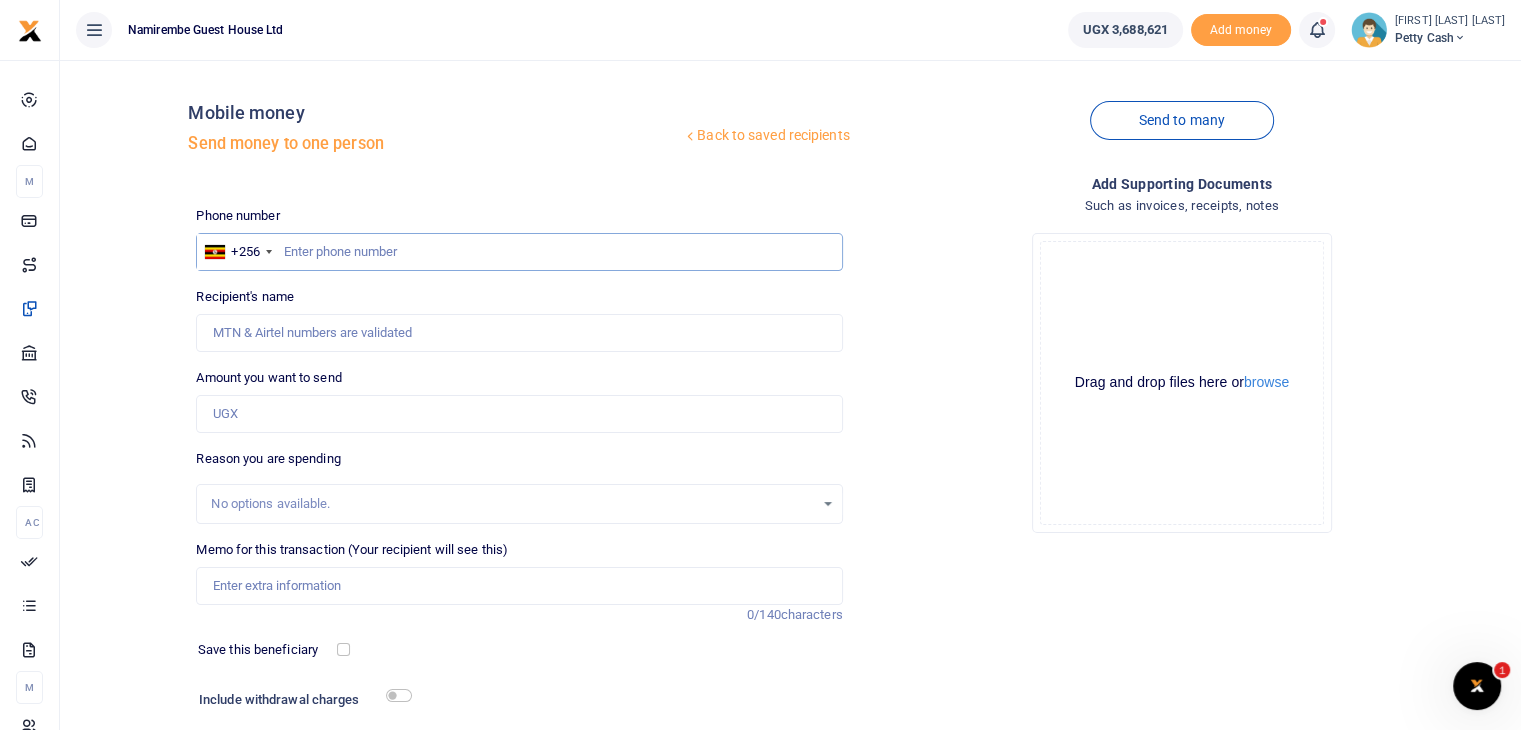 click at bounding box center (519, 252) 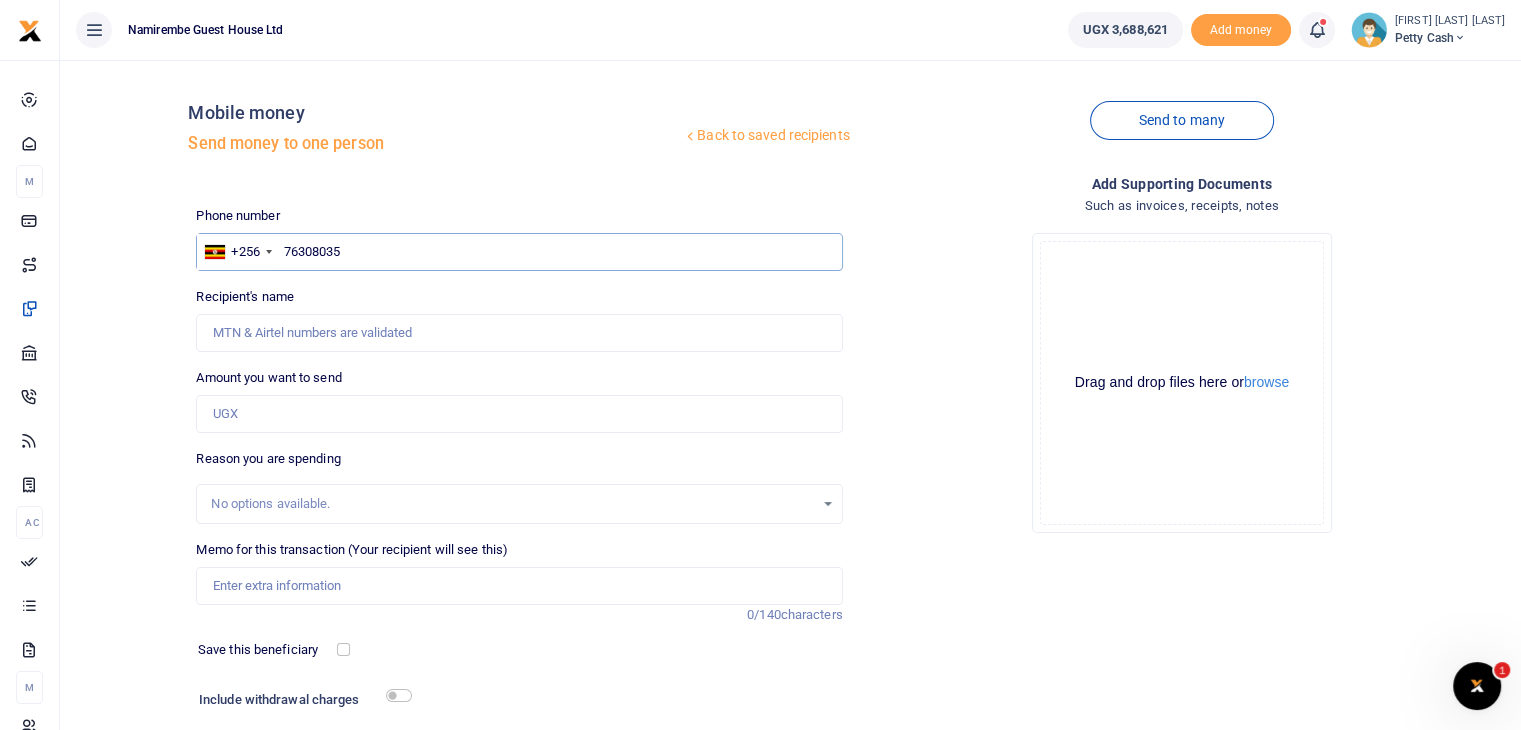 type on "763080358" 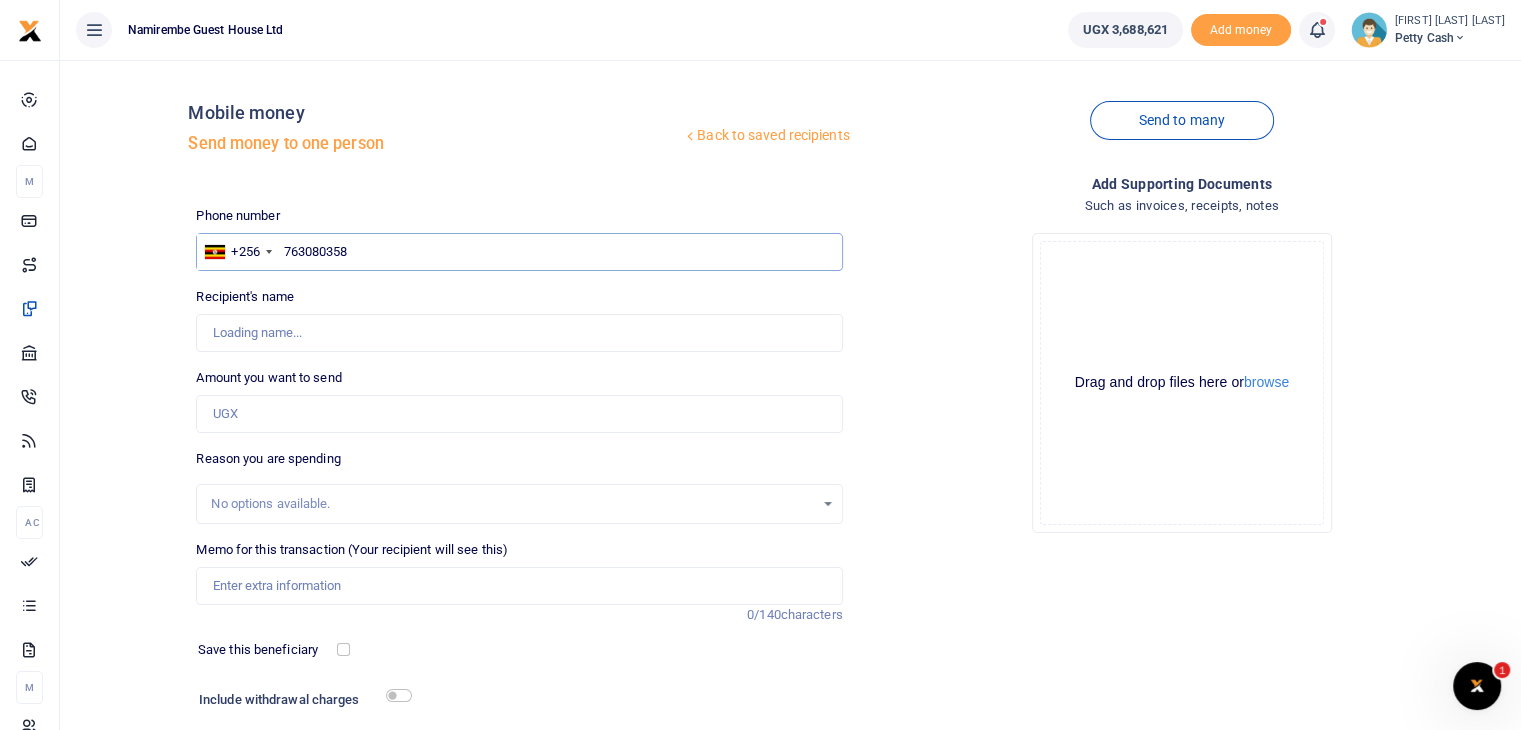 type on "[FIRST] [LAST]" 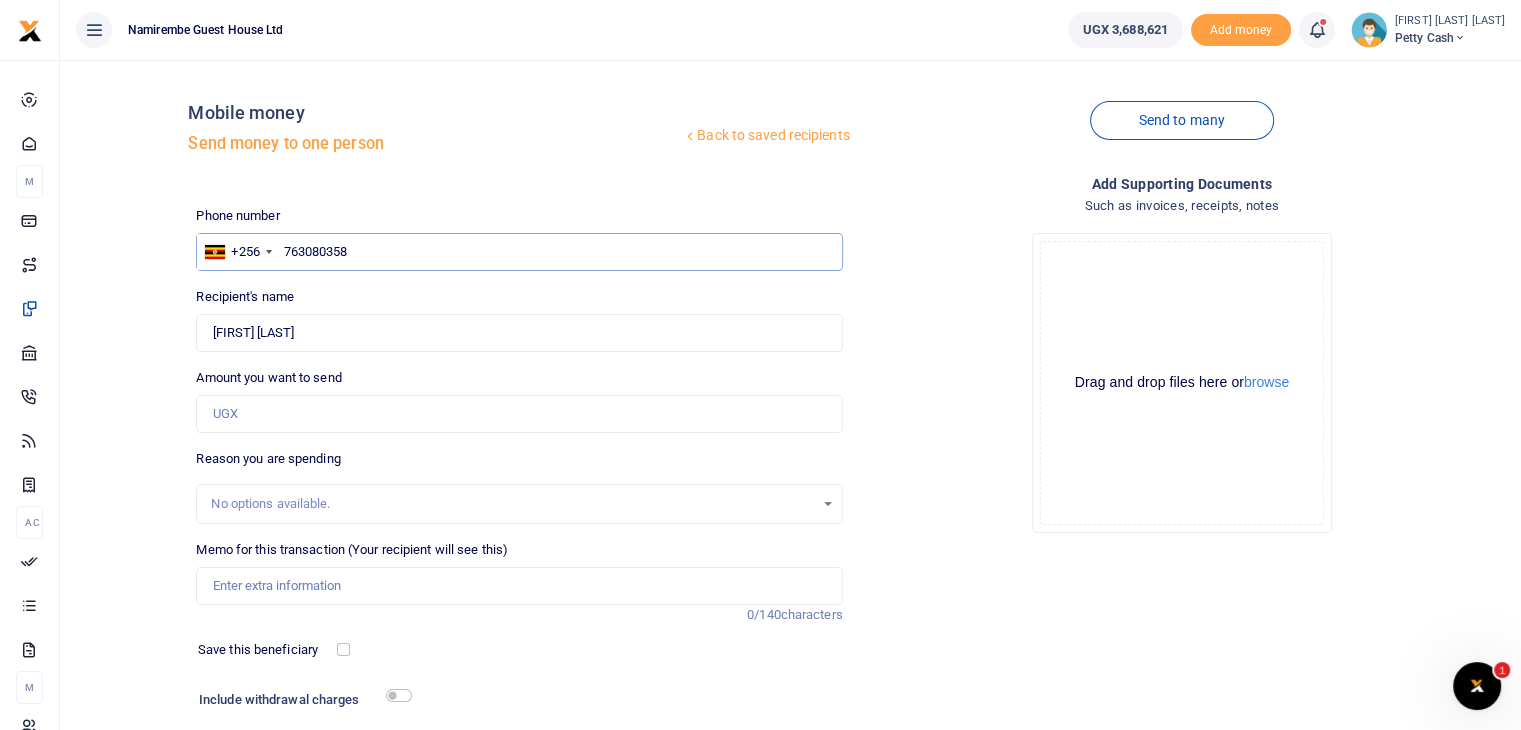 type on "763080358" 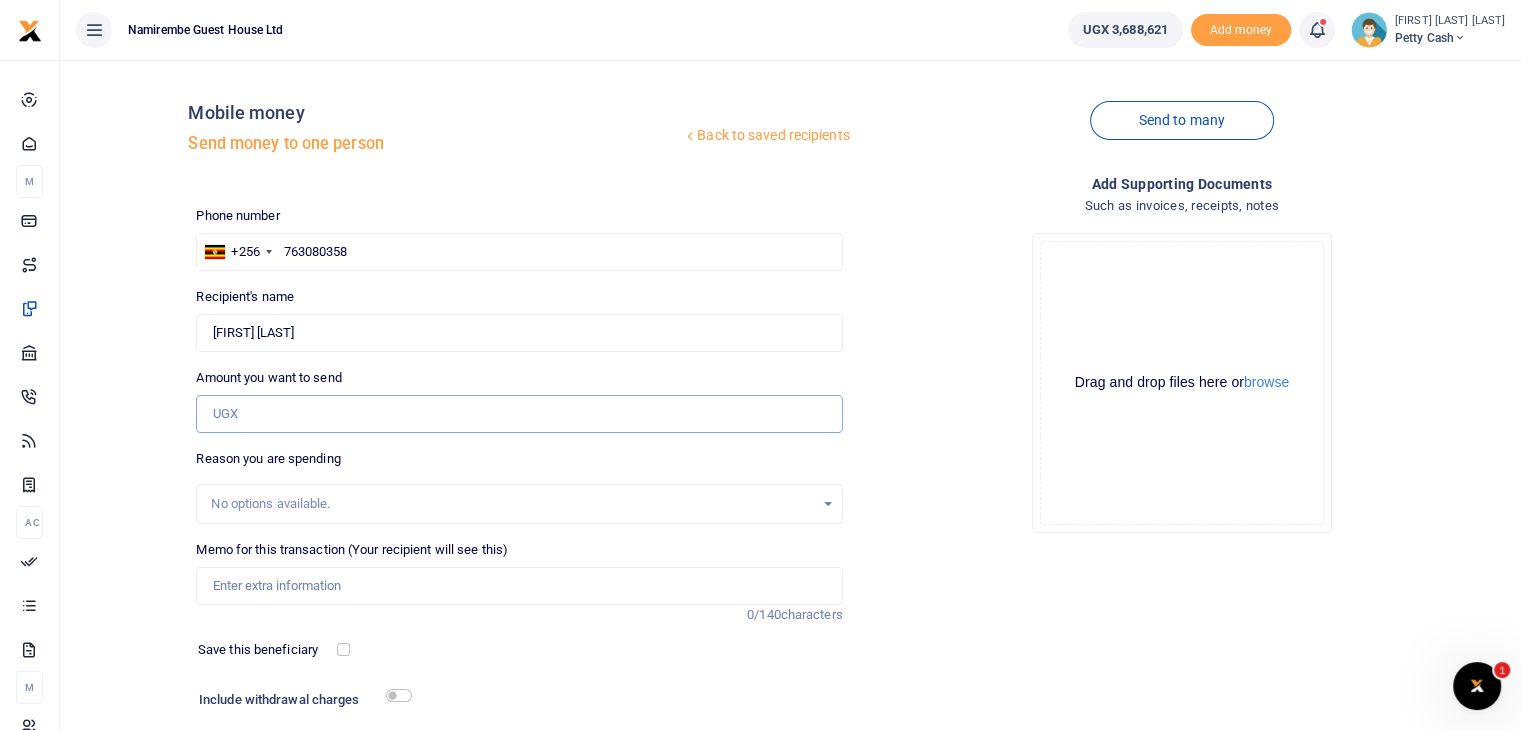 click on "Amount you want to send" at bounding box center (519, 414) 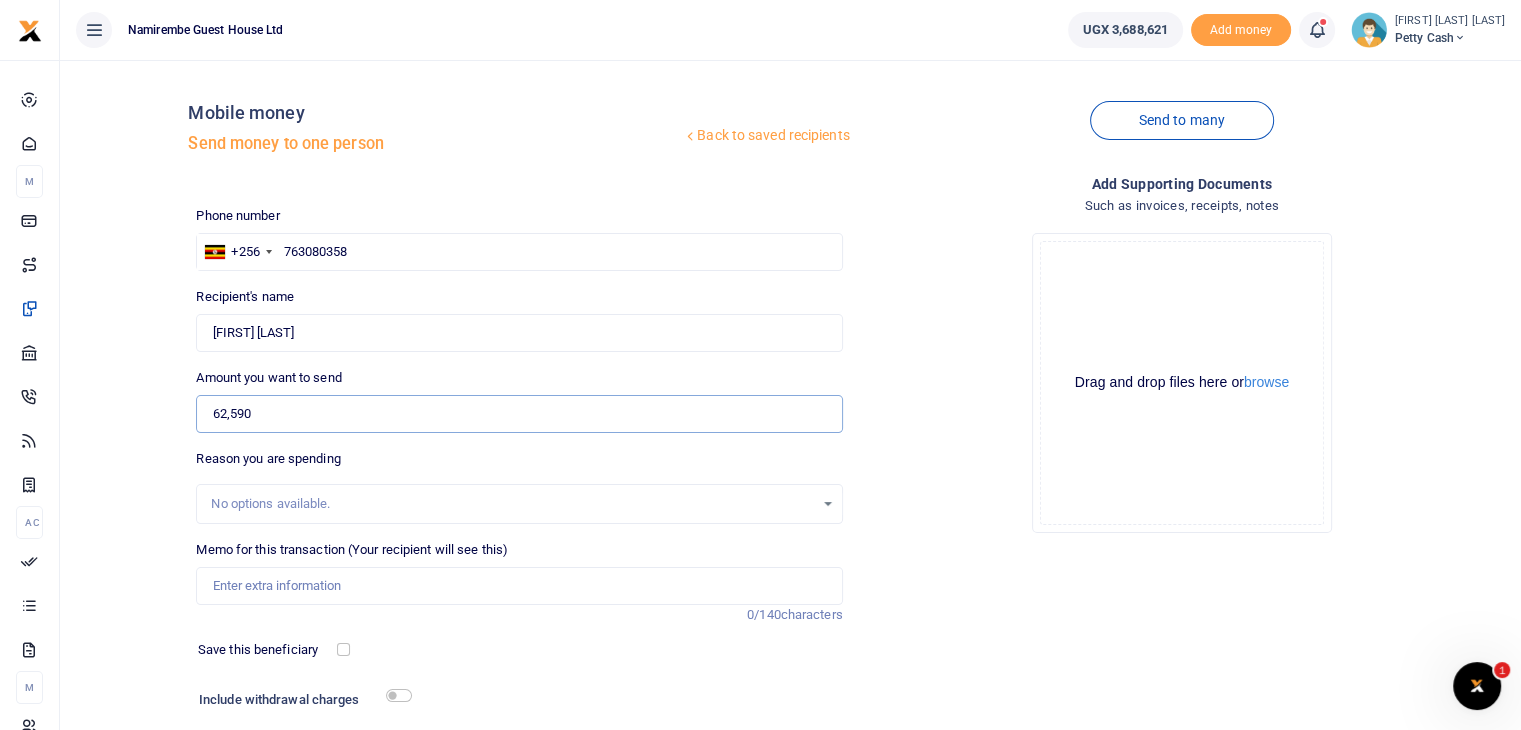 type on "62,590" 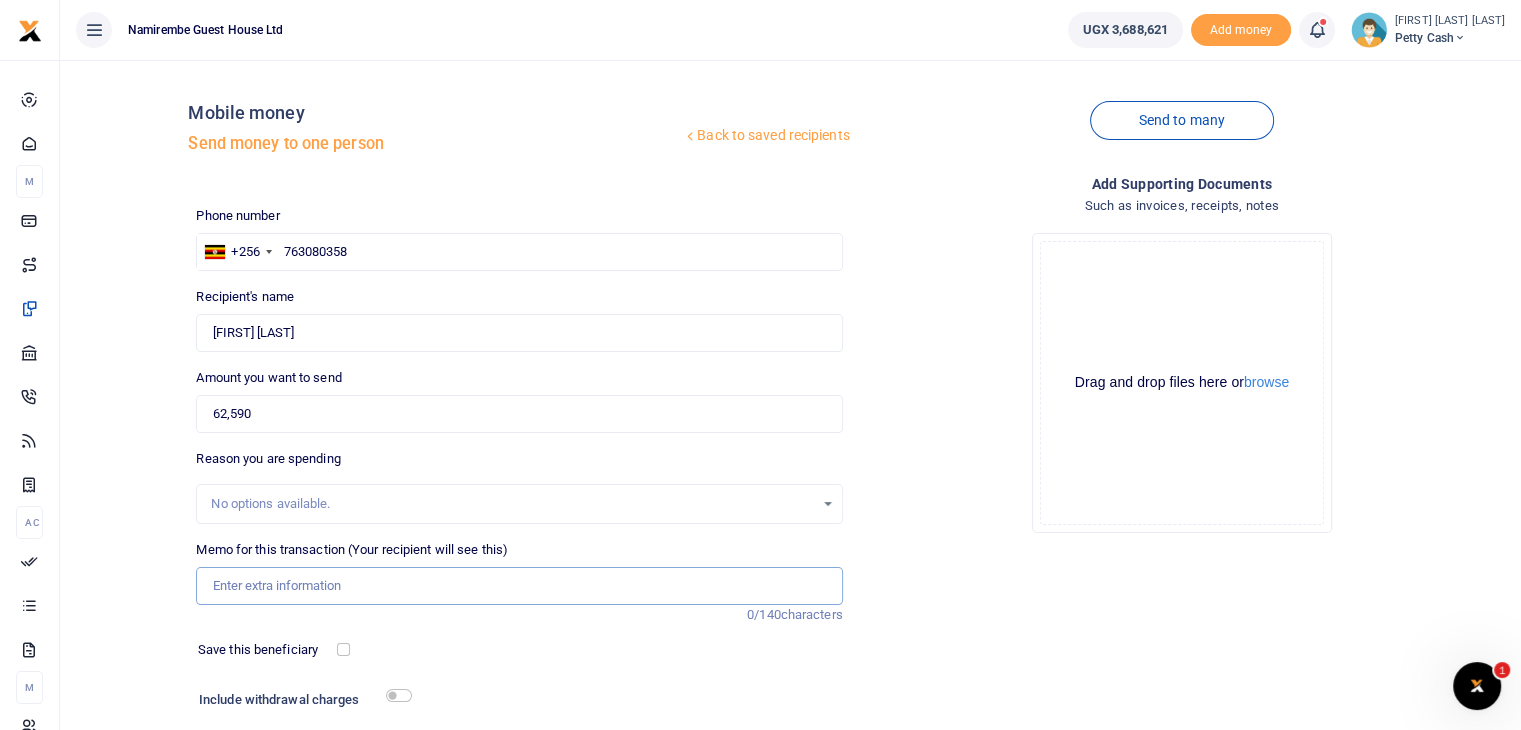click on "Memo for this transaction (Your recipient will see this)" at bounding box center [519, 586] 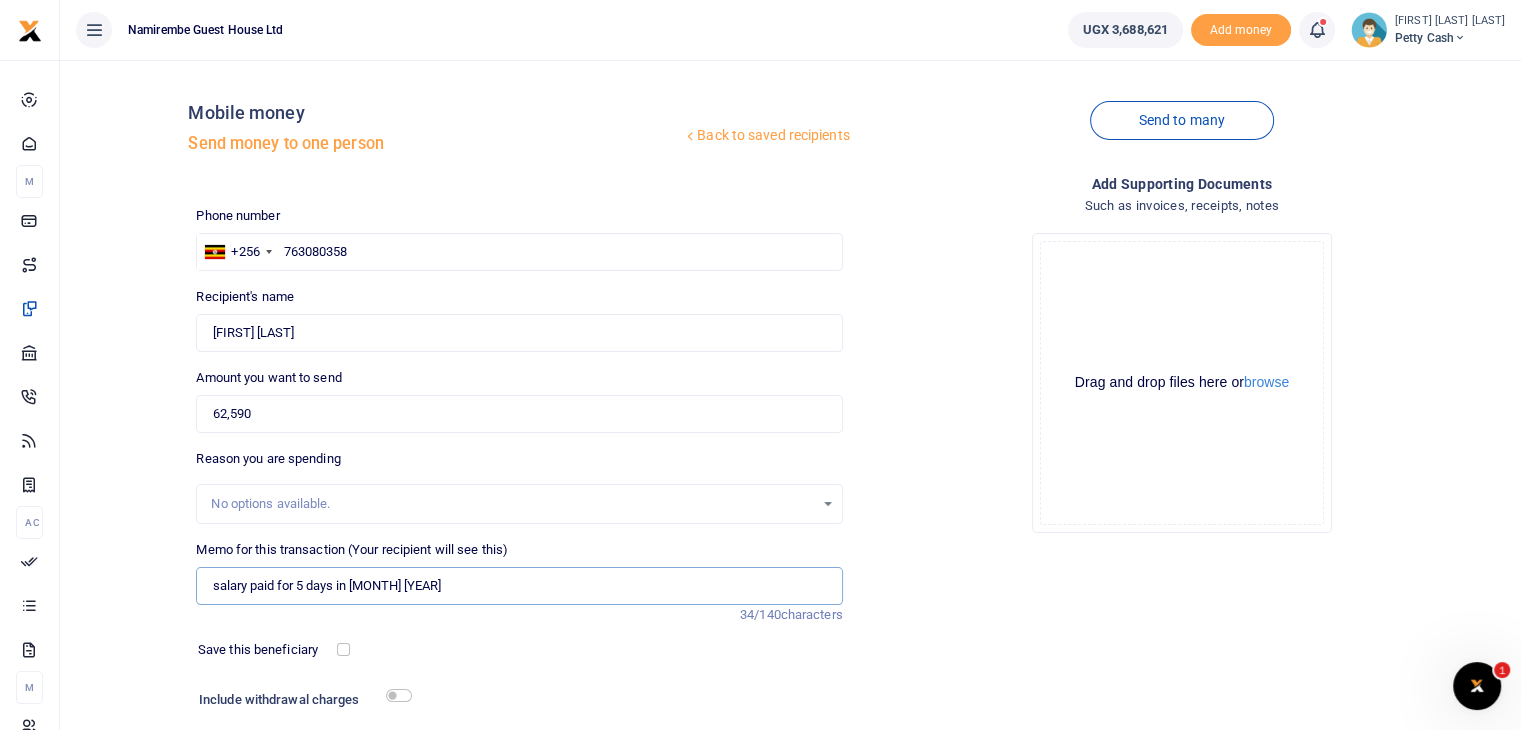 click on "salary paid for 5 days inJune 2025" at bounding box center [519, 586] 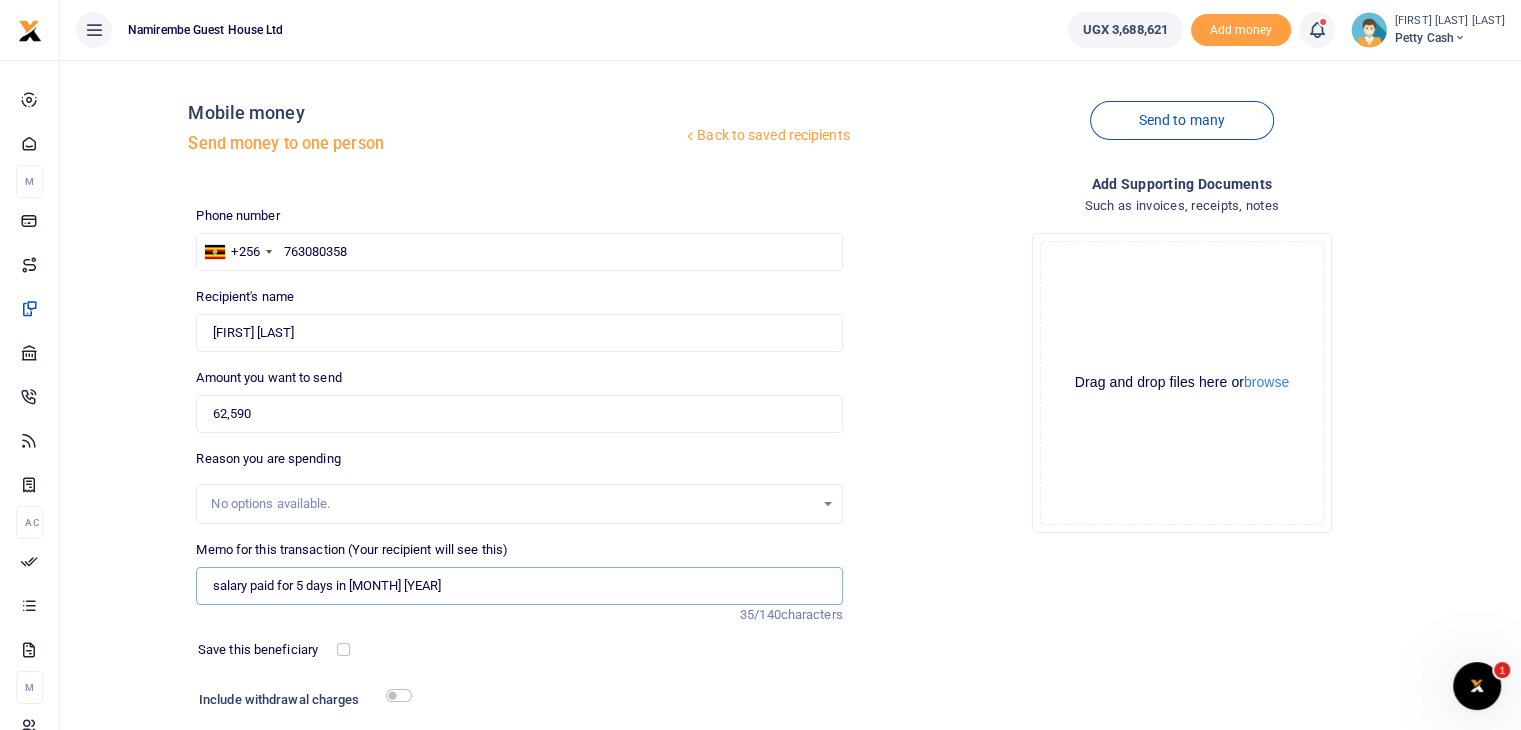 click on "salary paid for 5 days in June 2025" at bounding box center (519, 586) 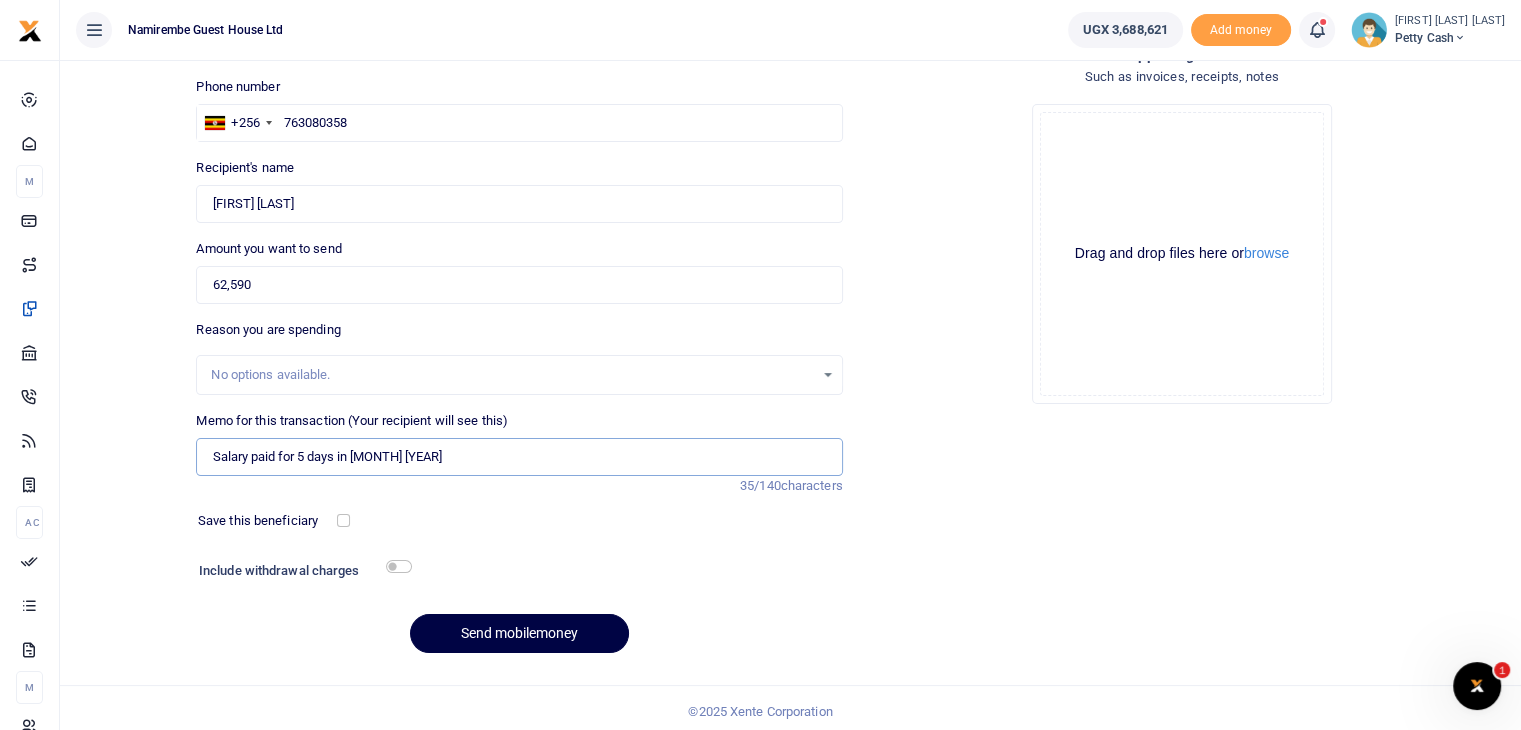 scroll, scrollTop: 136, scrollLeft: 0, axis: vertical 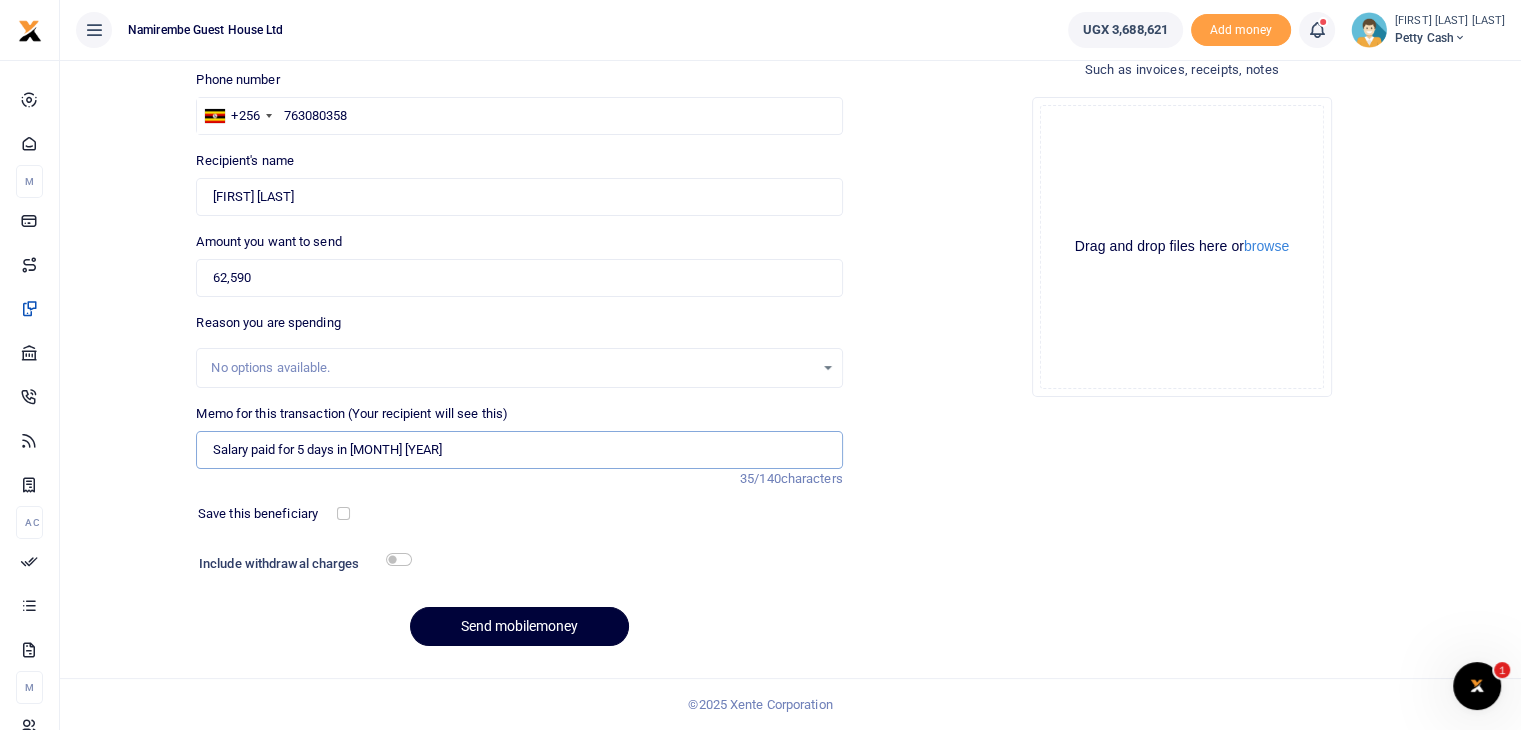 type on "Salary paid for 5 days in June 2025" 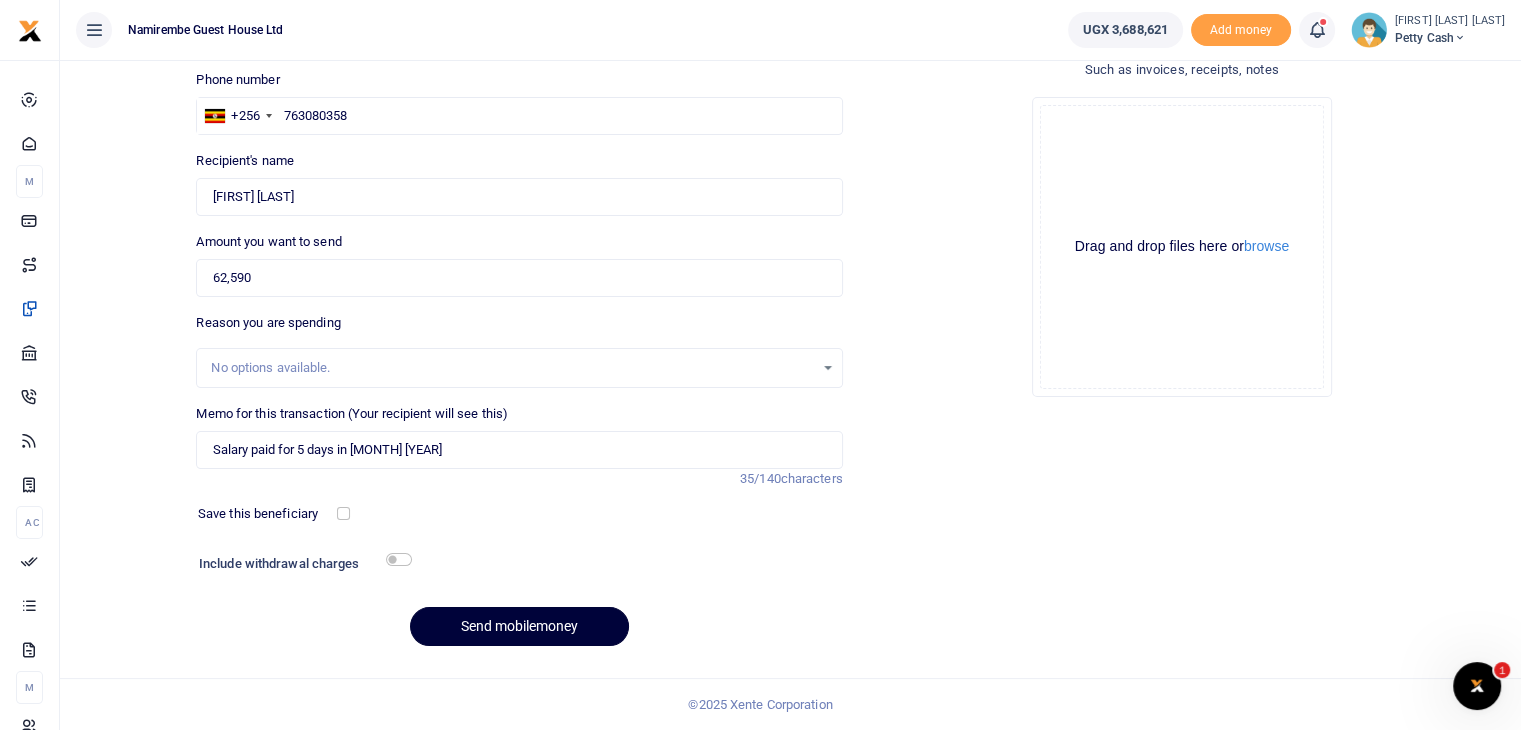 click on "Send mobilemoney" at bounding box center (519, 626) 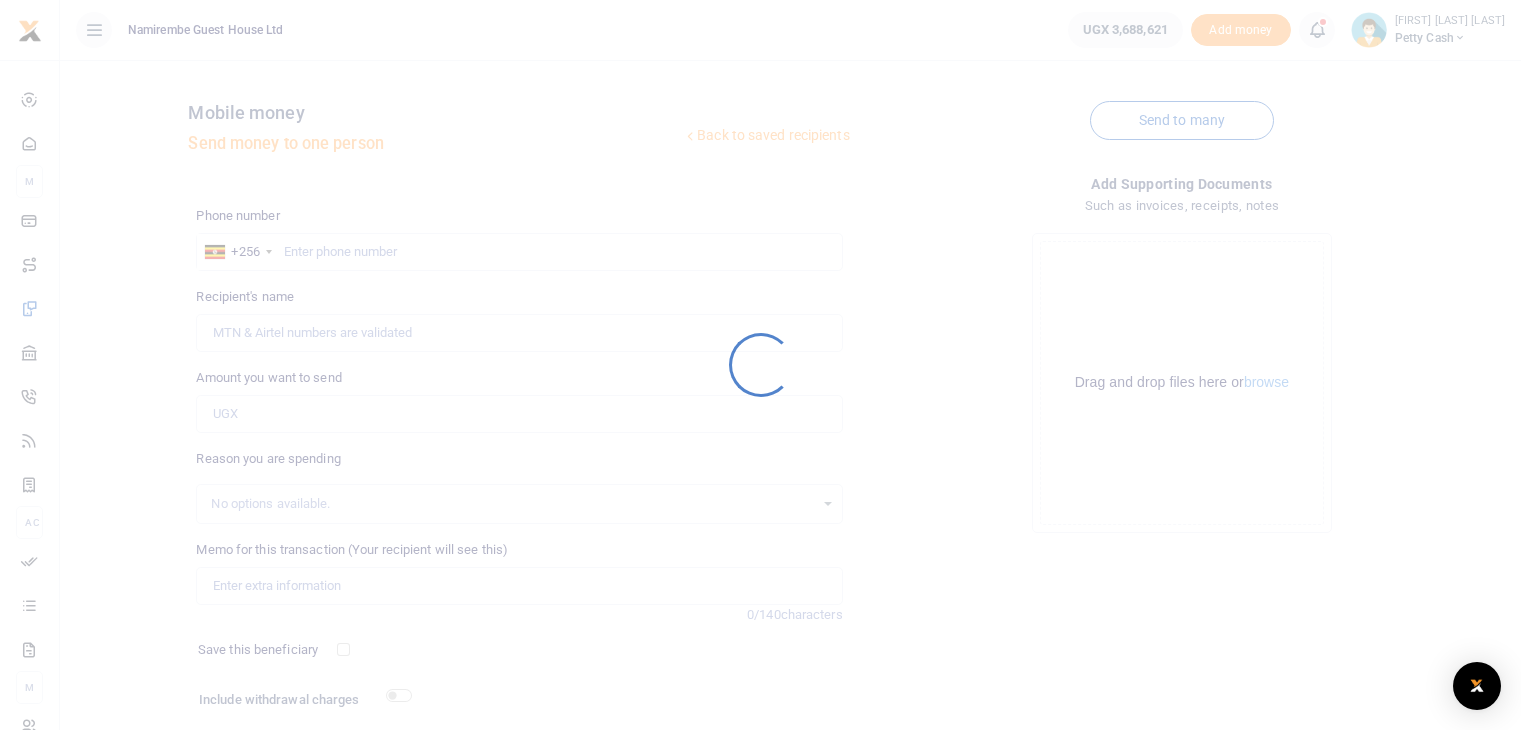scroll, scrollTop: 136, scrollLeft: 0, axis: vertical 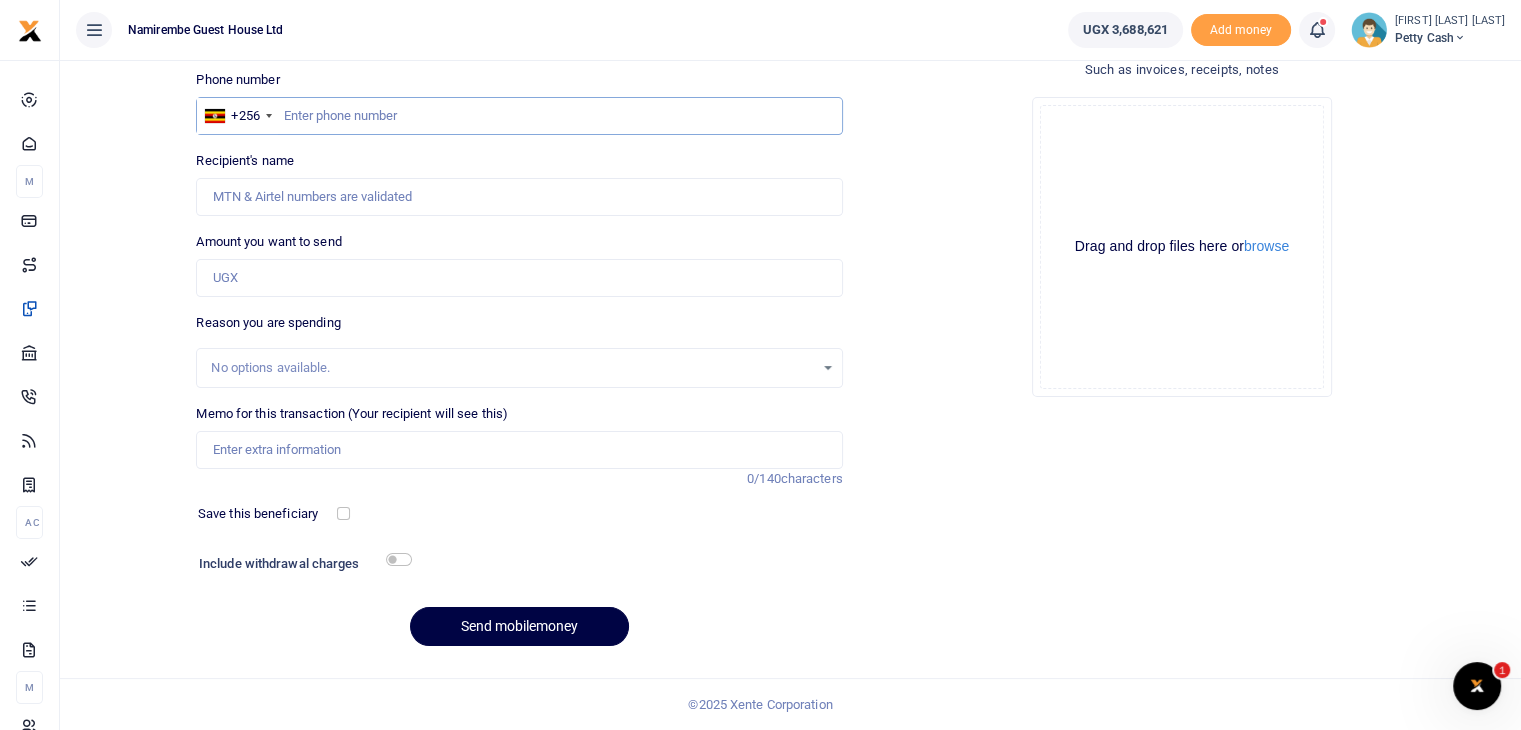 click at bounding box center (519, 116) 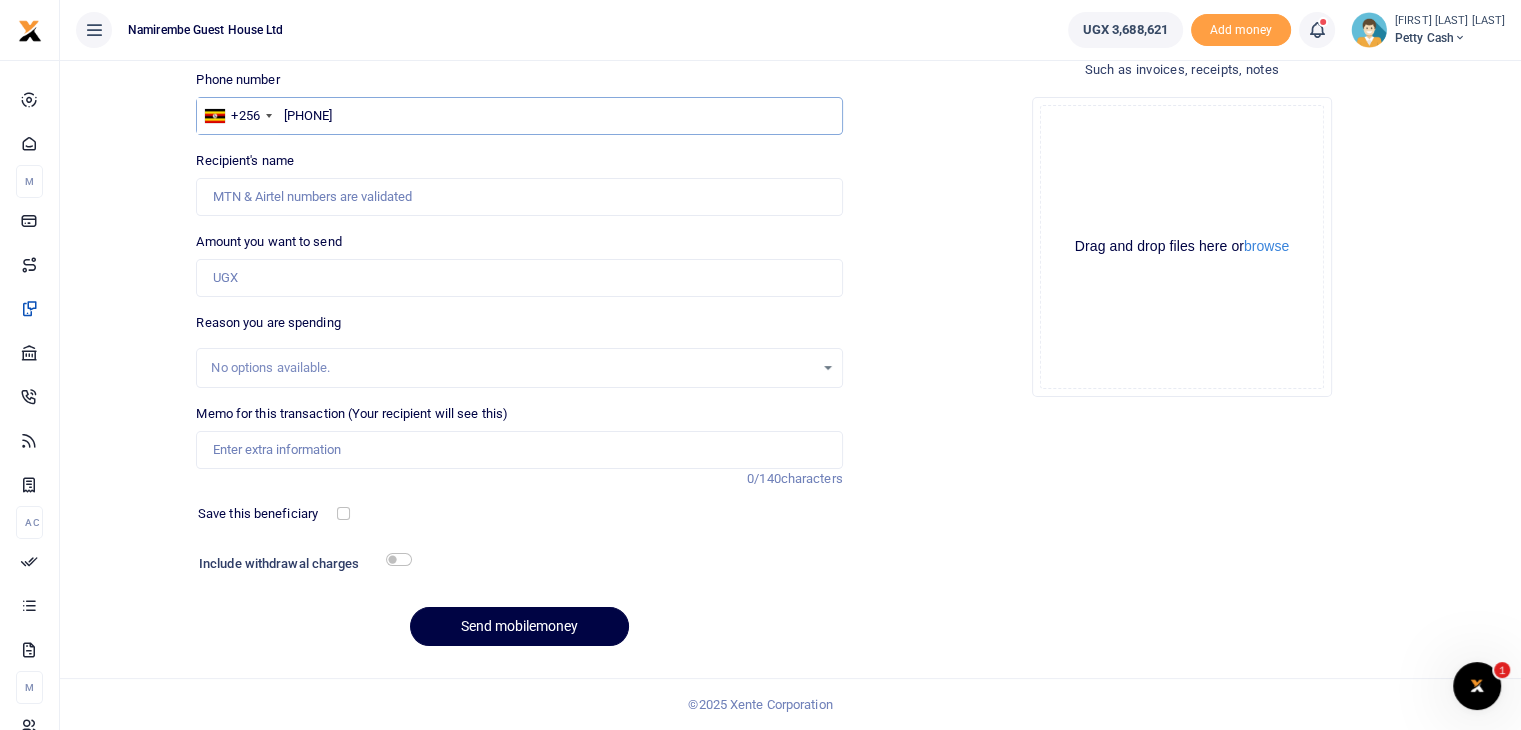 type on "[PHONE]" 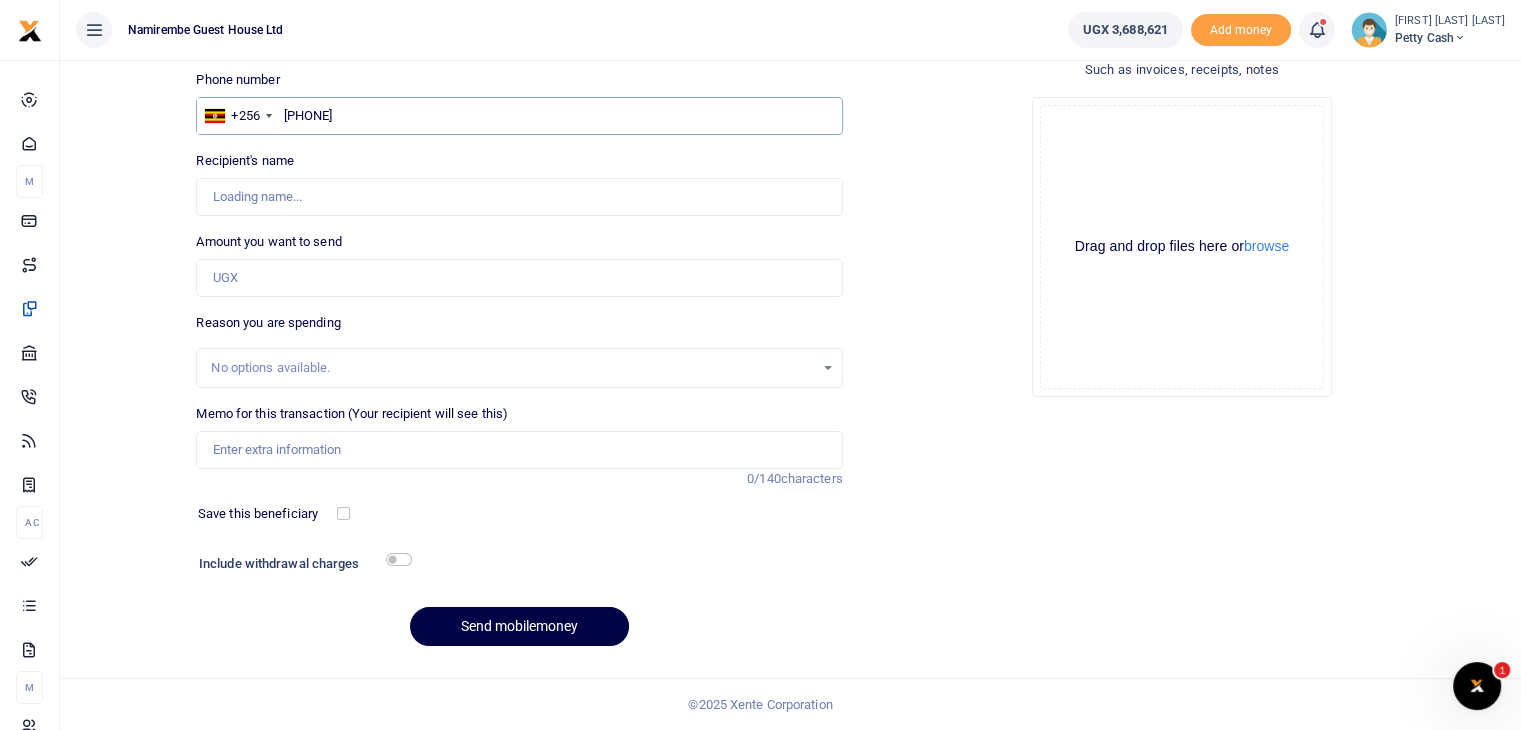 type on "Nestor Bigirimana" 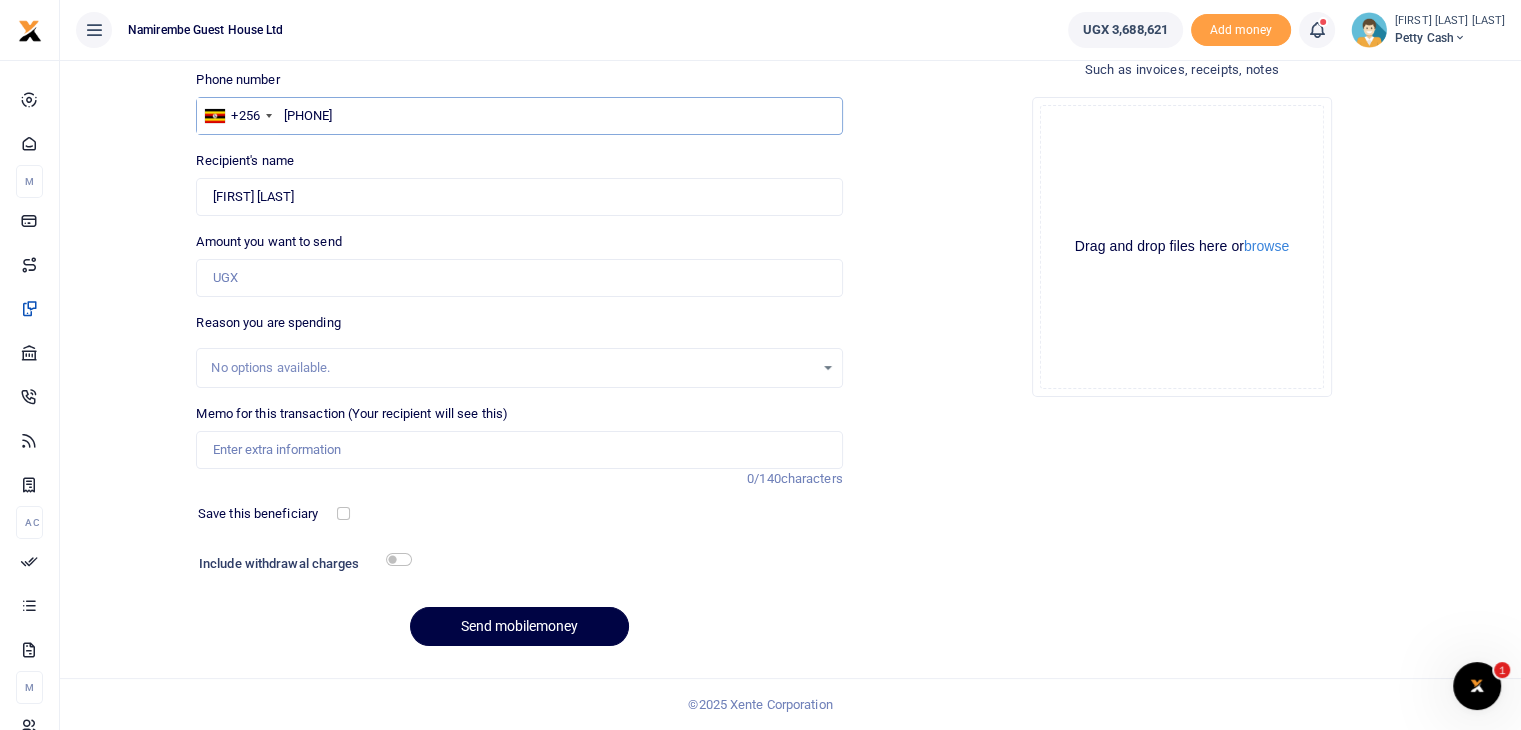 type on "755876919" 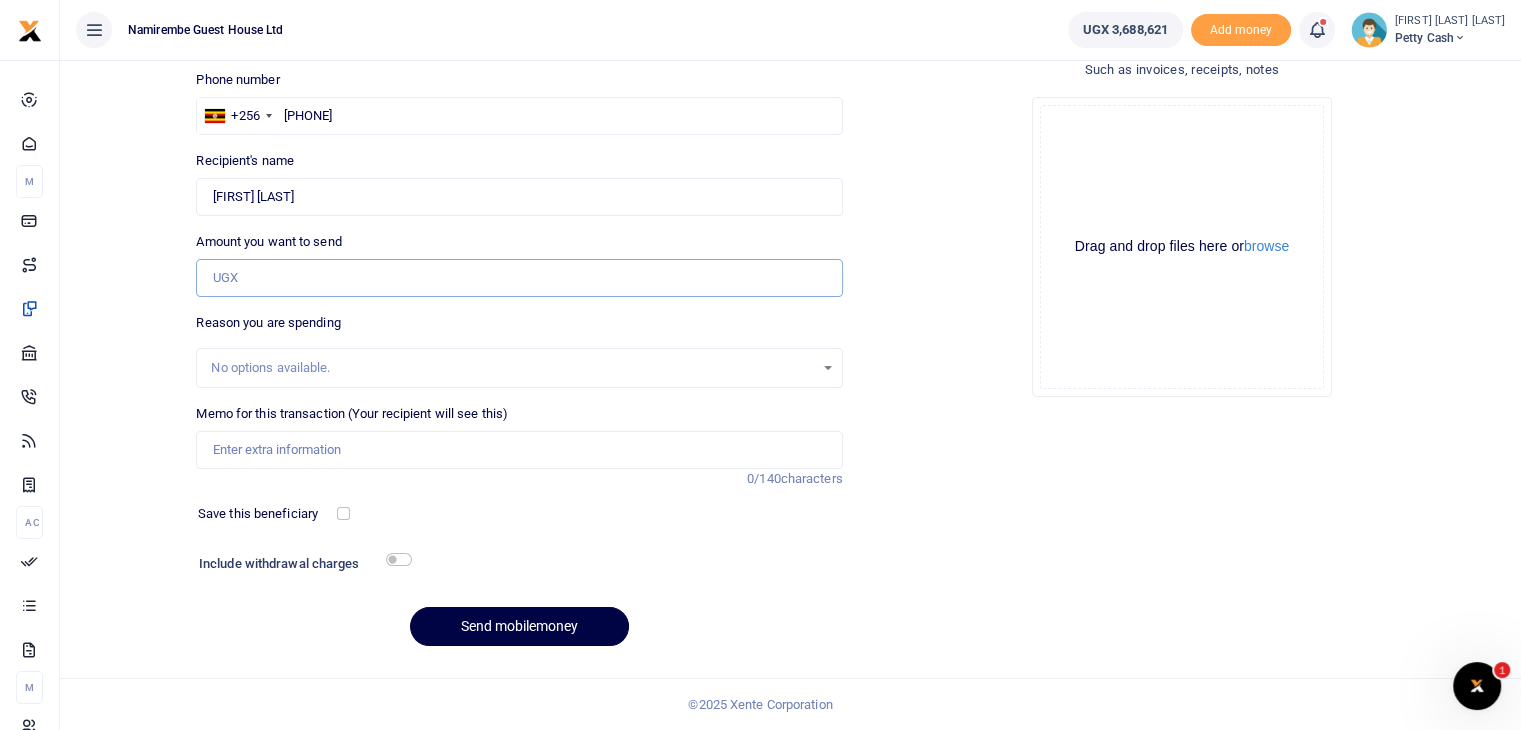 click on "Amount you want to send" at bounding box center (519, 278) 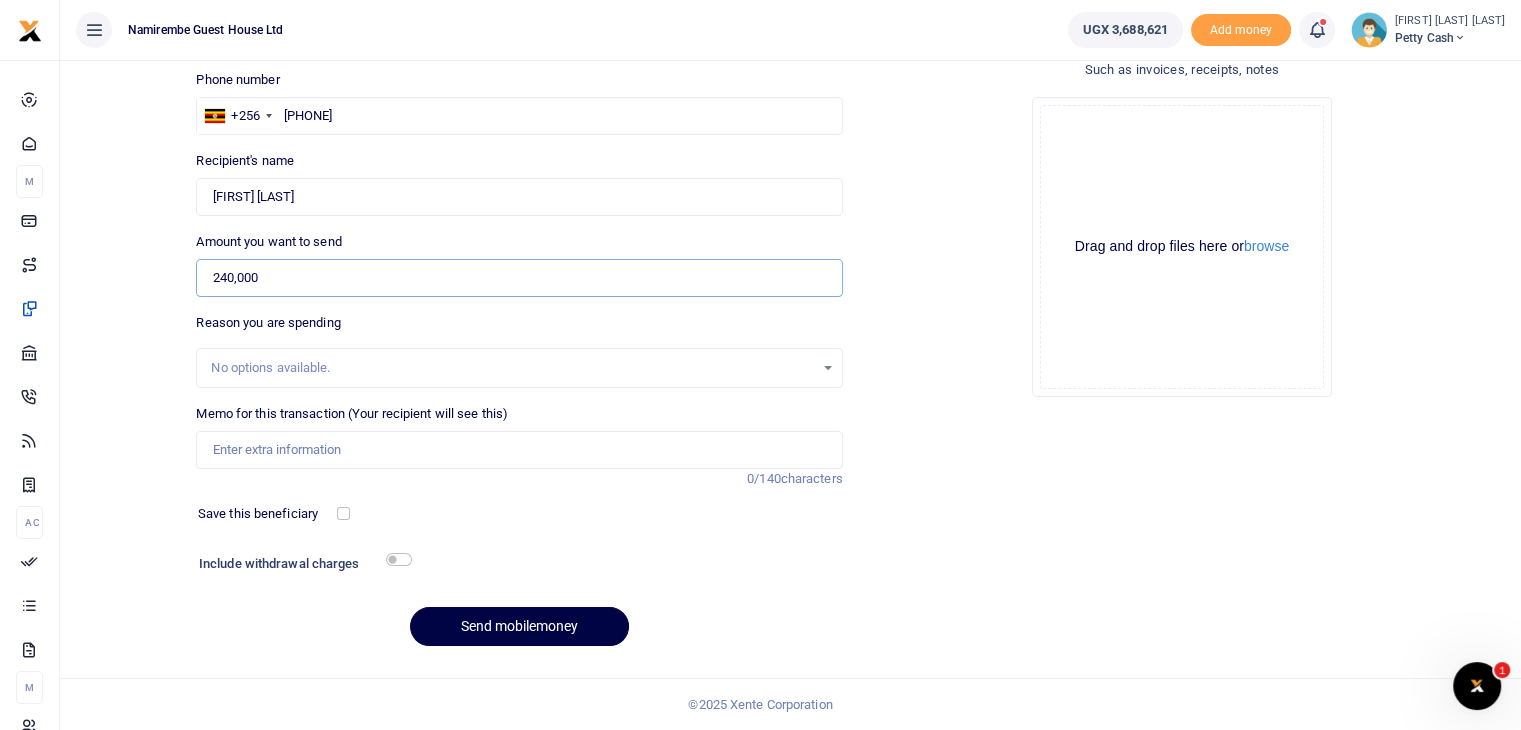 type on "240,000" 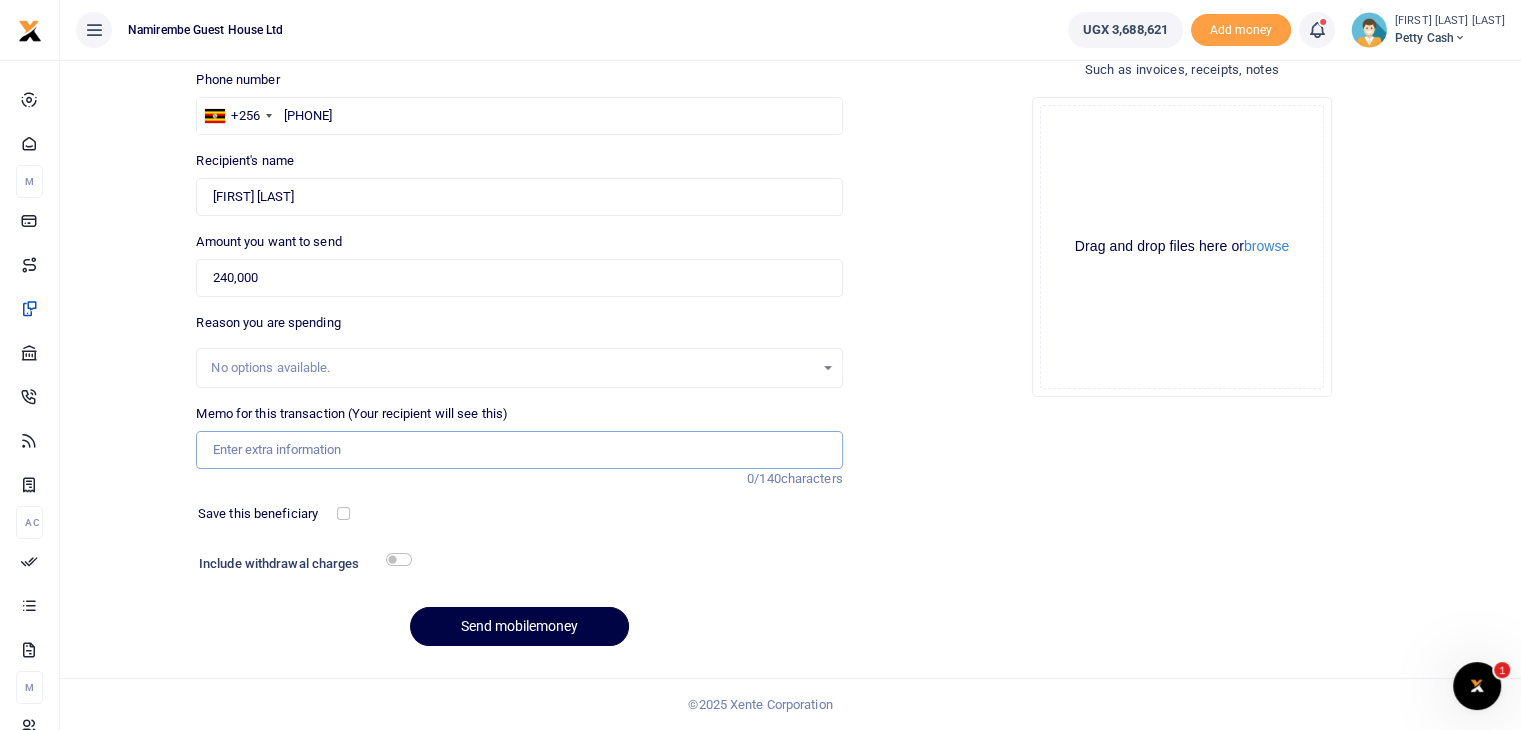 click on "Memo for this transaction (Your recipient will see this)" at bounding box center (519, 450) 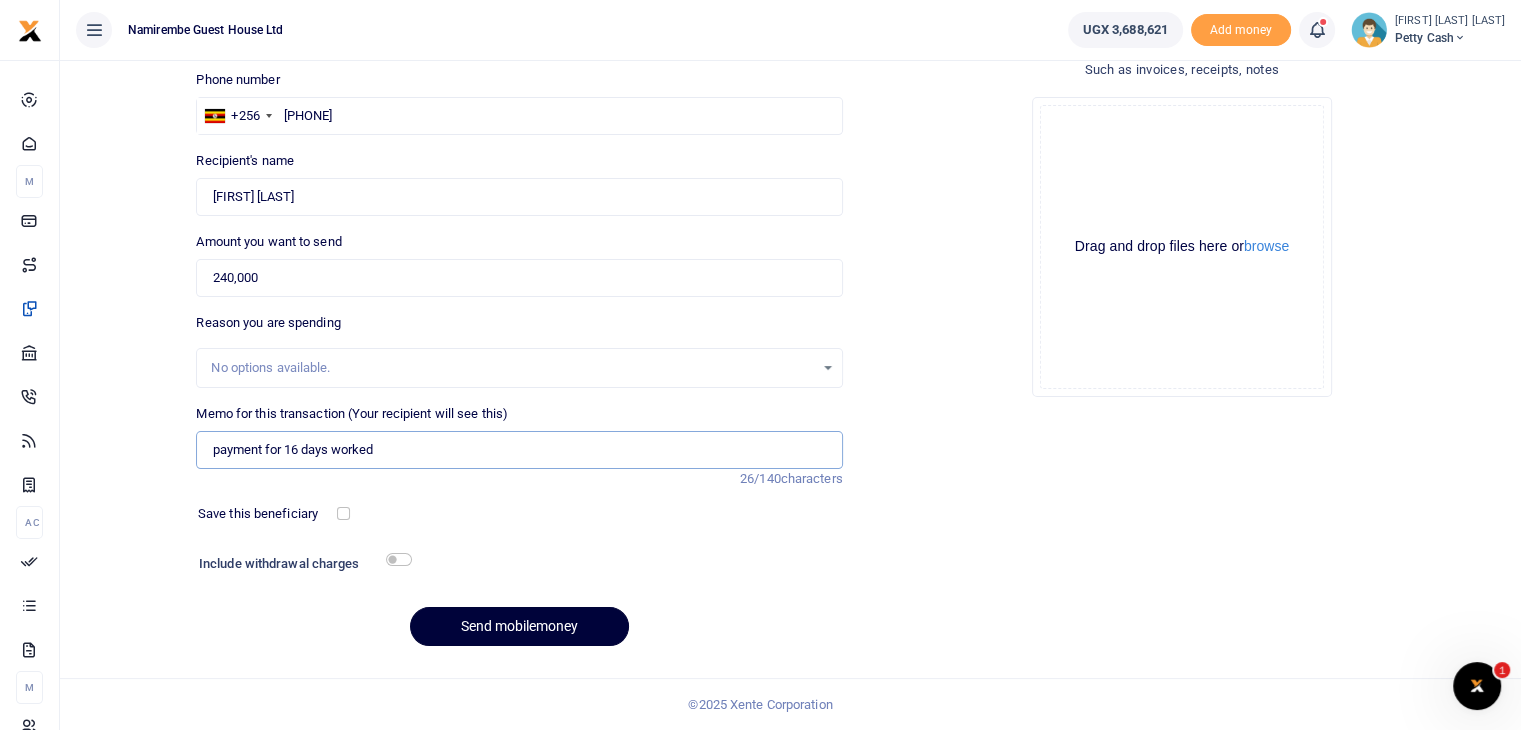 type on "payment for 16 days worked" 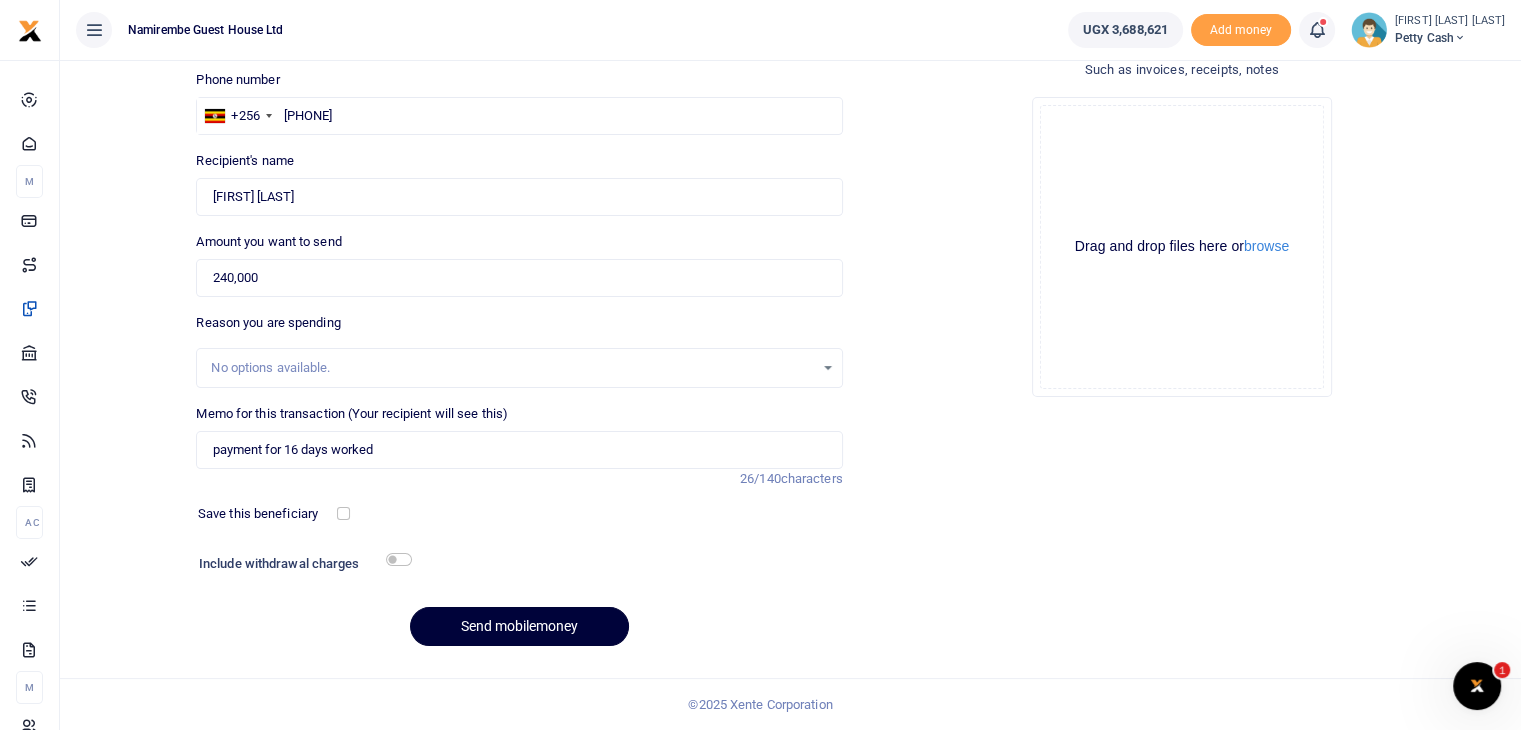 click on "Send mobilemoney" at bounding box center [519, 626] 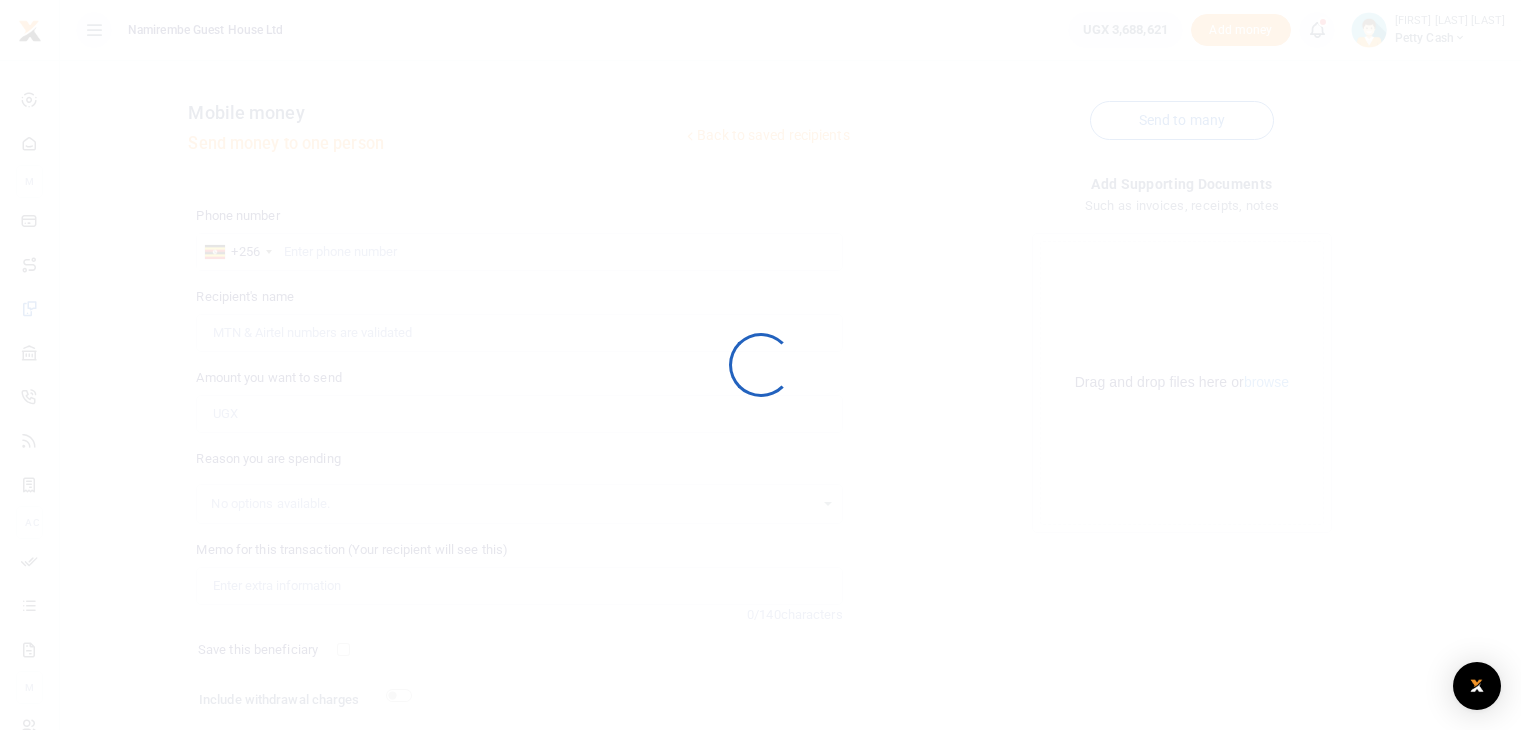 scroll, scrollTop: 136, scrollLeft: 0, axis: vertical 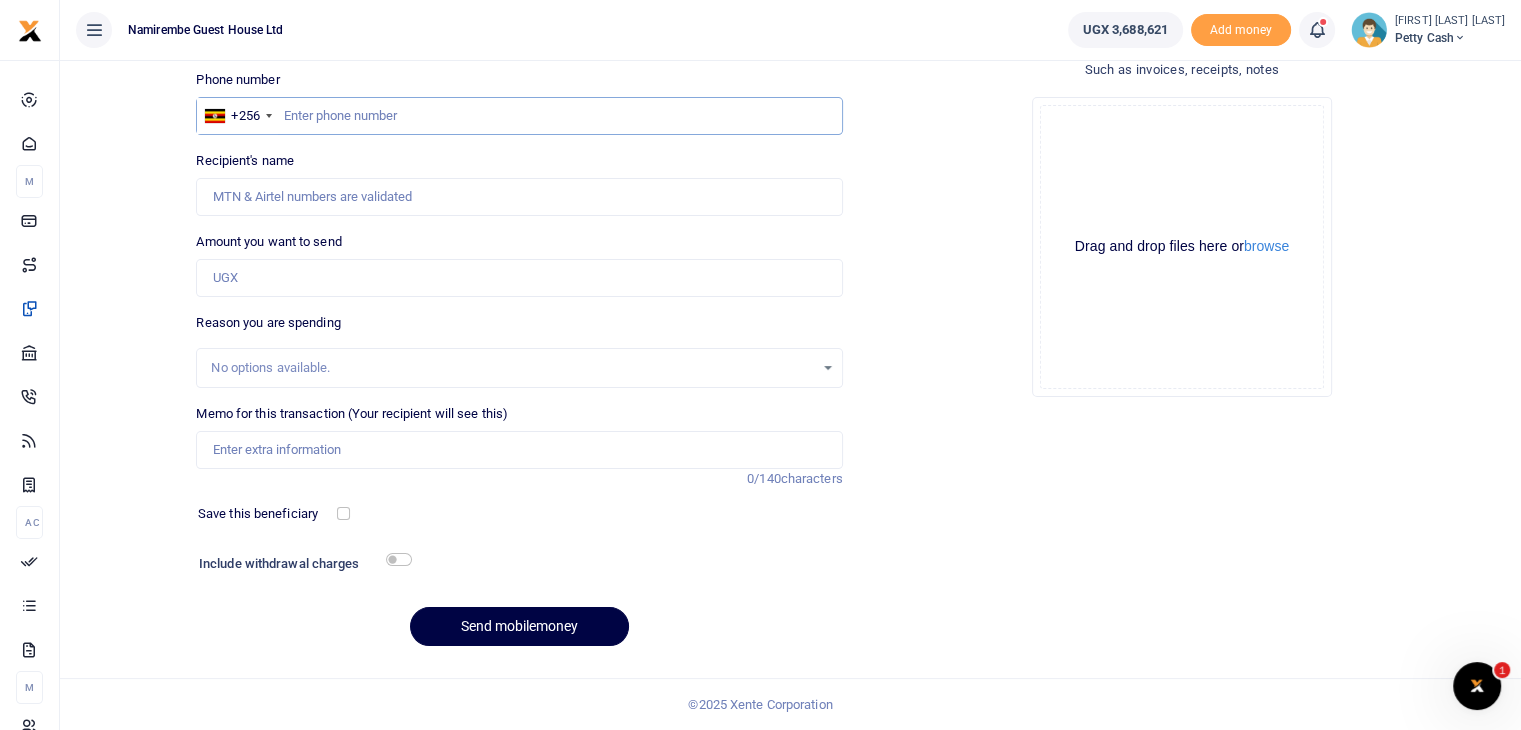 click at bounding box center [519, 116] 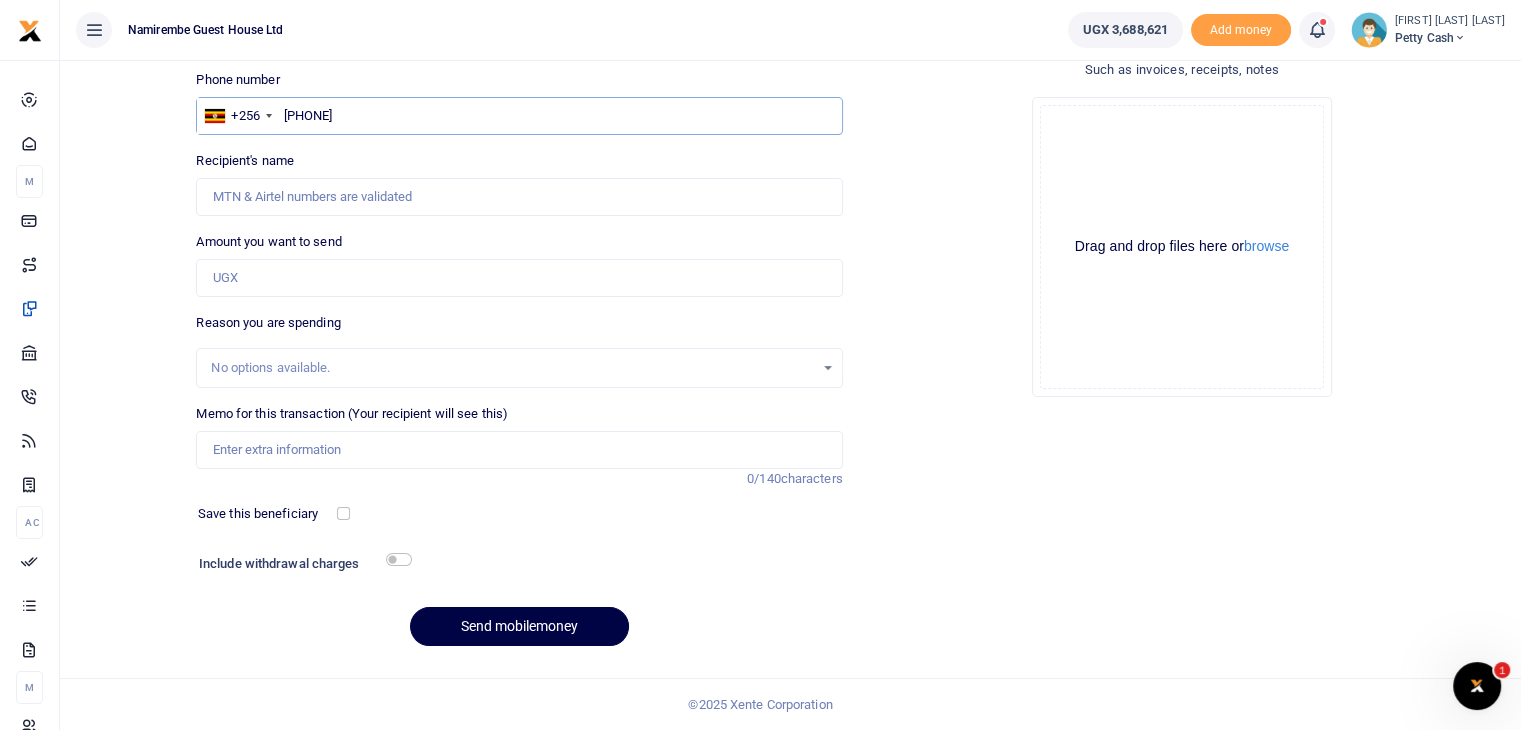 type on "[PHONE]" 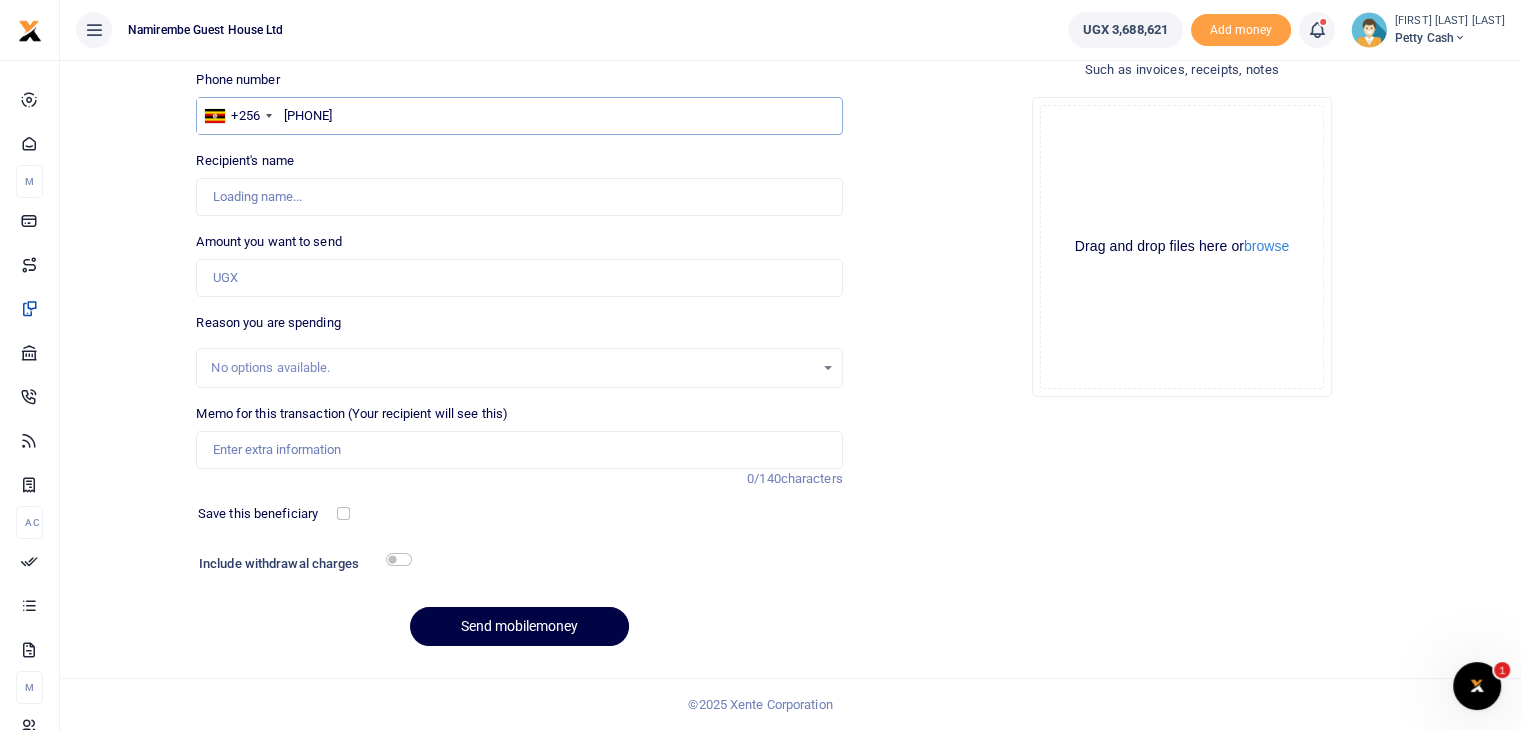 type on "[FIRST] [LAST]" 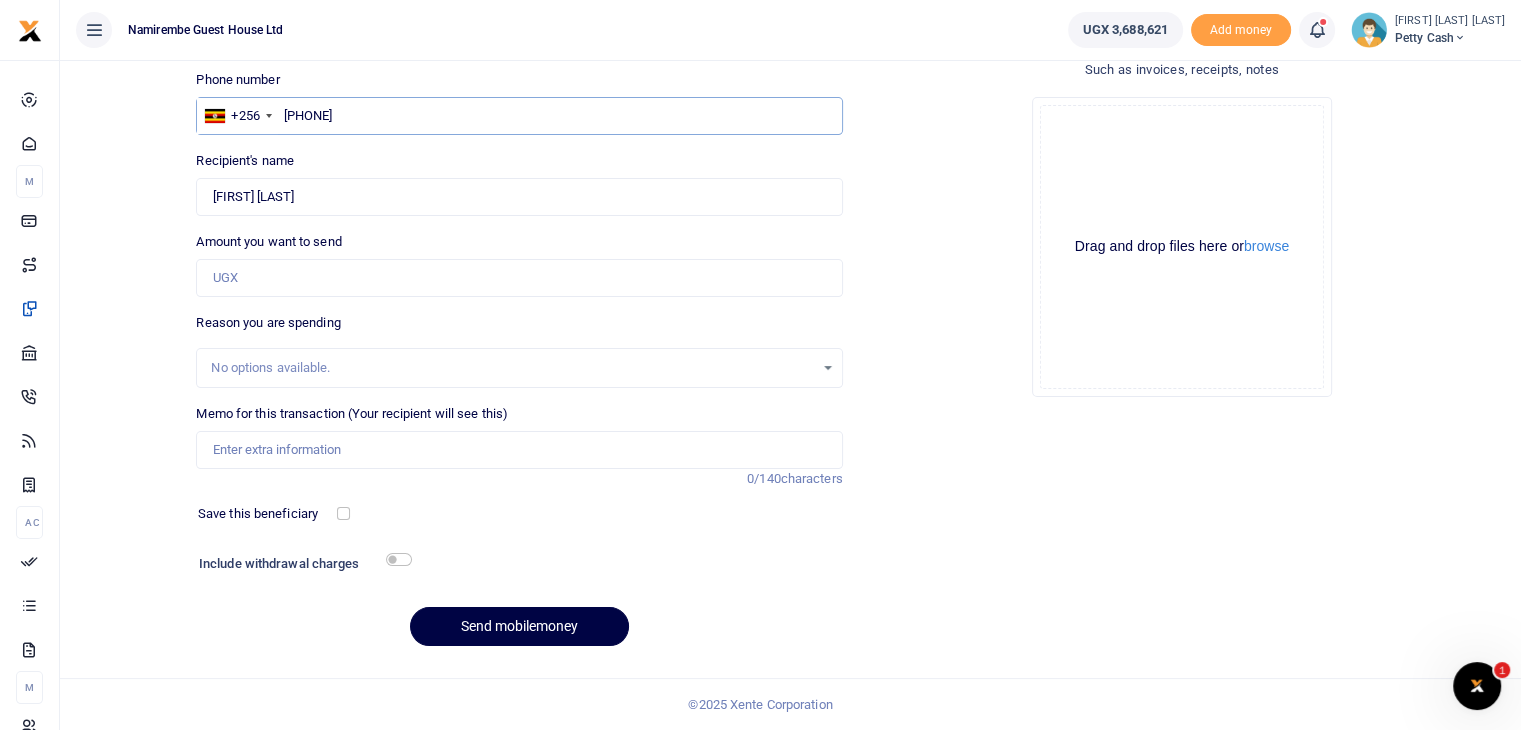 type on "[PHONE]" 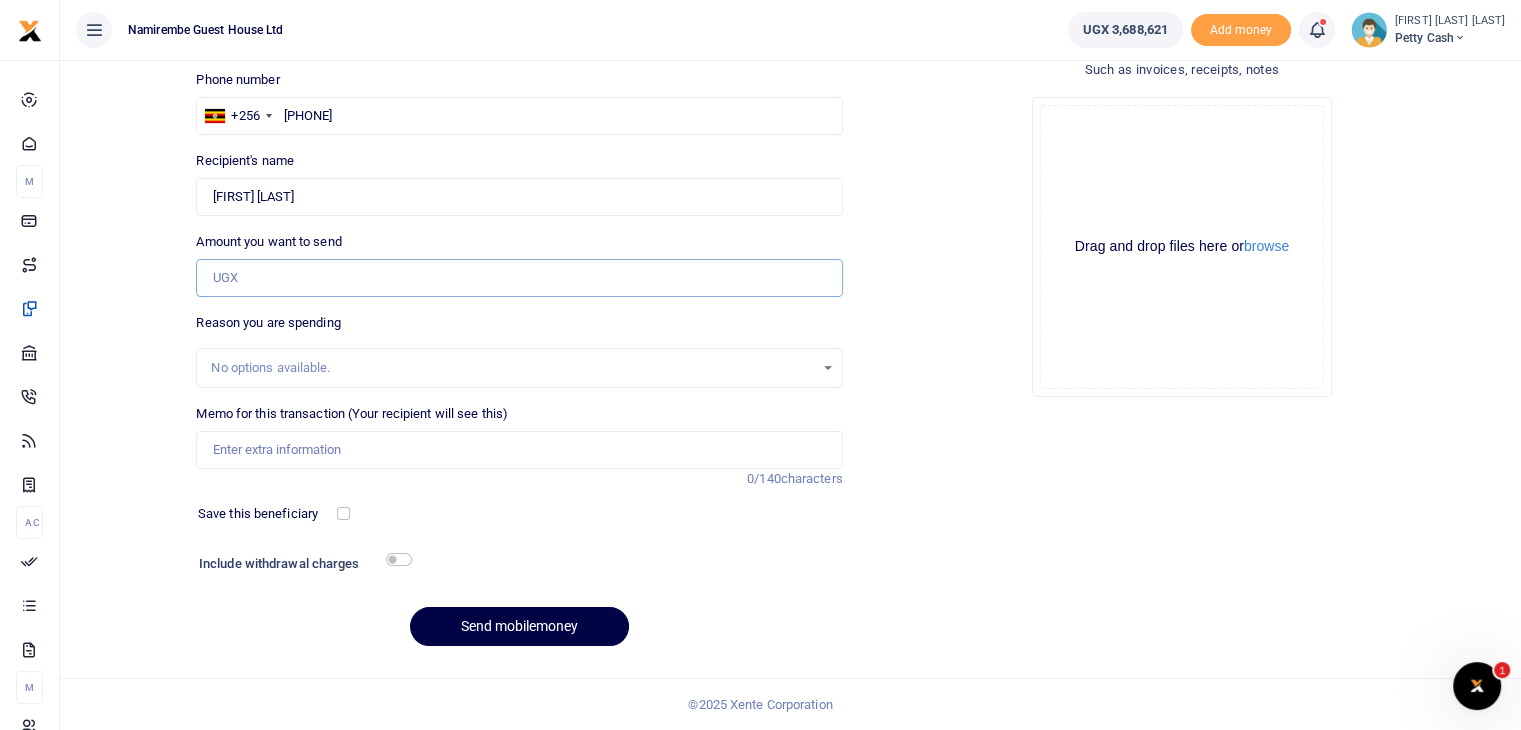 click on "Amount you want to send" at bounding box center [519, 278] 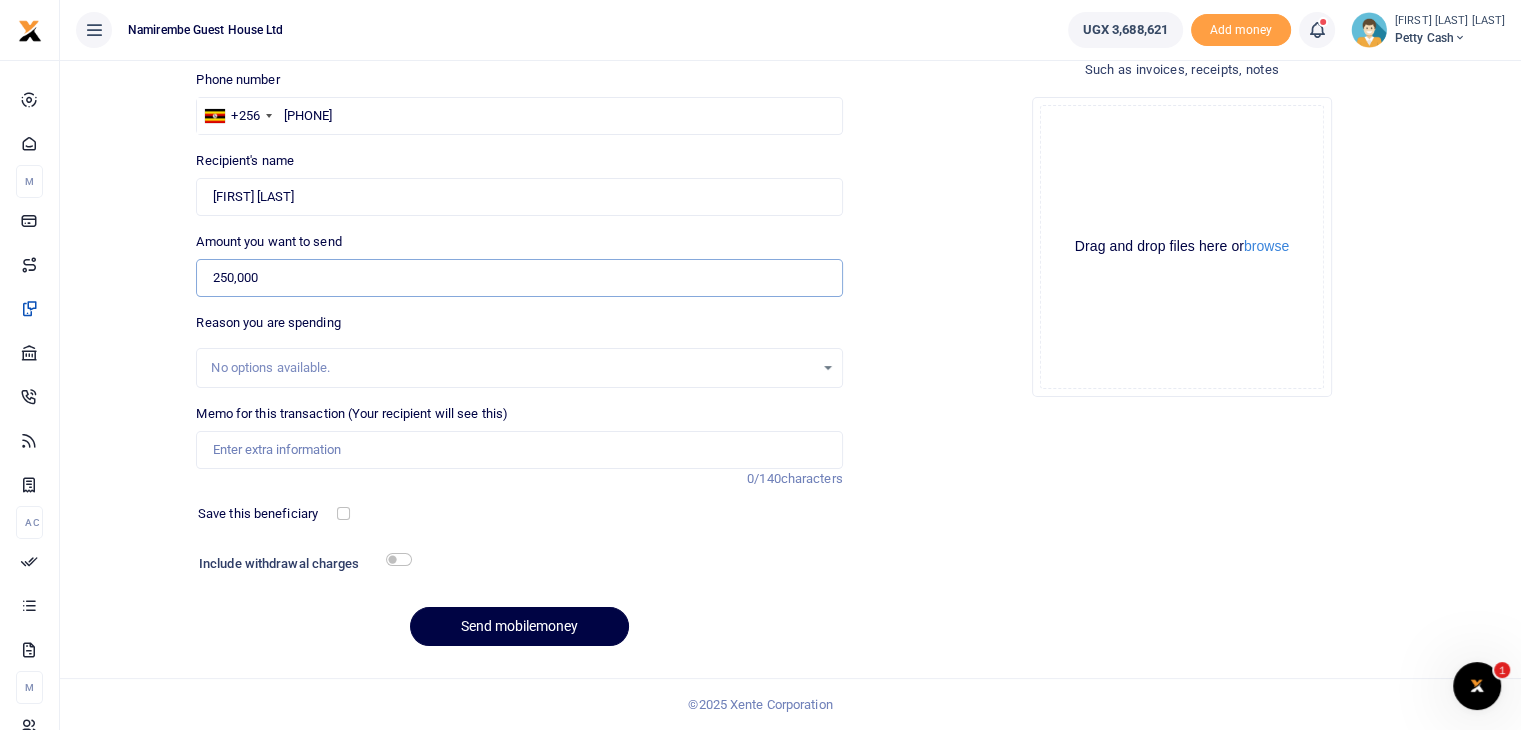 type on "250,000" 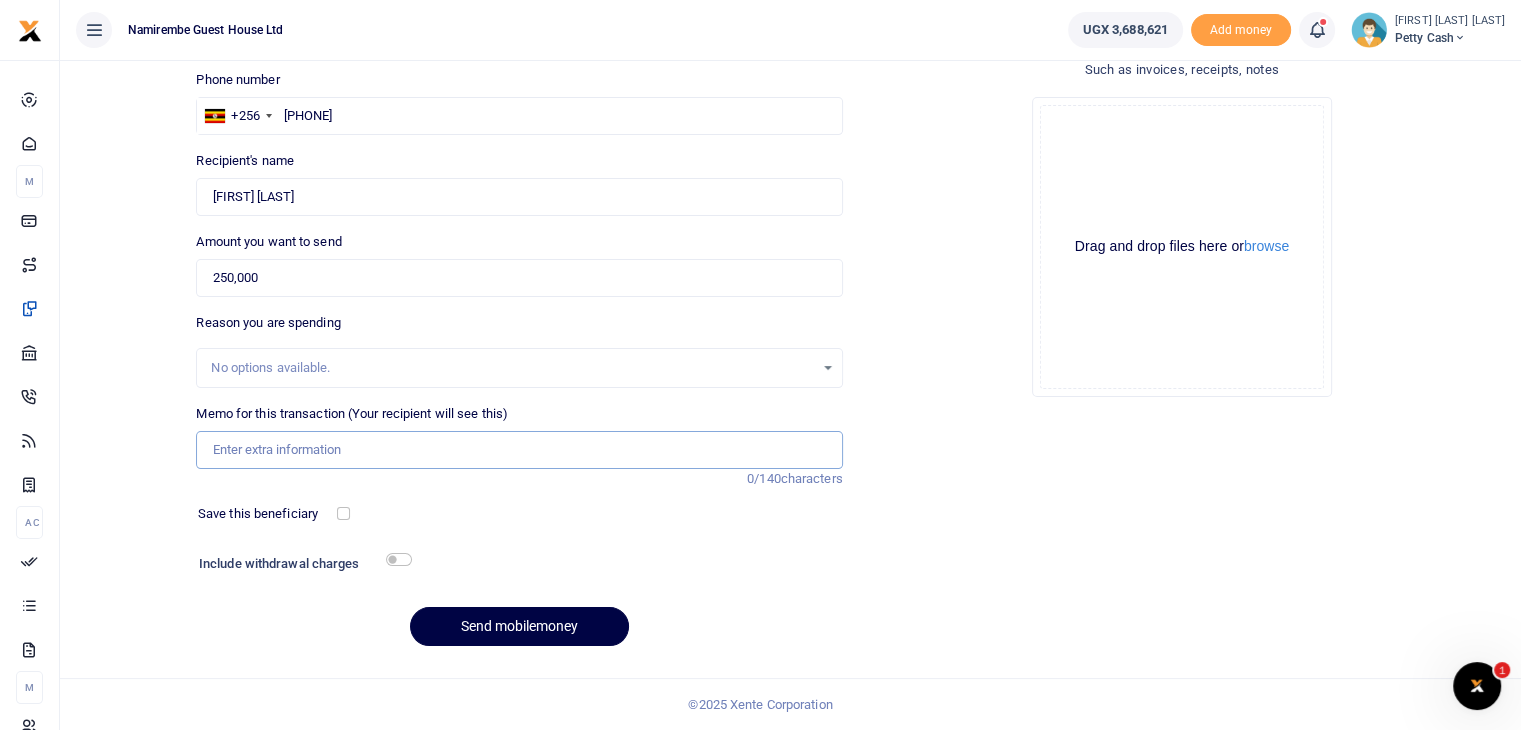 click on "Memo for this transaction (Your recipient will see this)" at bounding box center (519, 450) 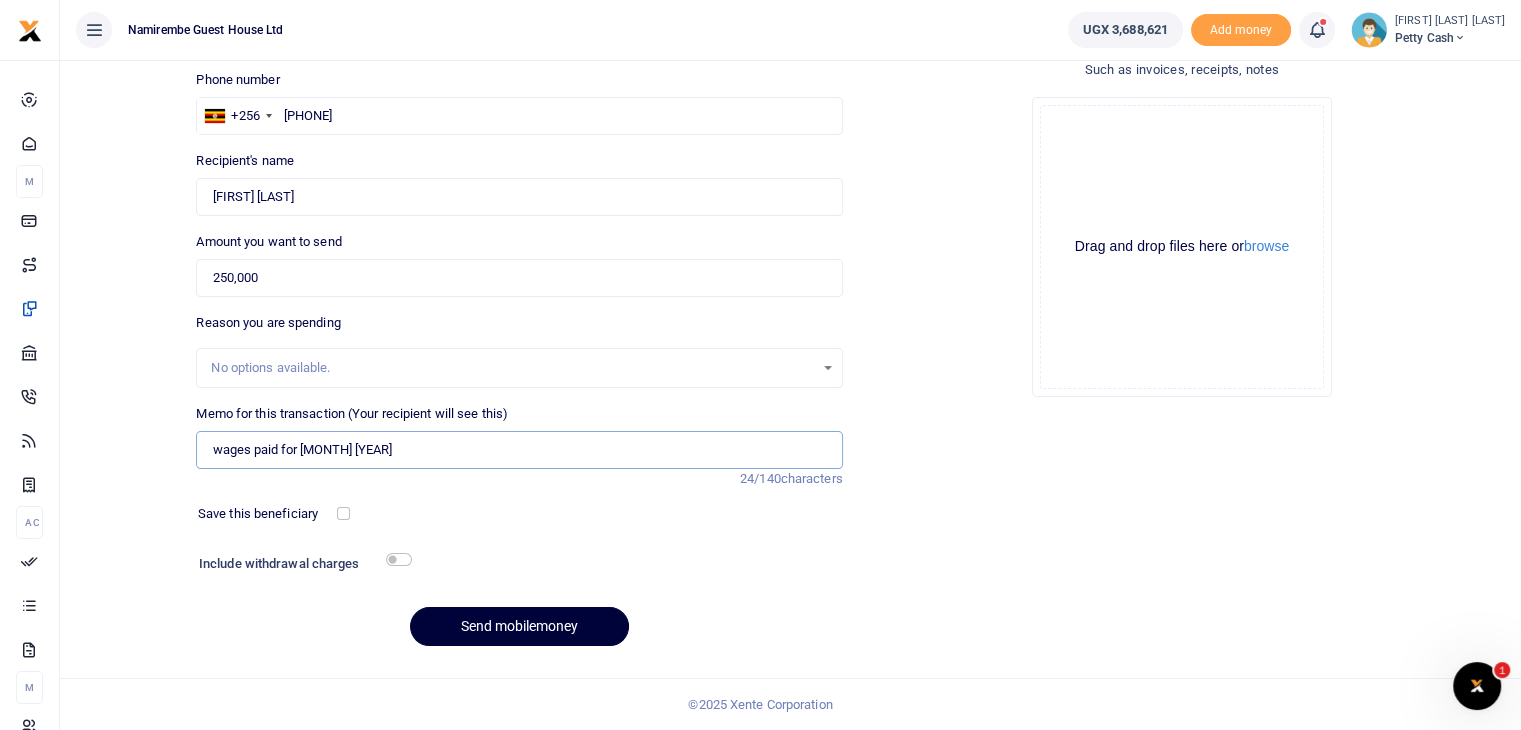 type on "wages paid for [MONTH] [YEAR]" 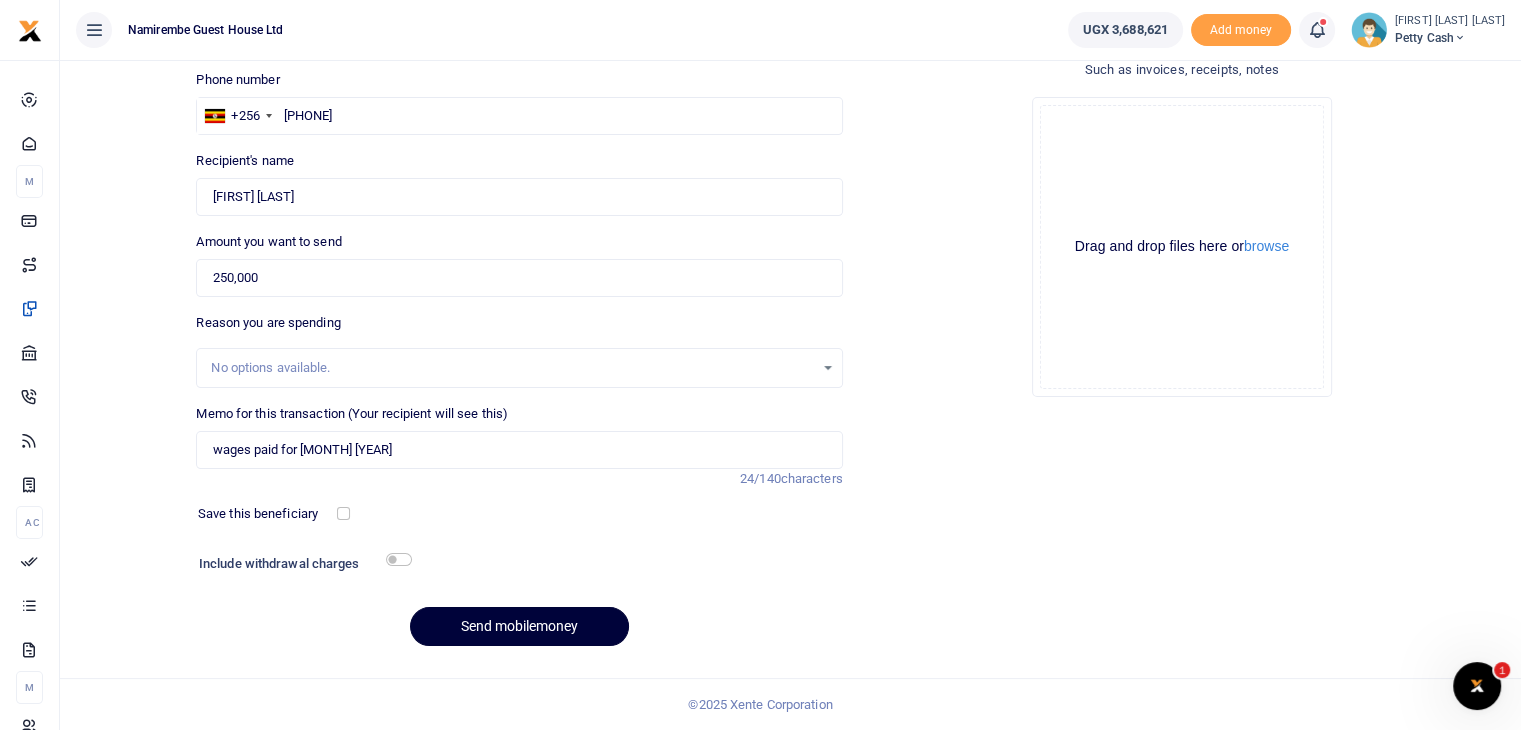 click on "Send mobilemoney" at bounding box center (519, 626) 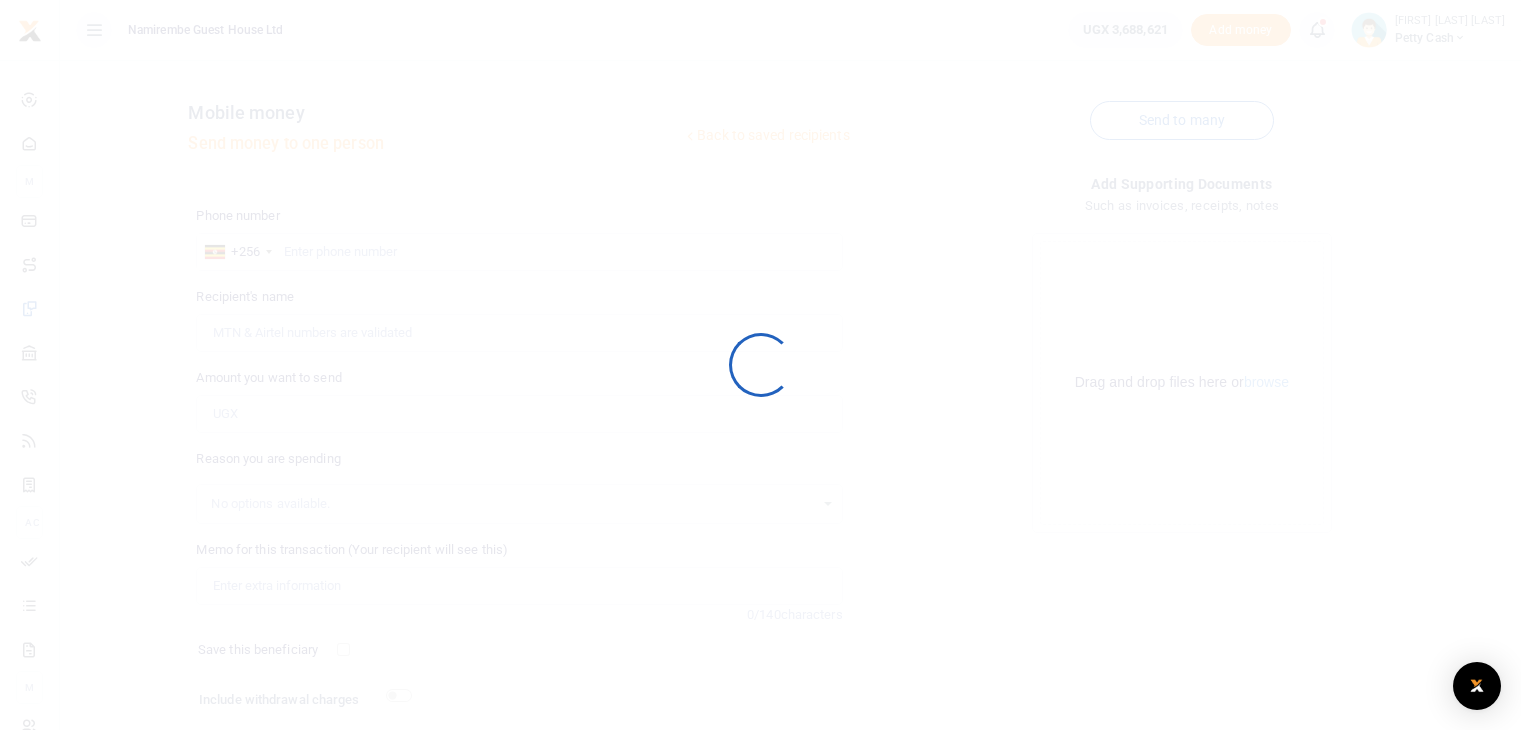 scroll, scrollTop: 136, scrollLeft: 0, axis: vertical 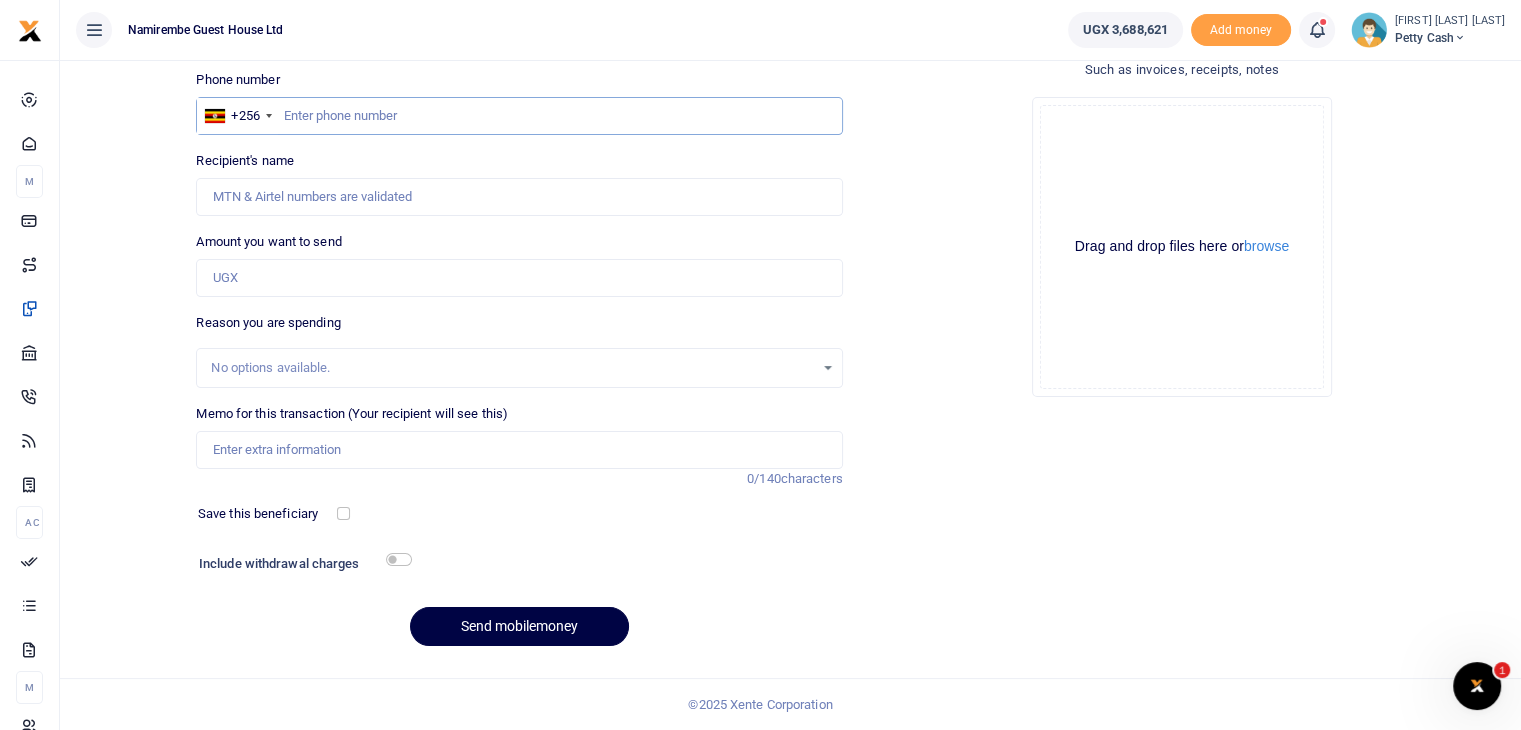 click at bounding box center [519, 116] 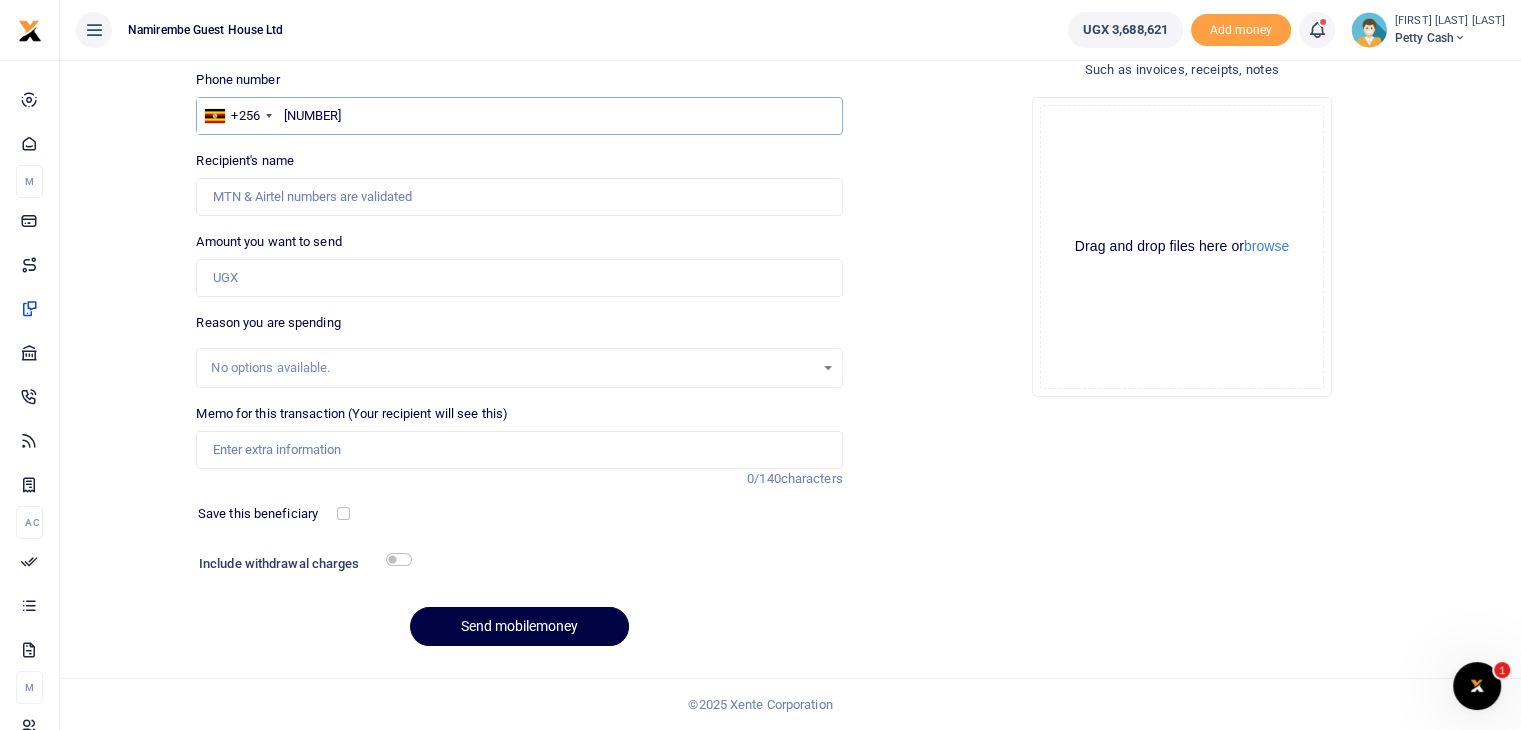 type on "[NUMBER]" 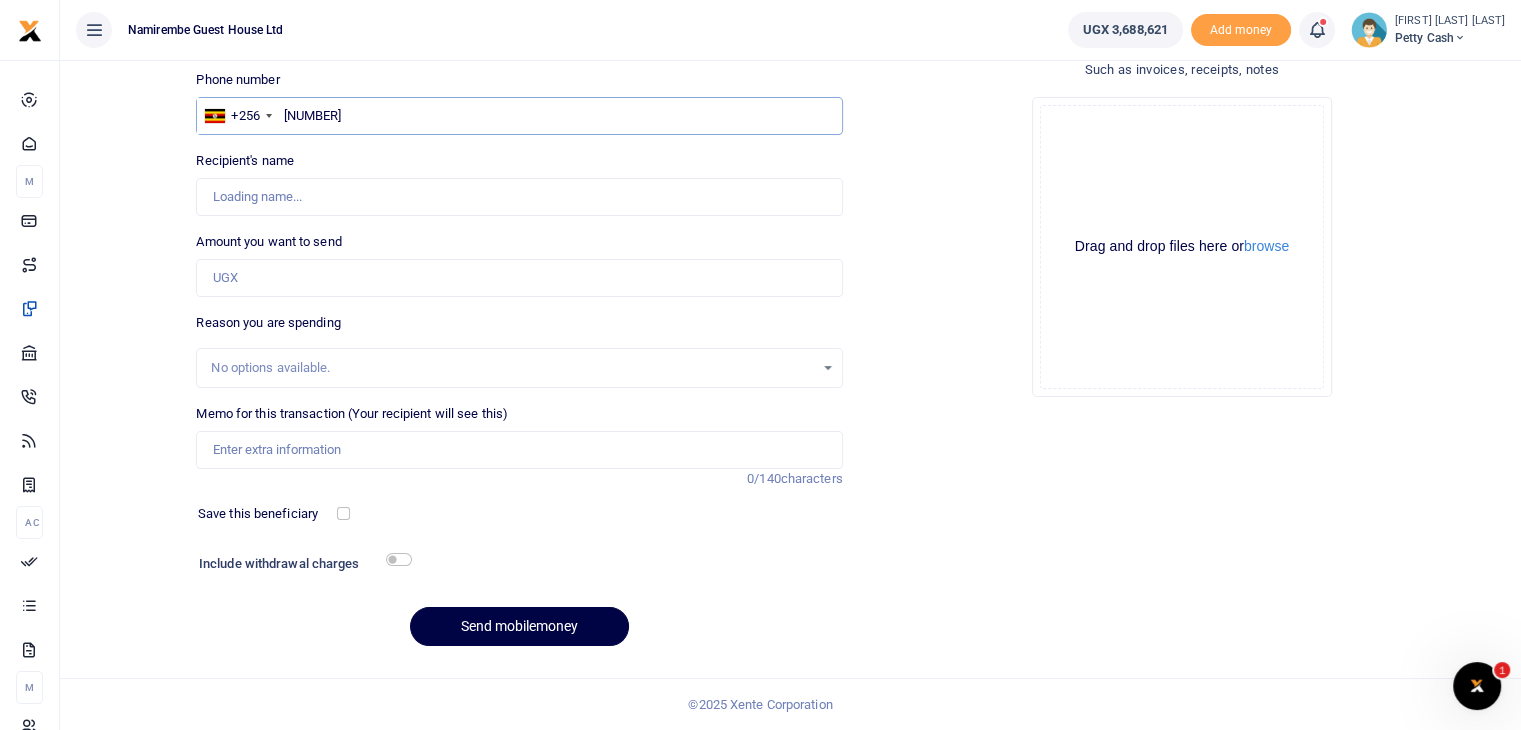 type on "[FIRST] [LAST] [LAST]" 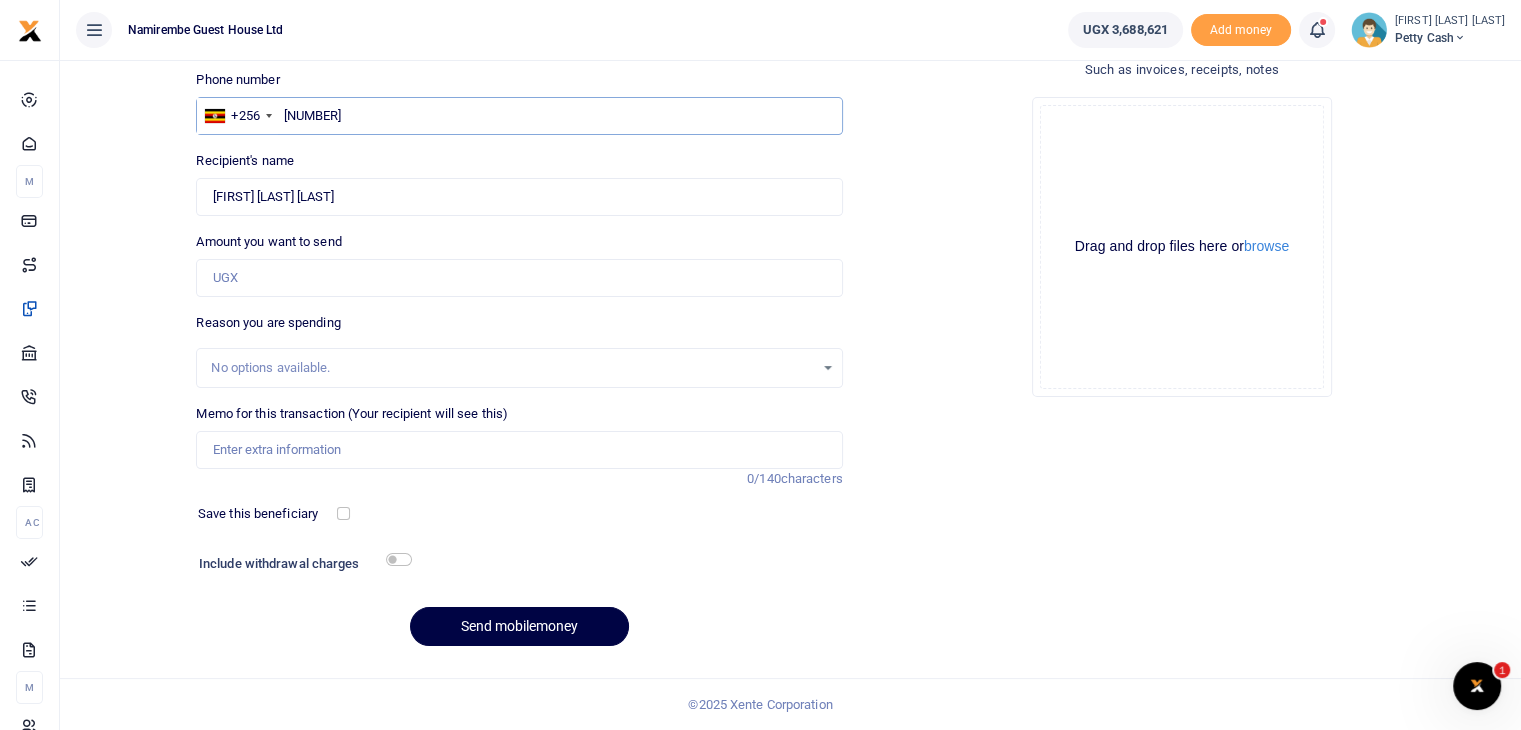 type on "[NUMBER]" 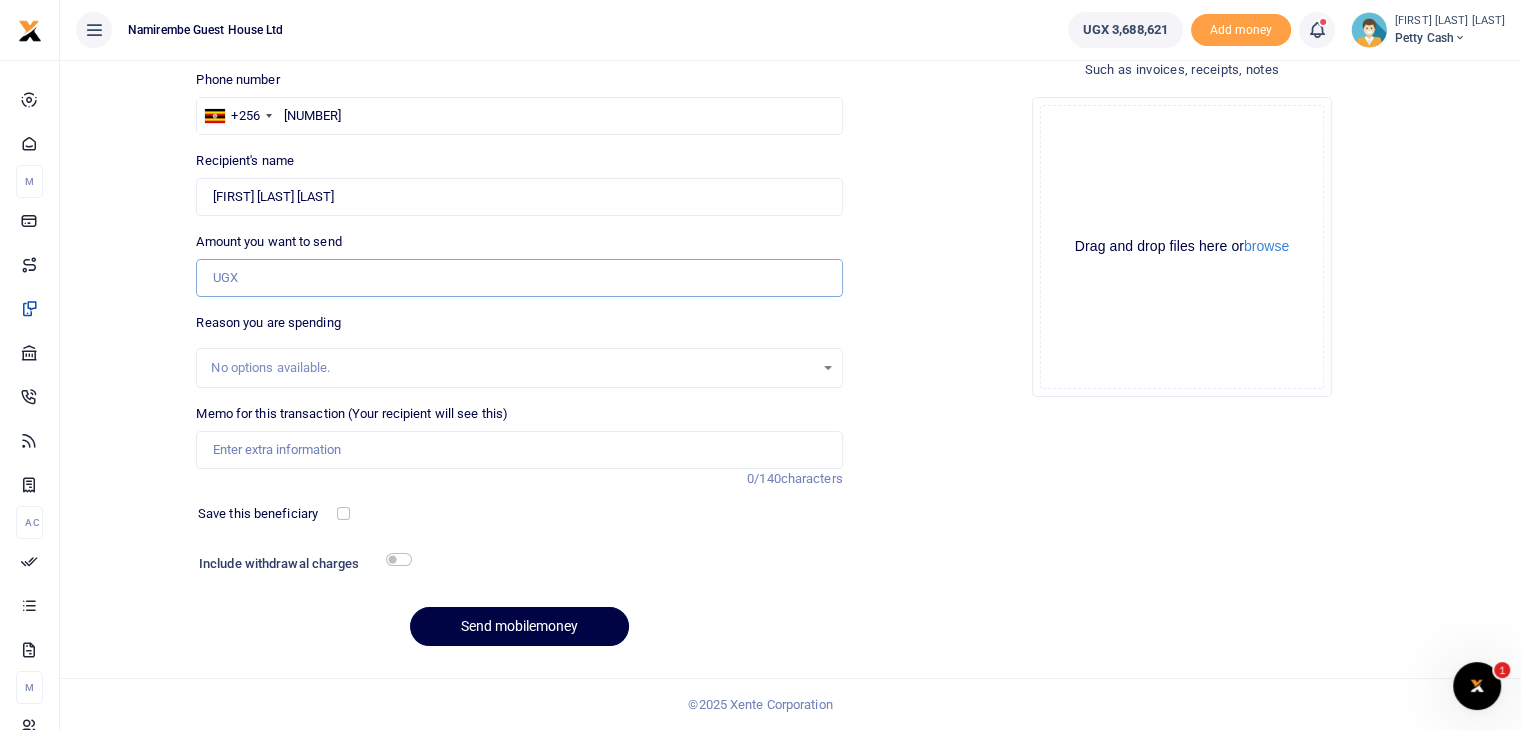 click on "Amount you want to send" at bounding box center [519, 278] 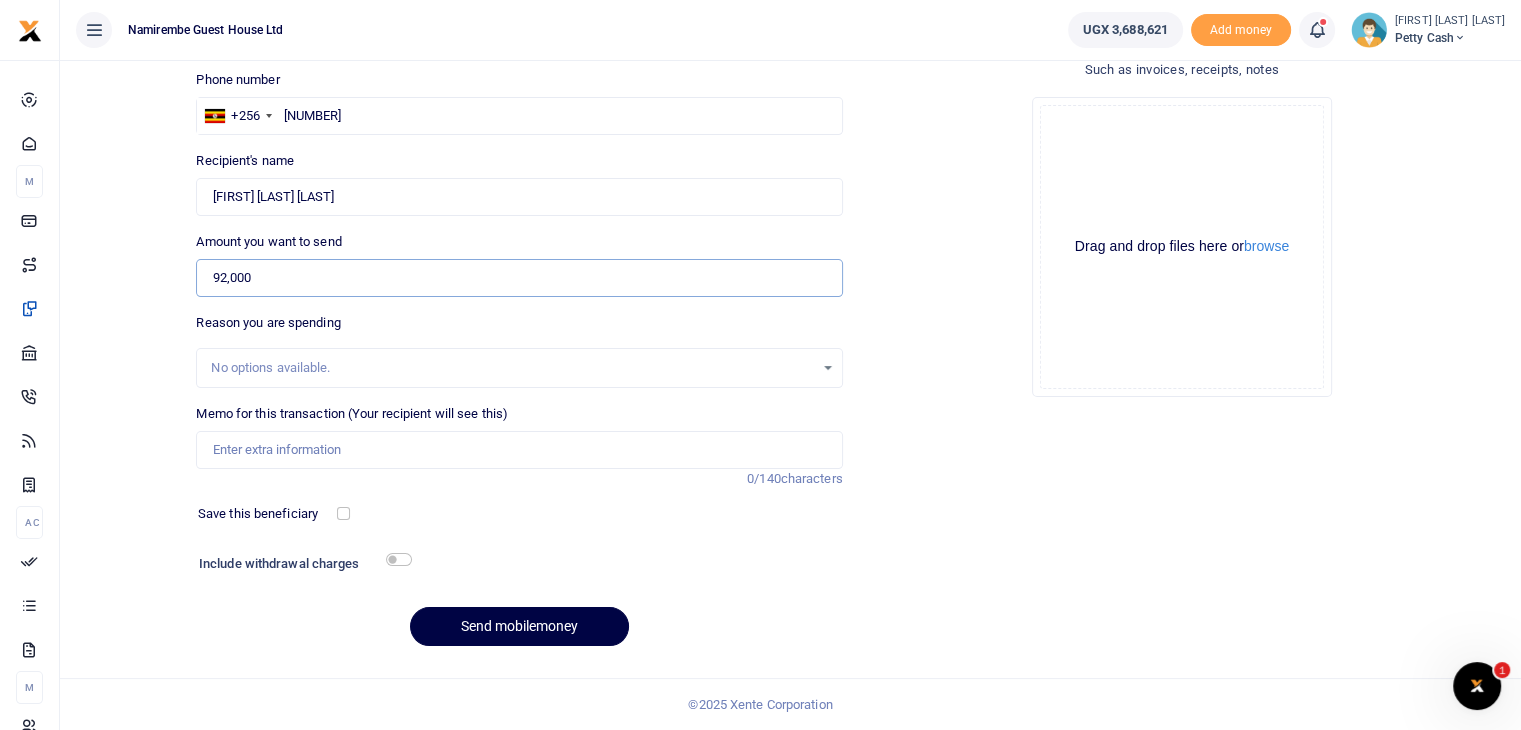 type on "92,000" 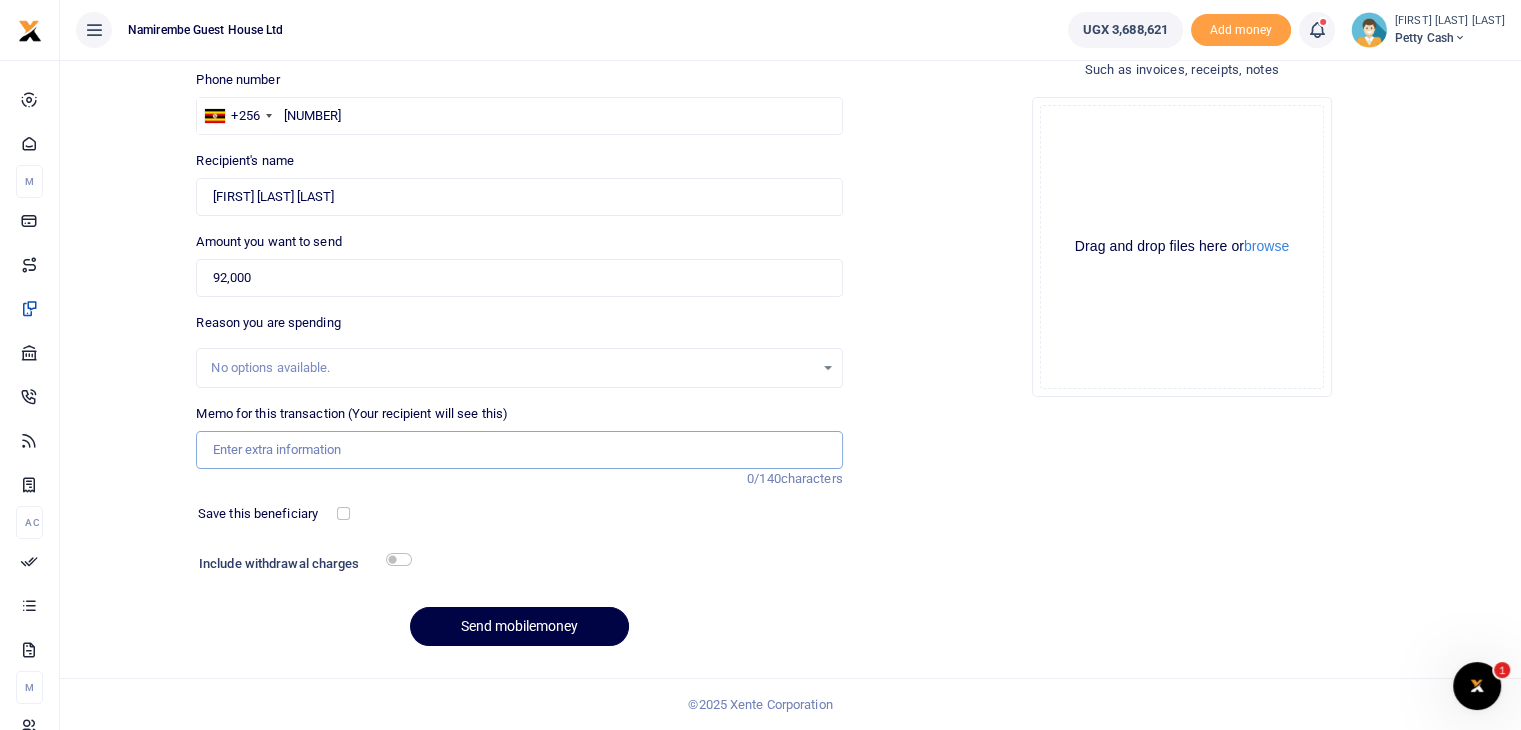 click on "Memo for this transaction (Your recipient will see this)" at bounding box center [519, 450] 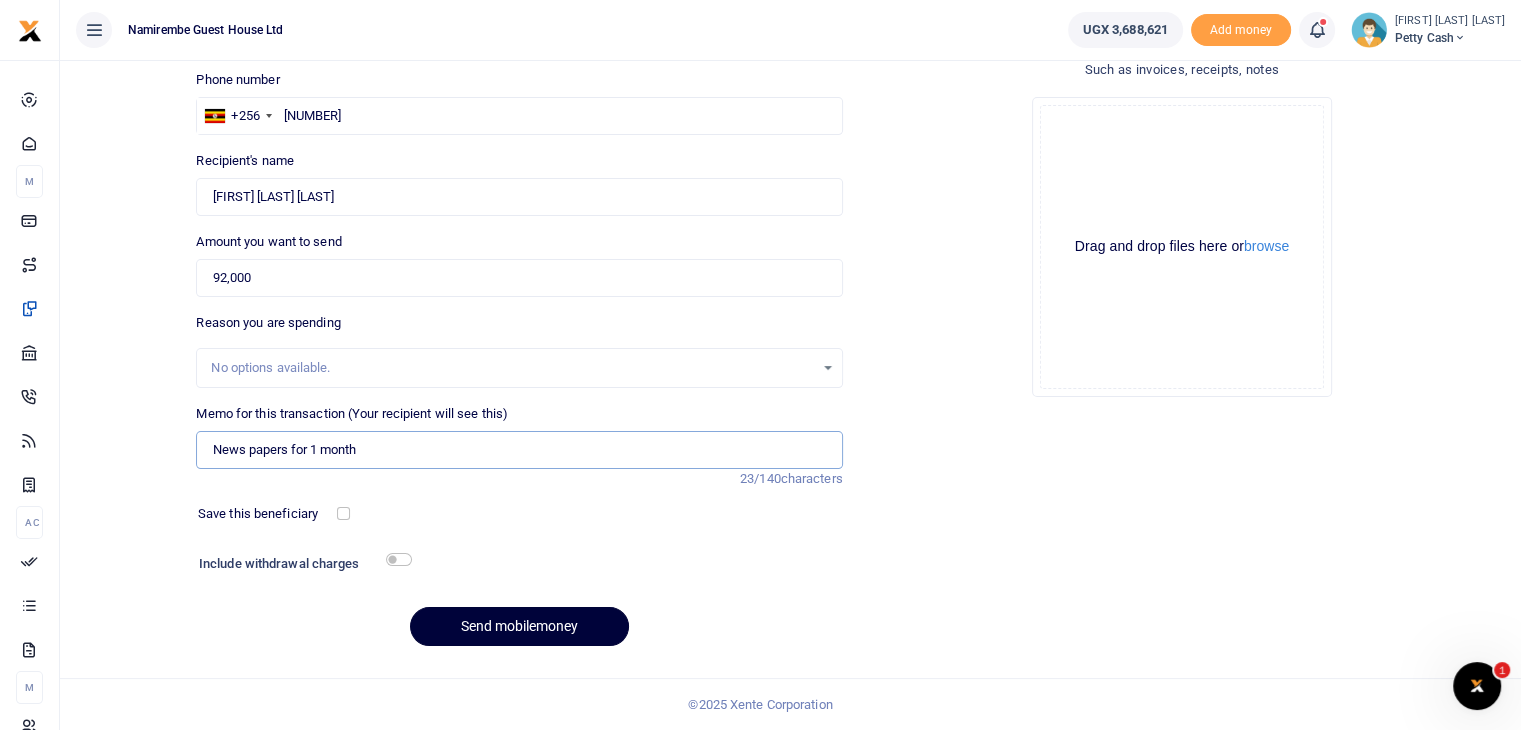 type on "News papers for 1 month" 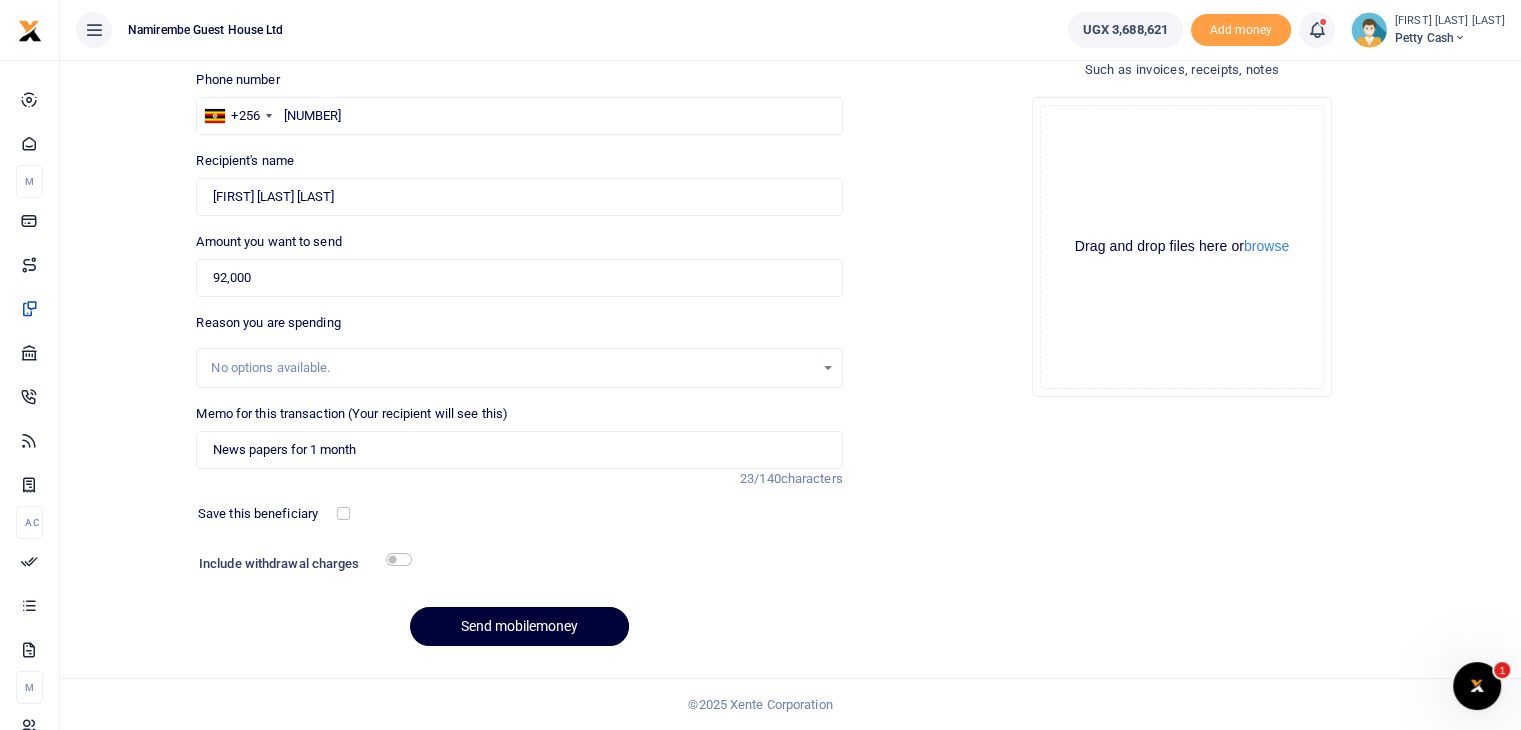 click on "Send mobilemoney" at bounding box center (519, 626) 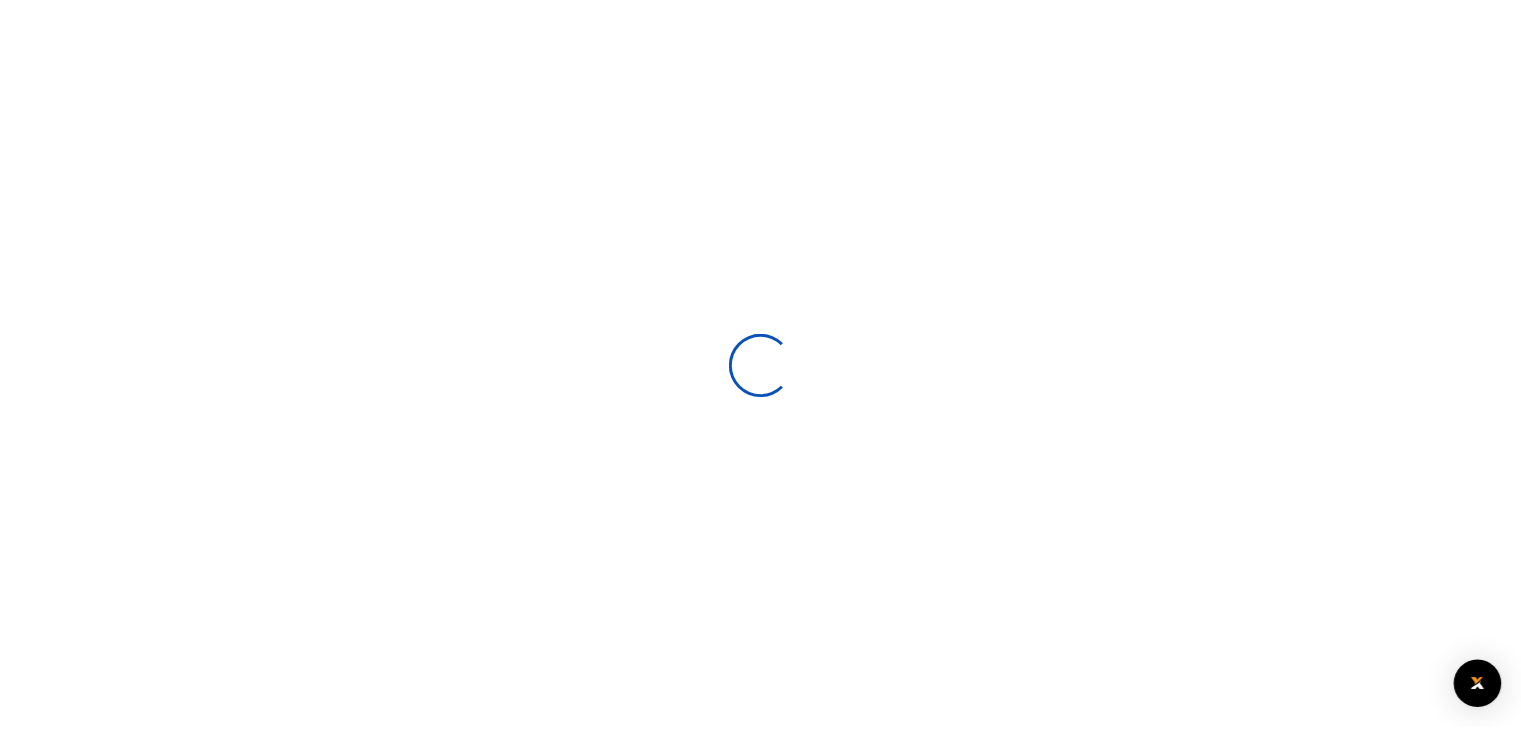 scroll, scrollTop: 136, scrollLeft: 0, axis: vertical 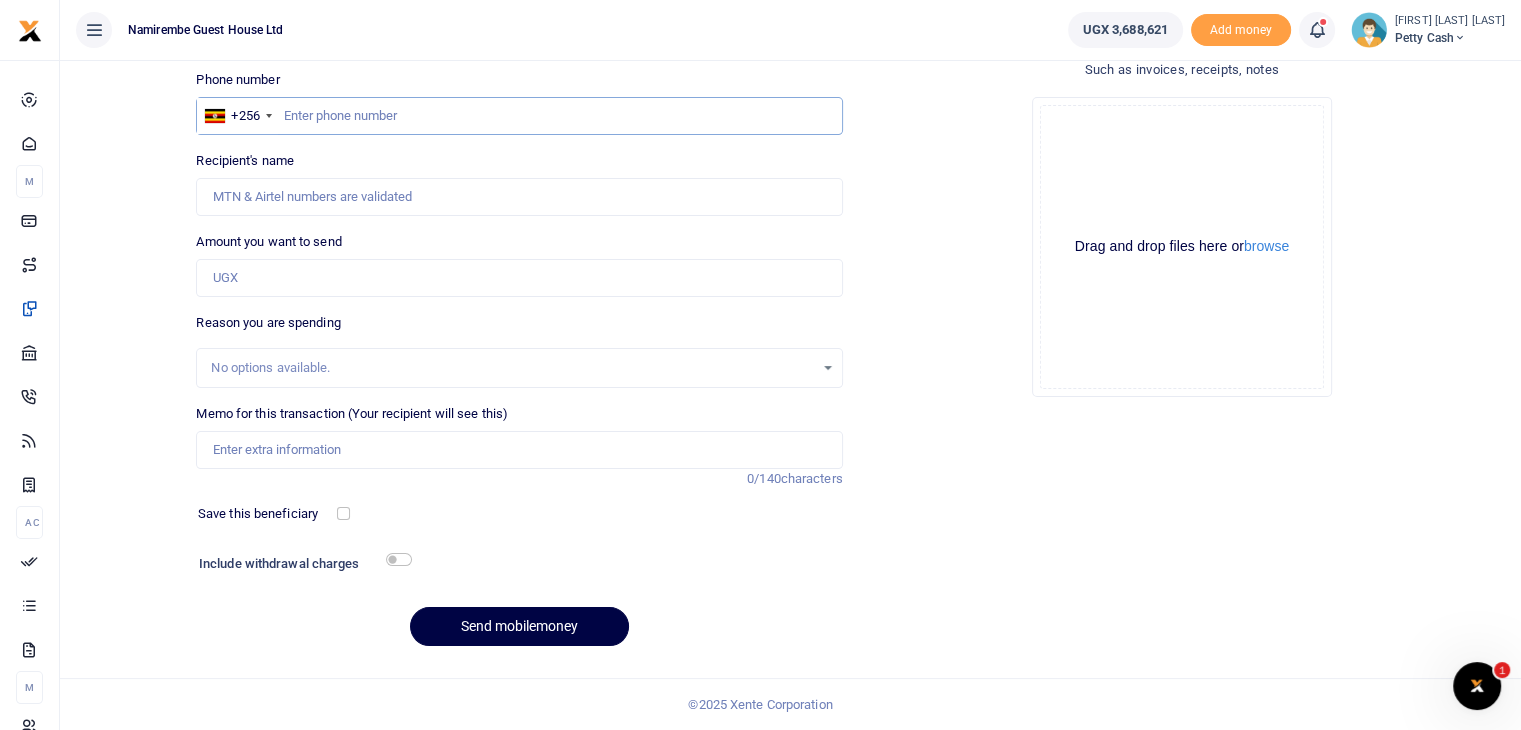 click at bounding box center [519, 116] 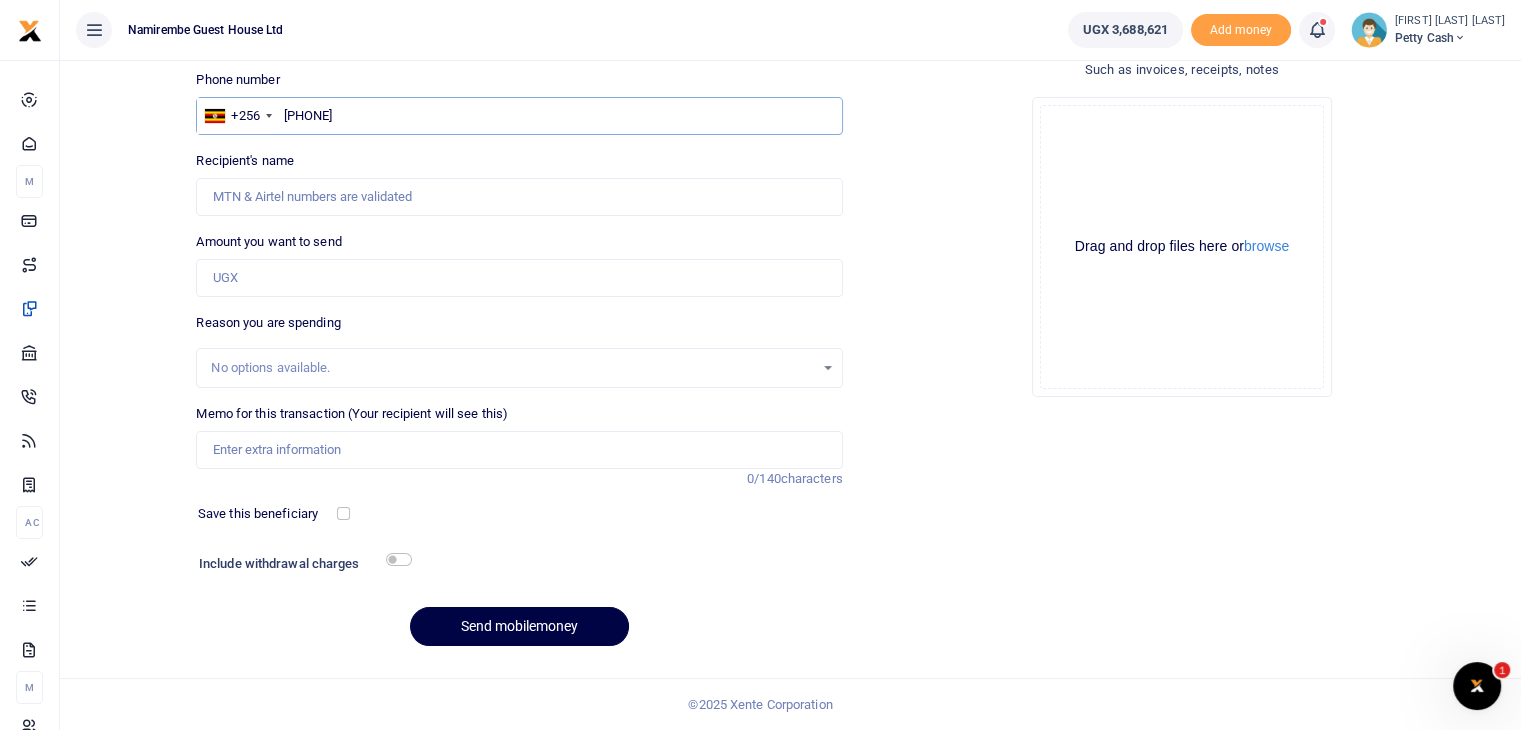 type on "703086578" 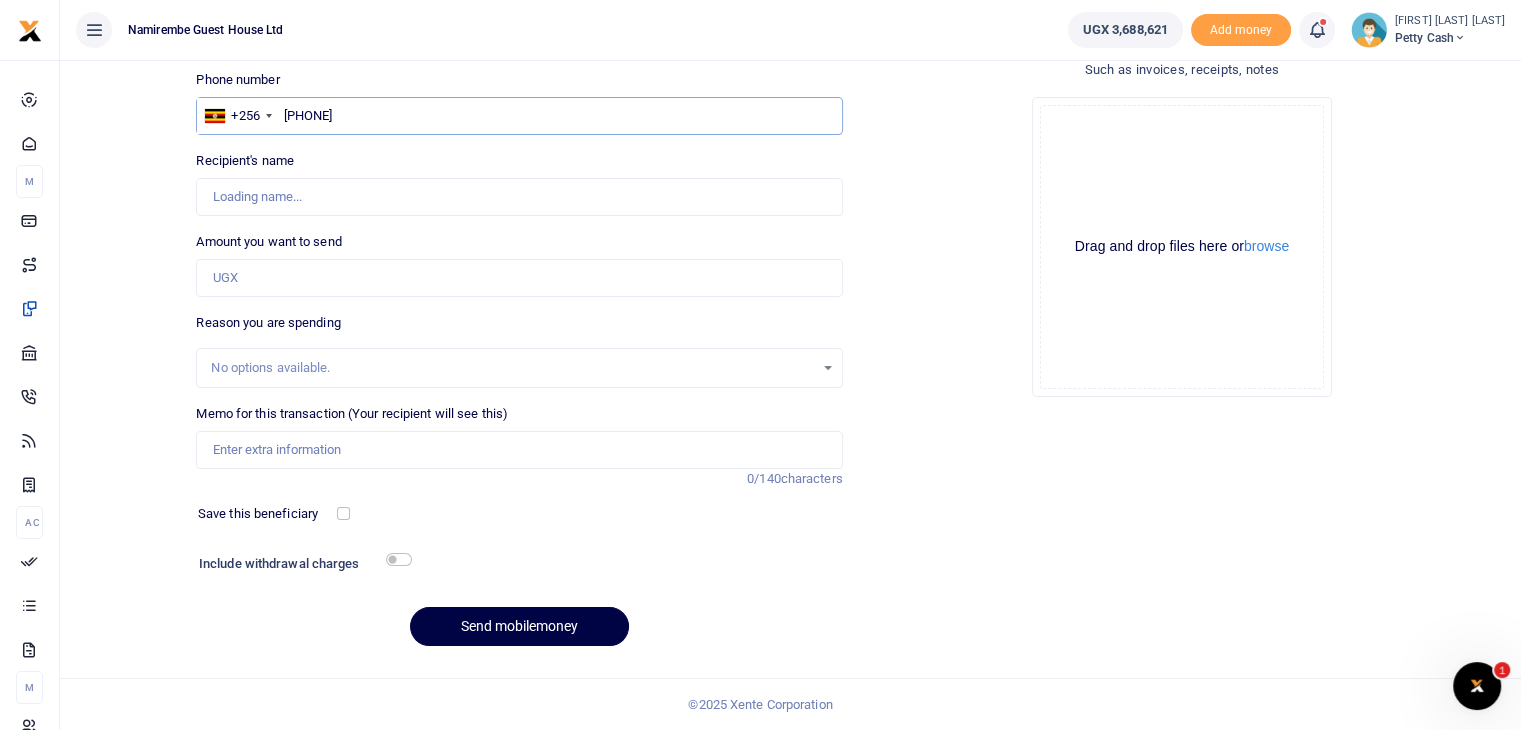 type on "John Mugisha" 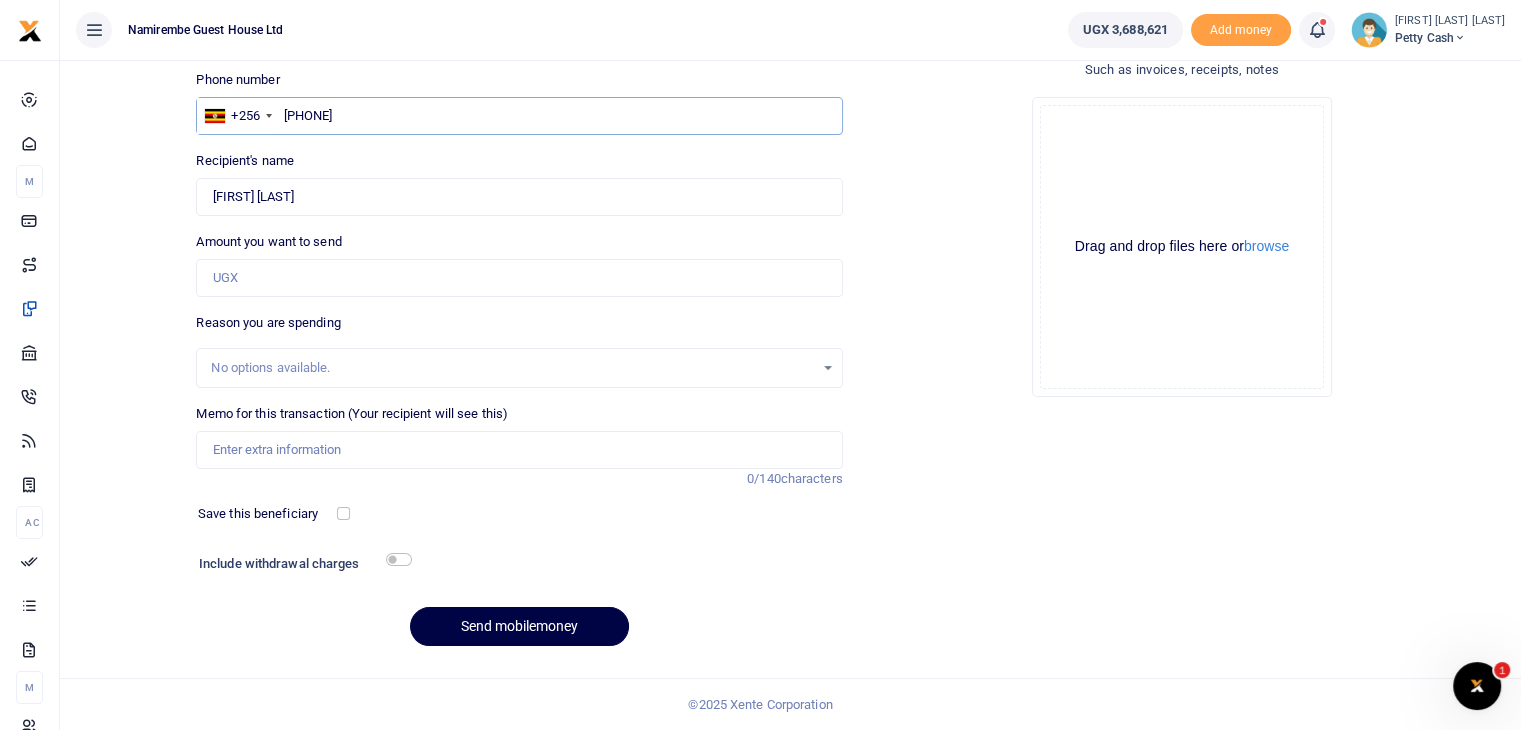 type on "703086578" 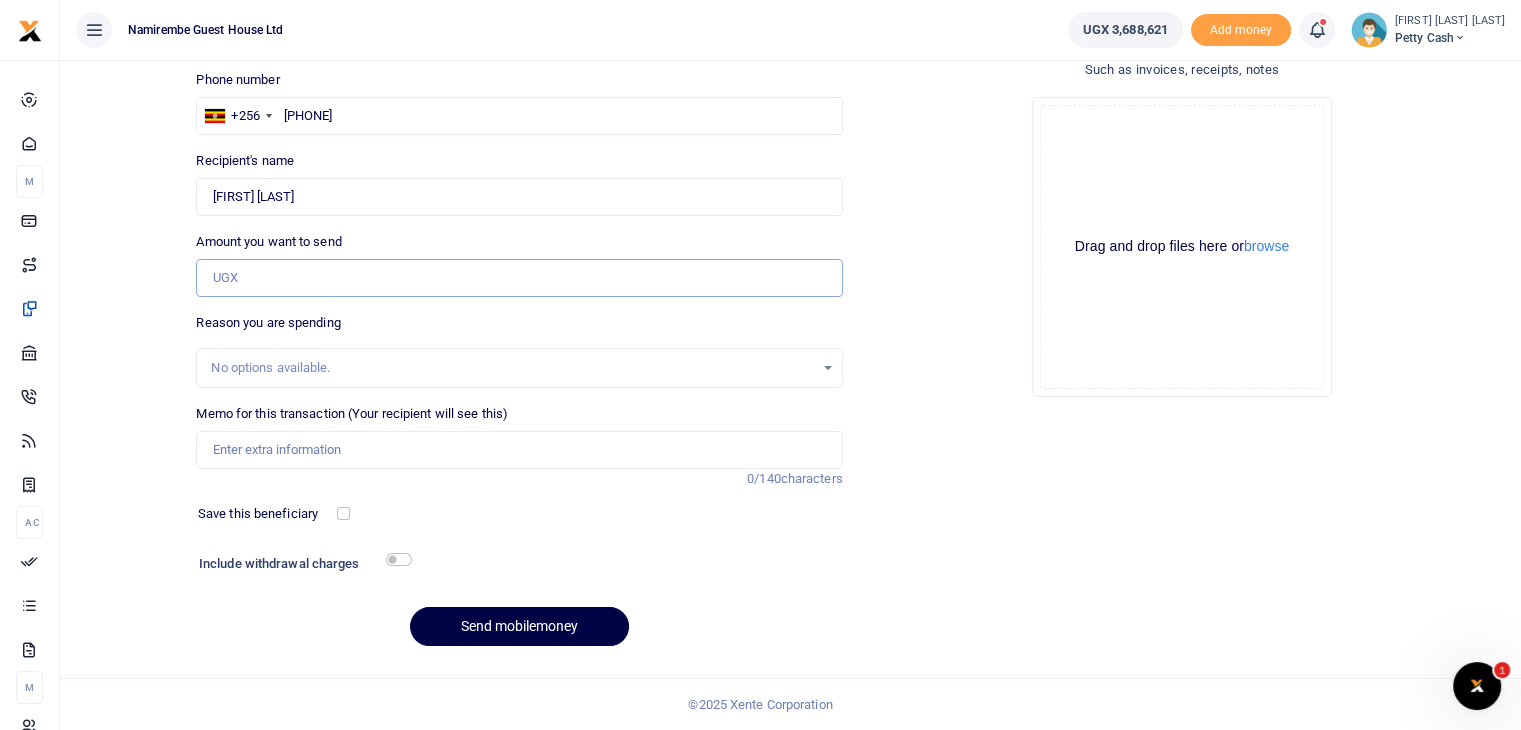 click on "Amount you want to send" at bounding box center (519, 278) 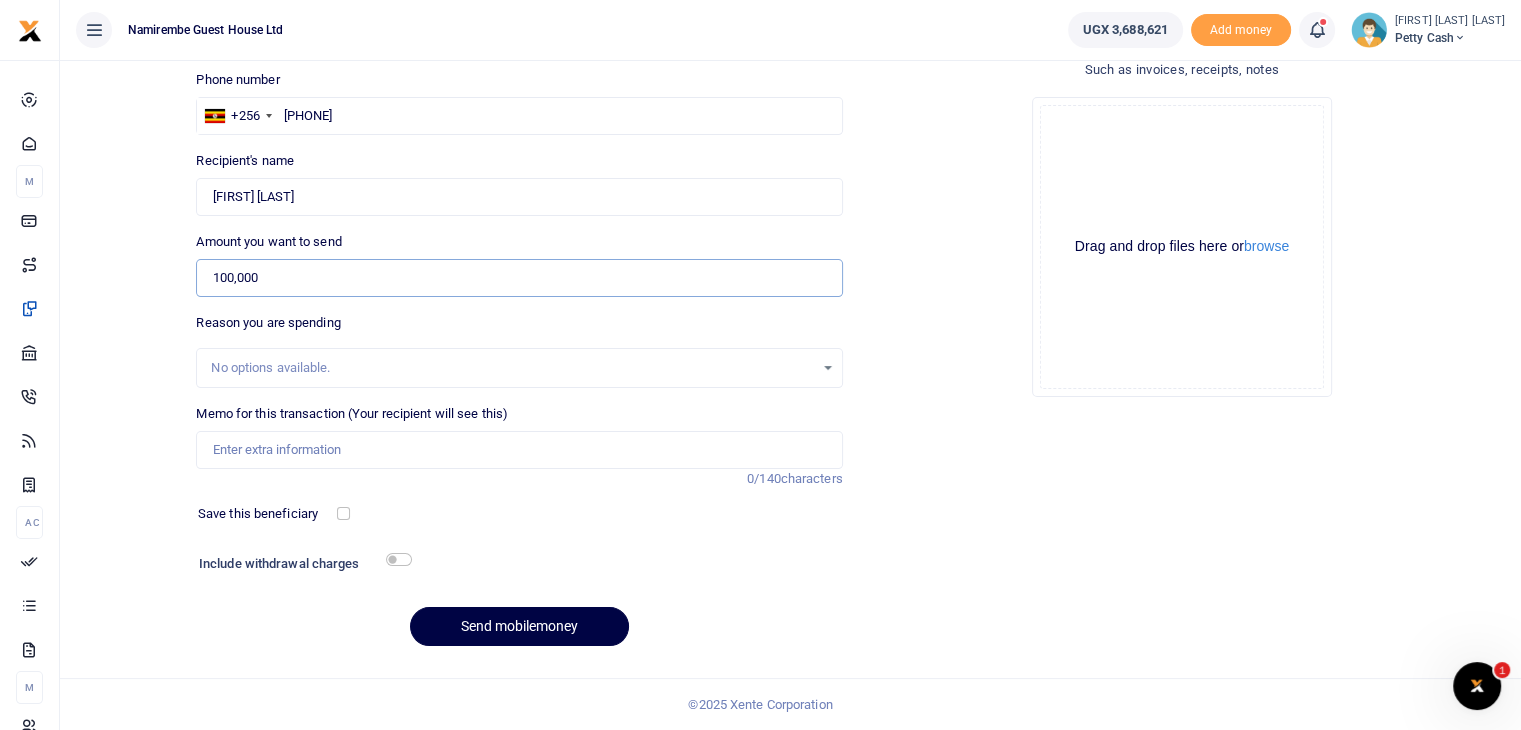 type on "100,000" 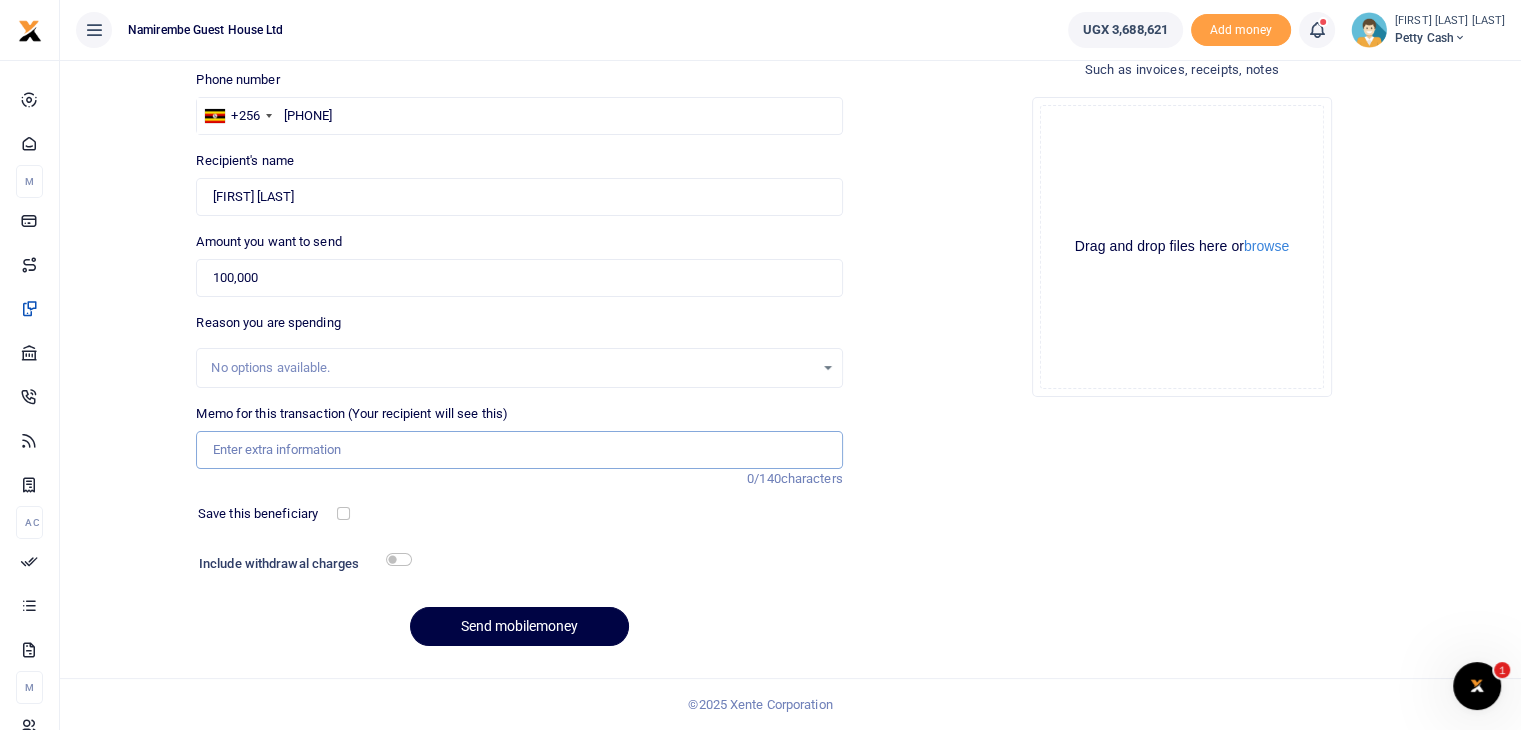 click on "Memo for this transaction (Your recipient will see this)" at bounding box center (519, 450) 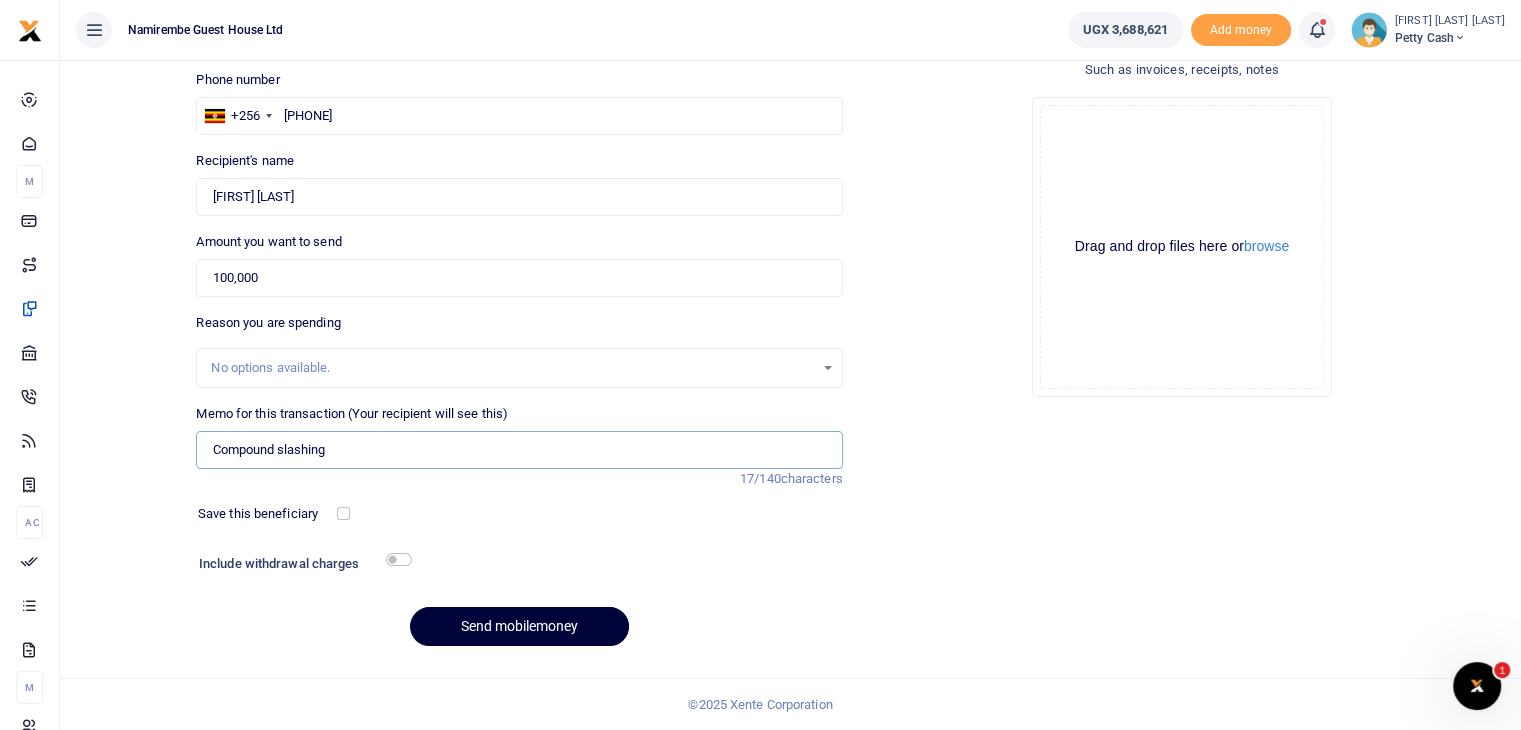 type on "Compound slashing" 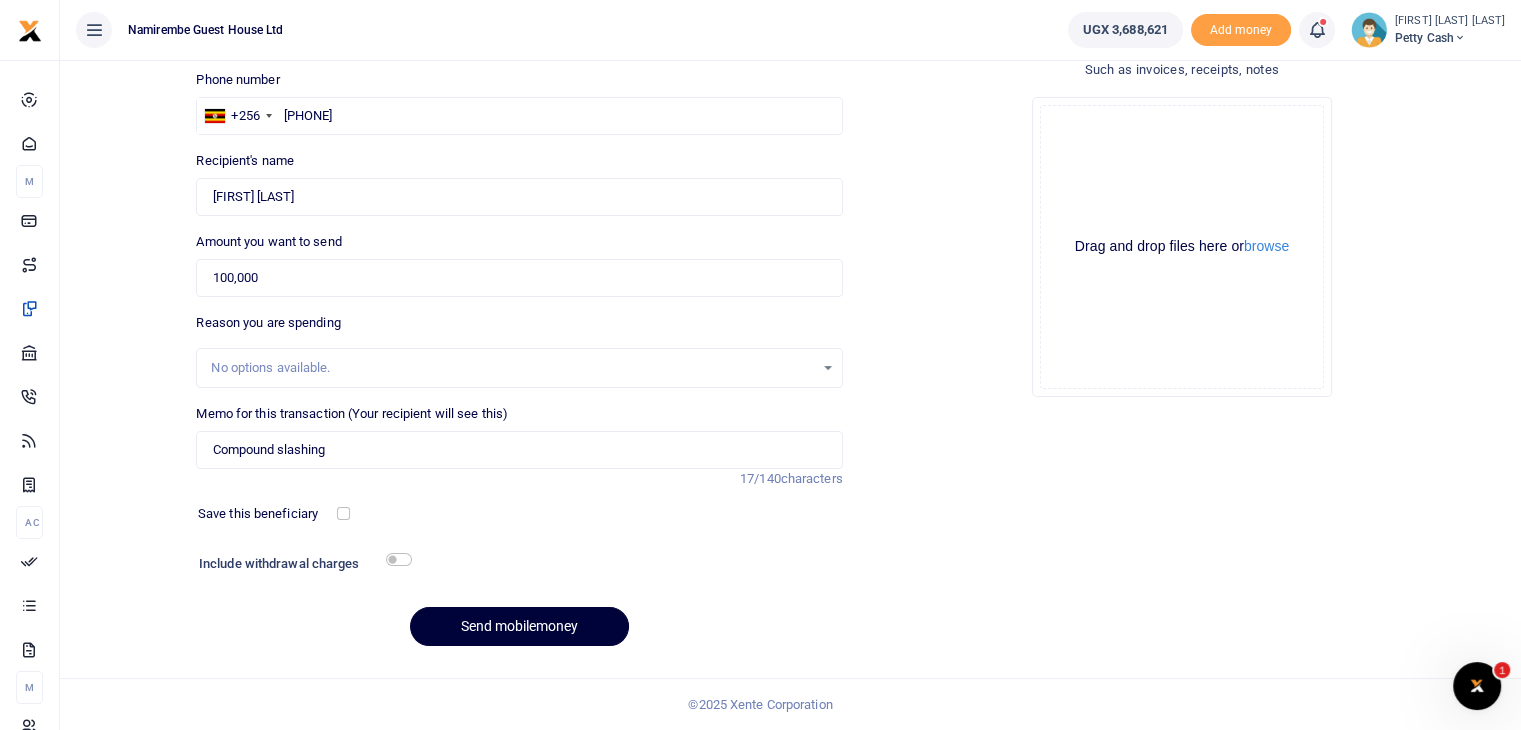 click on "Send mobilemoney" at bounding box center [519, 626] 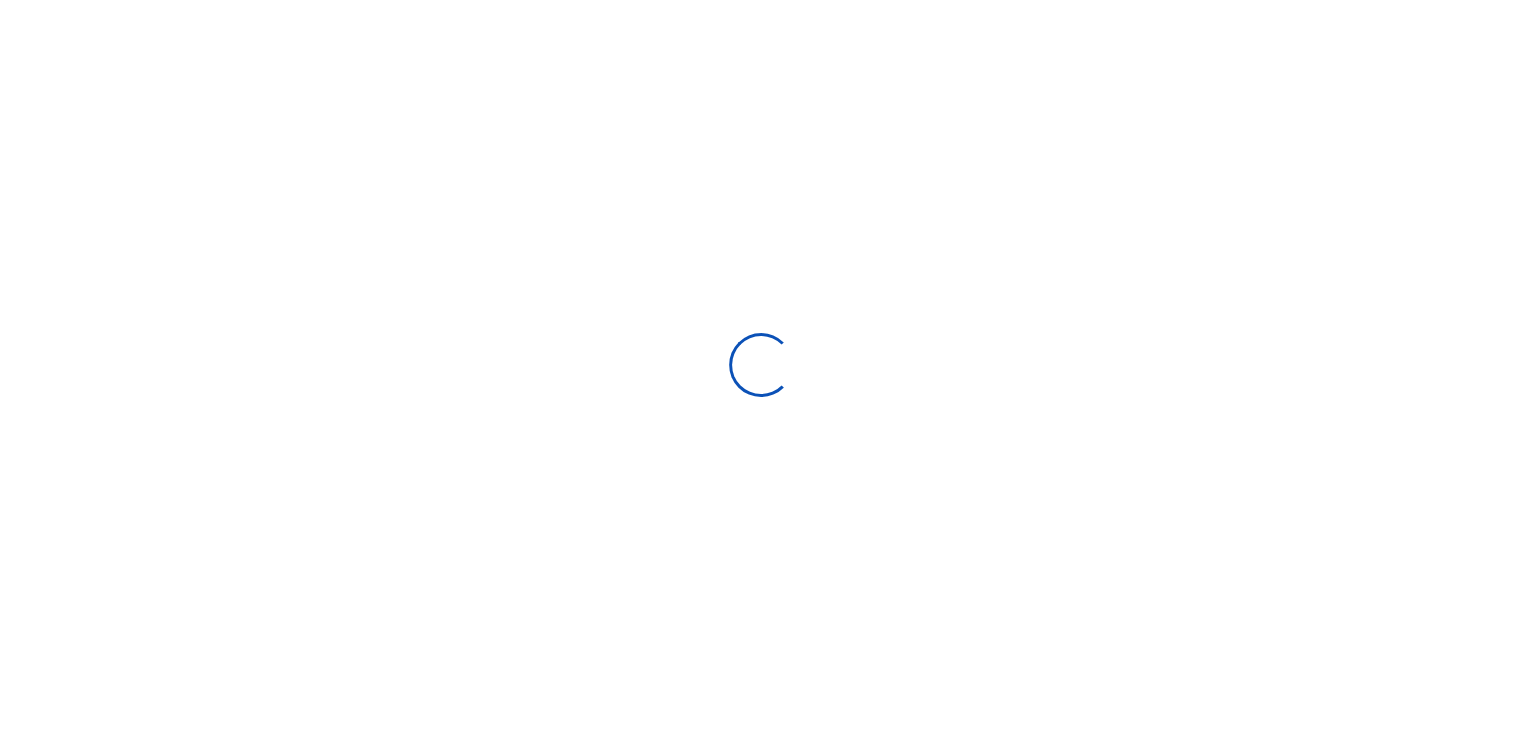 scroll, scrollTop: 136, scrollLeft: 0, axis: vertical 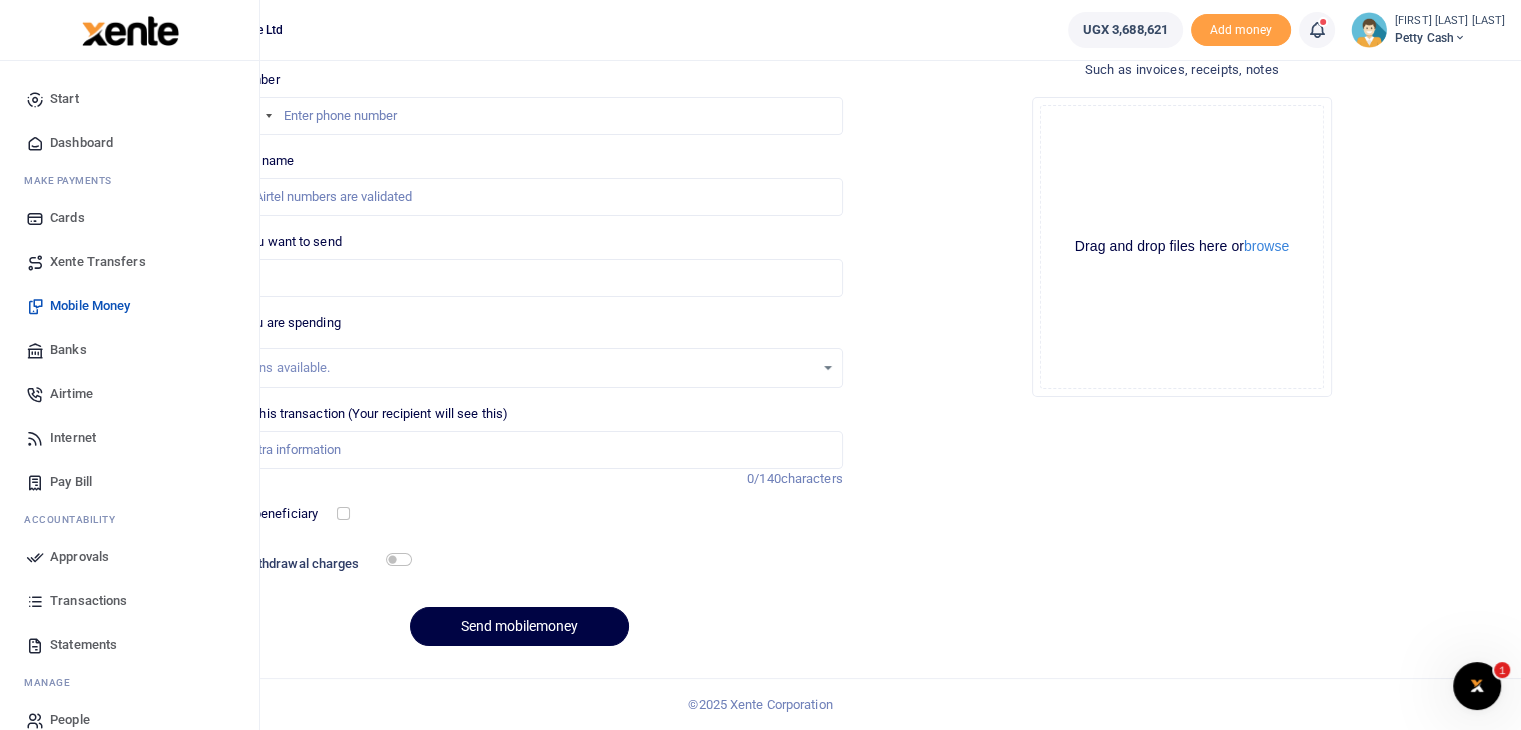 click on "Approvals" at bounding box center [79, 557] 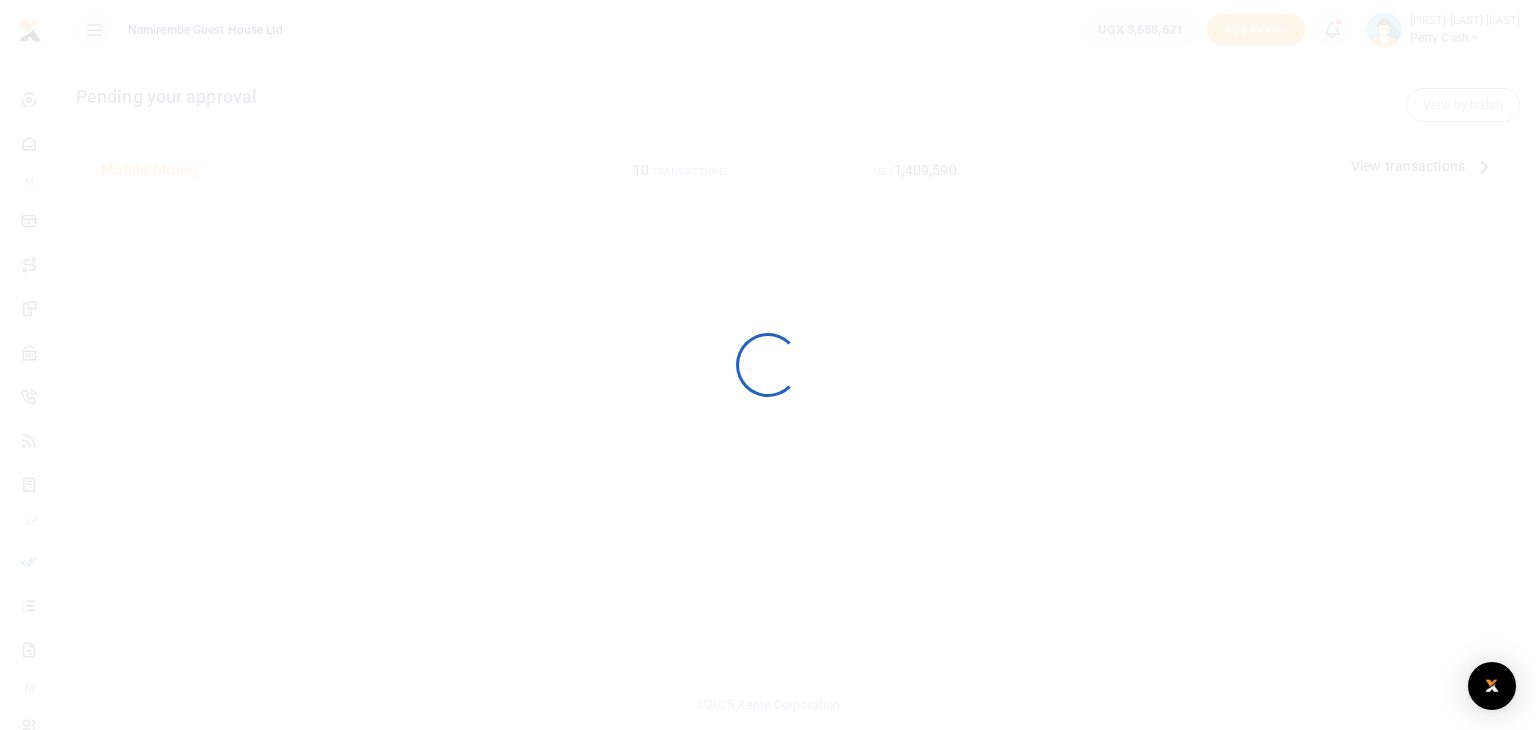 scroll, scrollTop: 0, scrollLeft: 0, axis: both 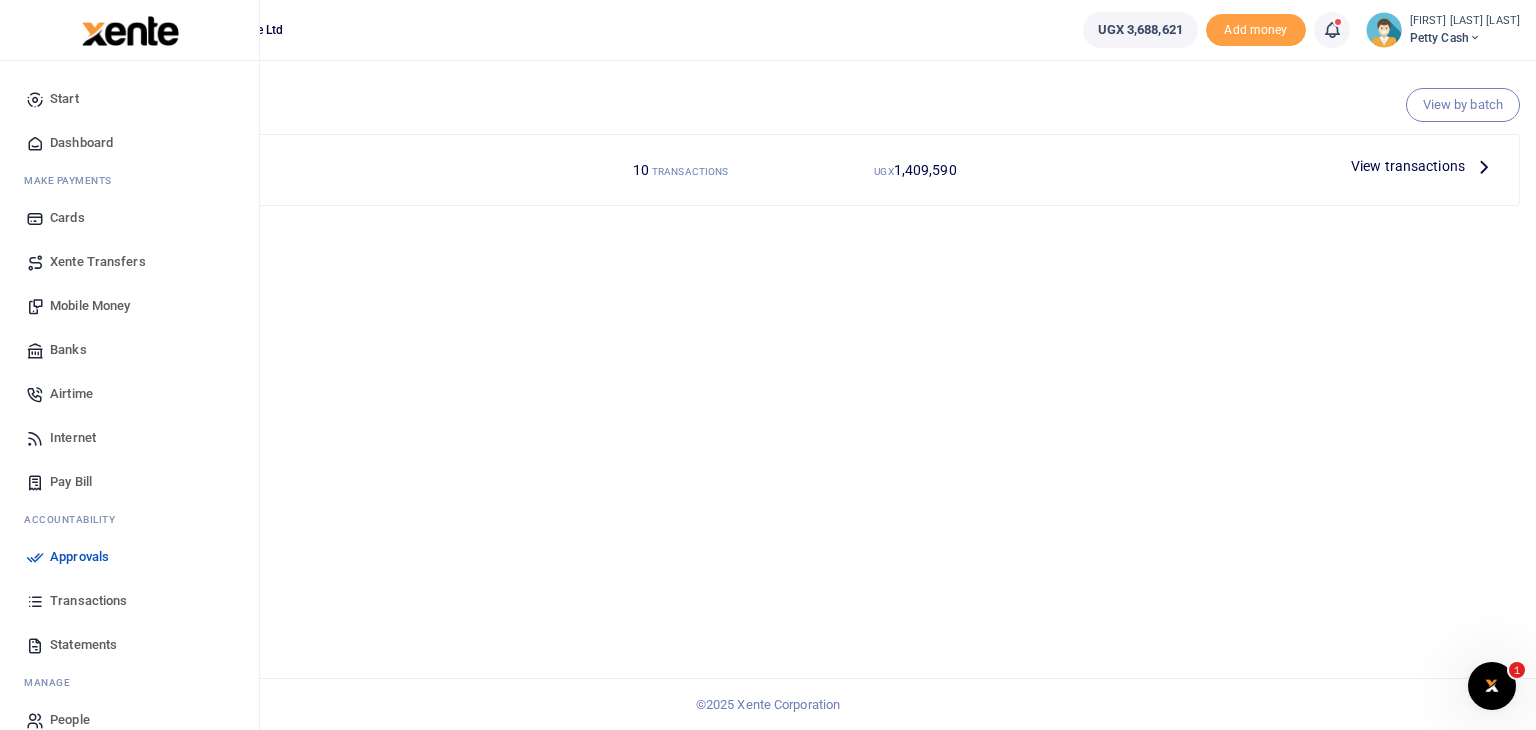 click on "Mobile Money" at bounding box center (90, 306) 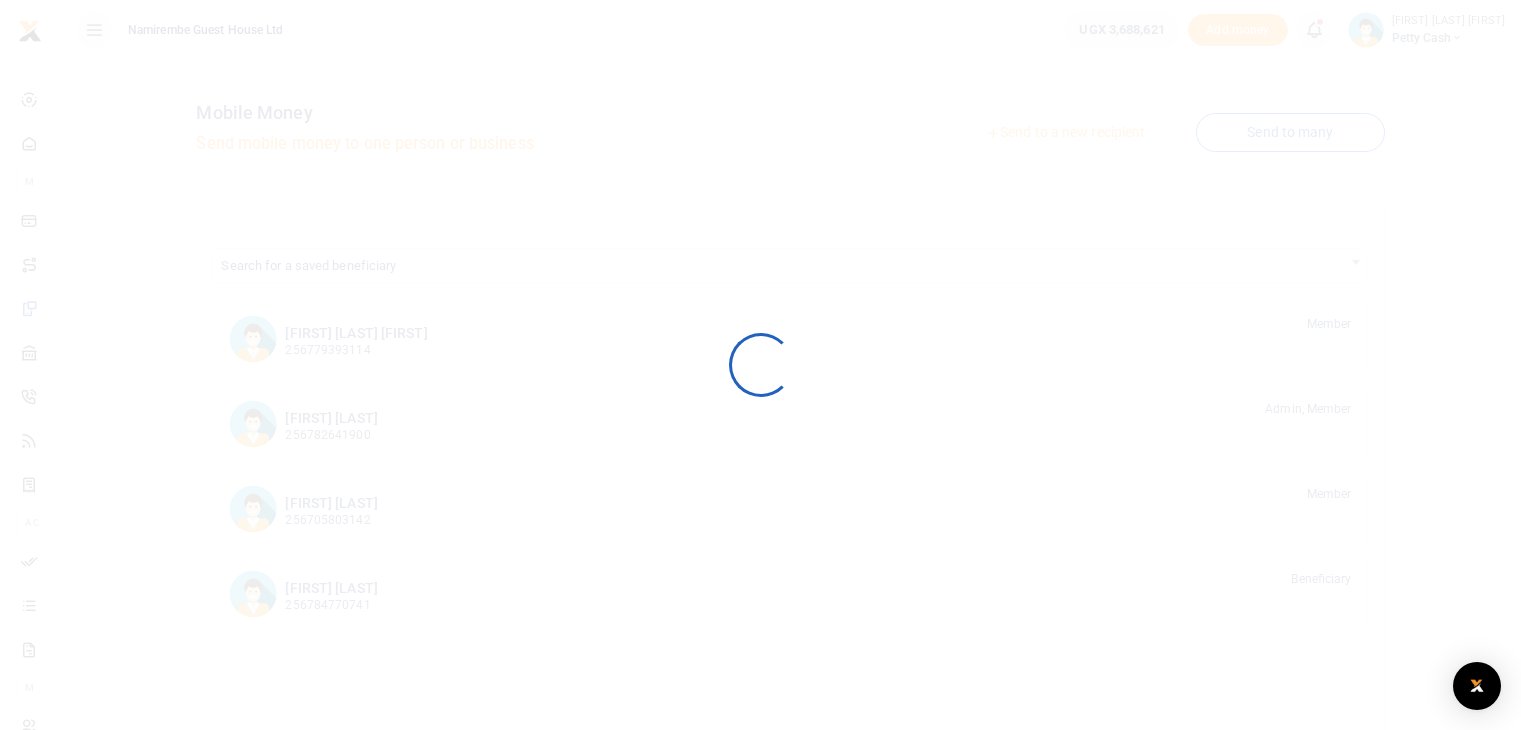 scroll, scrollTop: 0, scrollLeft: 0, axis: both 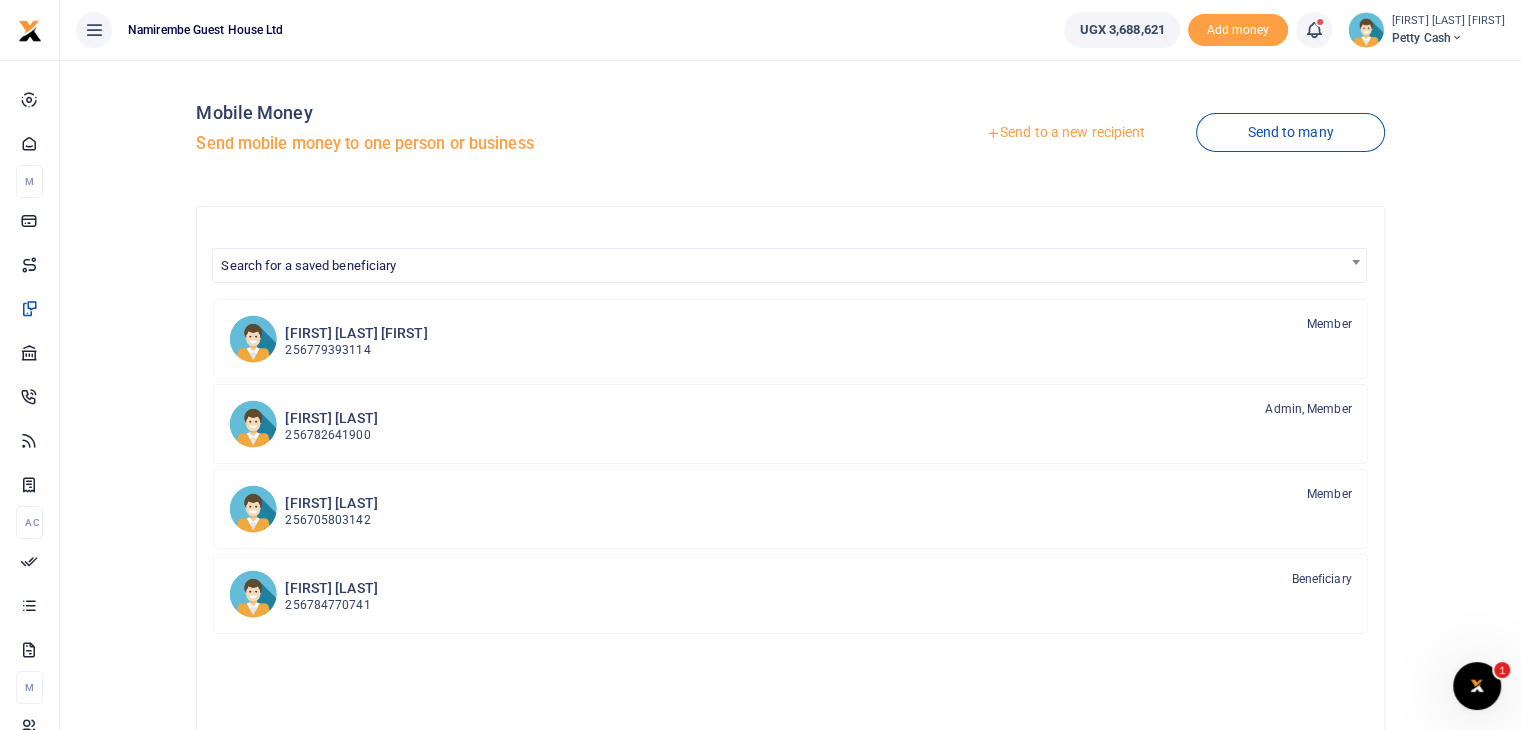 click on "Send to a new recipient" at bounding box center [1065, 133] 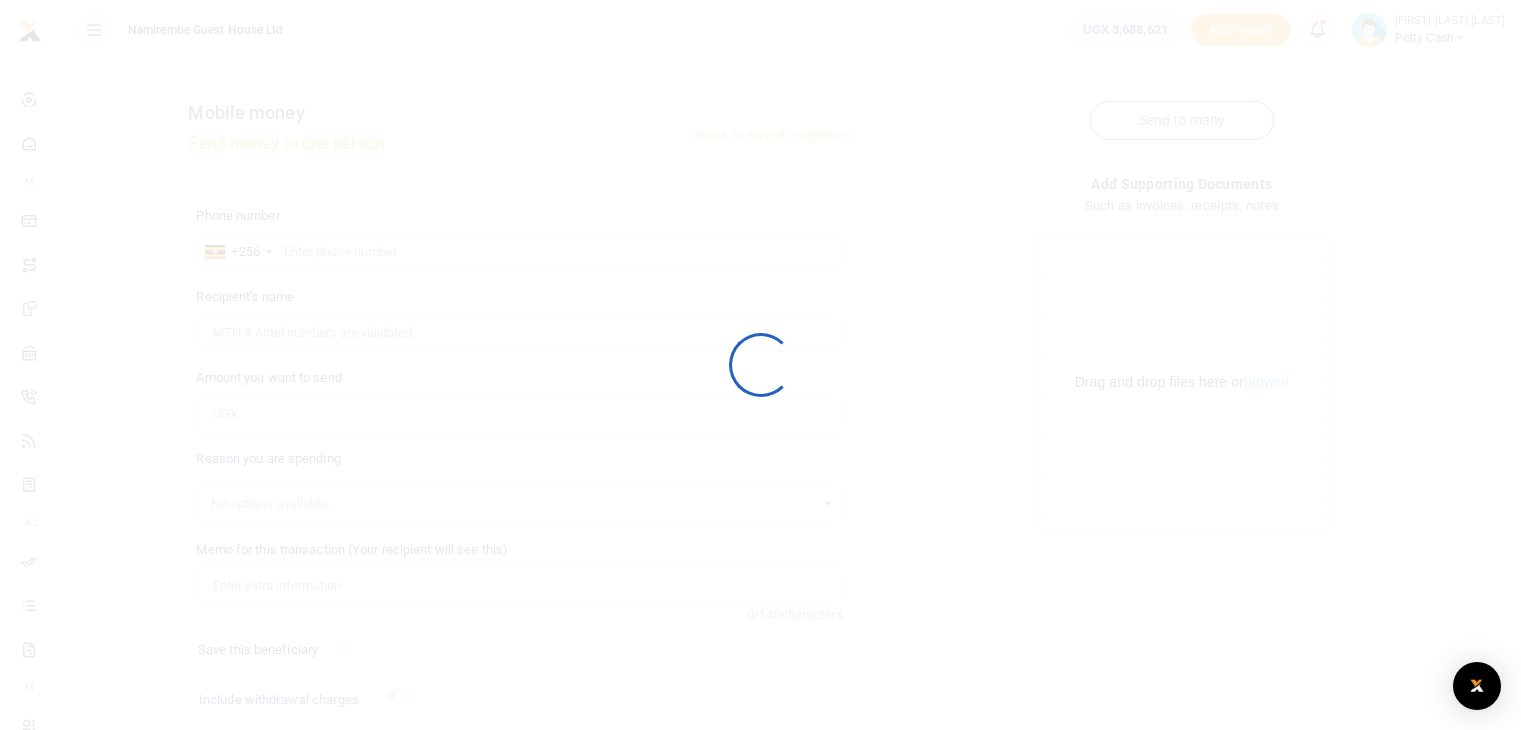scroll, scrollTop: 0, scrollLeft: 0, axis: both 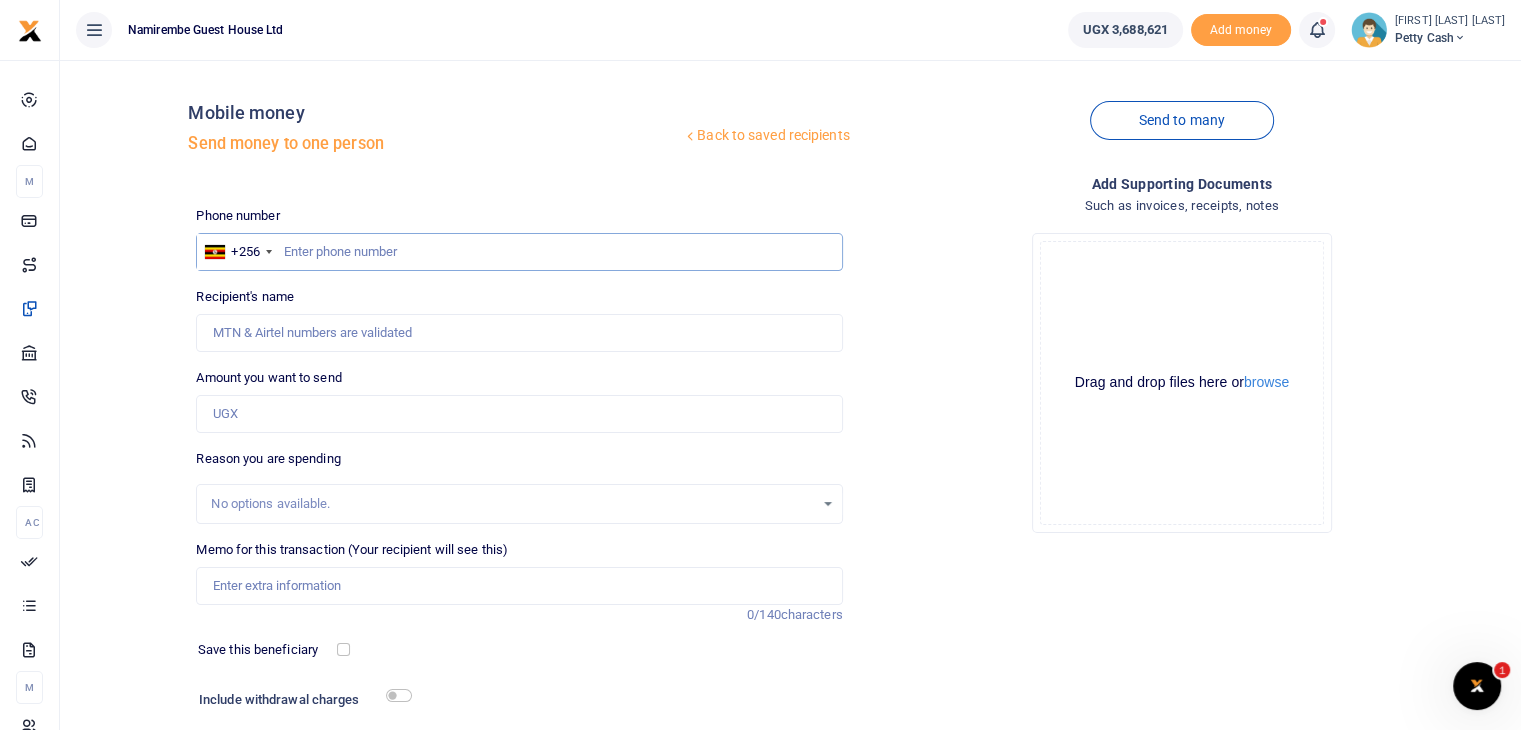 click at bounding box center (519, 252) 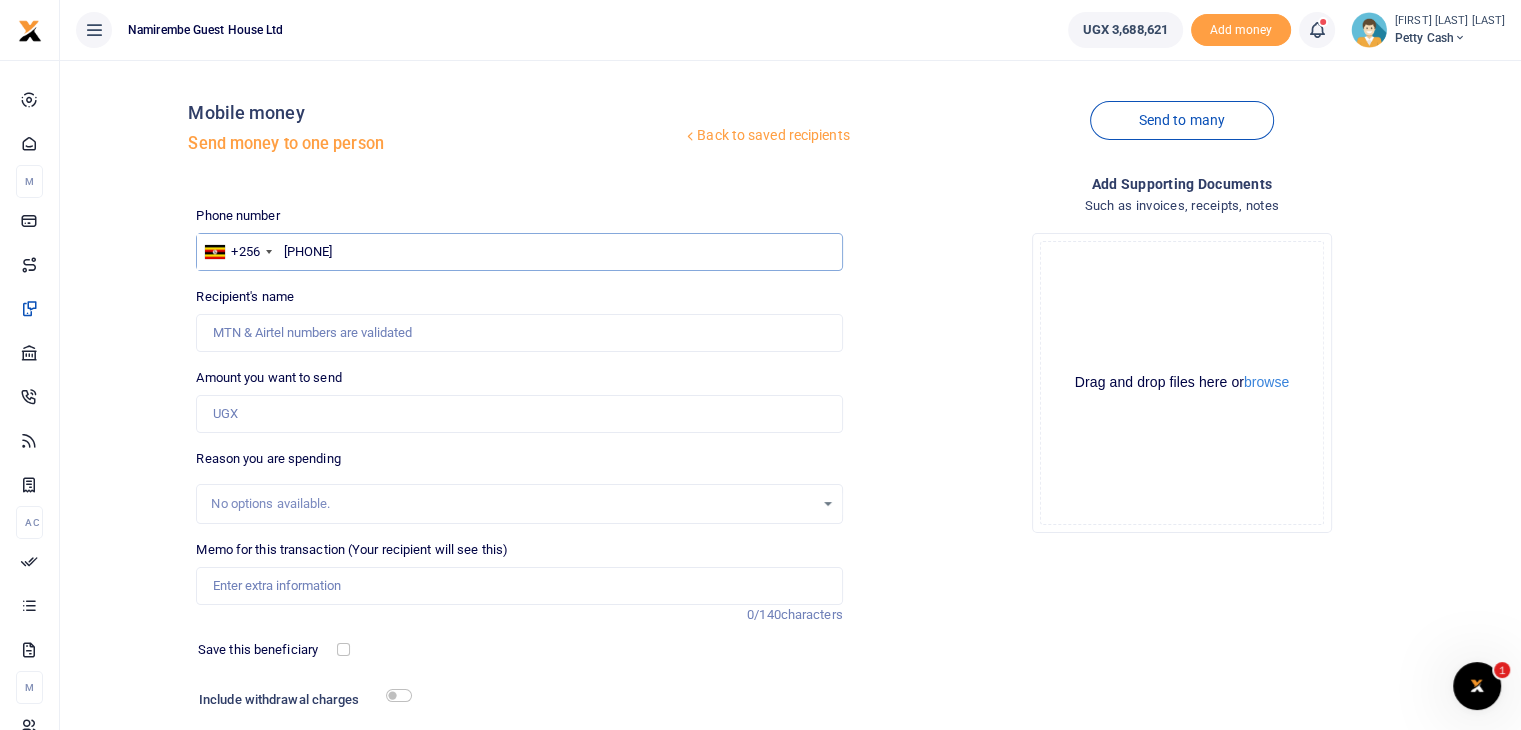 type on "704897821" 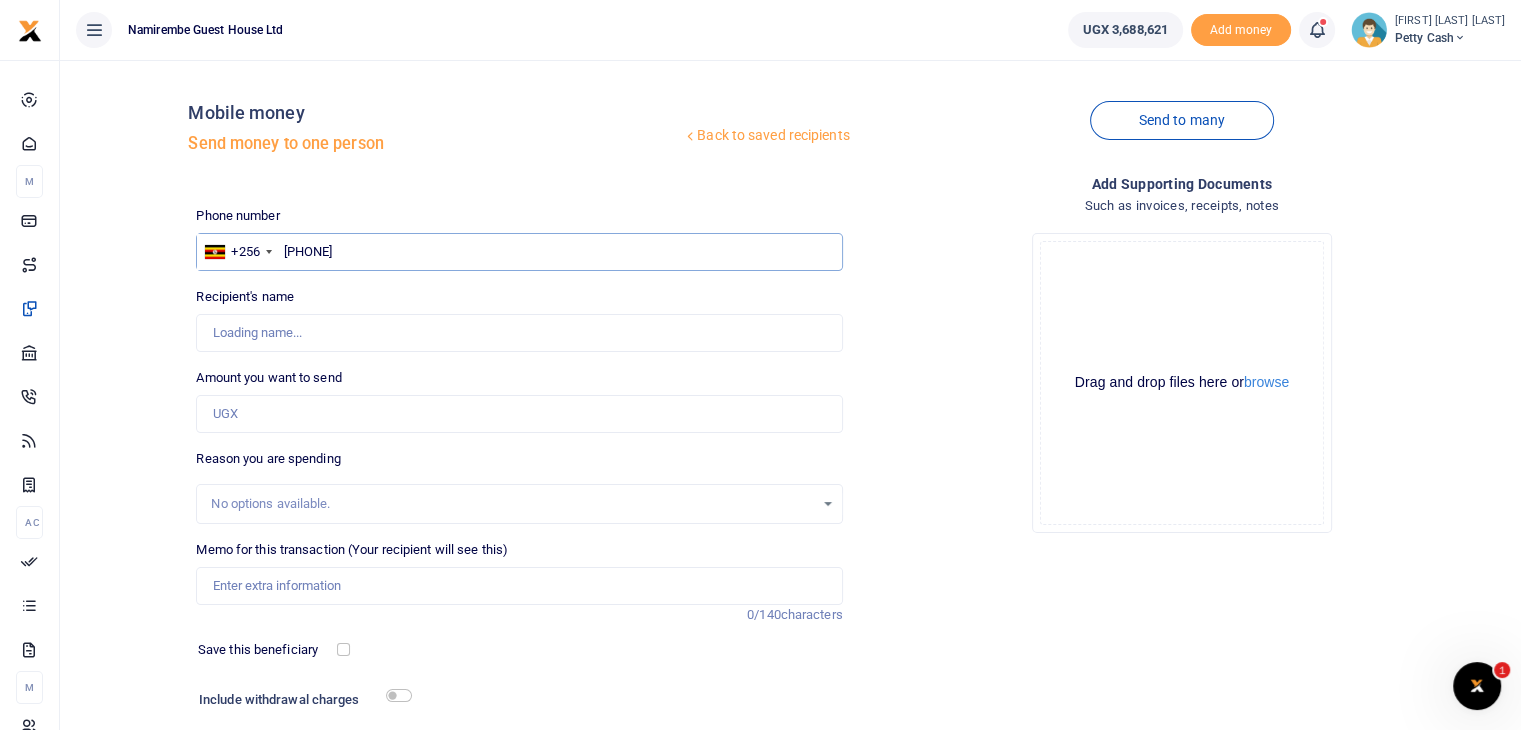 type on "Robert Wabomba" 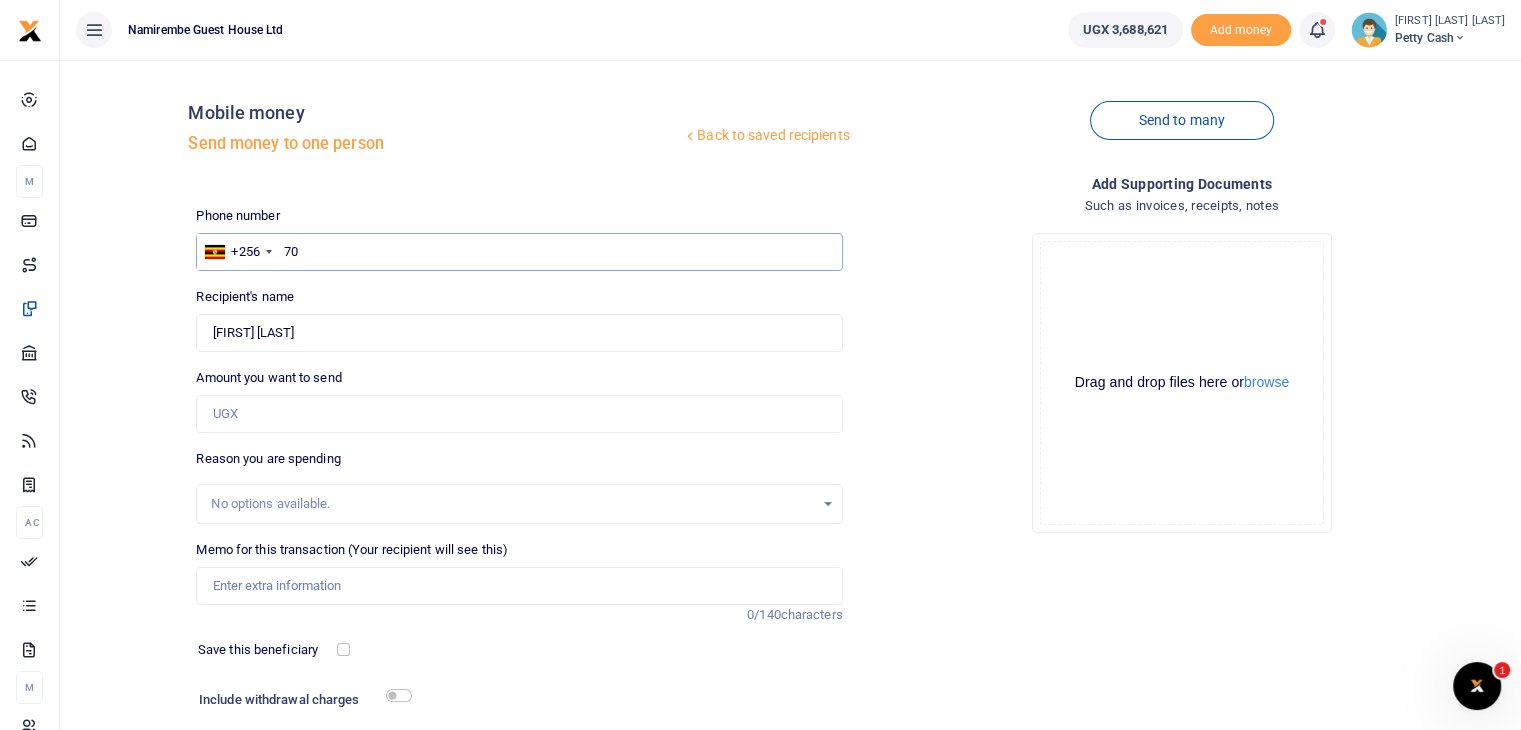 type on "7" 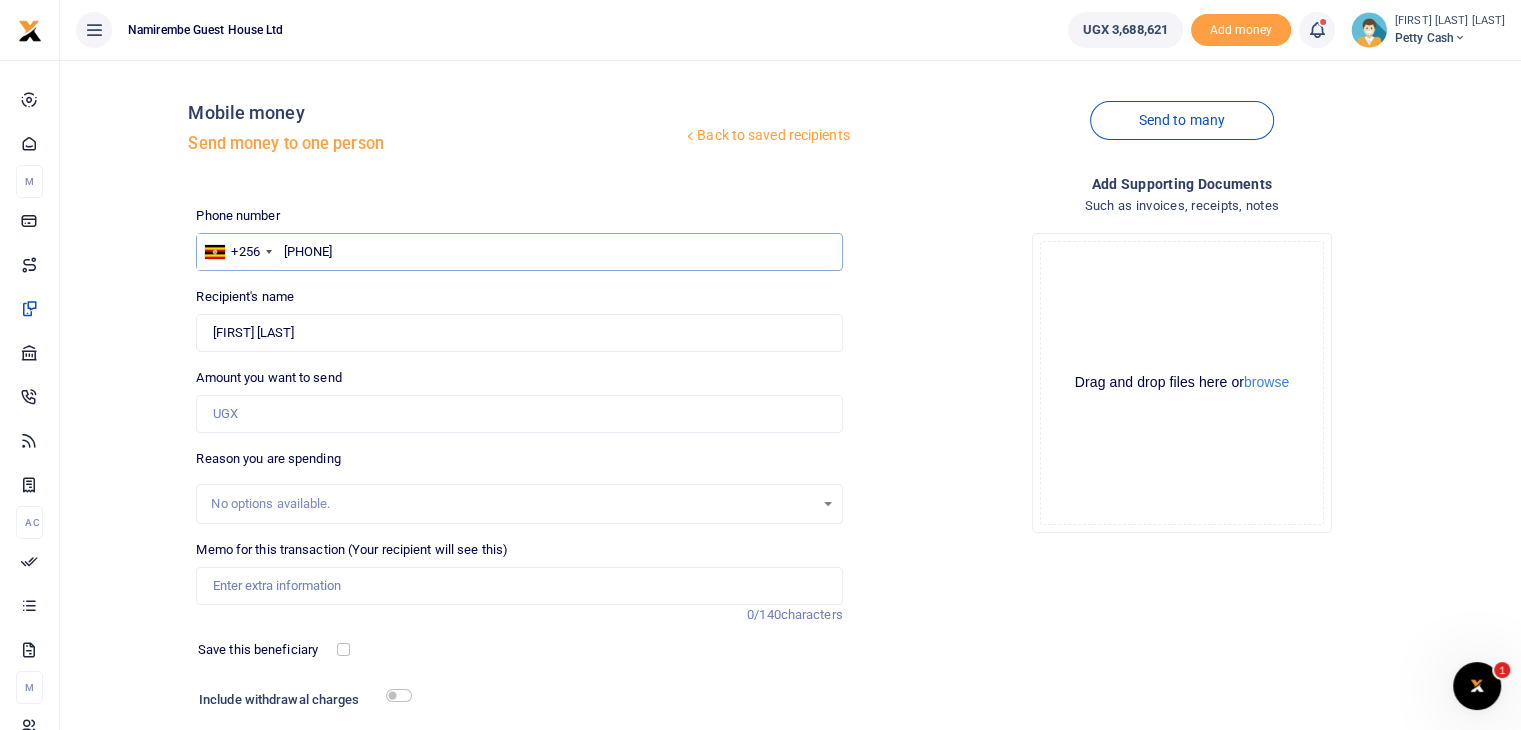 type on "779393114" 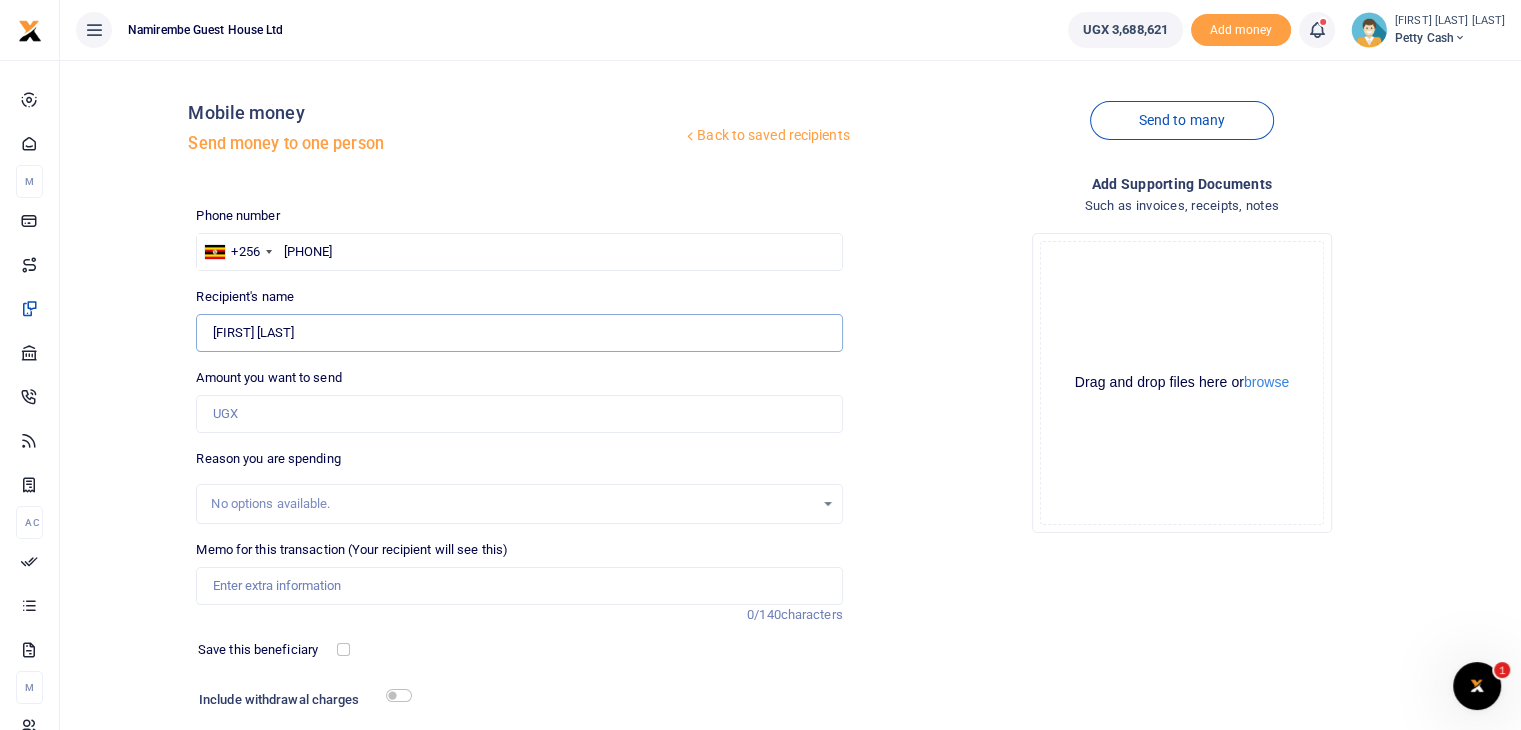 click on "Found" at bounding box center (519, 333) 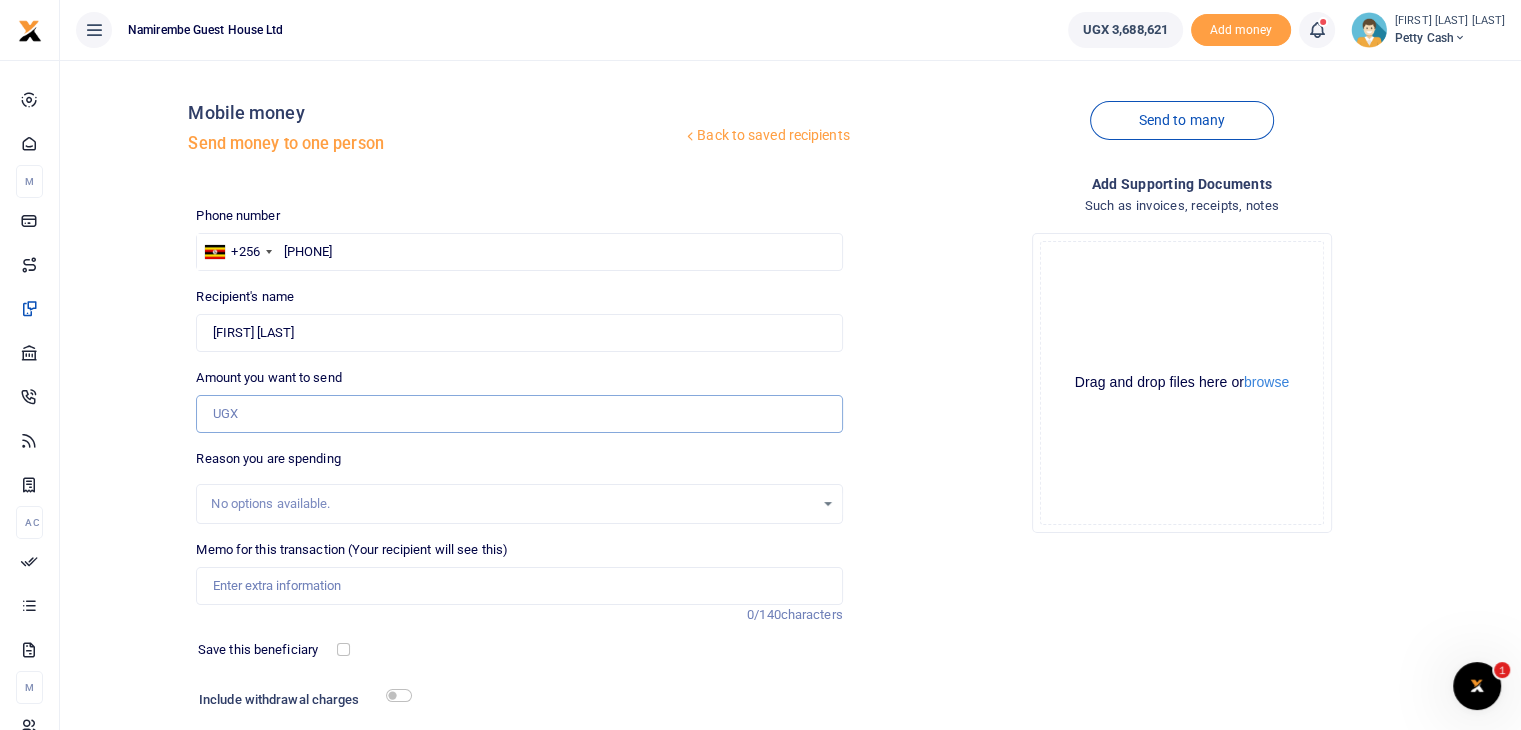 click on "Amount you want to send" at bounding box center (519, 414) 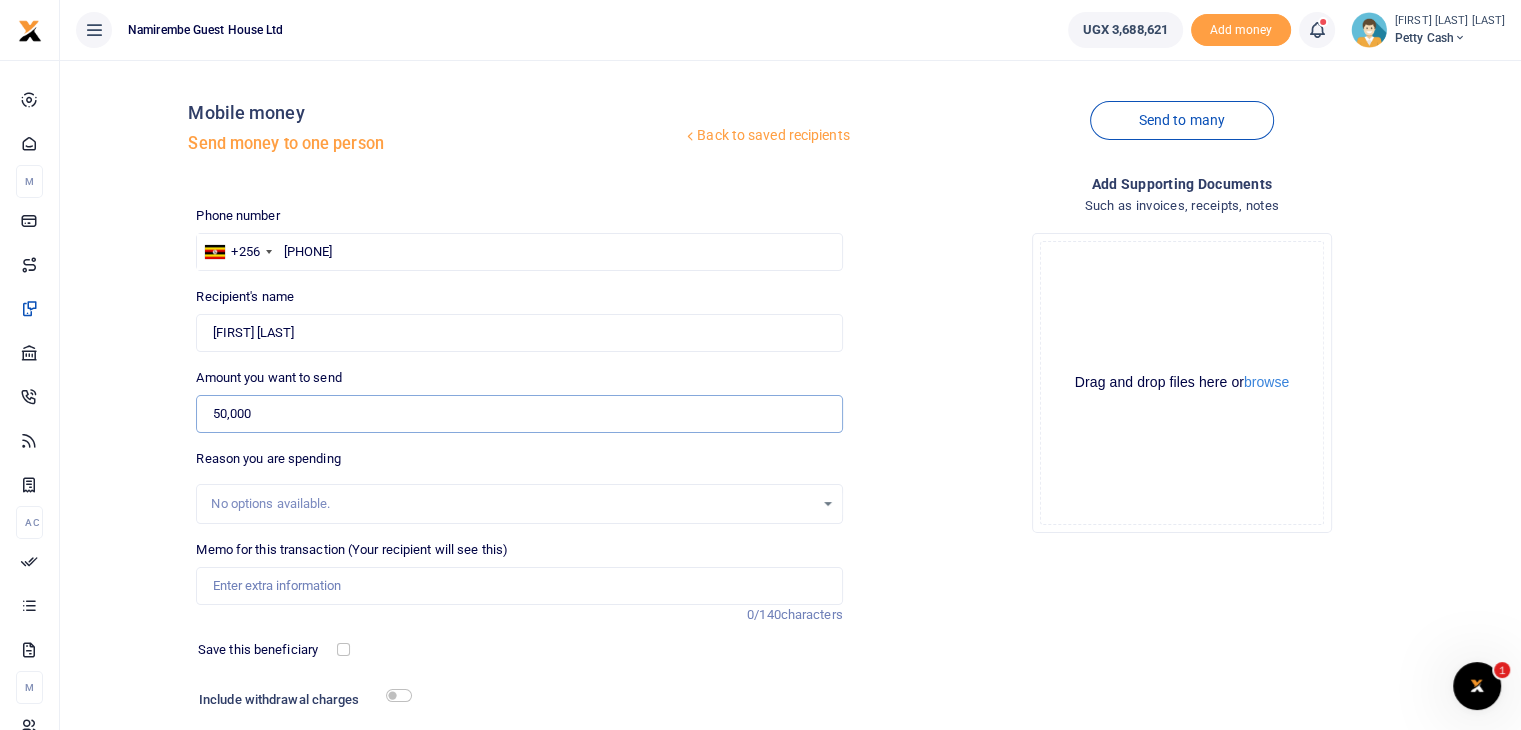 type on "50,000" 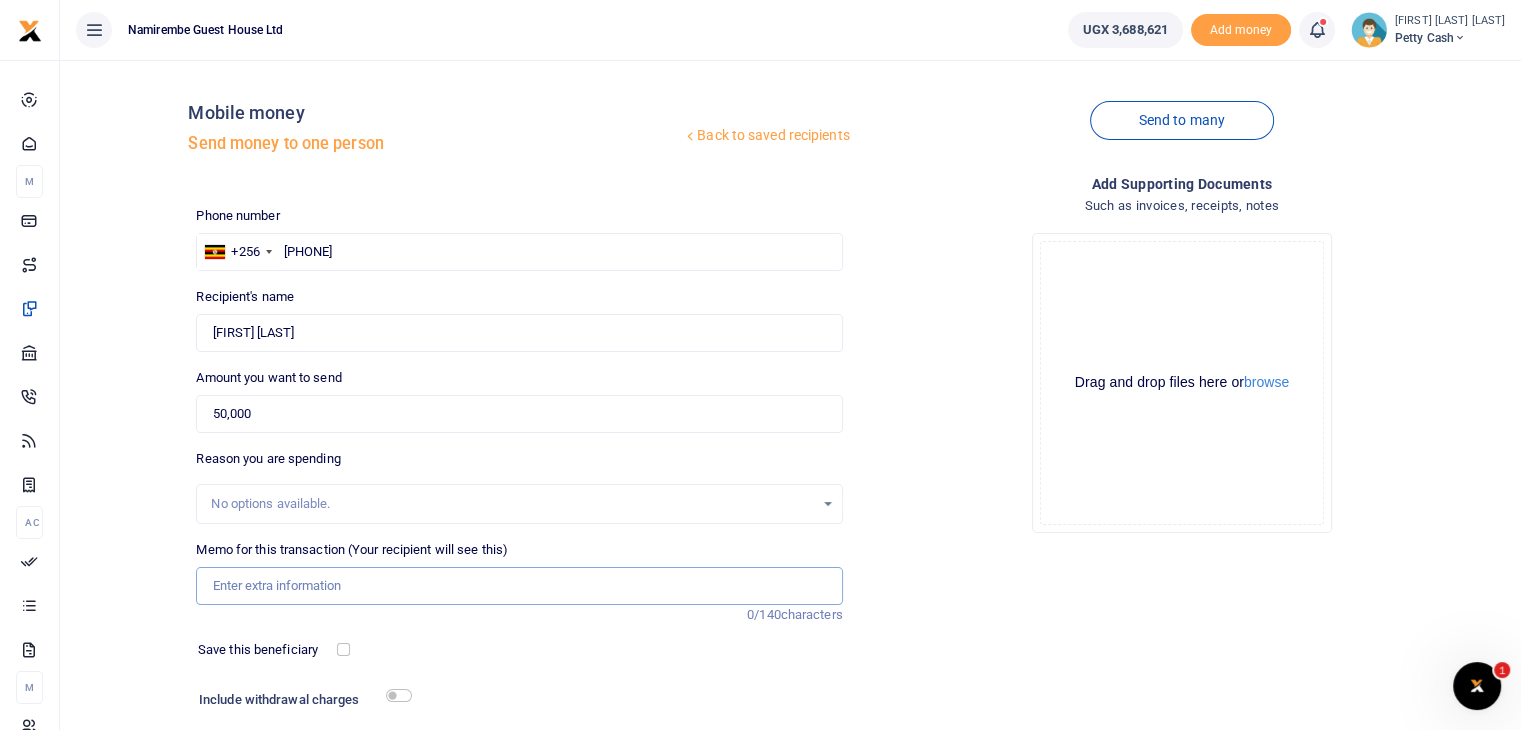 click on "Memo for this transaction (Your recipient will see this)" at bounding box center [519, 586] 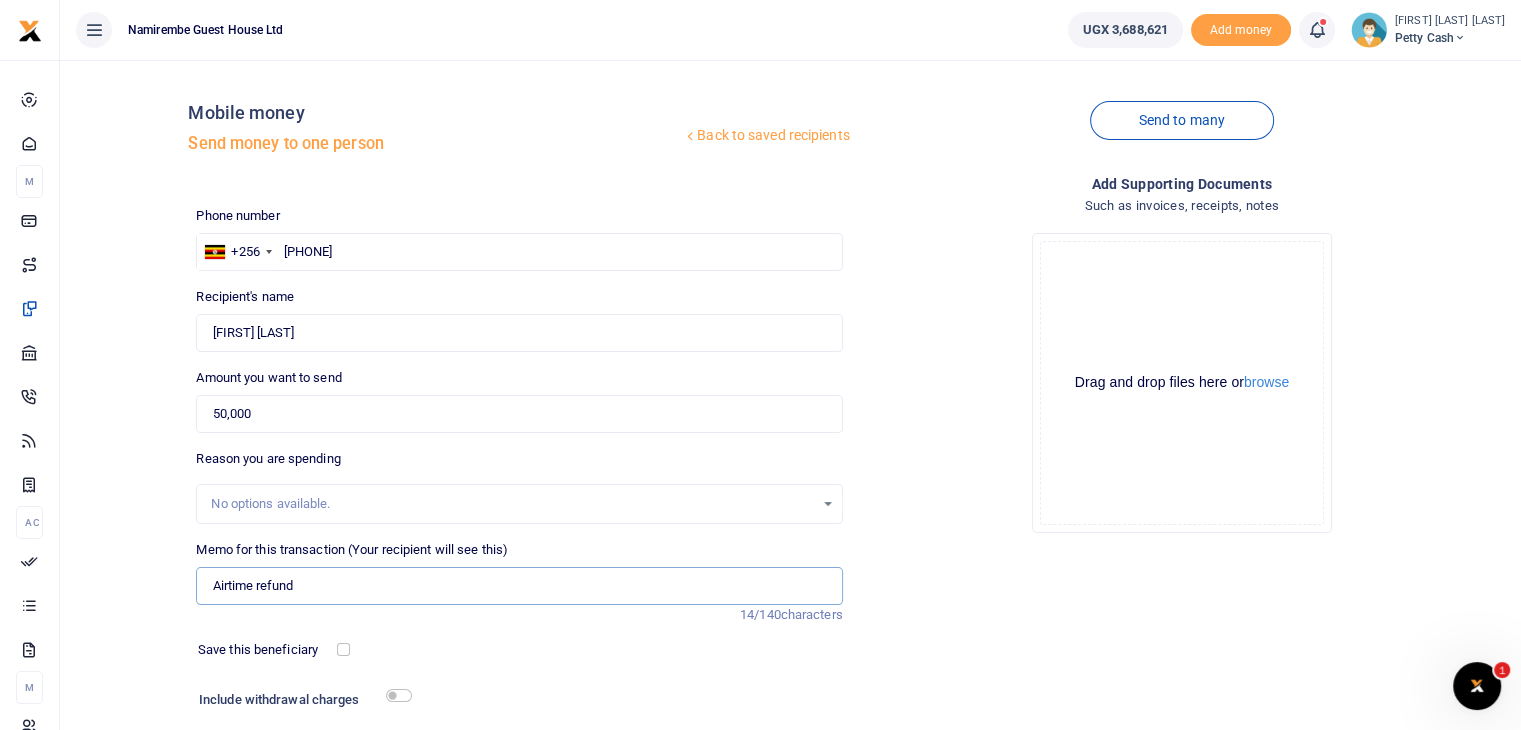 type on "Airtime refund" 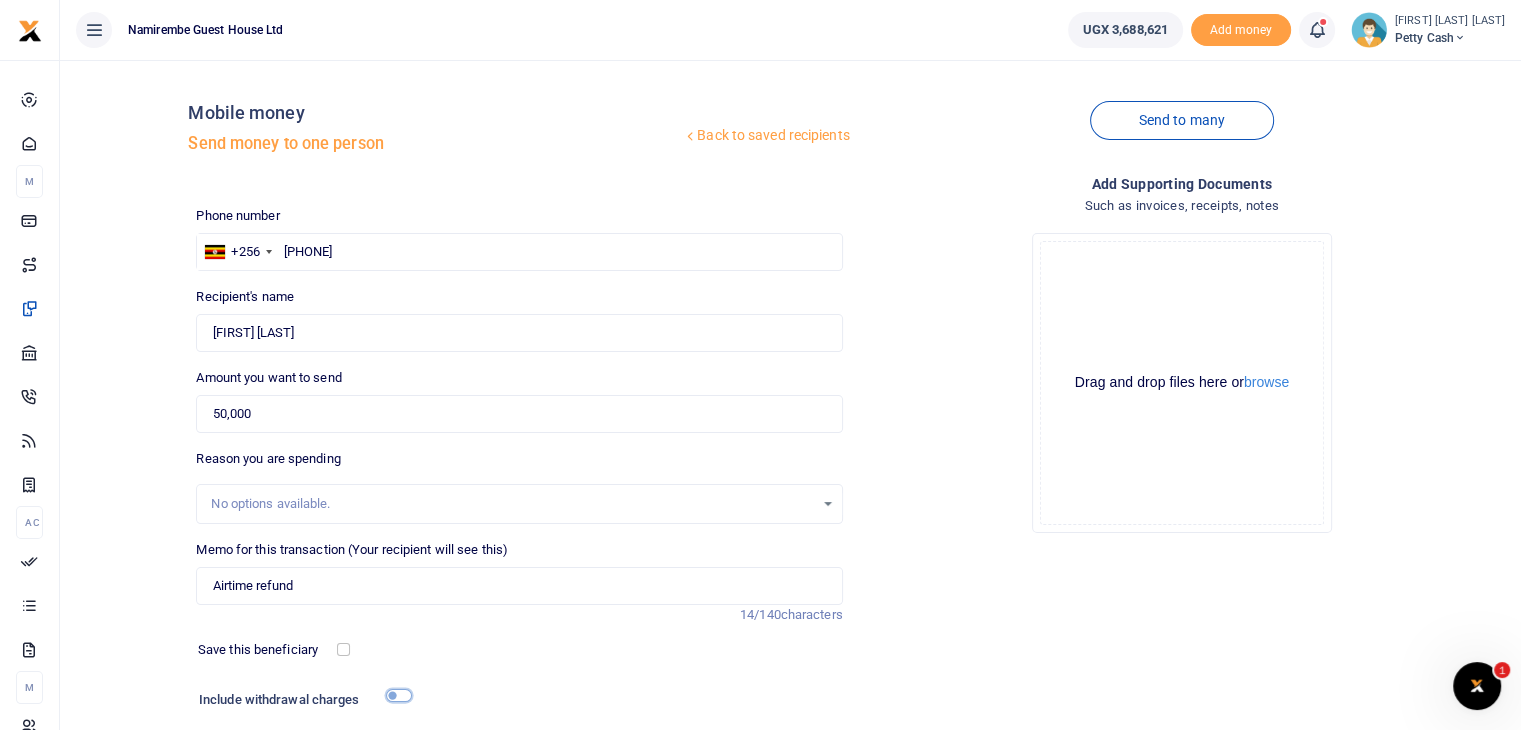 click at bounding box center [399, 695] 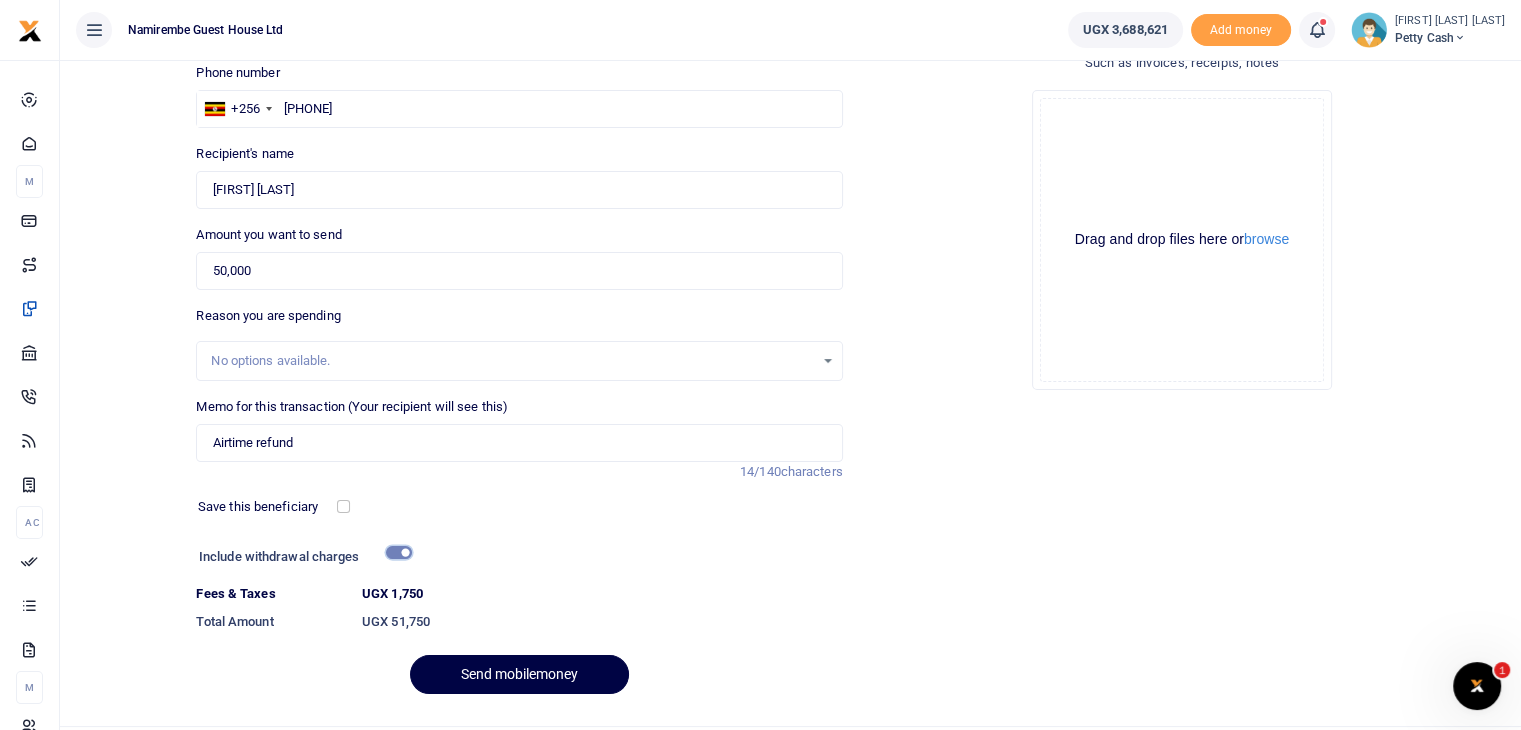 scroll, scrollTop: 160, scrollLeft: 0, axis: vertical 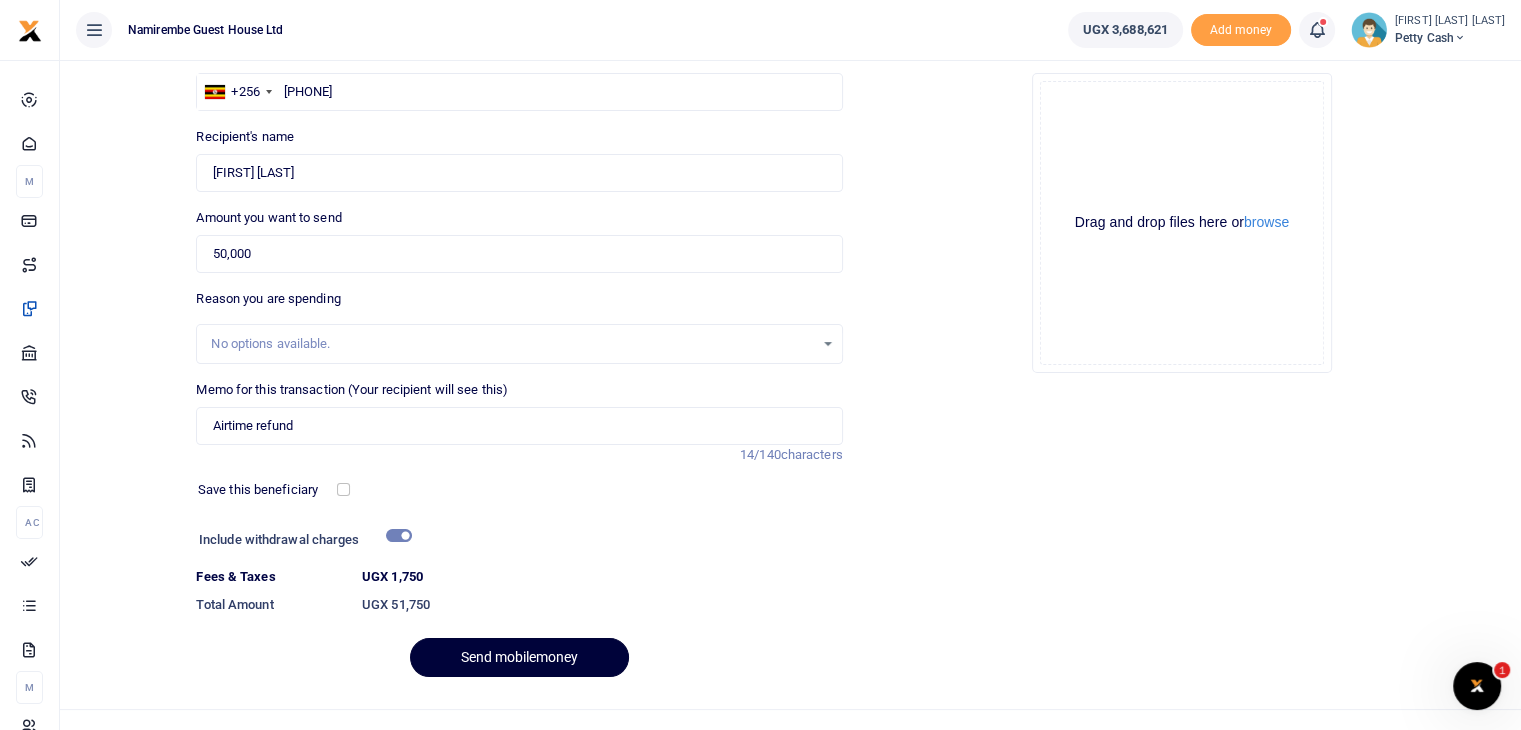 click on "Send mobilemoney" at bounding box center (519, 657) 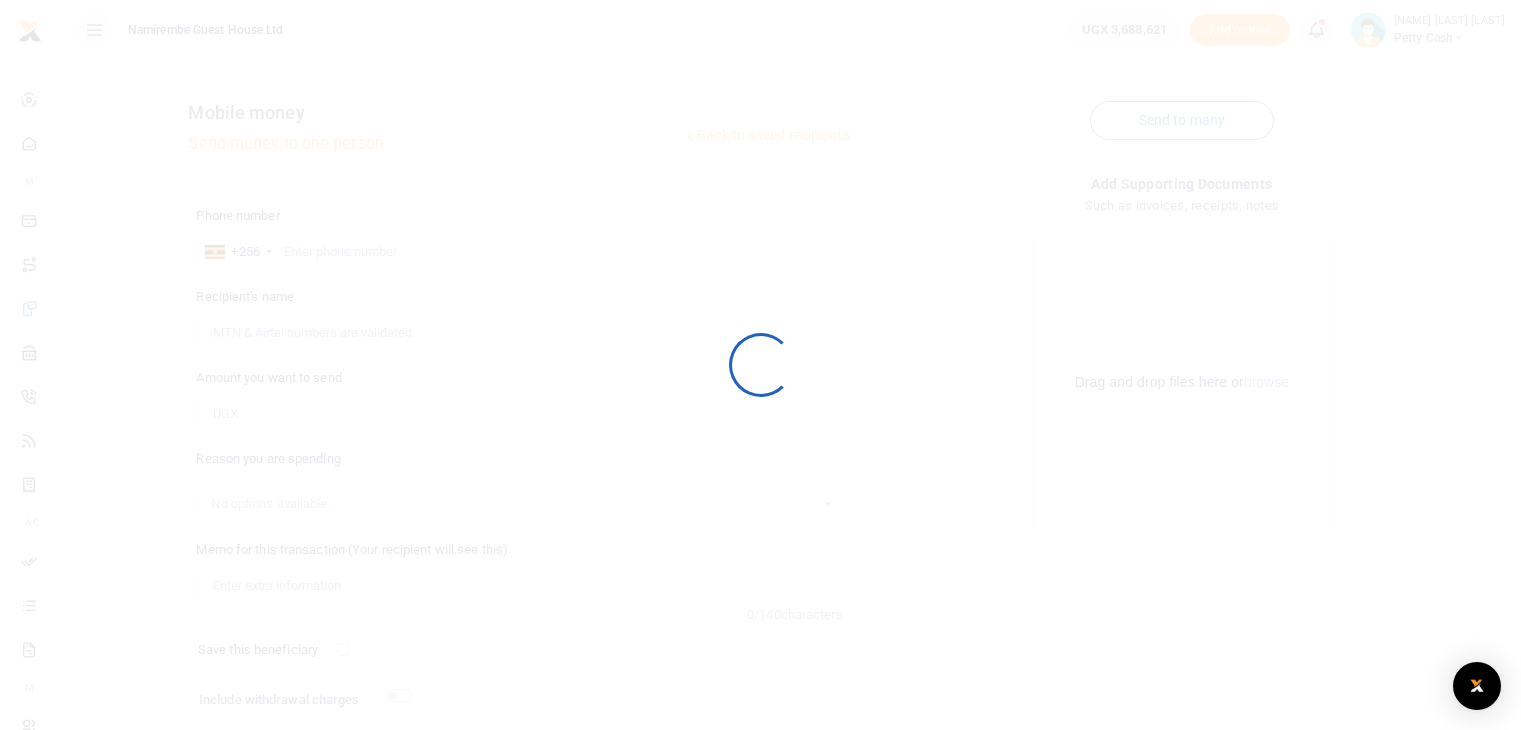 scroll, scrollTop: 136, scrollLeft: 0, axis: vertical 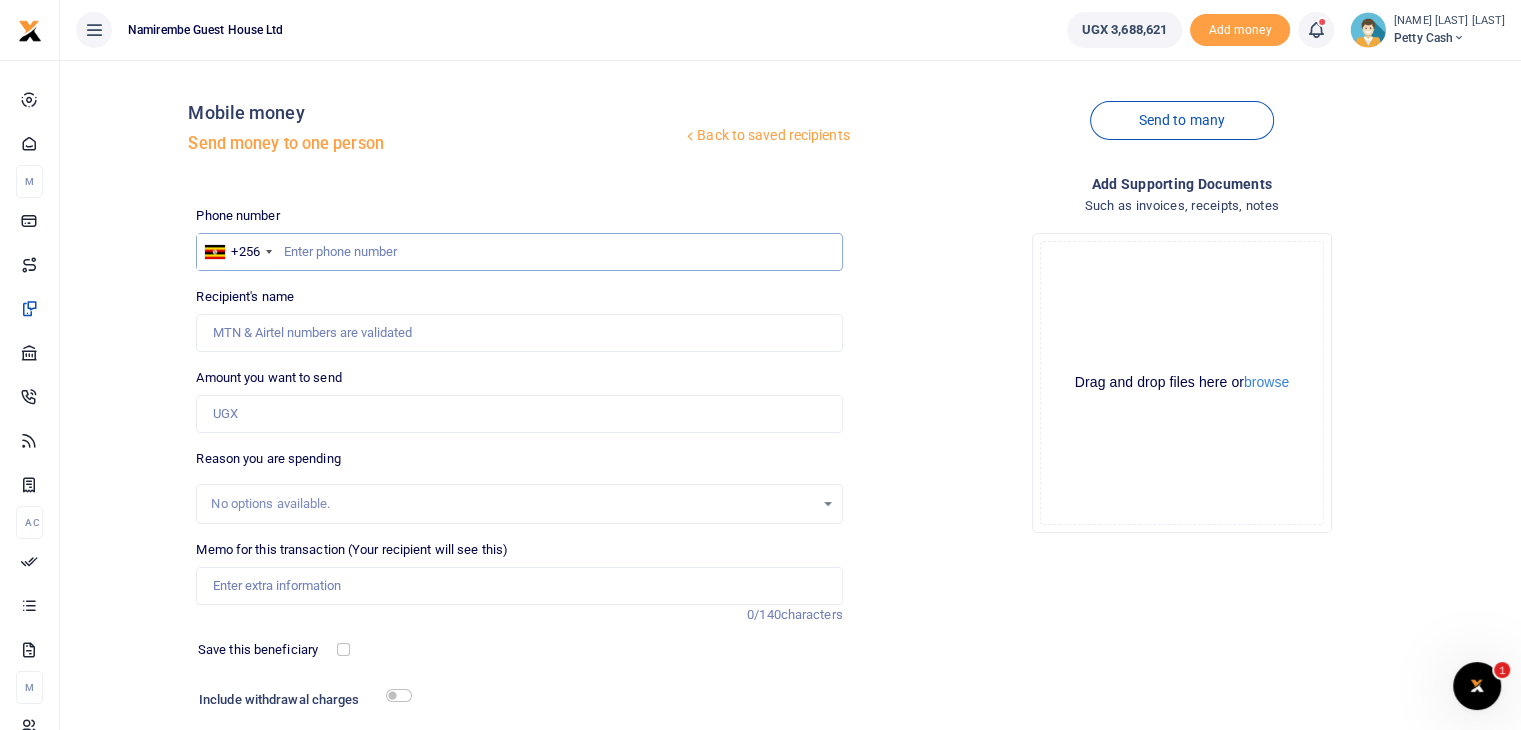 click at bounding box center [519, 252] 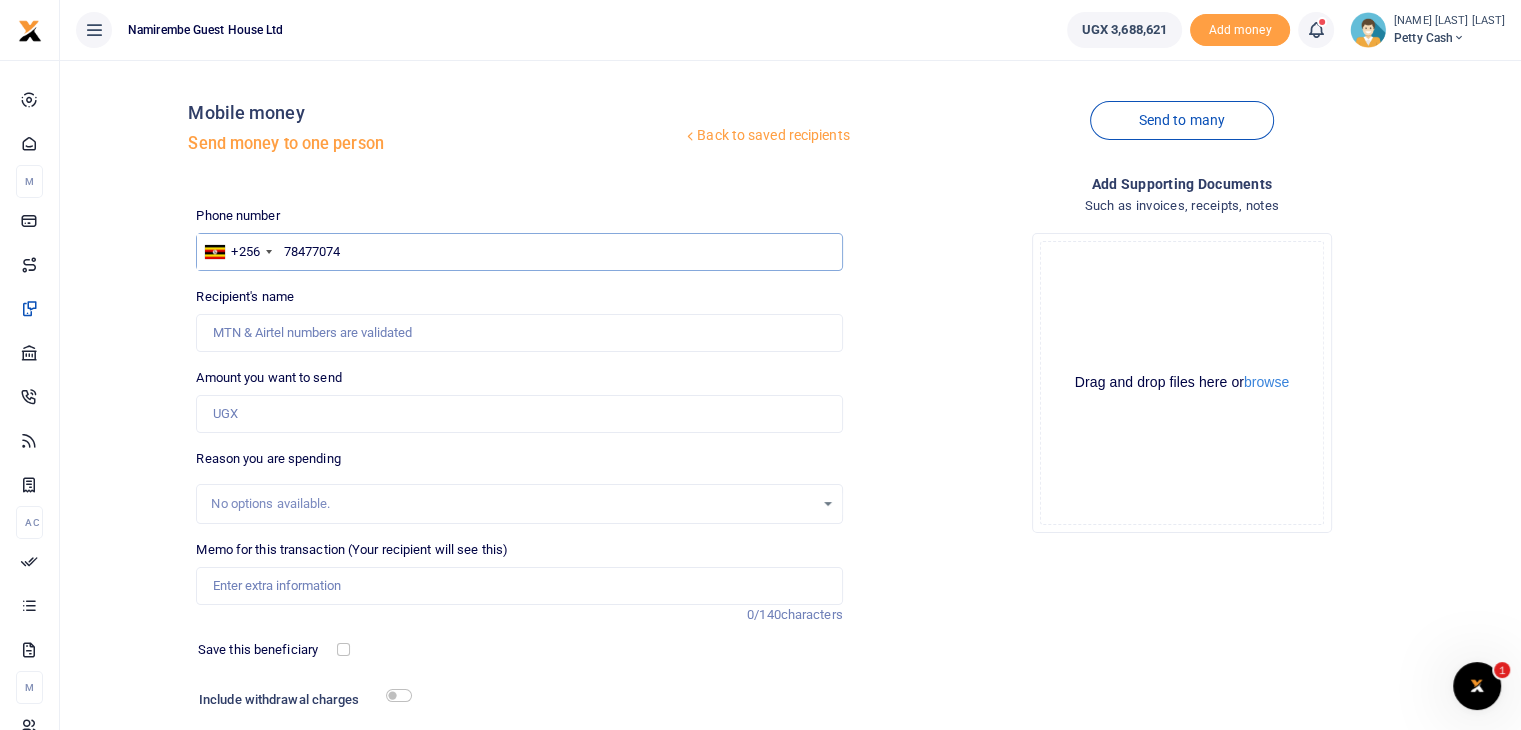 type on "784770741" 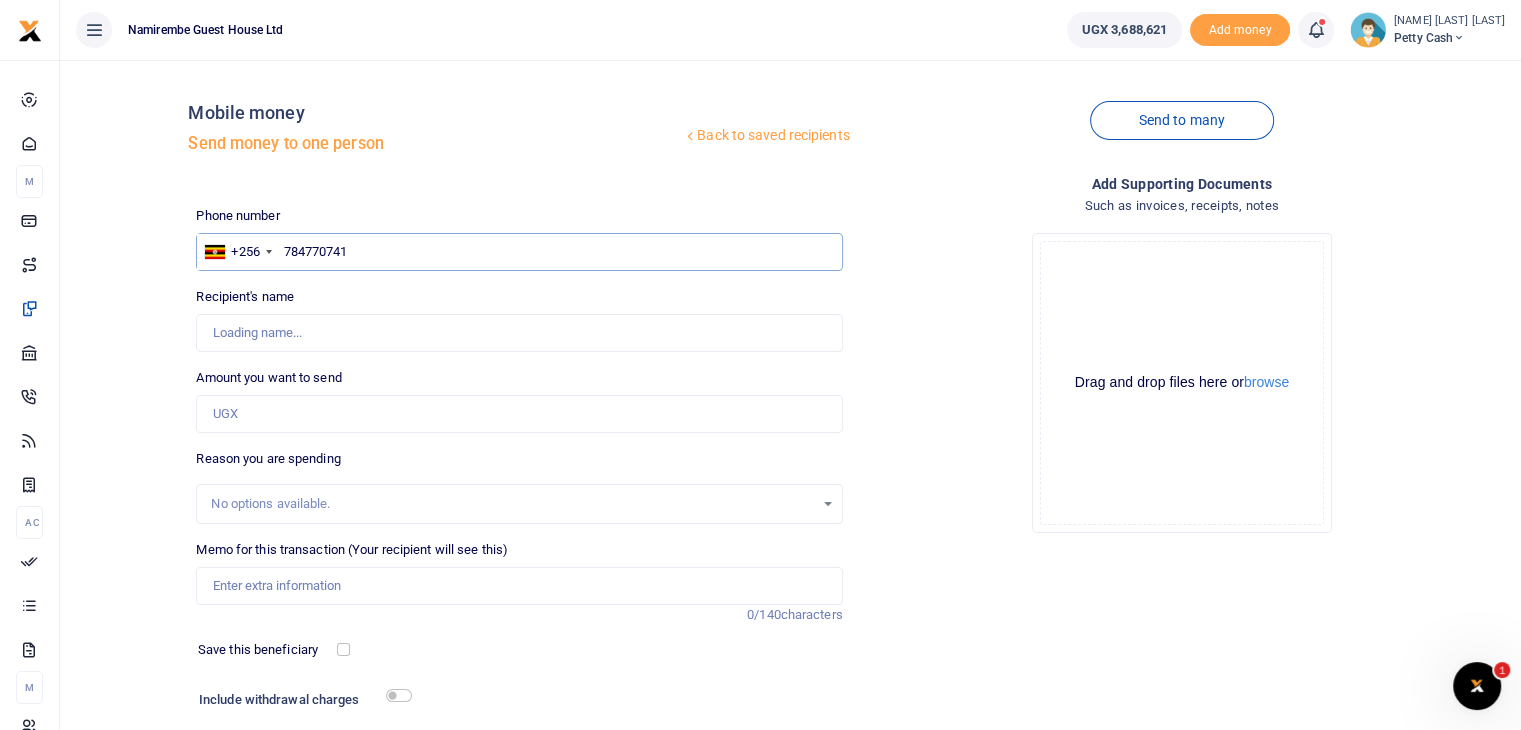 type on "Gorreti Mary Negohe" 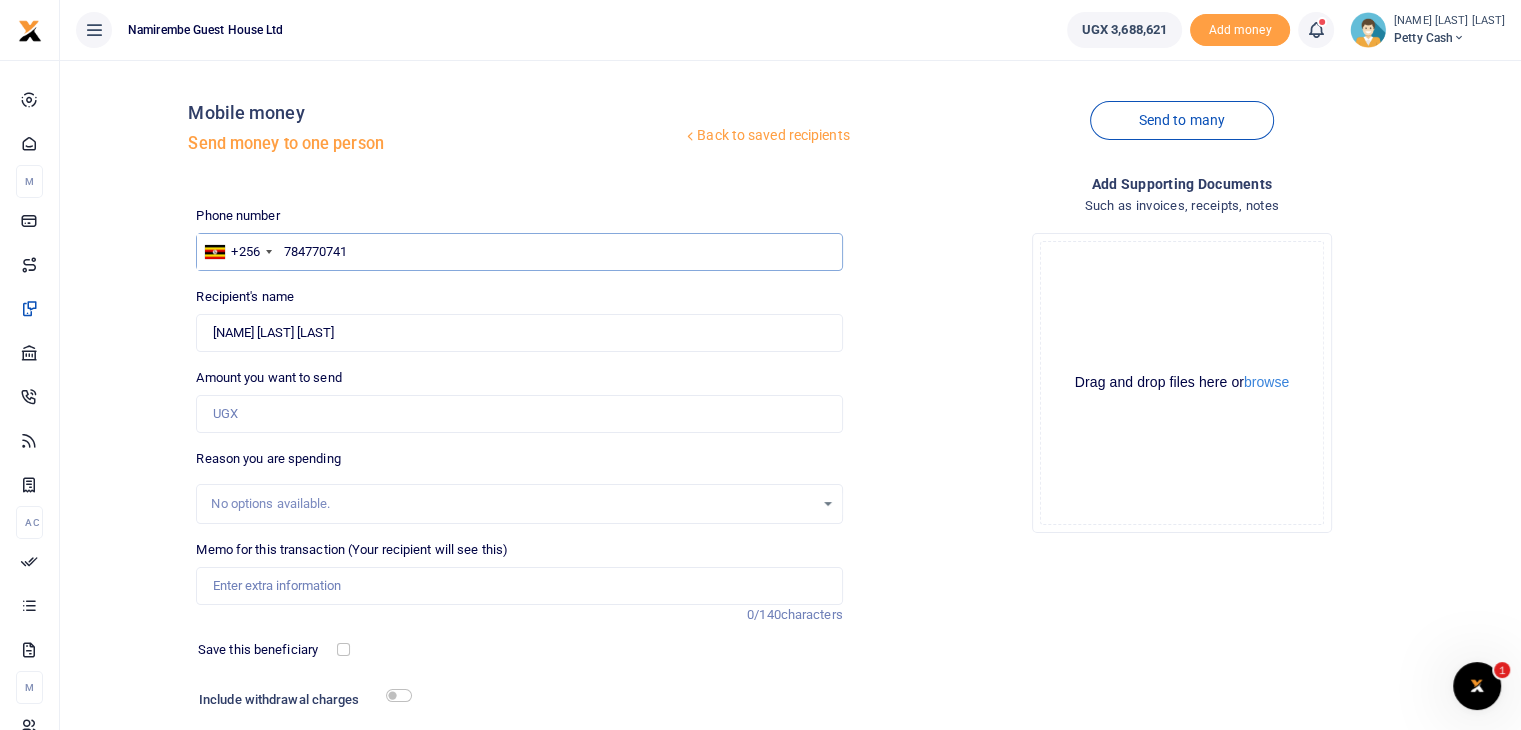 type on "784770741" 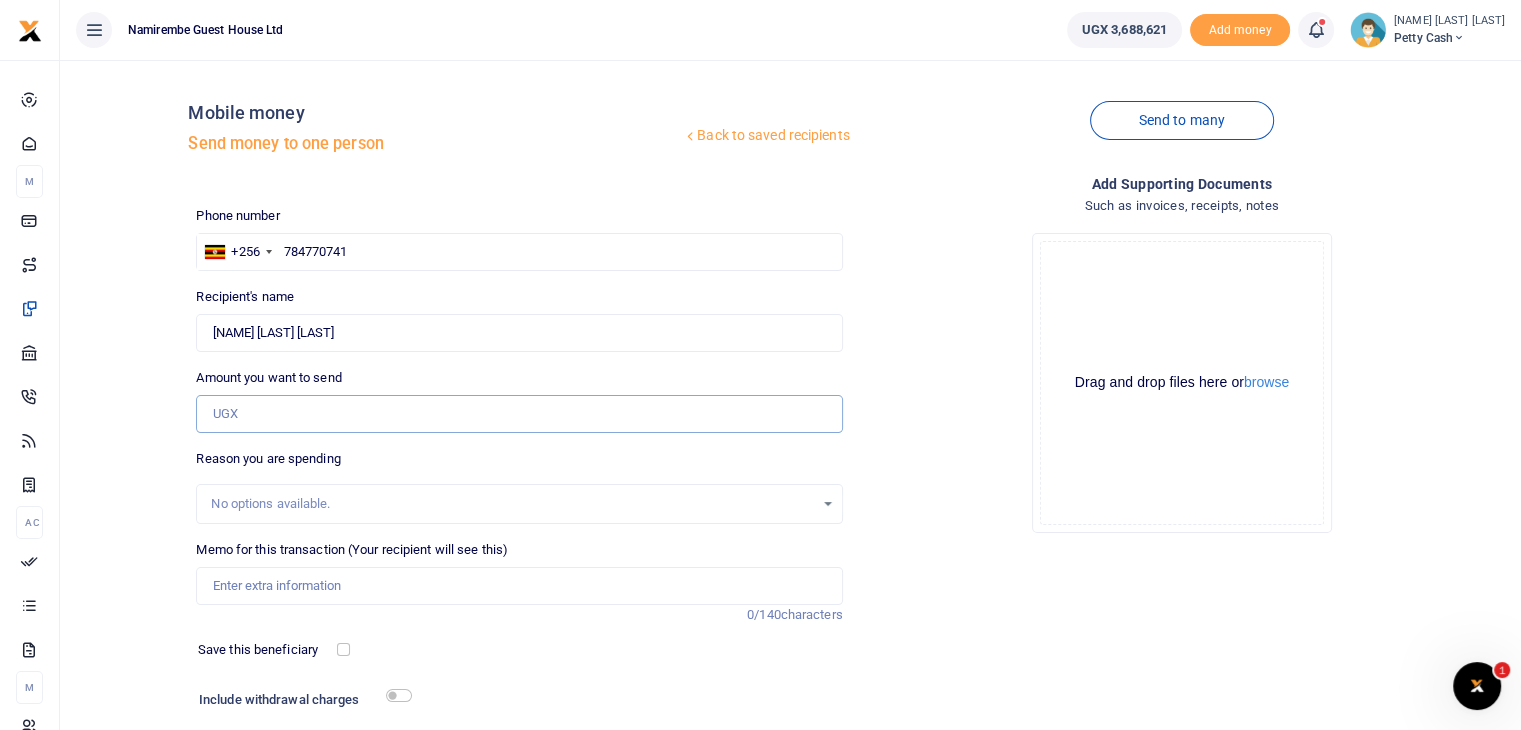 click on "Amount you want to send" at bounding box center [519, 414] 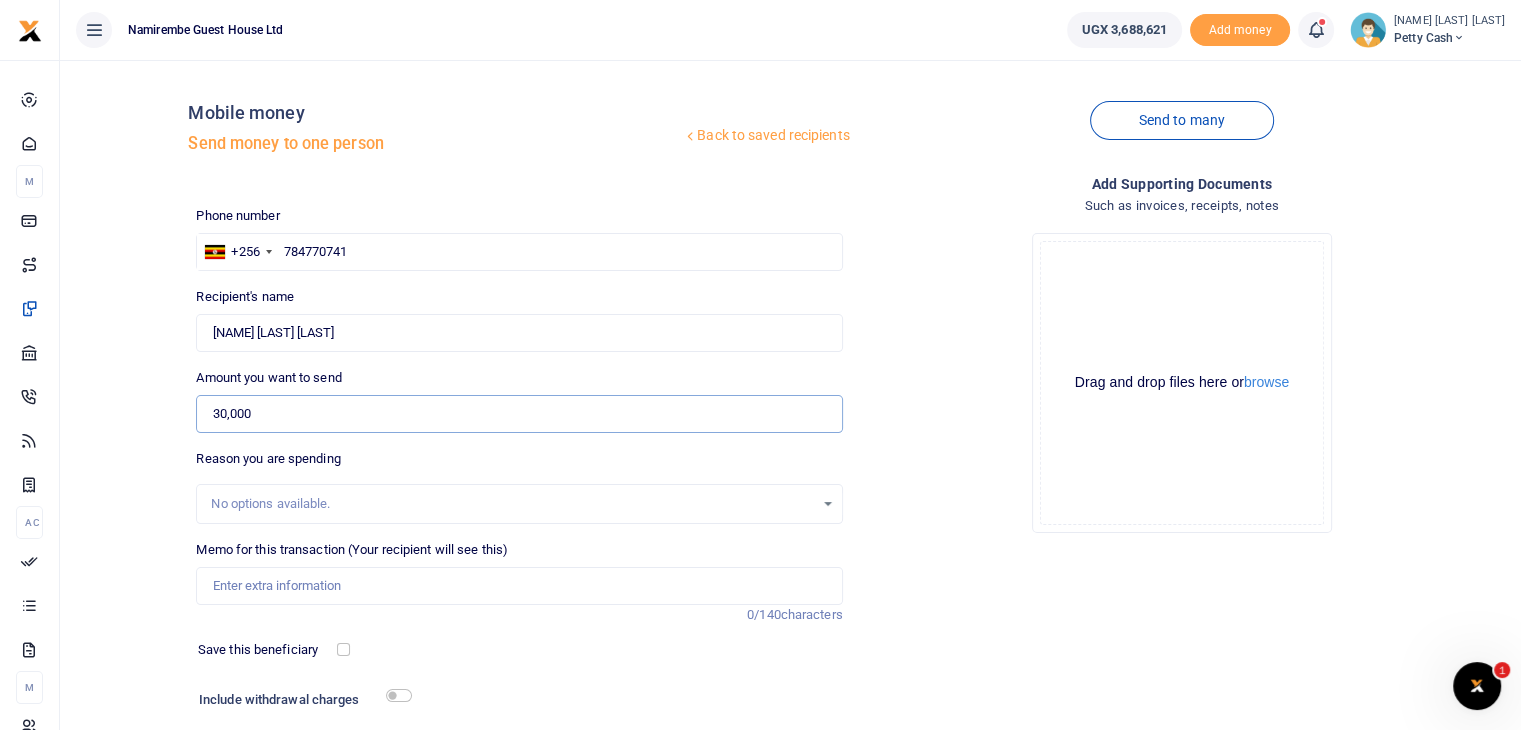 type on "30,000" 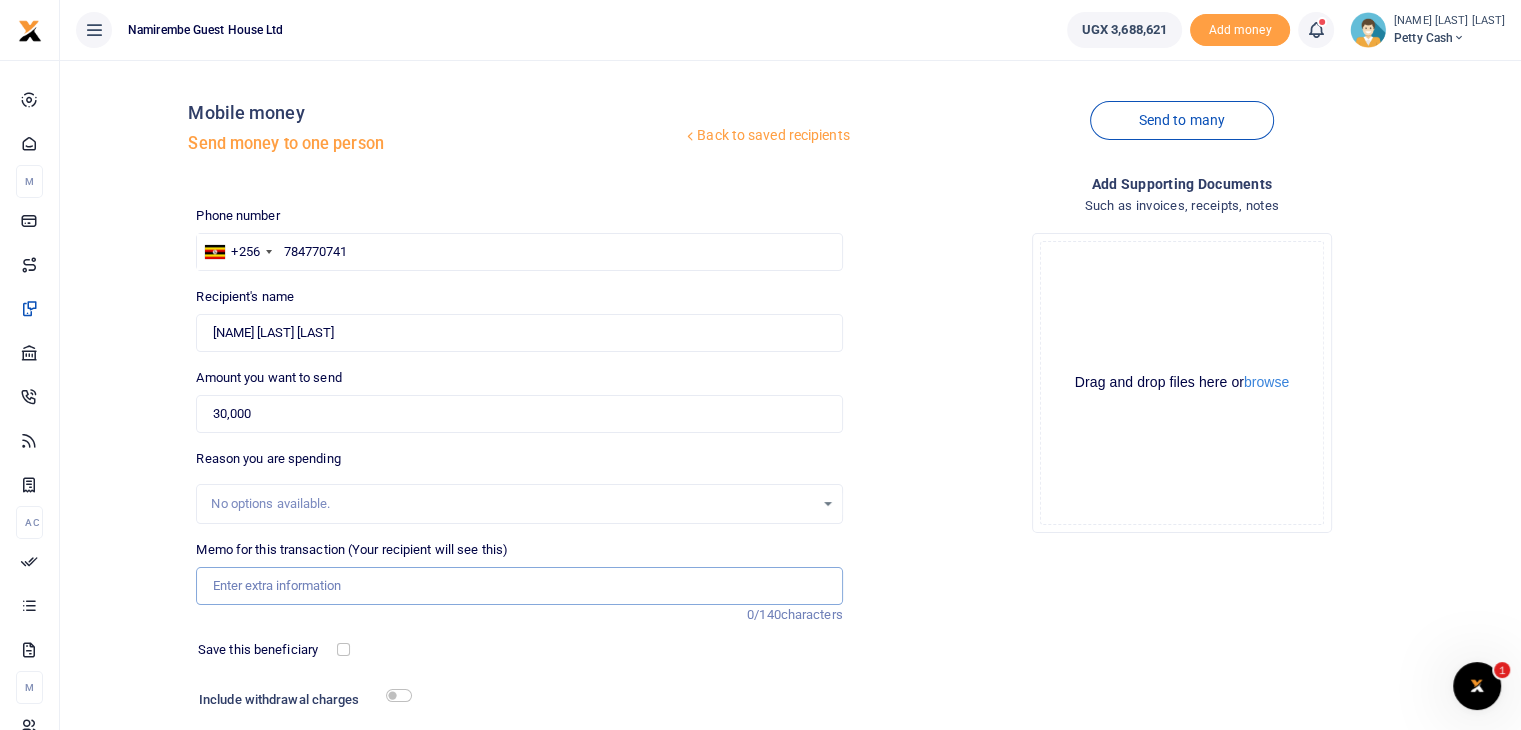 click on "Memo for this transaction (Your recipient will see this)" at bounding box center (519, 586) 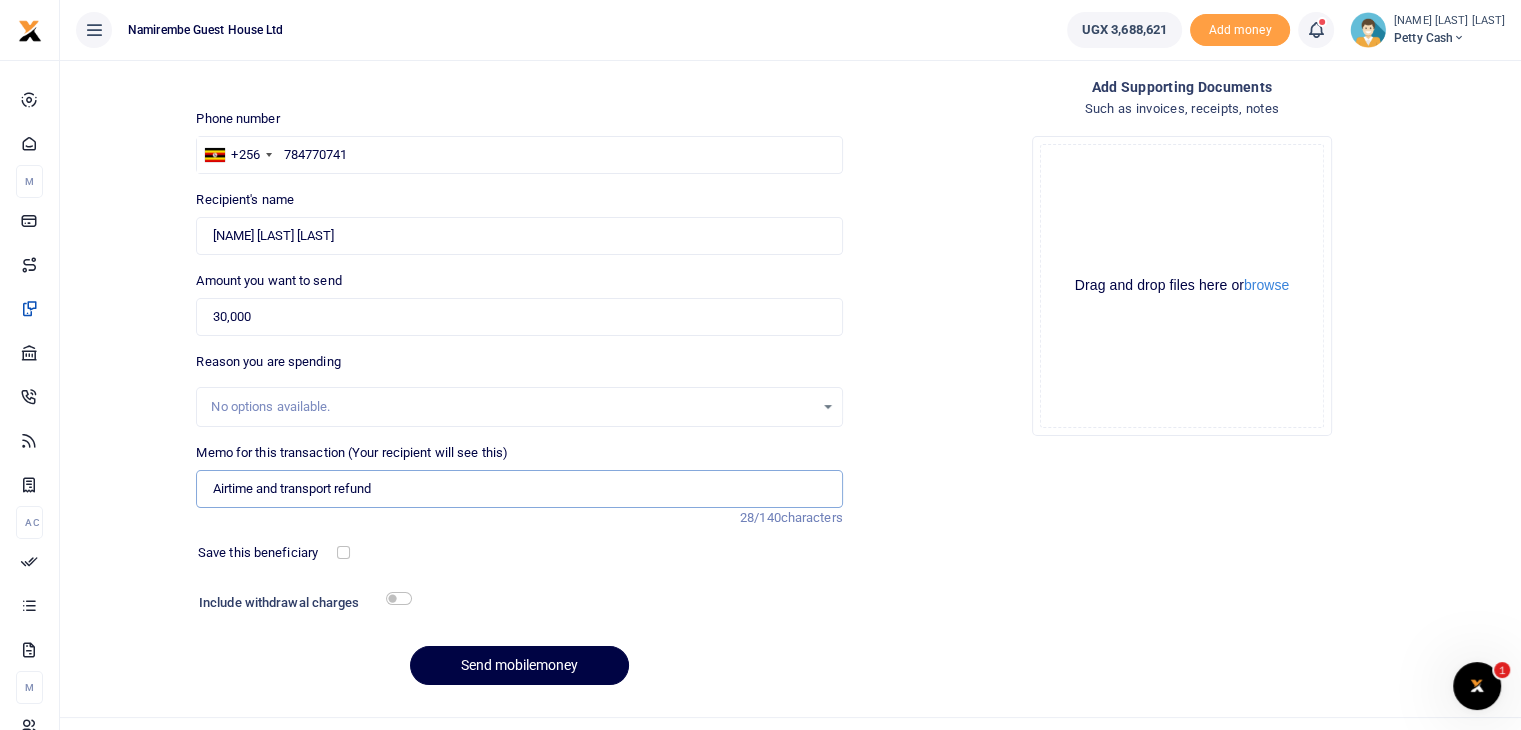 scroll, scrollTop: 136, scrollLeft: 0, axis: vertical 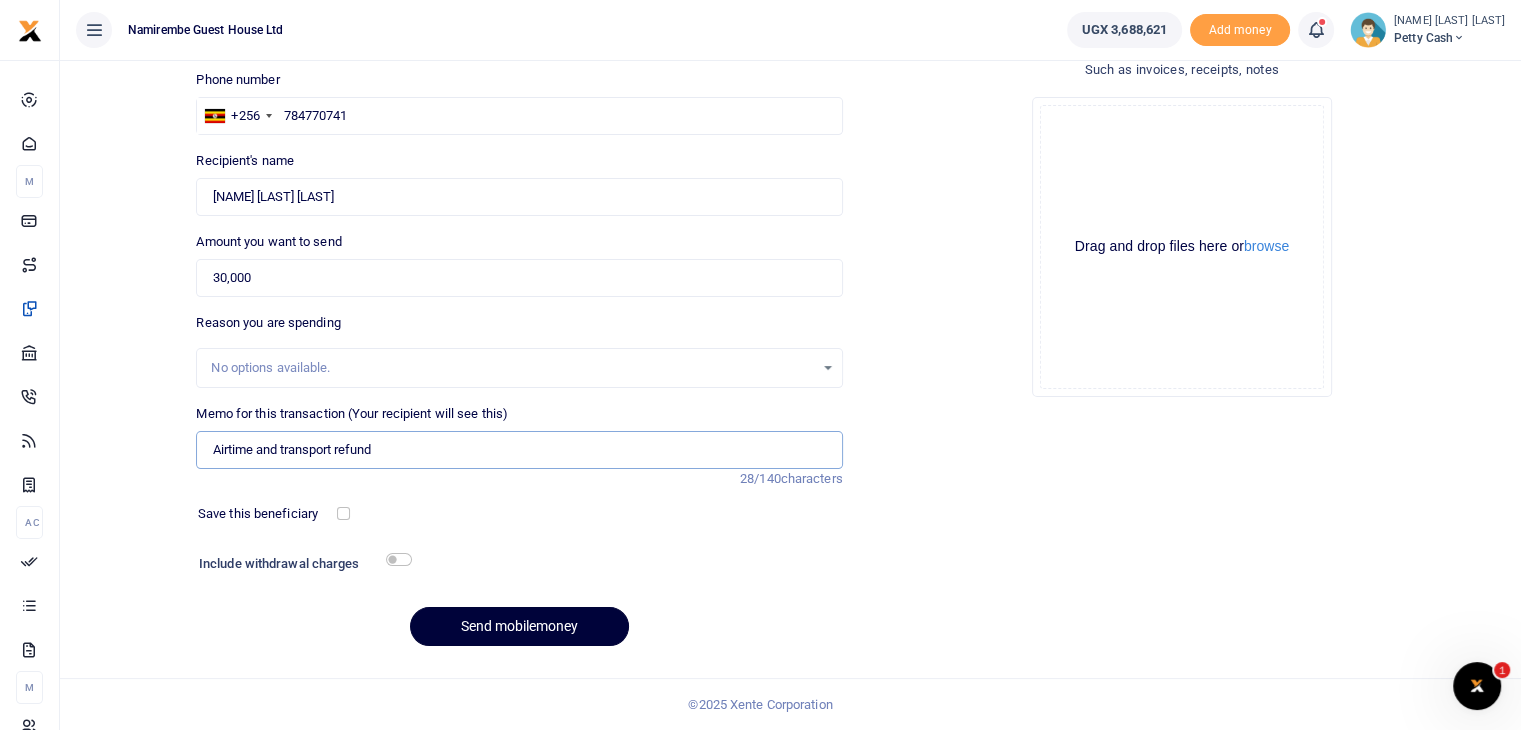 type on "Airtime and transport refund" 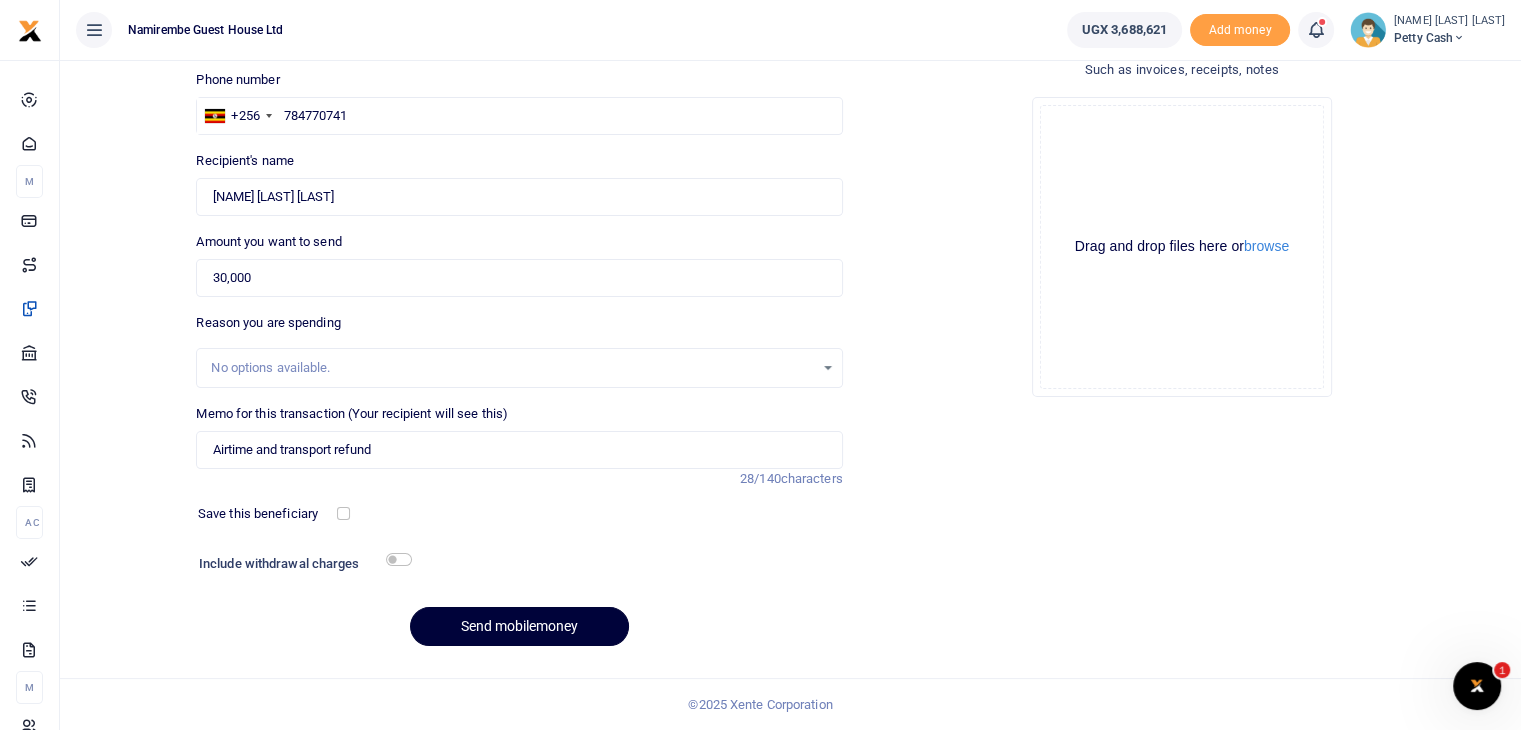 click on "Send mobilemoney" at bounding box center (519, 626) 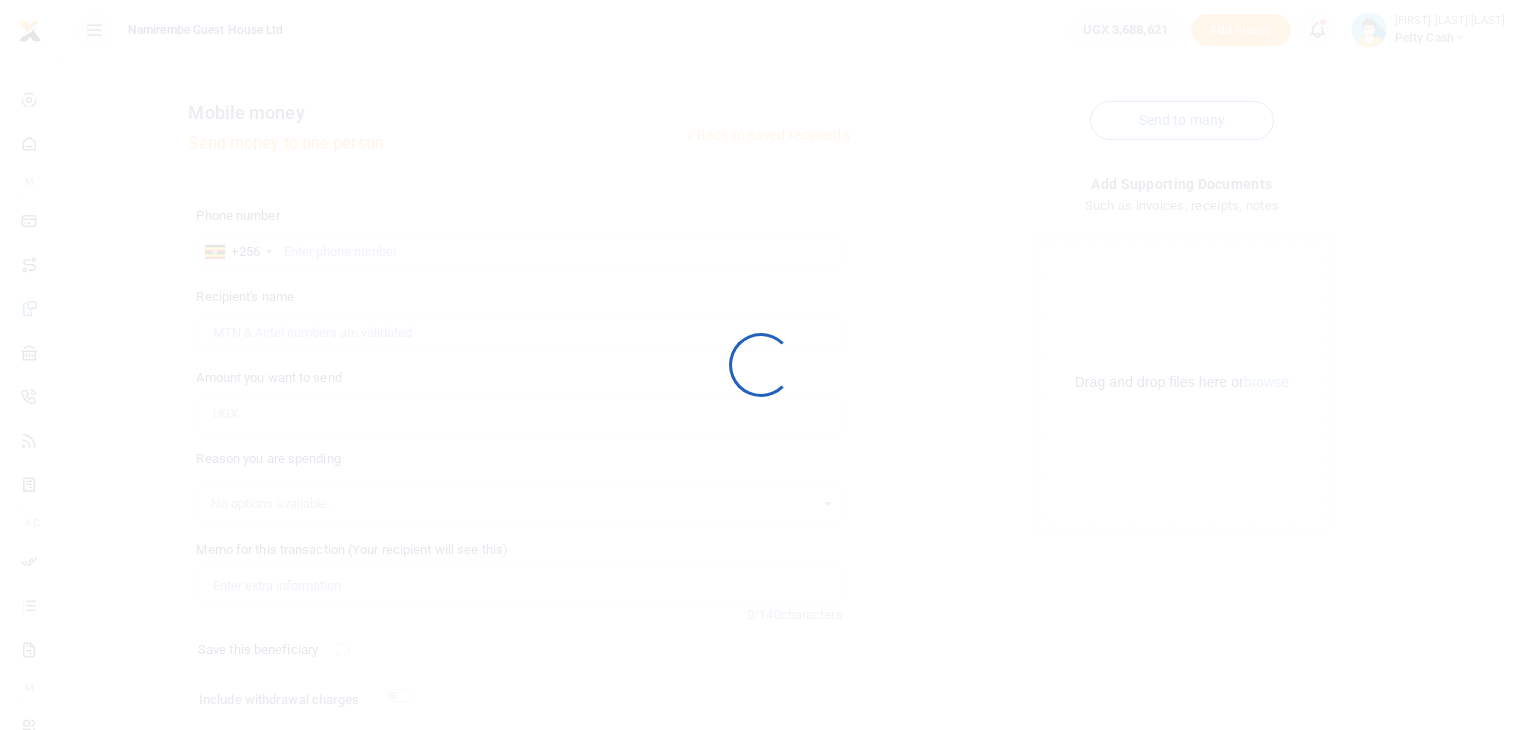 scroll, scrollTop: 136, scrollLeft: 0, axis: vertical 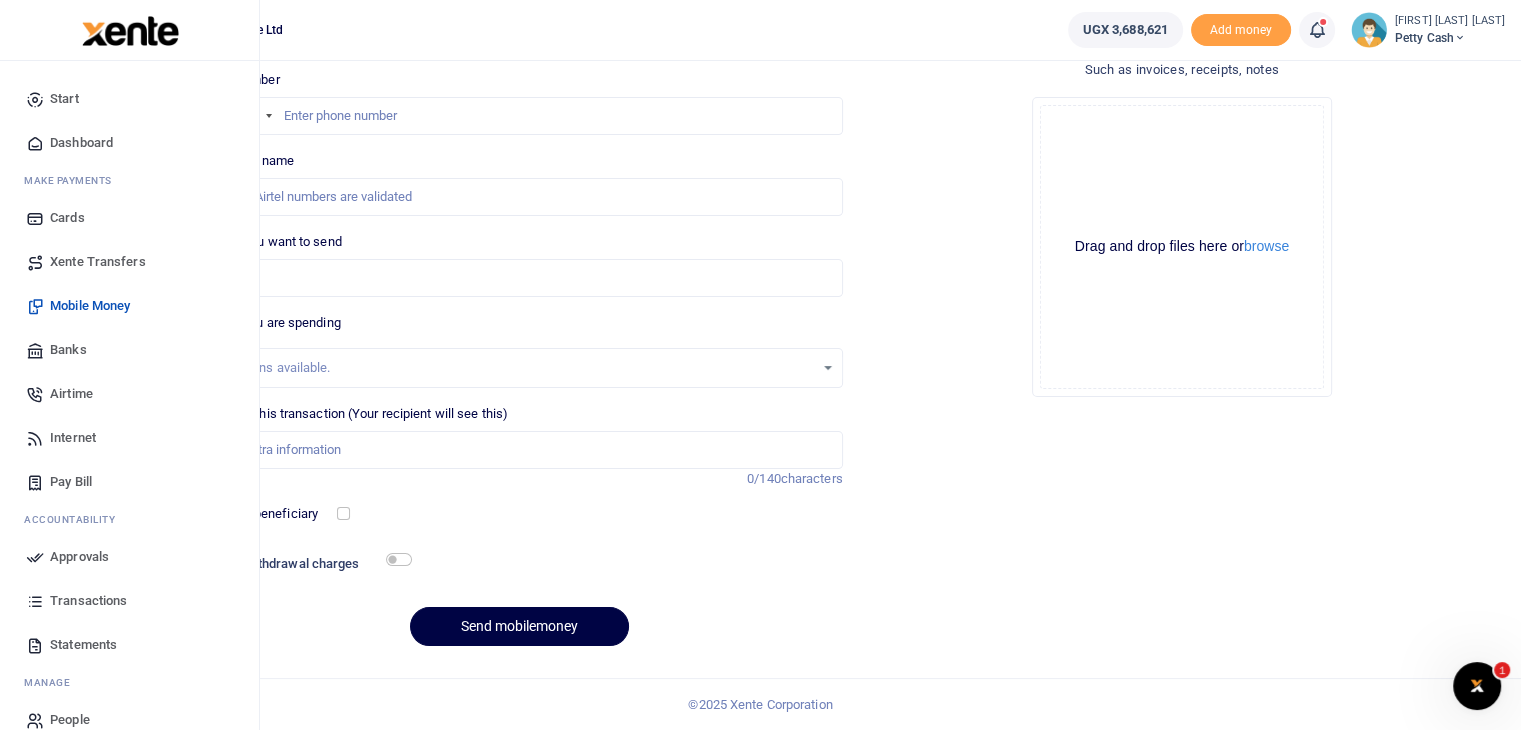 click on "Mobile Money" at bounding box center [90, 306] 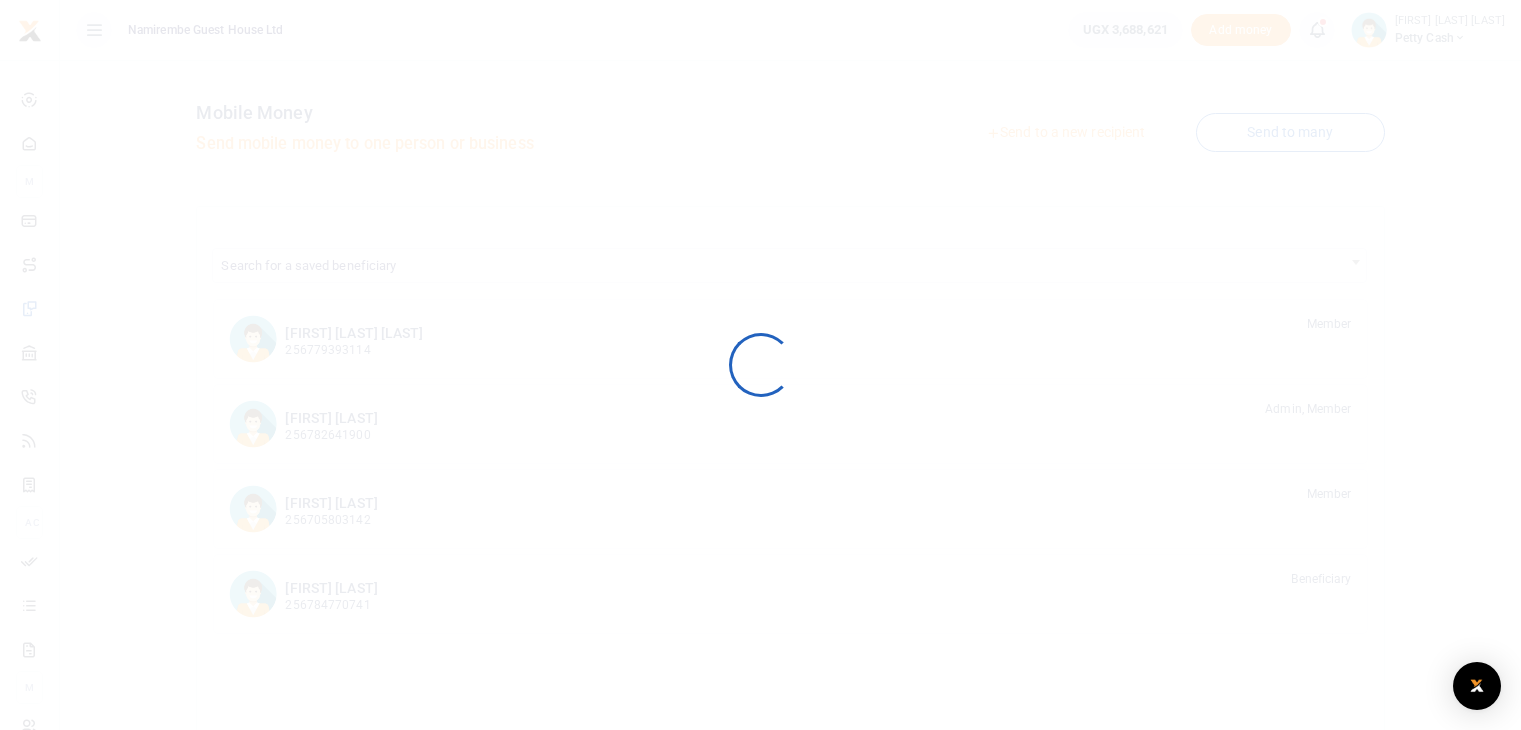 scroll, scrollTop: 0, scrollLeft: 0, axis: both 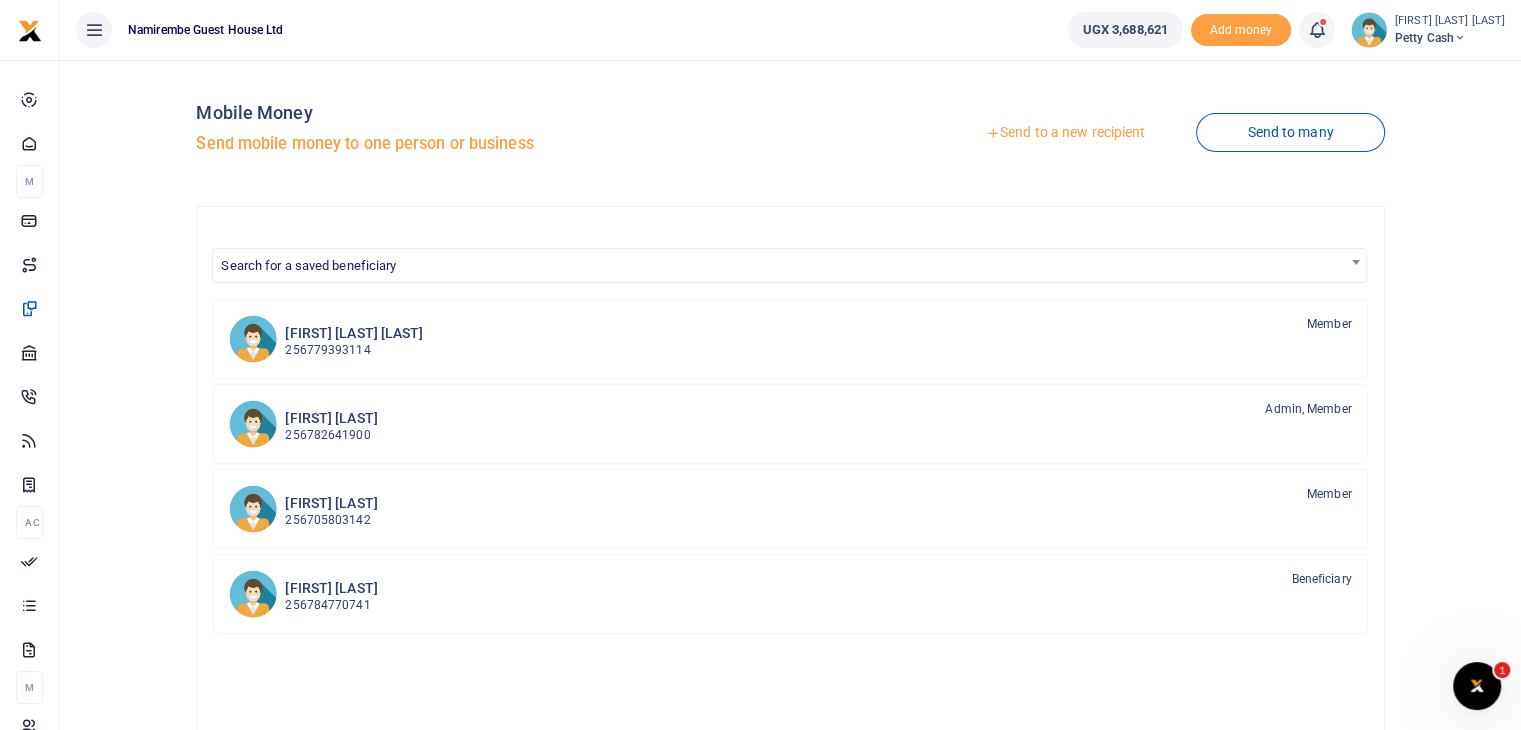 click on "Send to a new recipient" at bounding box center (1065, 133) 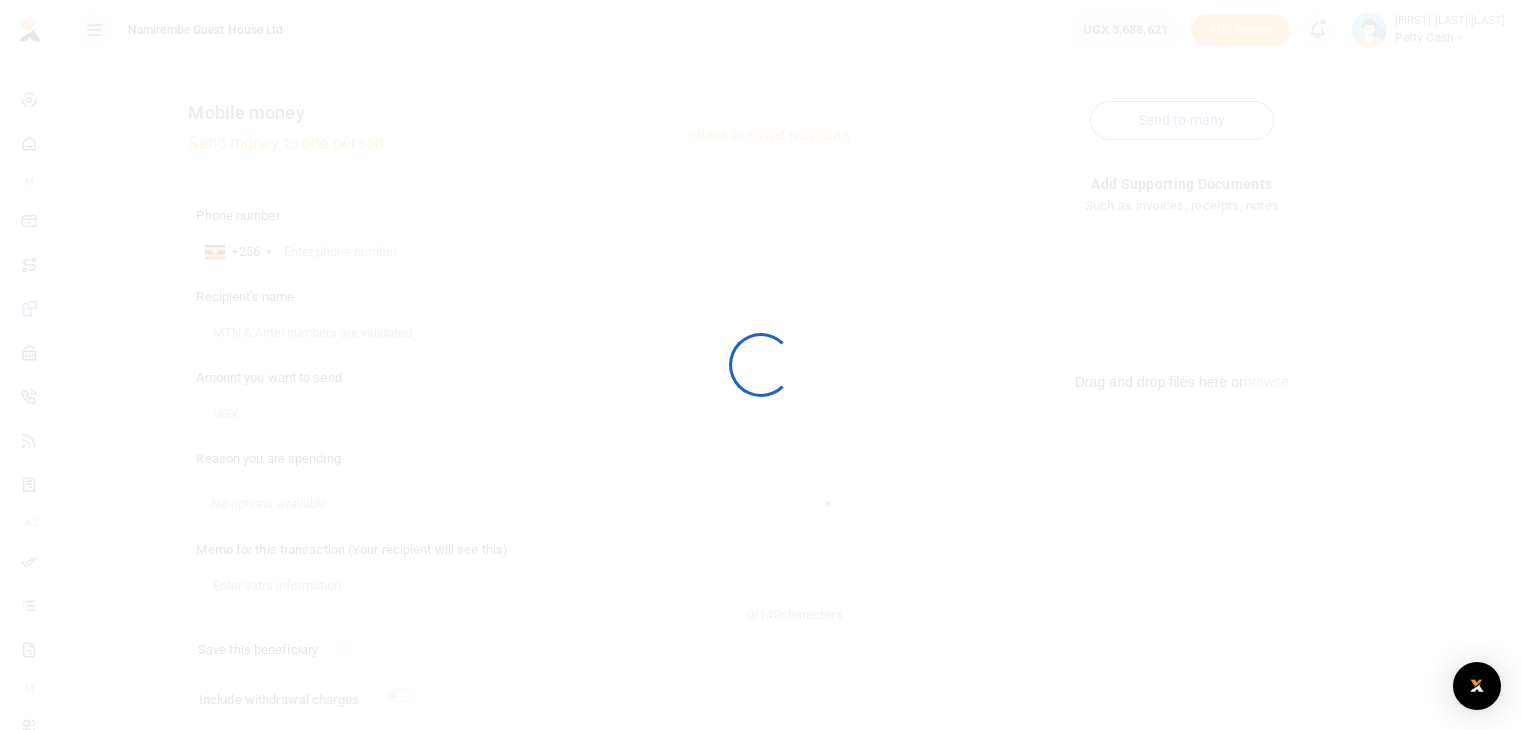 scroll, scrollTop: 0, scrollLeft: 0, axis: both 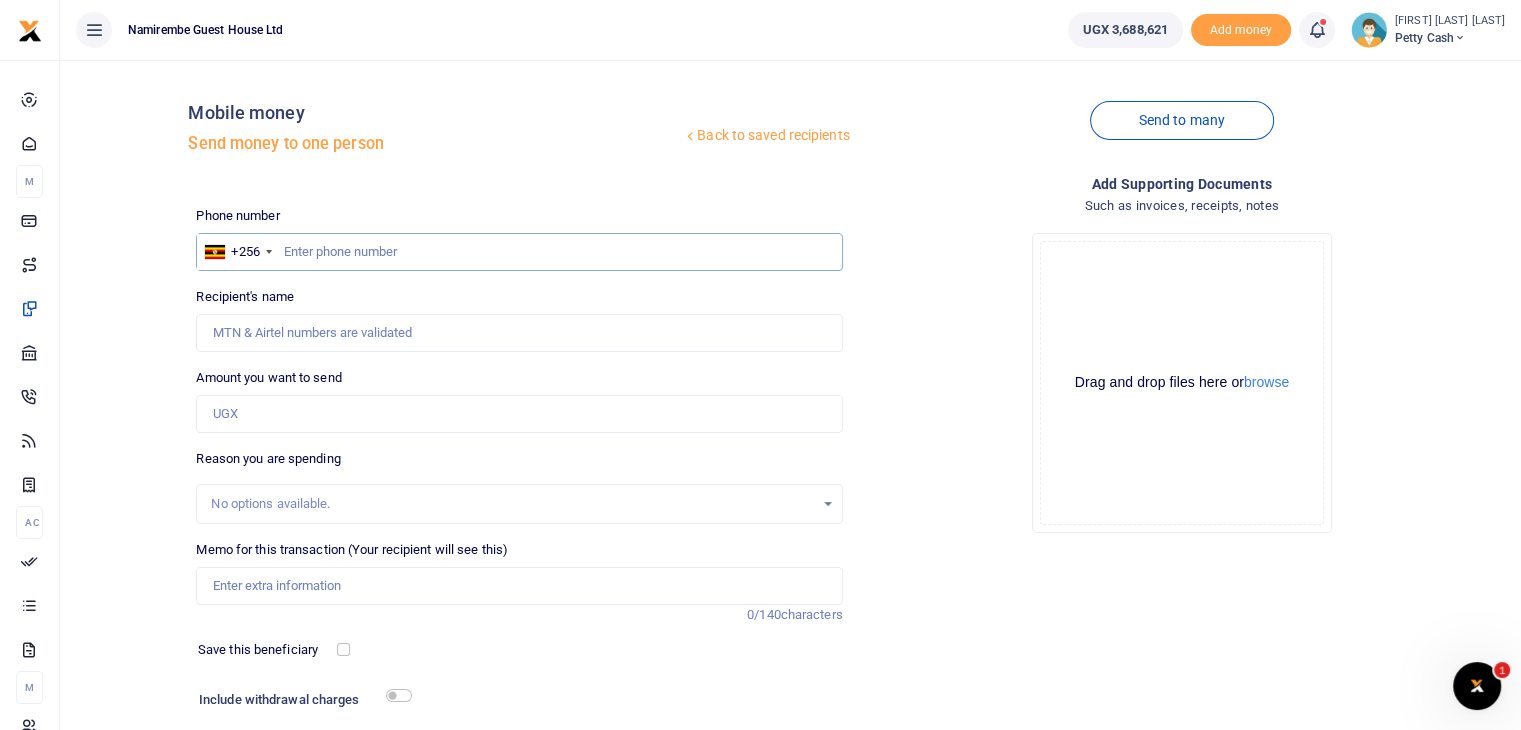 click at bounding box center (519, 252) 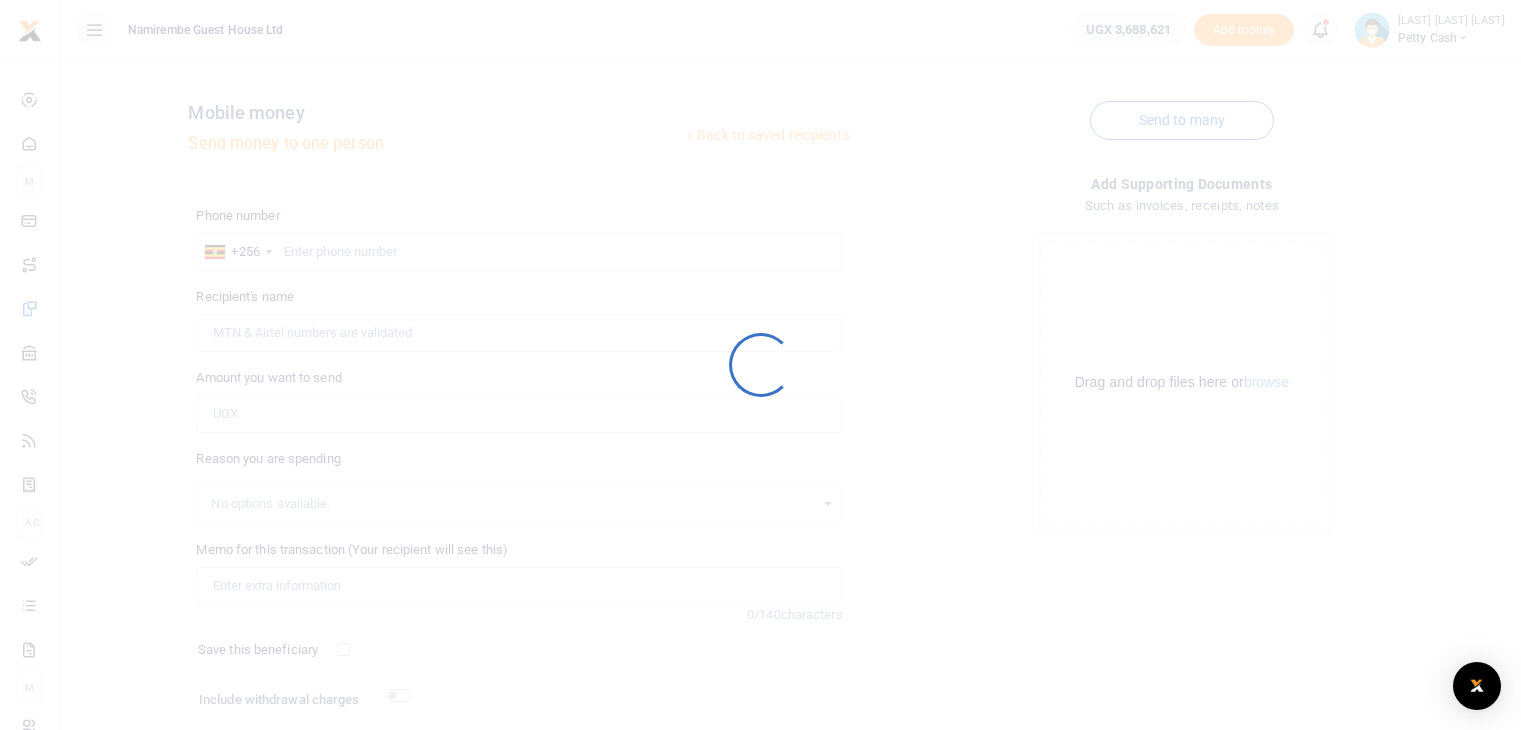 scroll, scrollTop: 0, scrollLeft: 0, axis: both 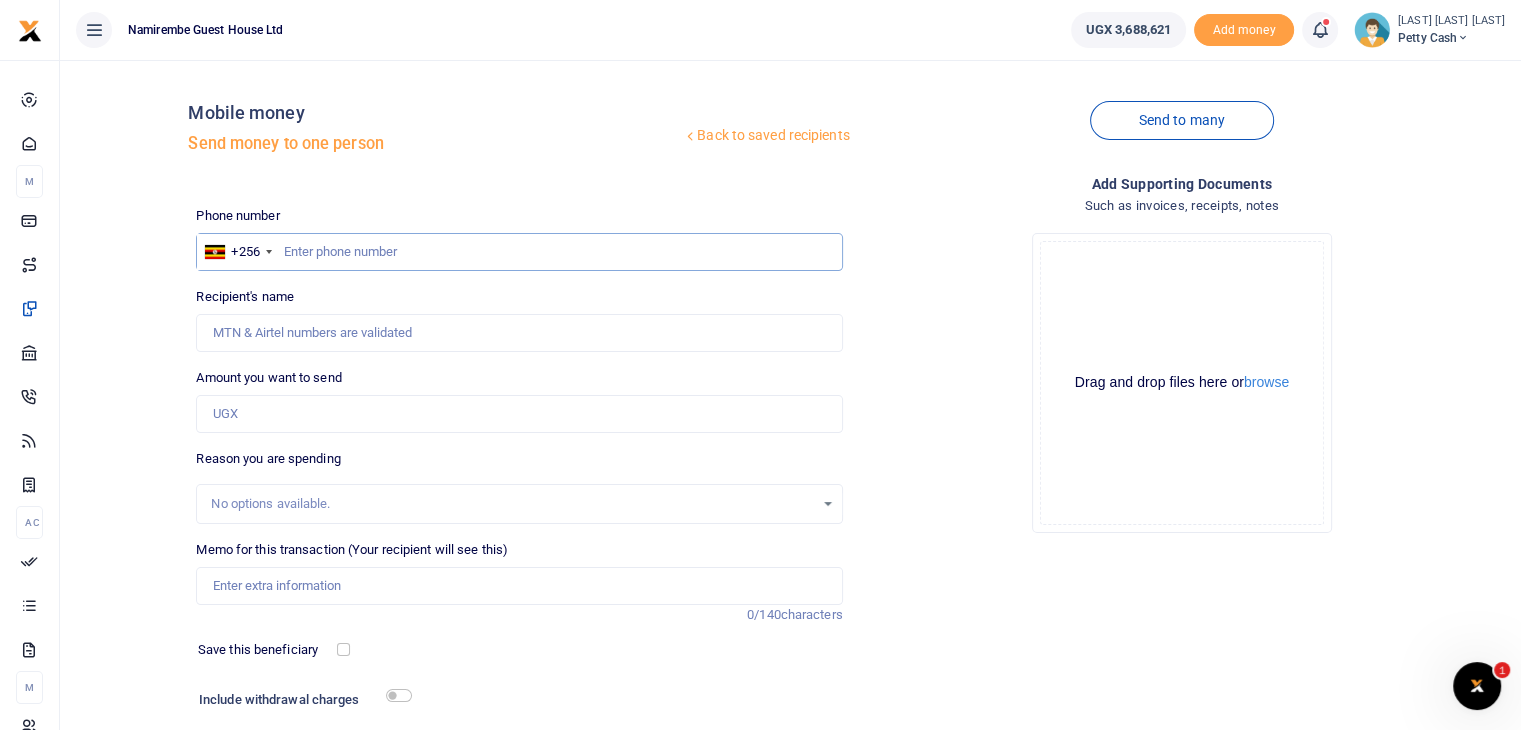 click at bounding box center (519, 252) 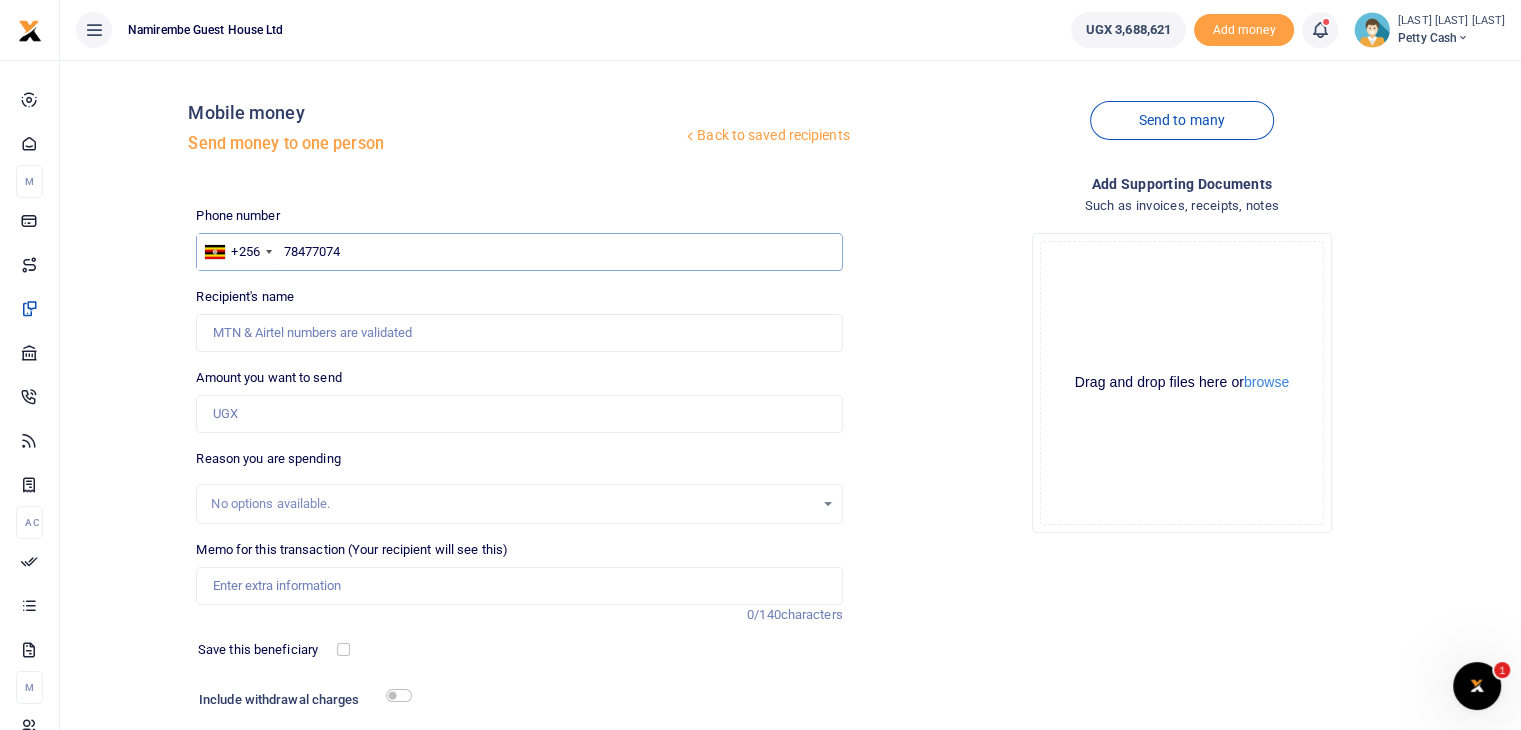 type on "784770741" 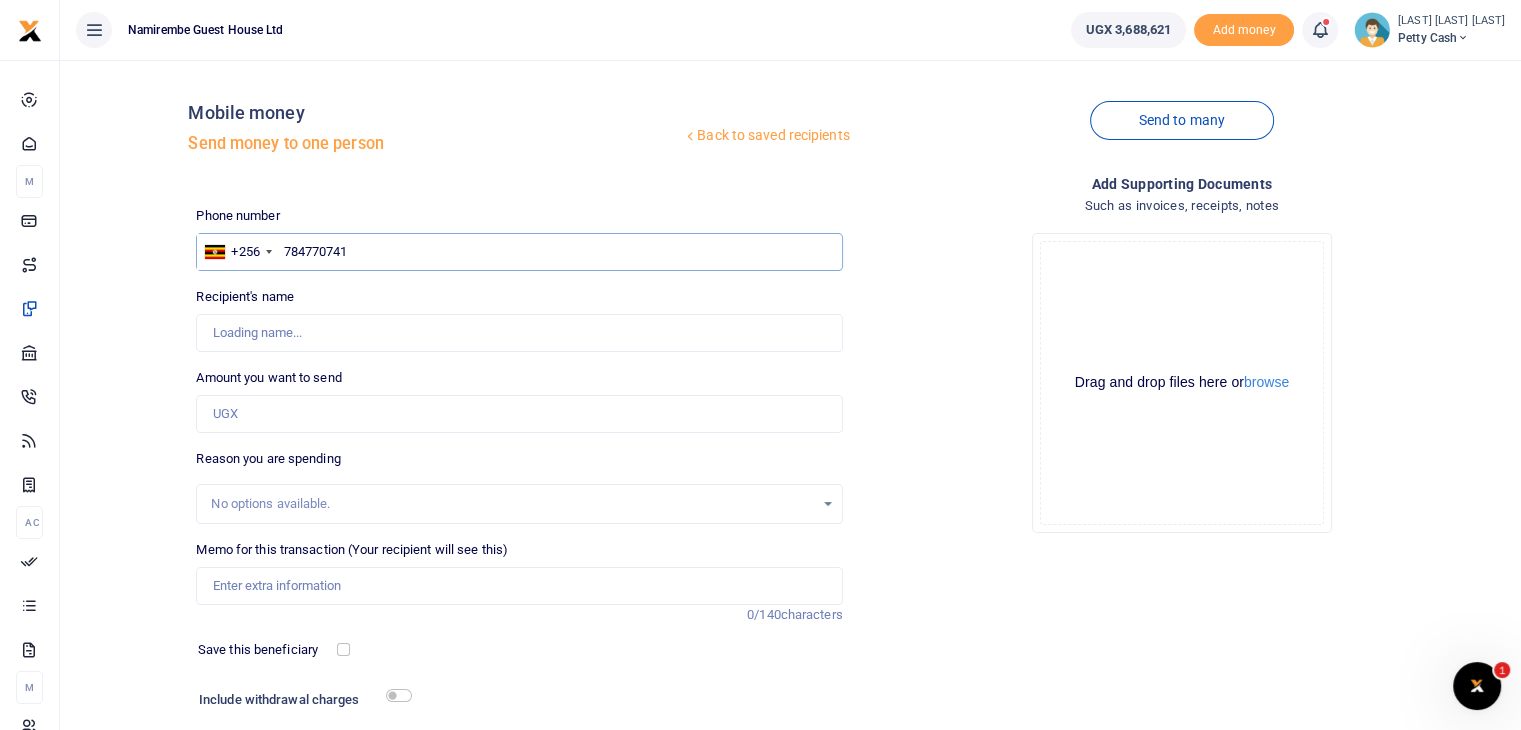type on "[FIRST] [LAST] [LAST]" 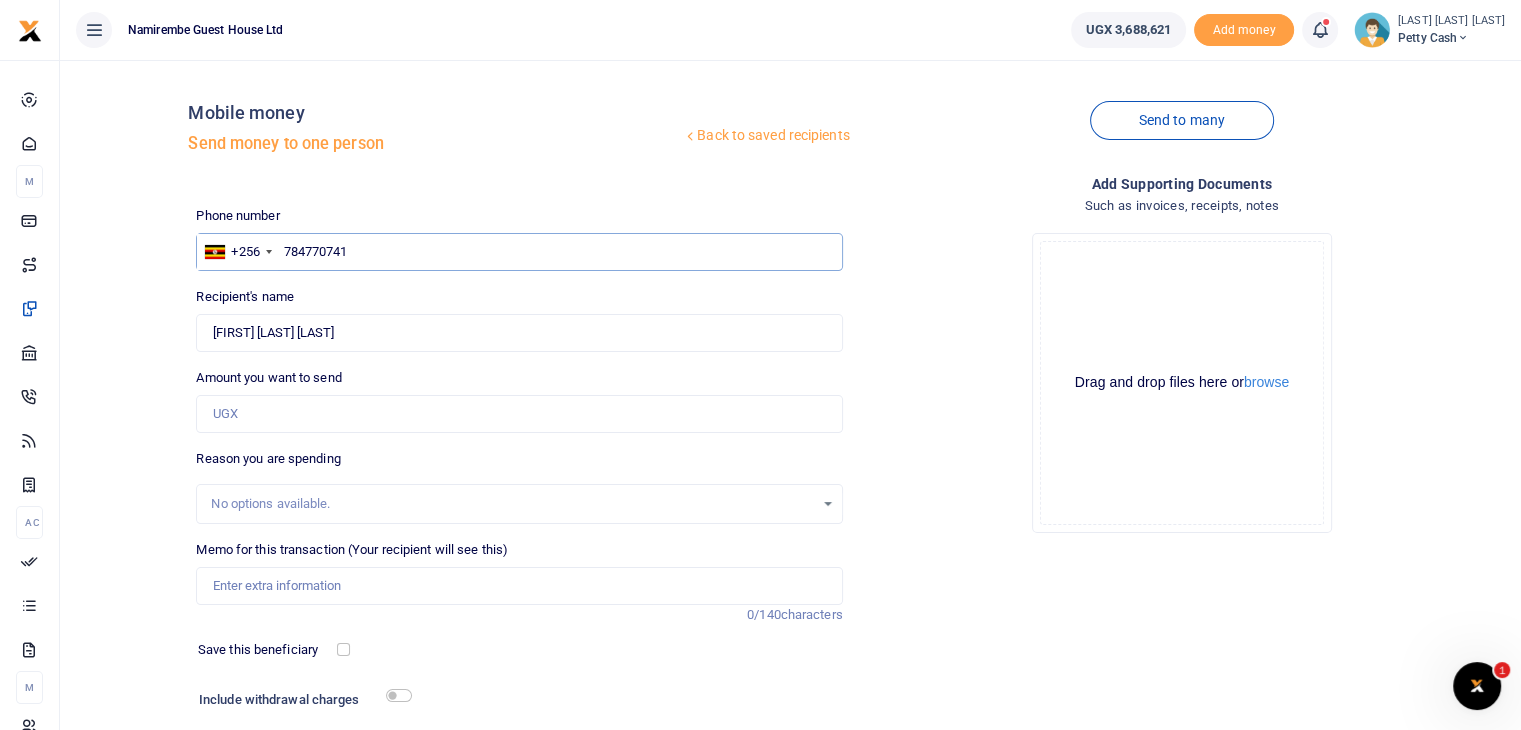 type on "784770741" 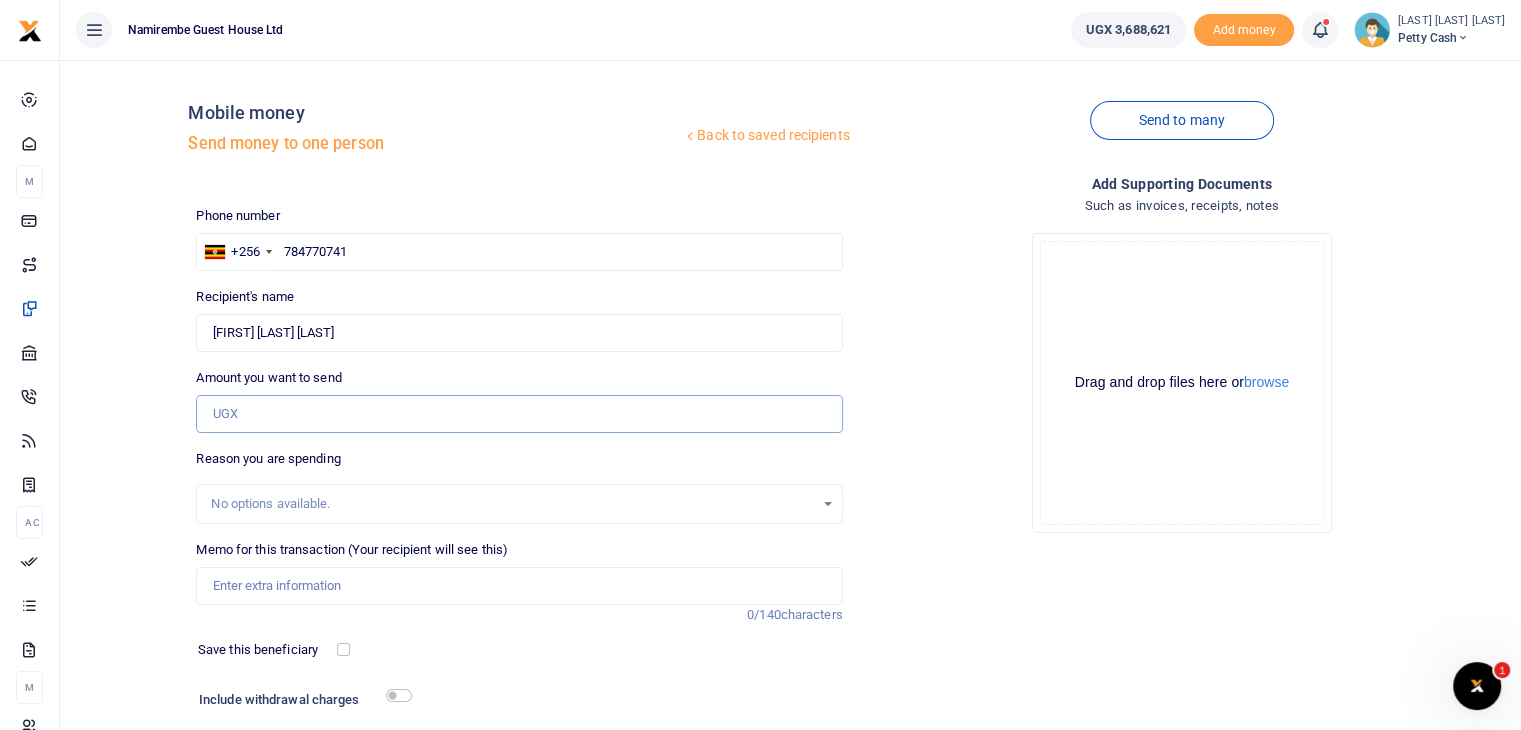 click on "Amount you want to send" at bounding box center (519, 414) 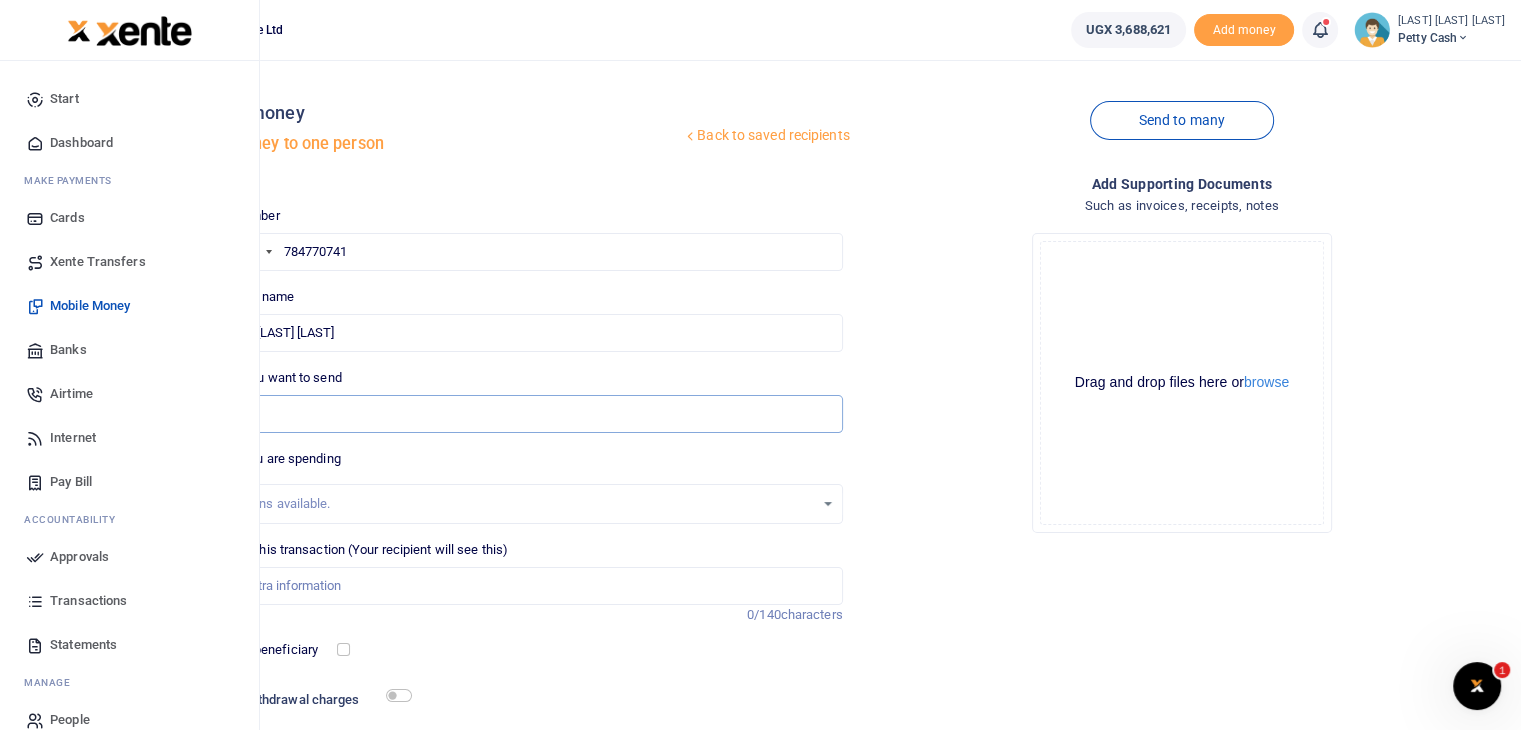type on "205,000" 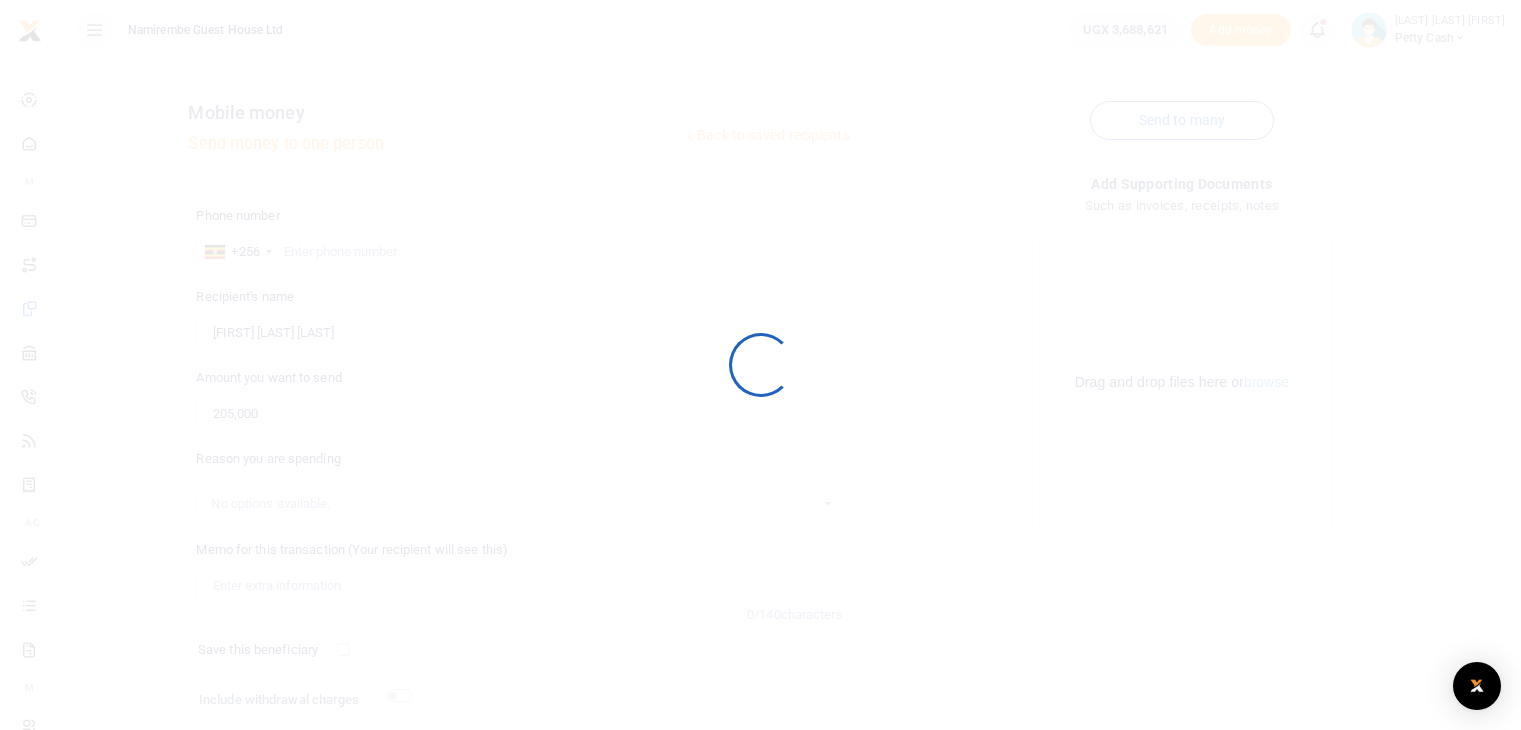 scroll, scrollTop: 0, scrollLeft: 0, axis: both 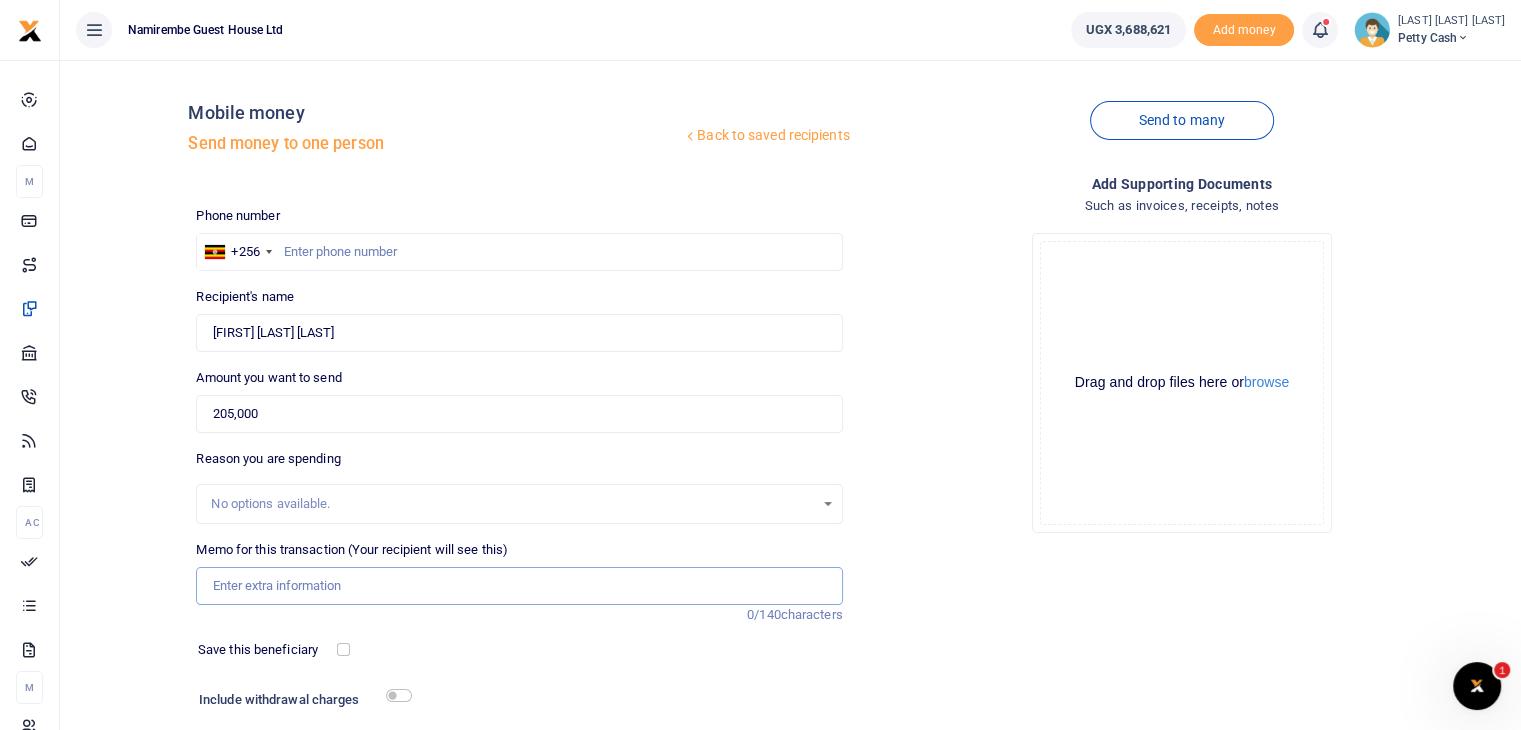 click on "Memo for this transaction (Your recipient will see this)" at bounding box center [519, 586] 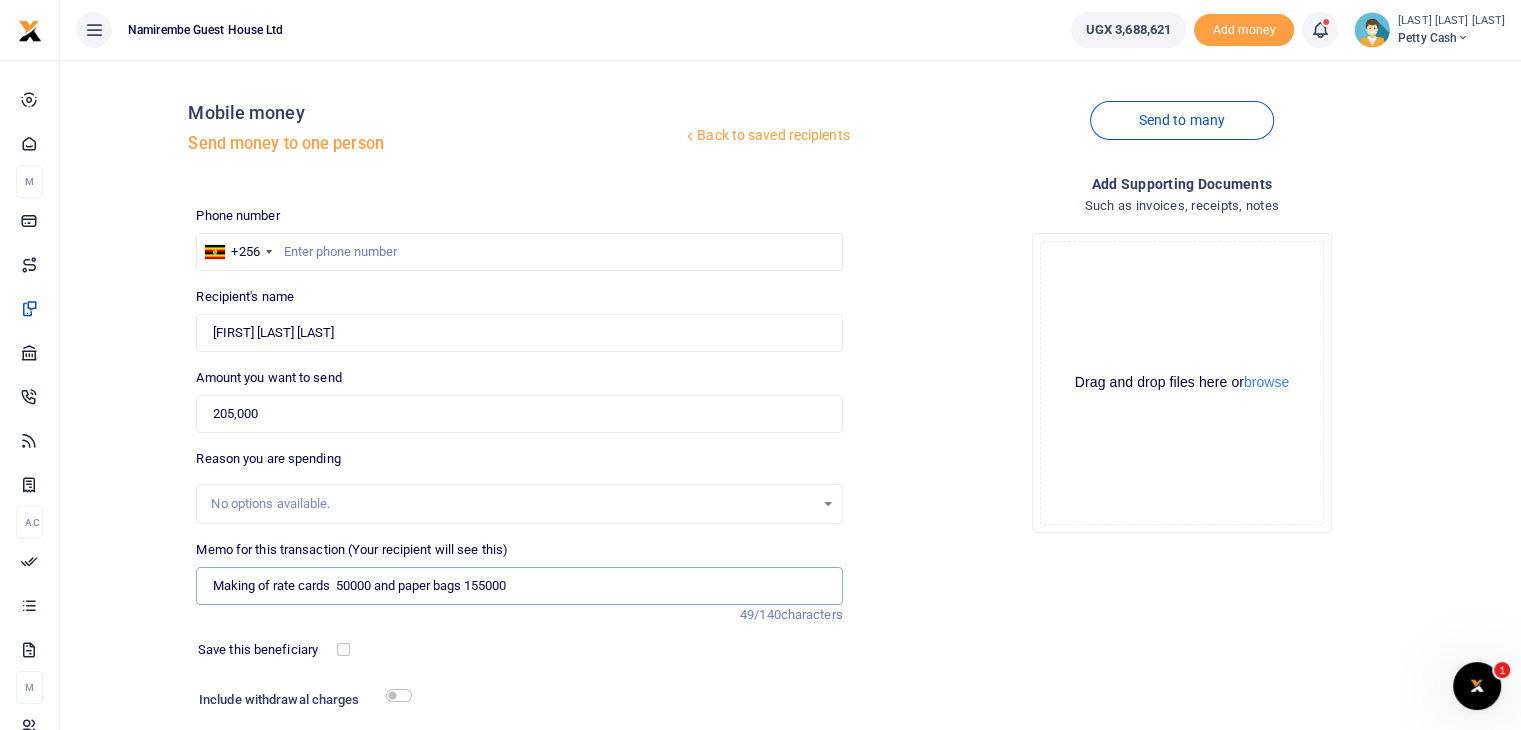 type on "Making of rate cards  50000 and paper bags 155000" 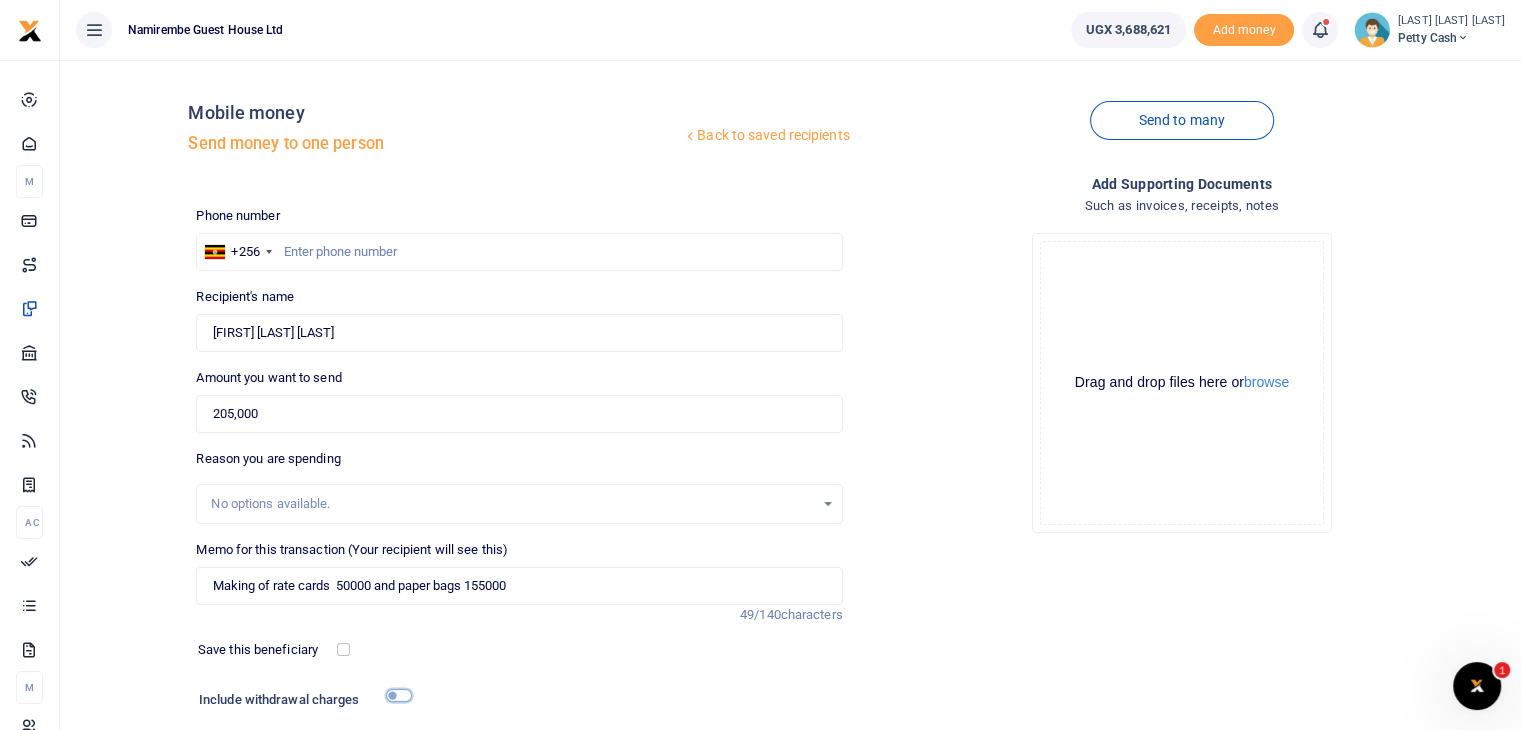 click at bounding box center (399, 695) 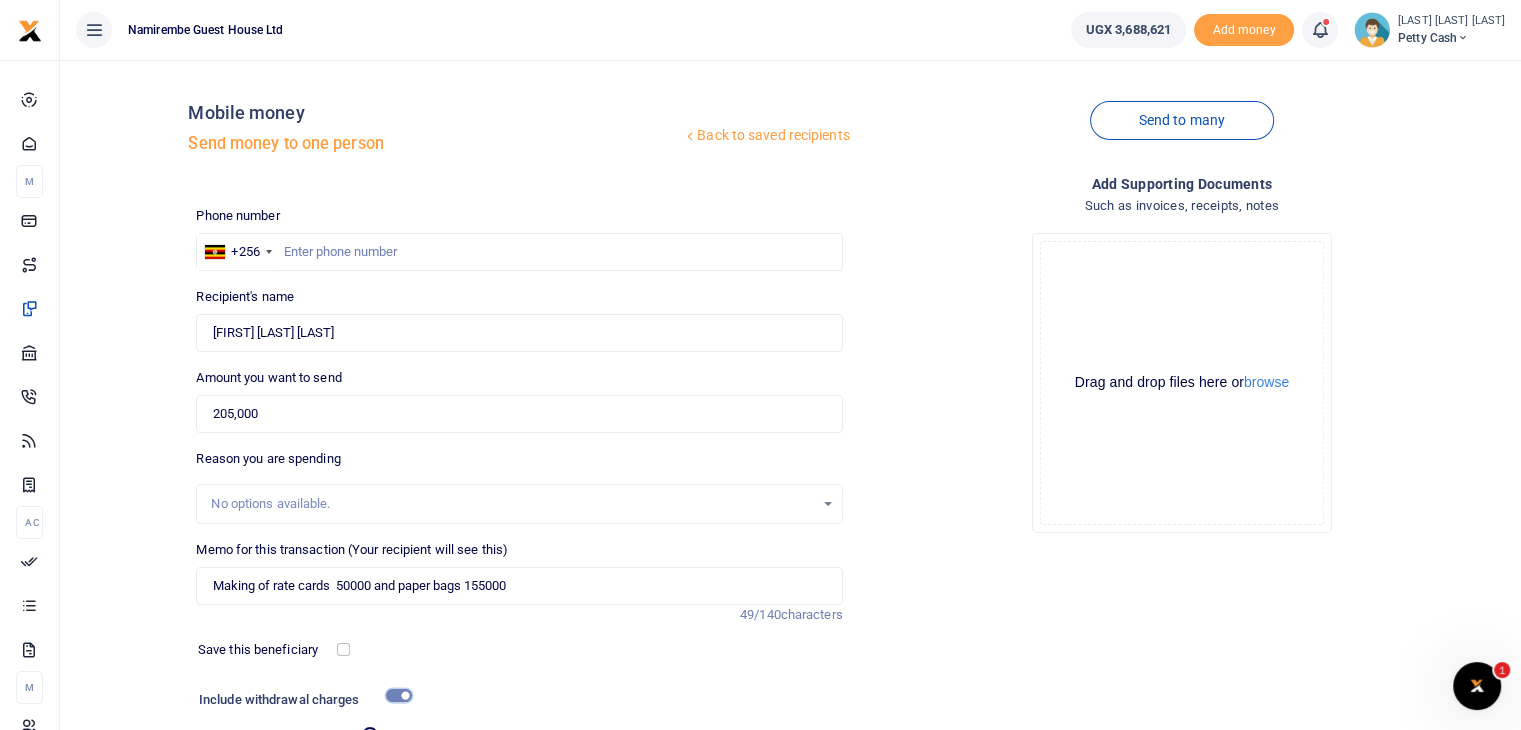 checkbox on "false" 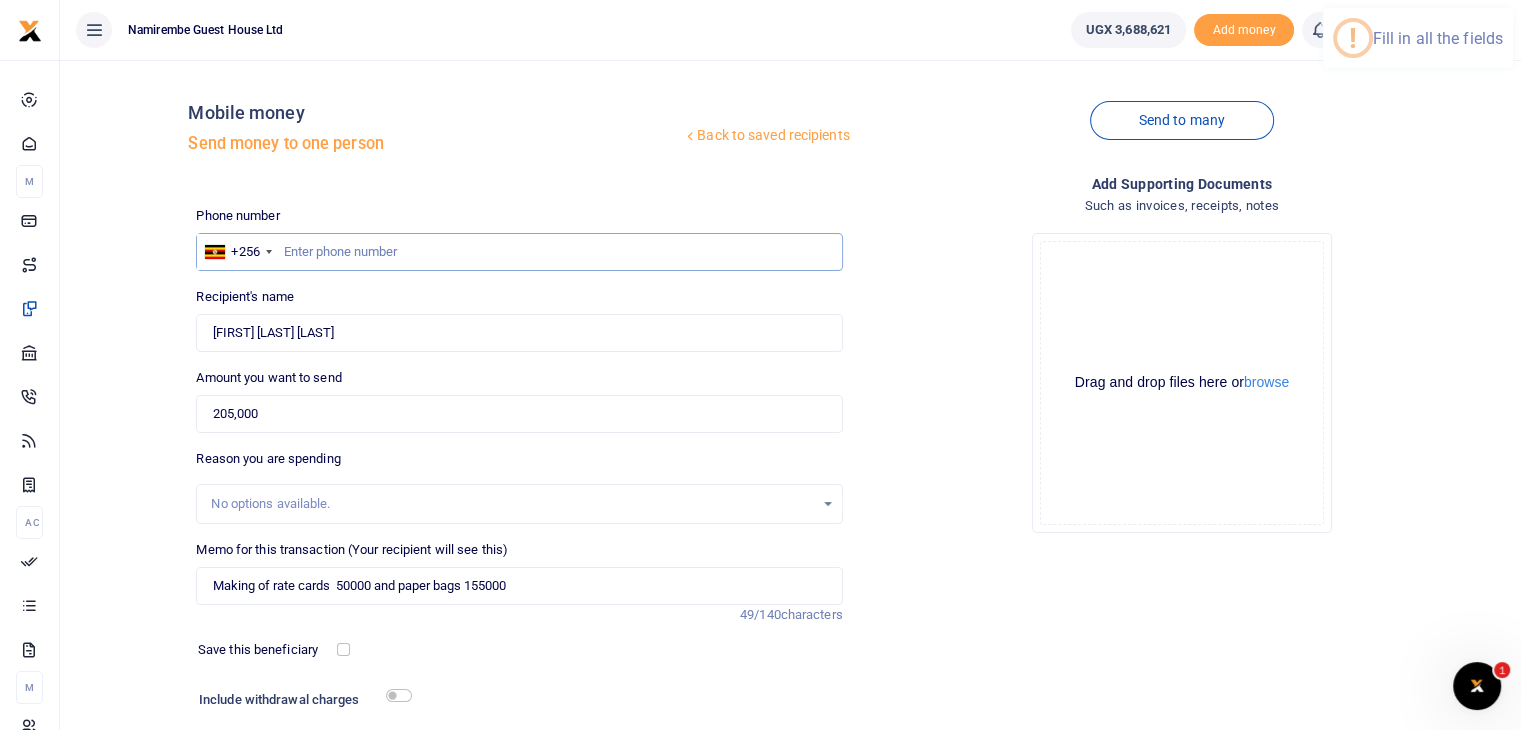 click at bounding box center [519, 252] 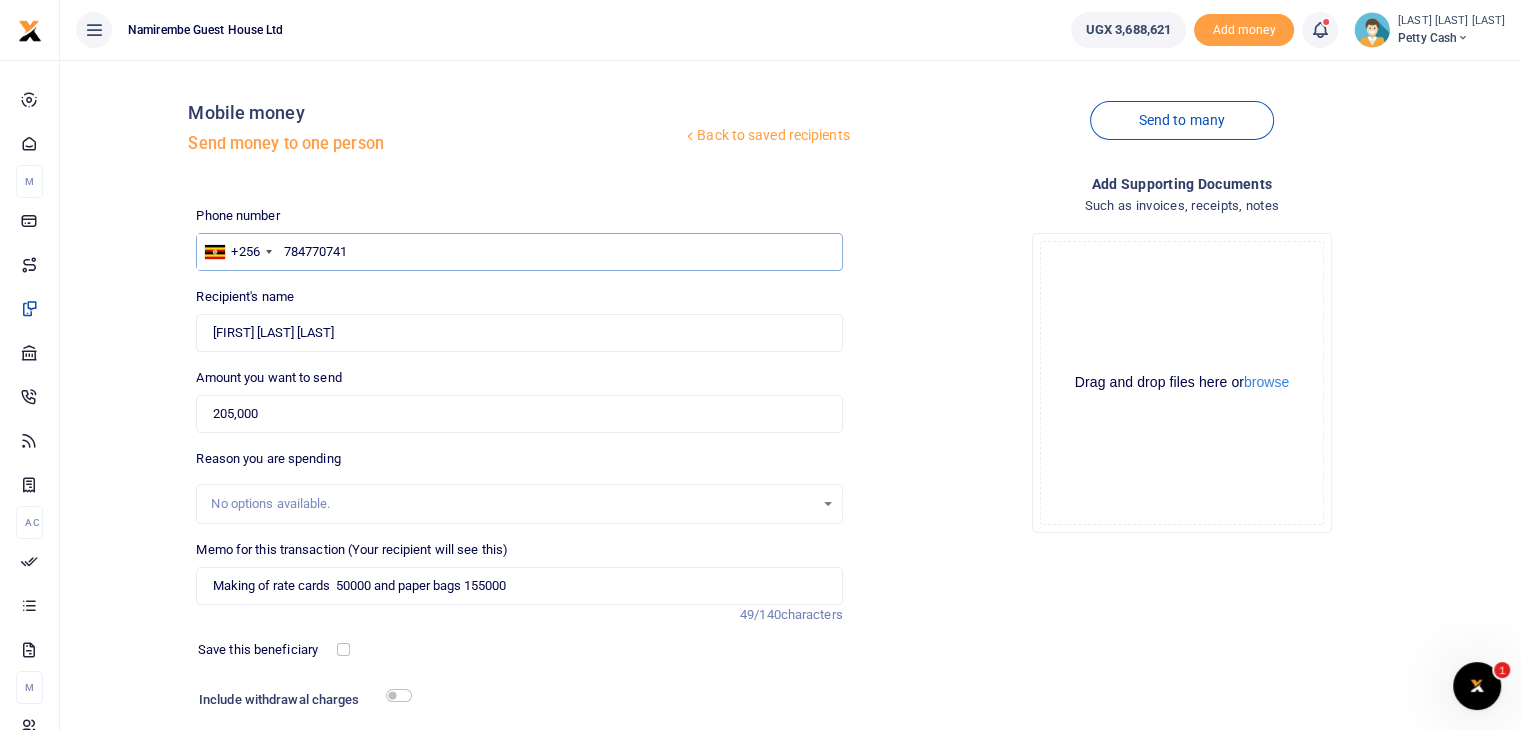 type on "784770741" 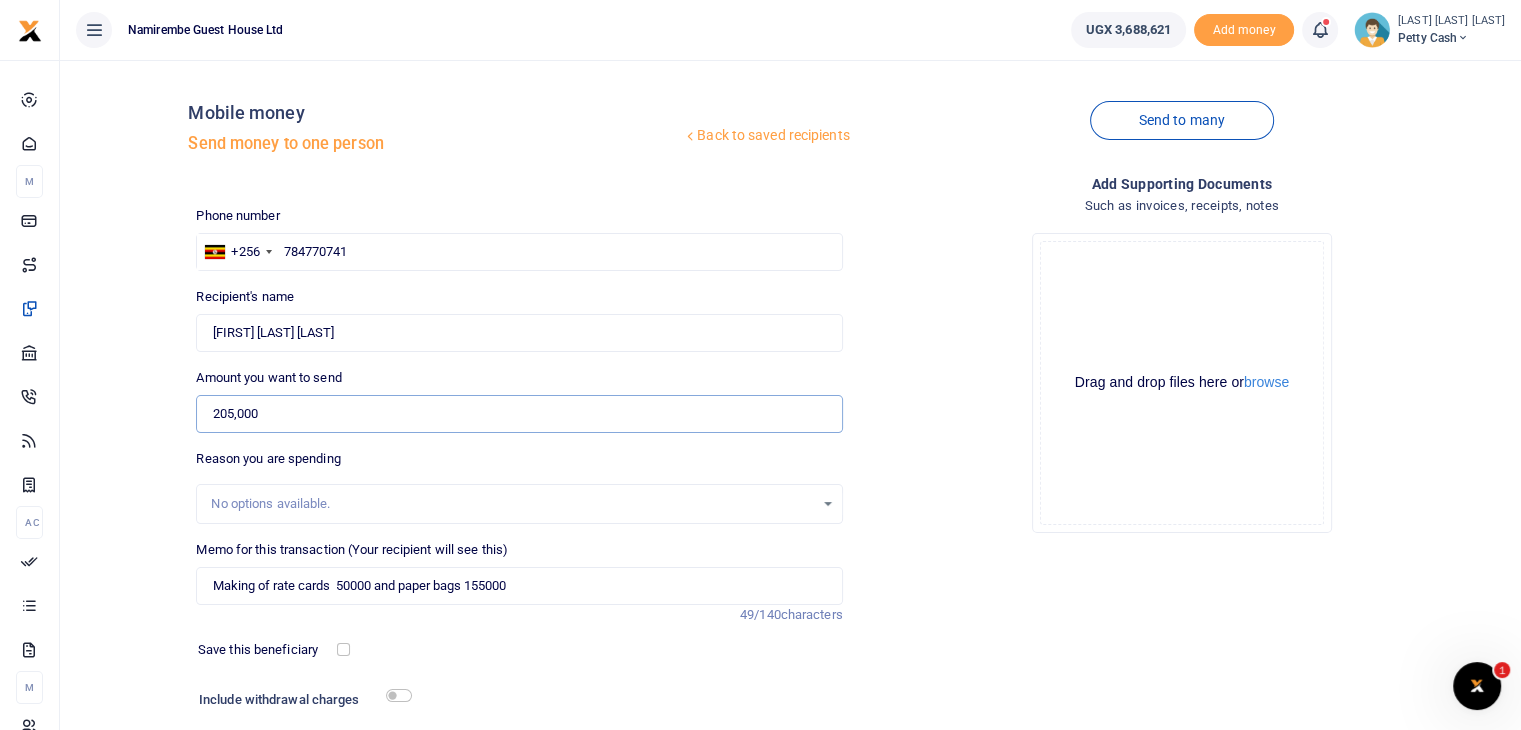 click on "205,000" at bounding box center [519, 414] 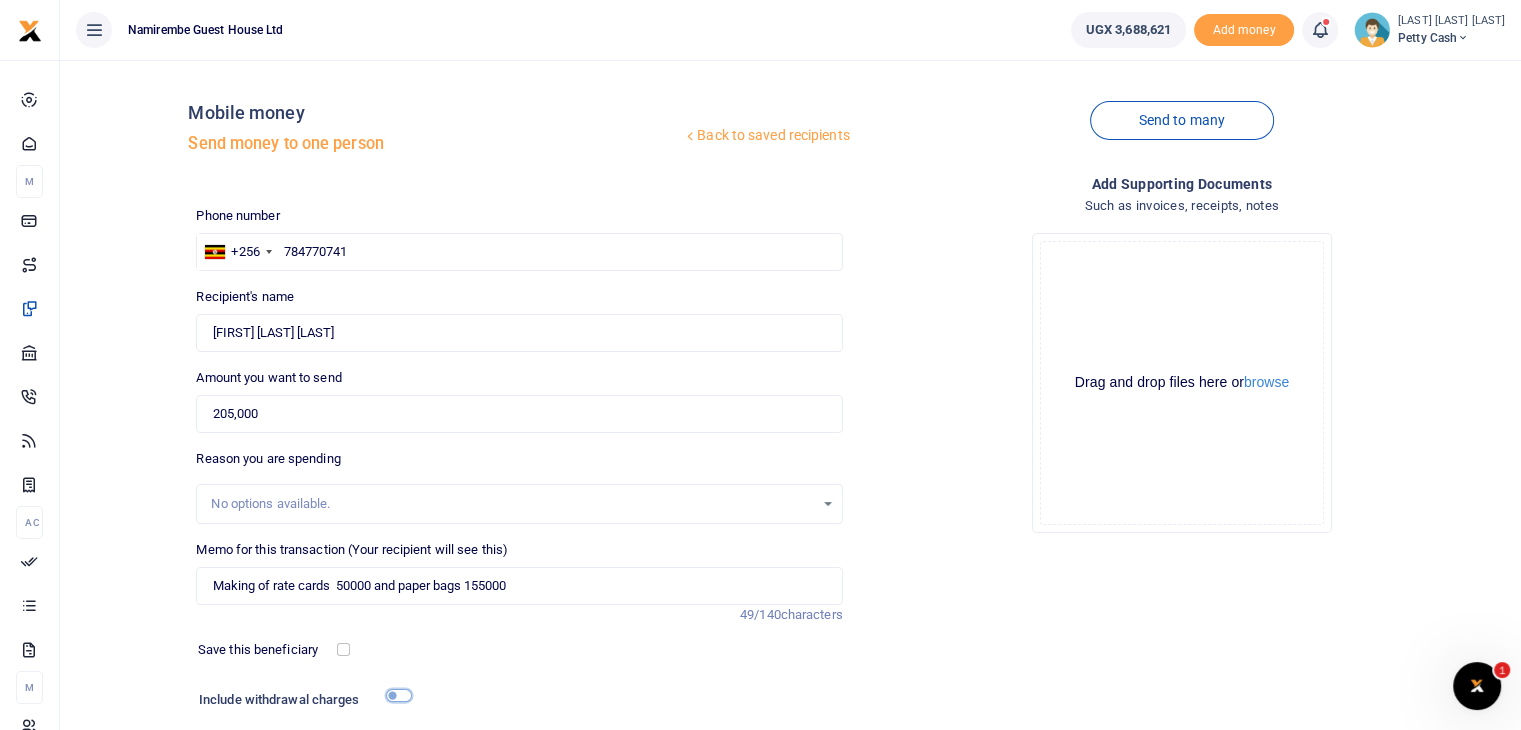 click at bounding box center [399, 695] 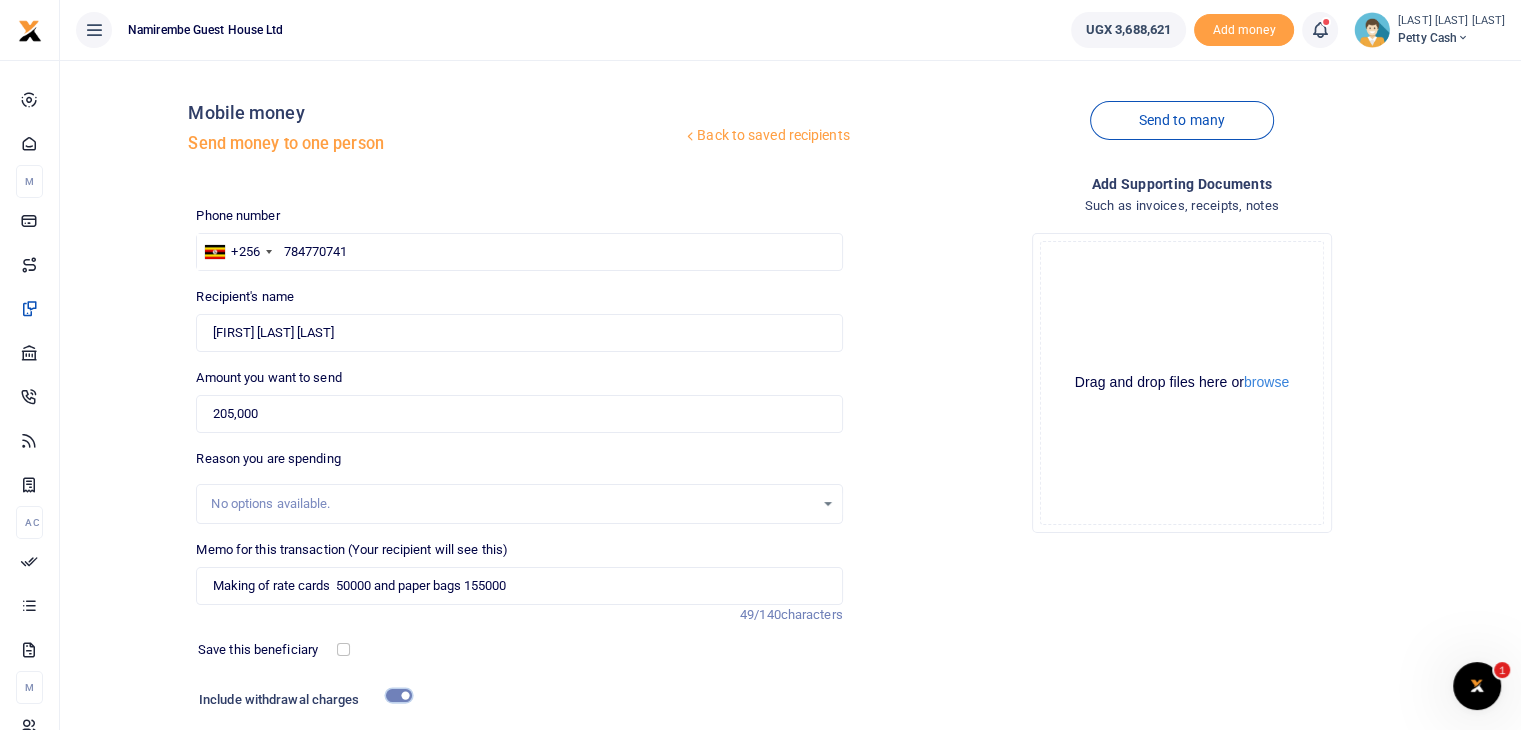 scroll, scrollTop: 191, scrollLeft: 0, axis: vertical 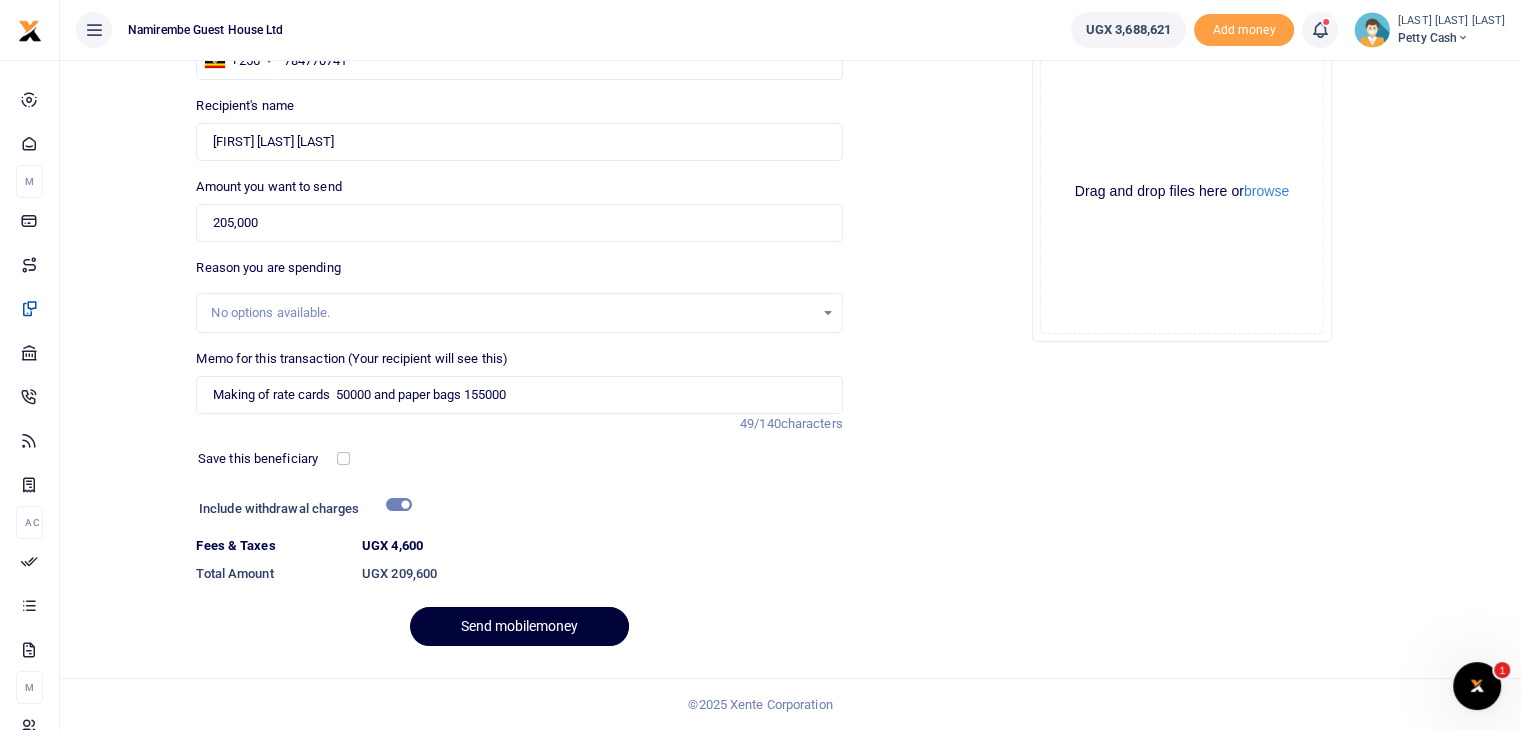 click on "Send mobilemoney" at bounding box center [519, 626] 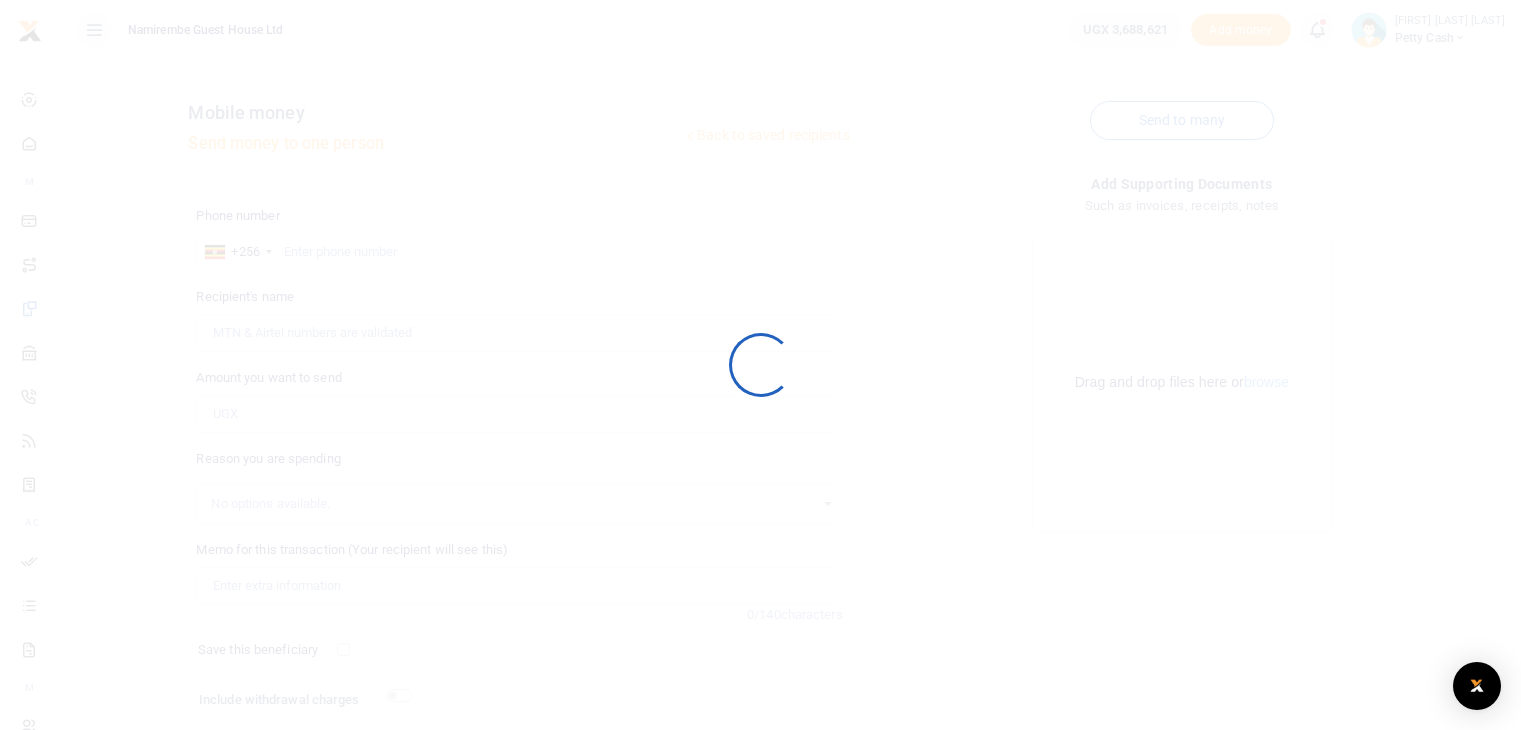 scroll, scrollTop: 136, scrollLeft: 0, axis: vertical 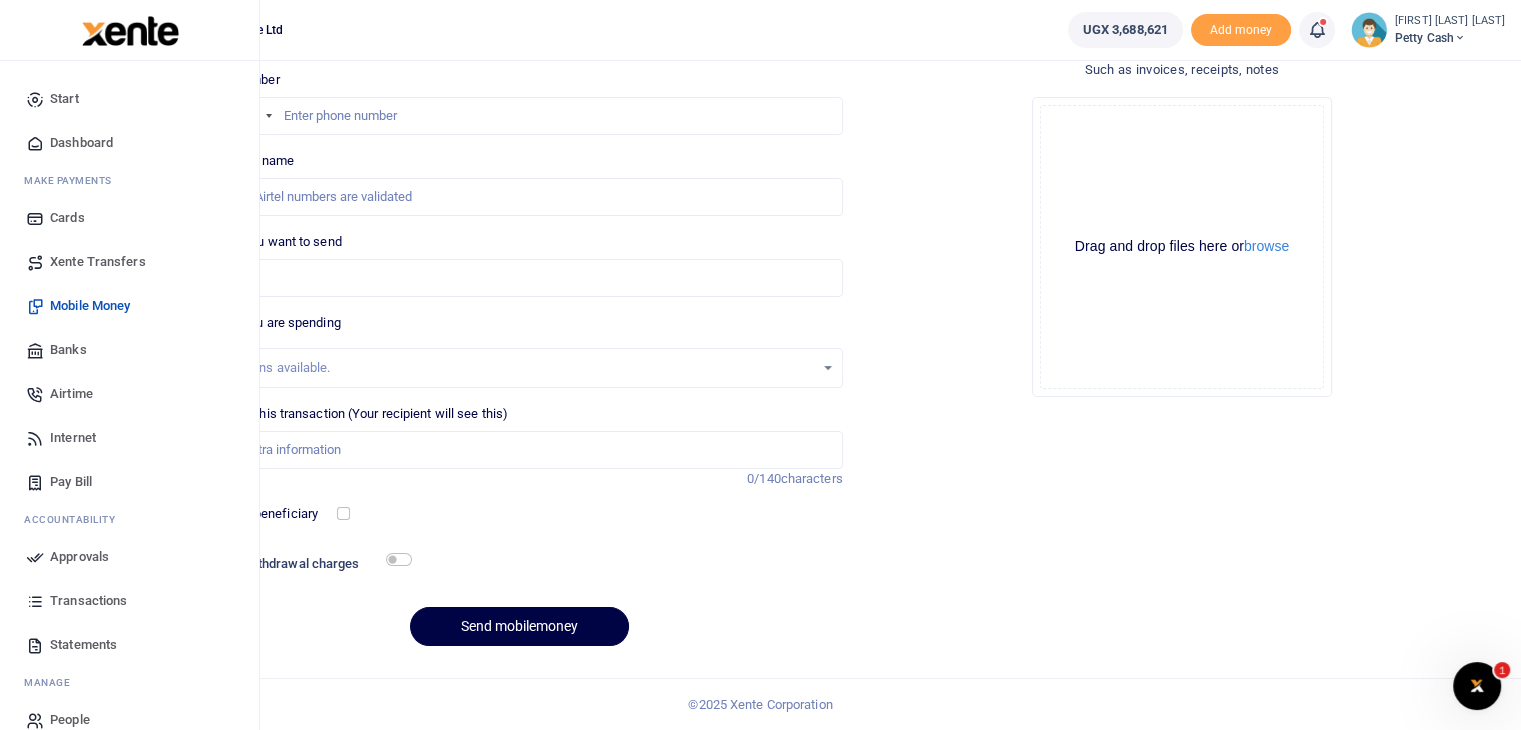 click on "Approvals" at bounding box center (79, 557) 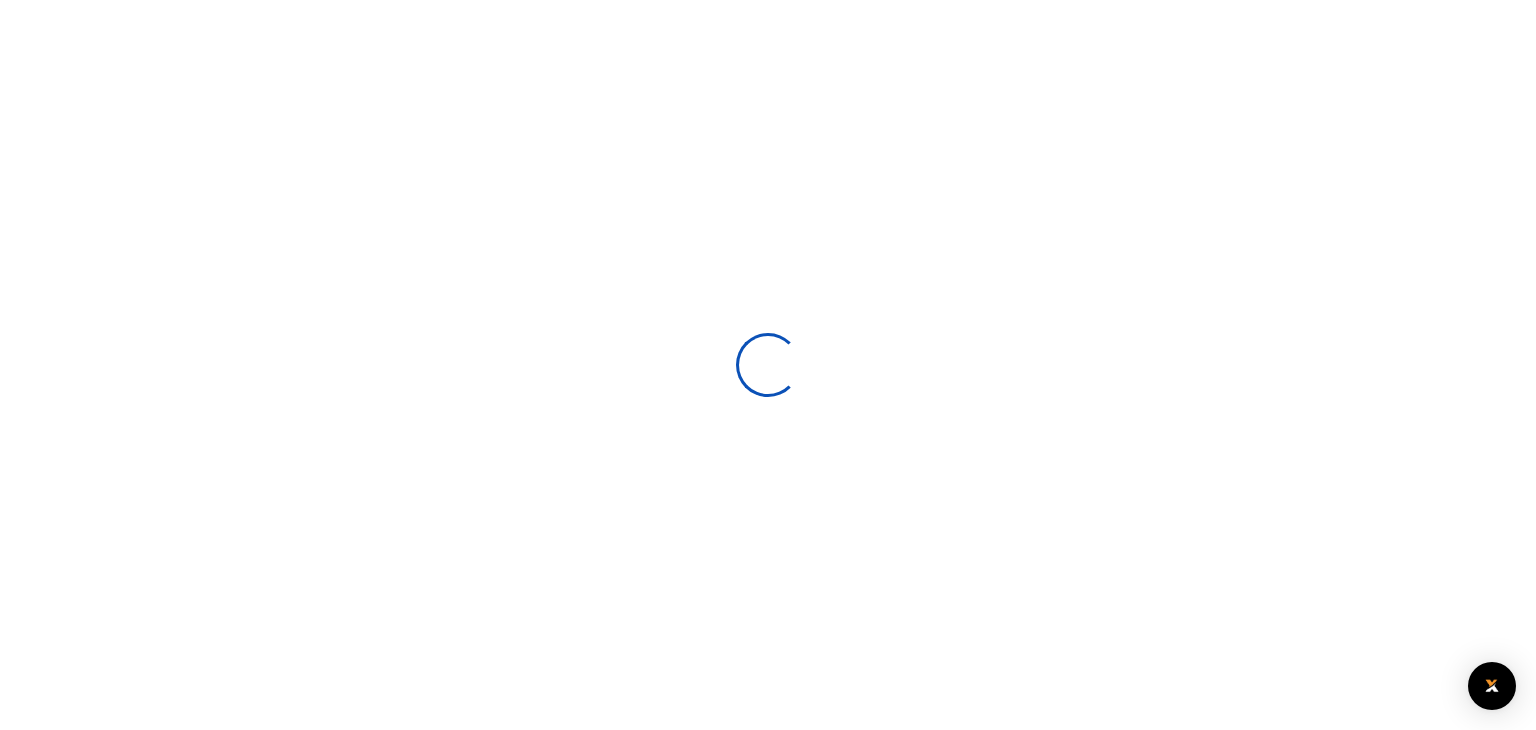 scroll, scrollTop: 0, scrollLeft: 0, axis: both 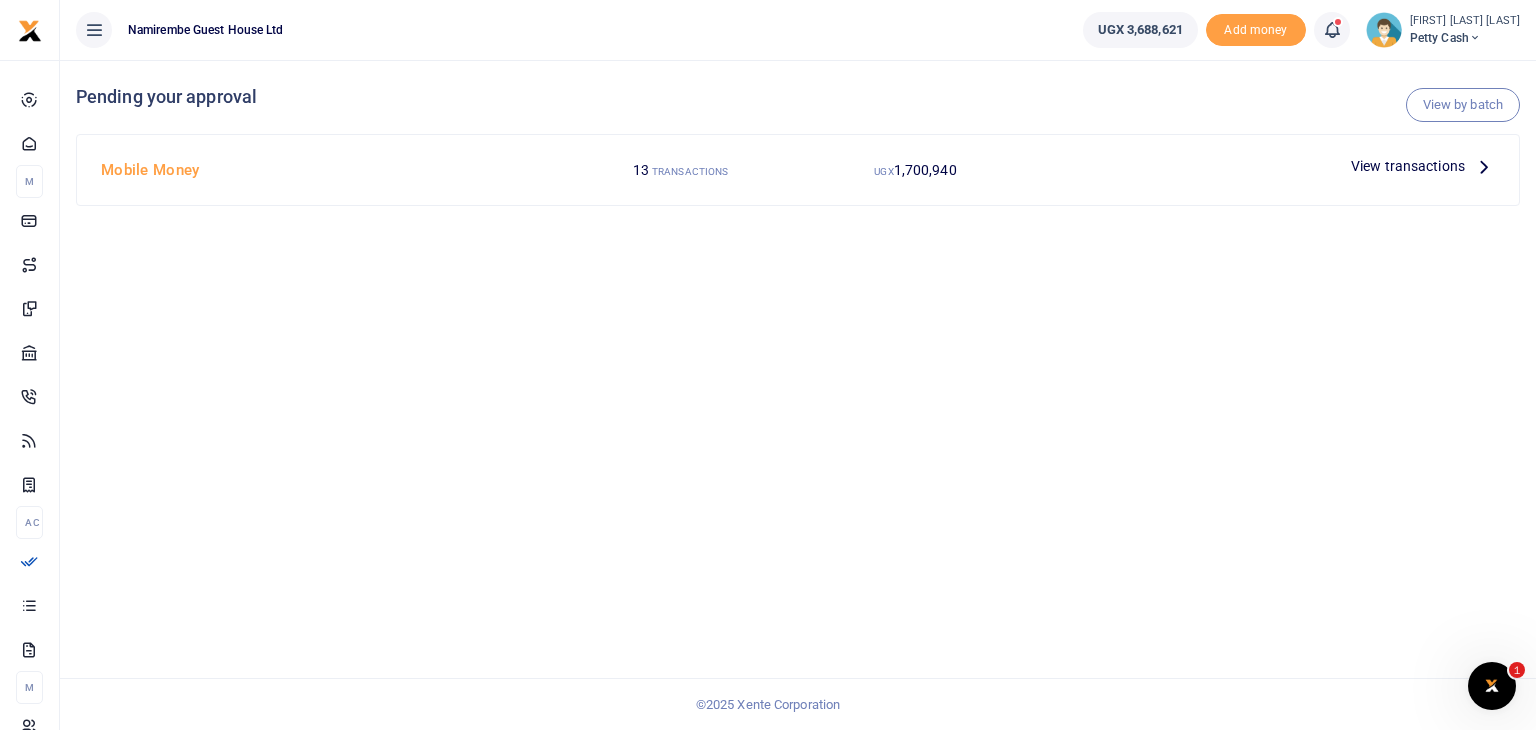 click on "View transactions" at bounding box center [1408, 166] 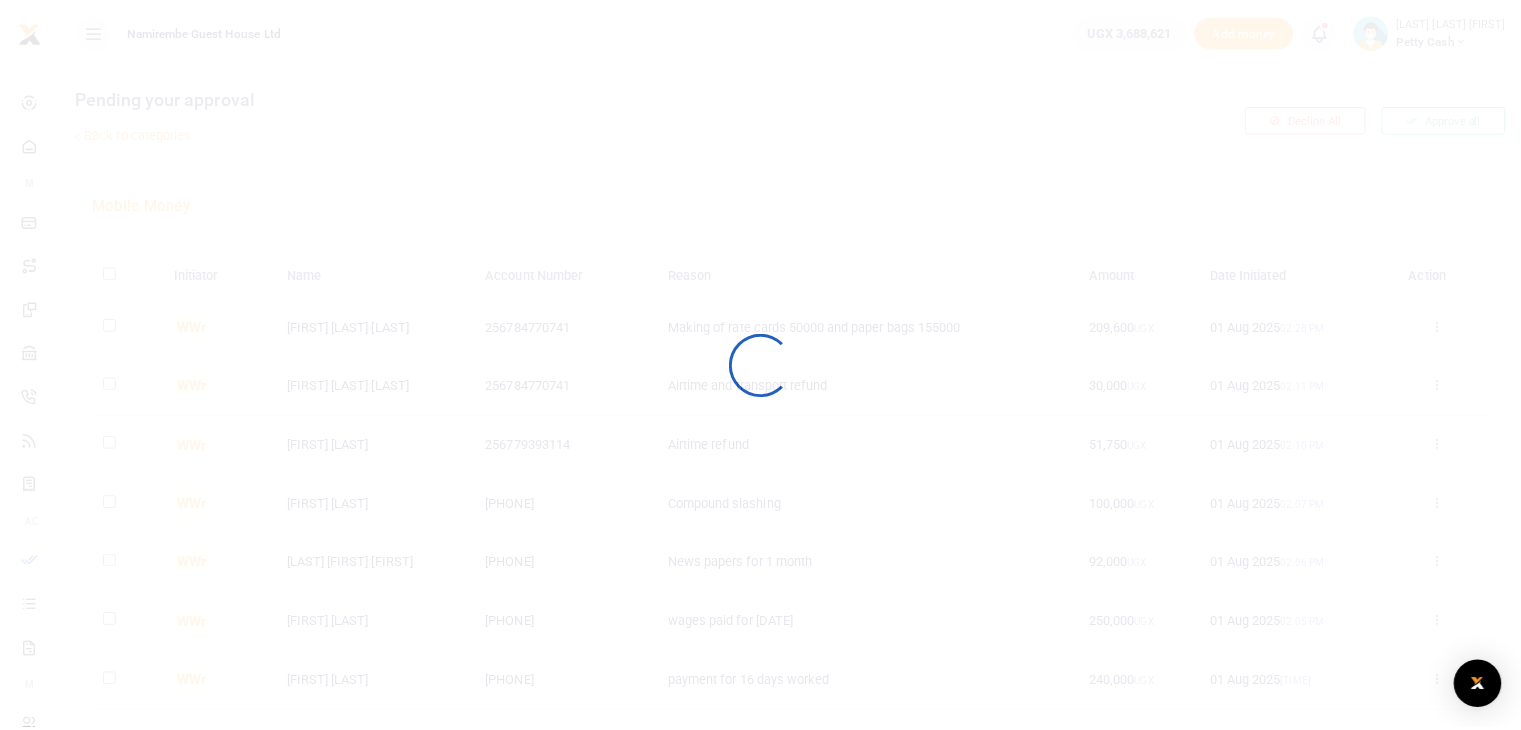 scroll, scrollTop: 0, scrollLeft: 0, axis: both 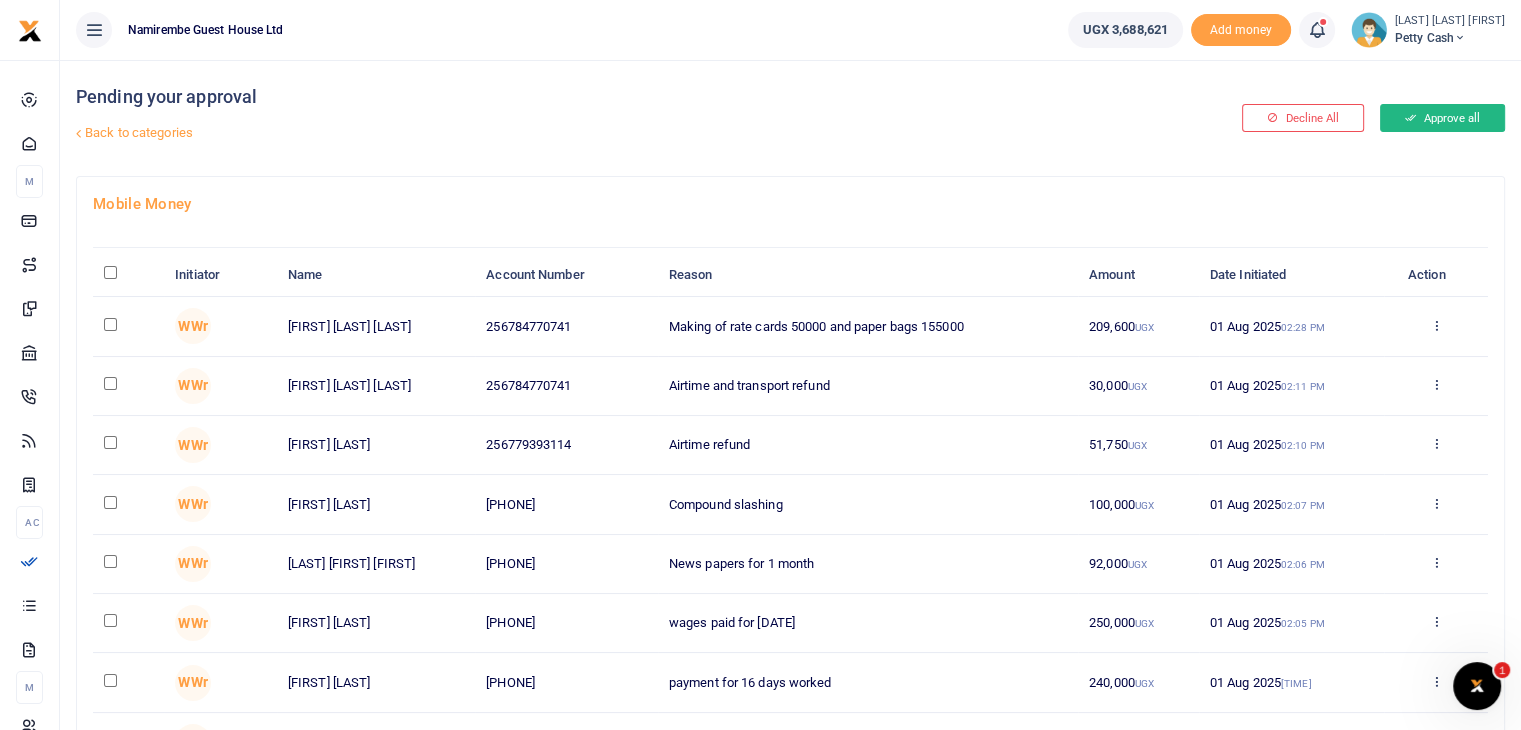 click on "Approve all" at bounding box center [1442, 118] 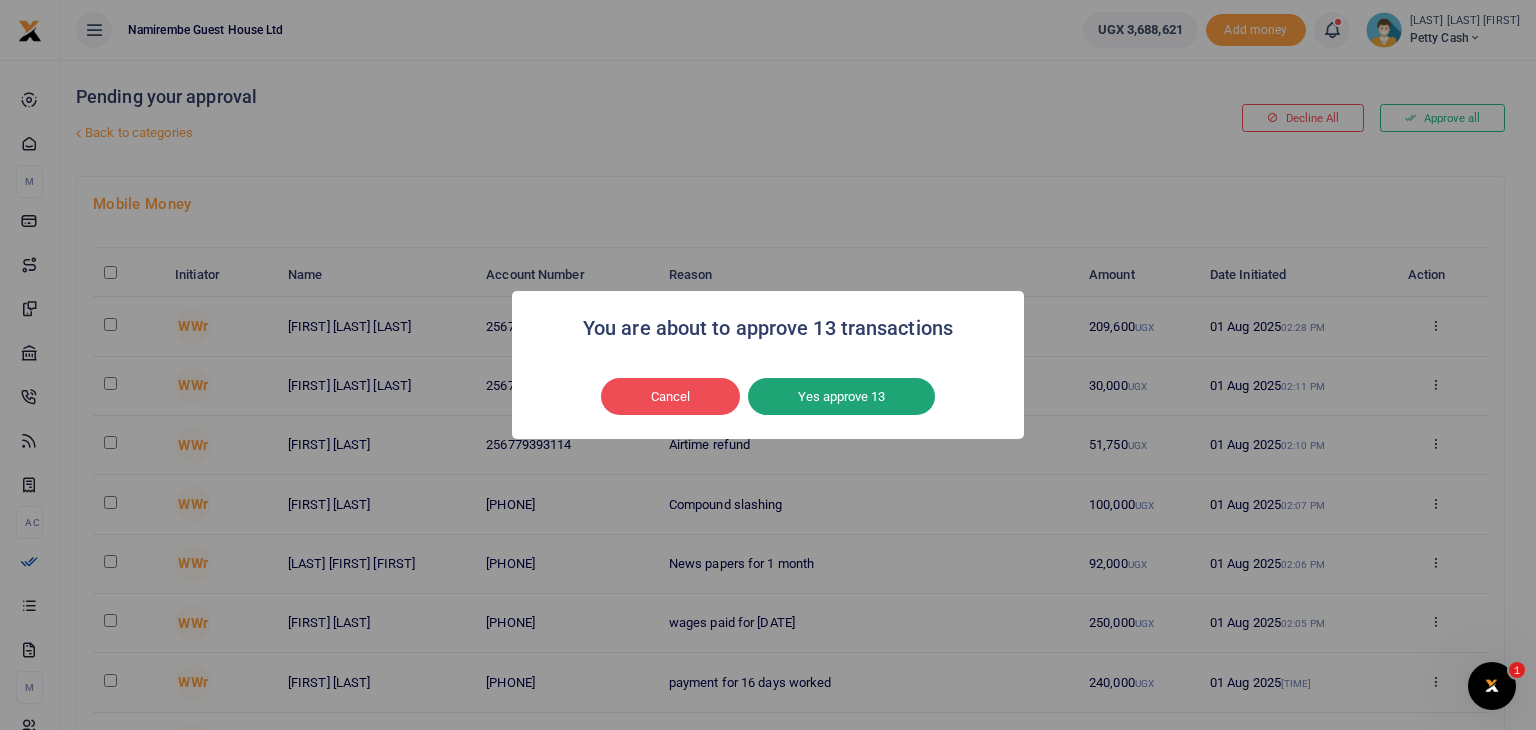 click on "Yes approve 13" at bounding box center [841, 397] 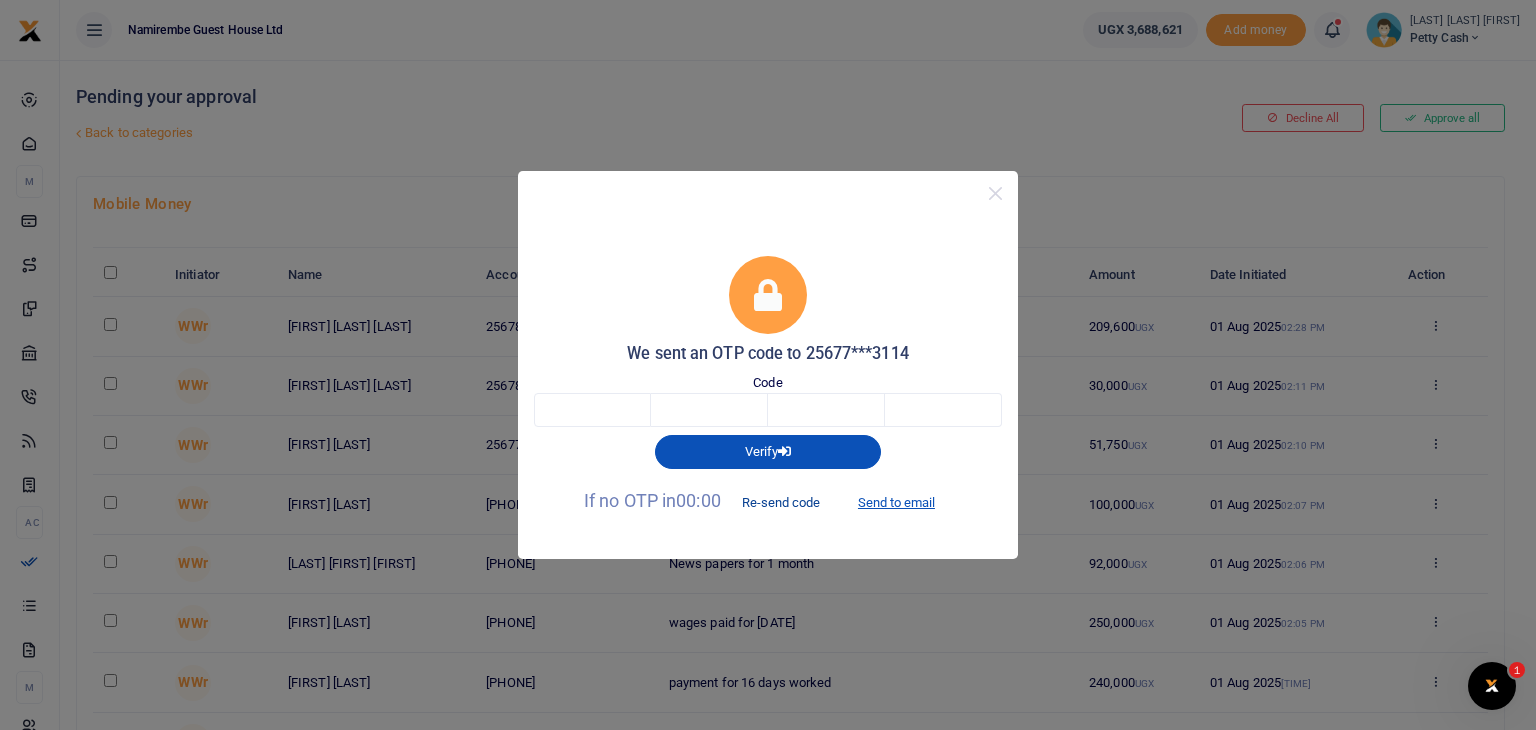 click on "Re-send code" at bounding box center [781, 502] 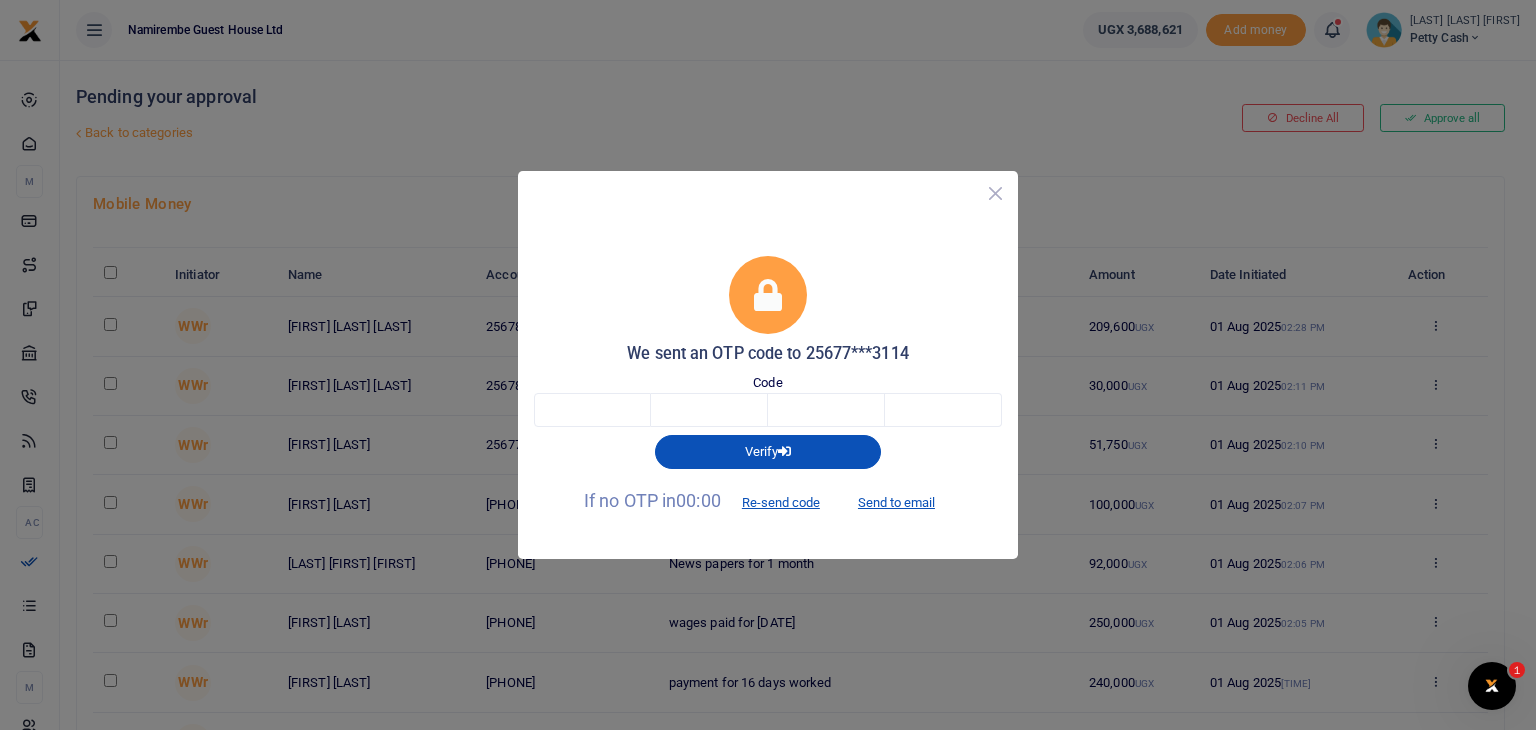 click at bounding box center [995, 193] 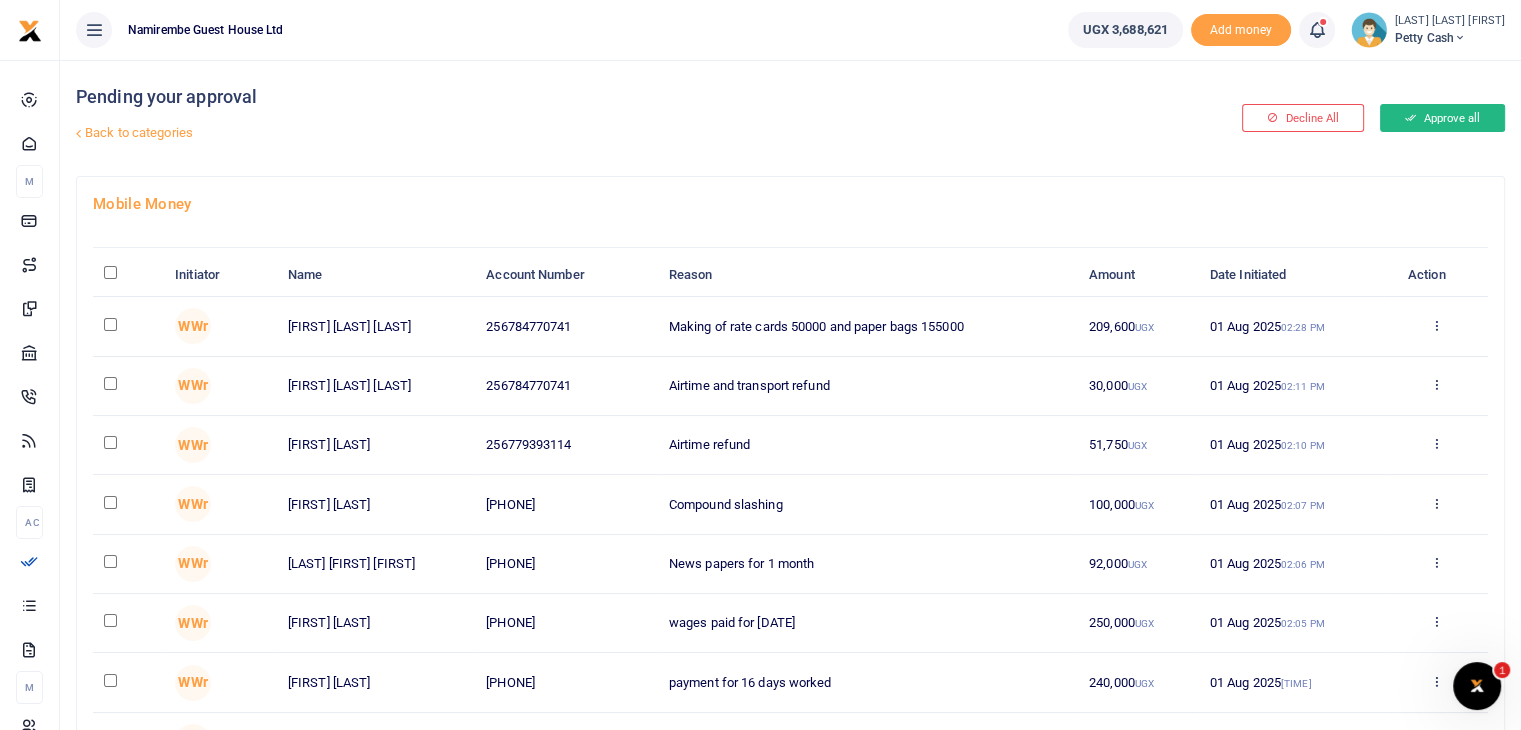 click on "Approve all" at bounding box center (1442, 118) 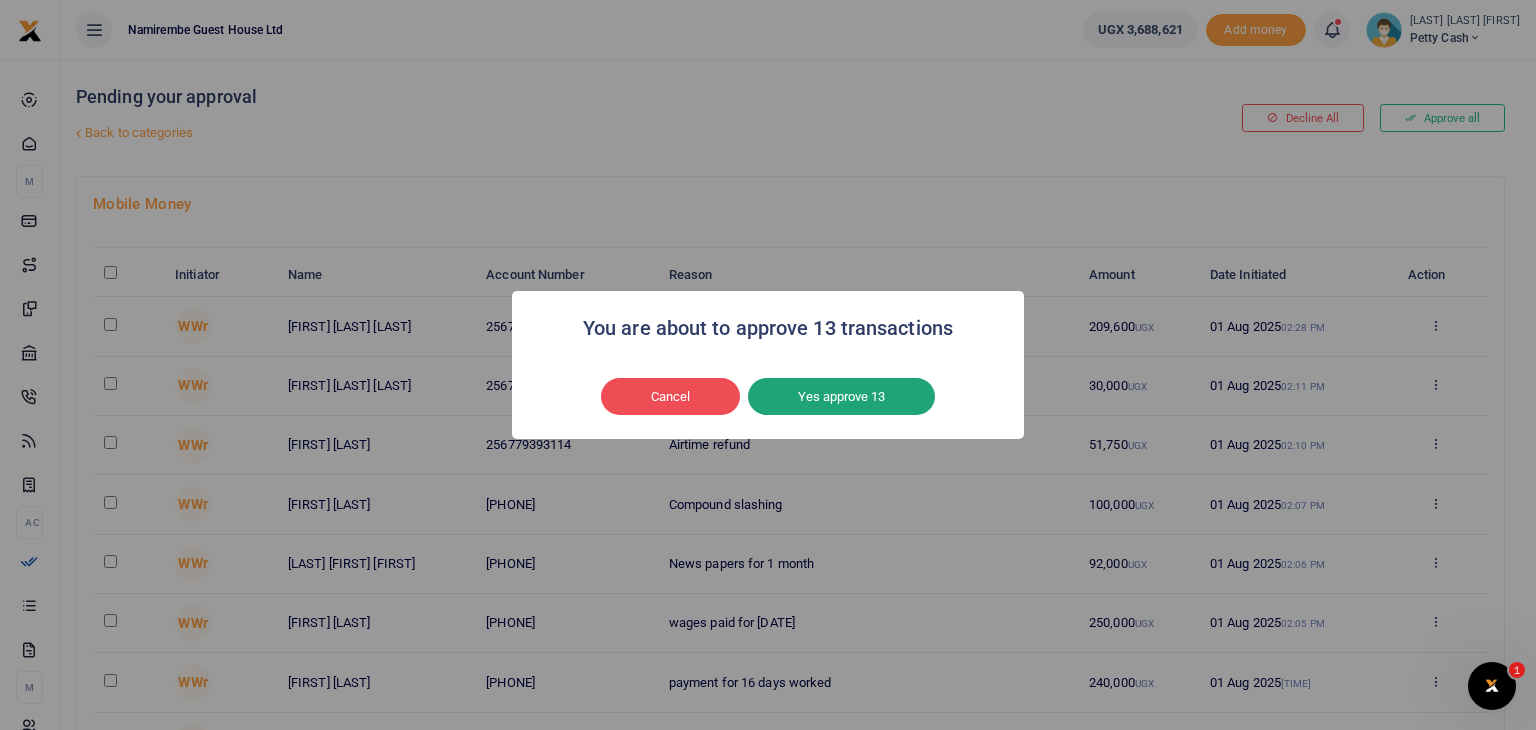 click on "Yes approve 13" at bounding box center (841, 397) 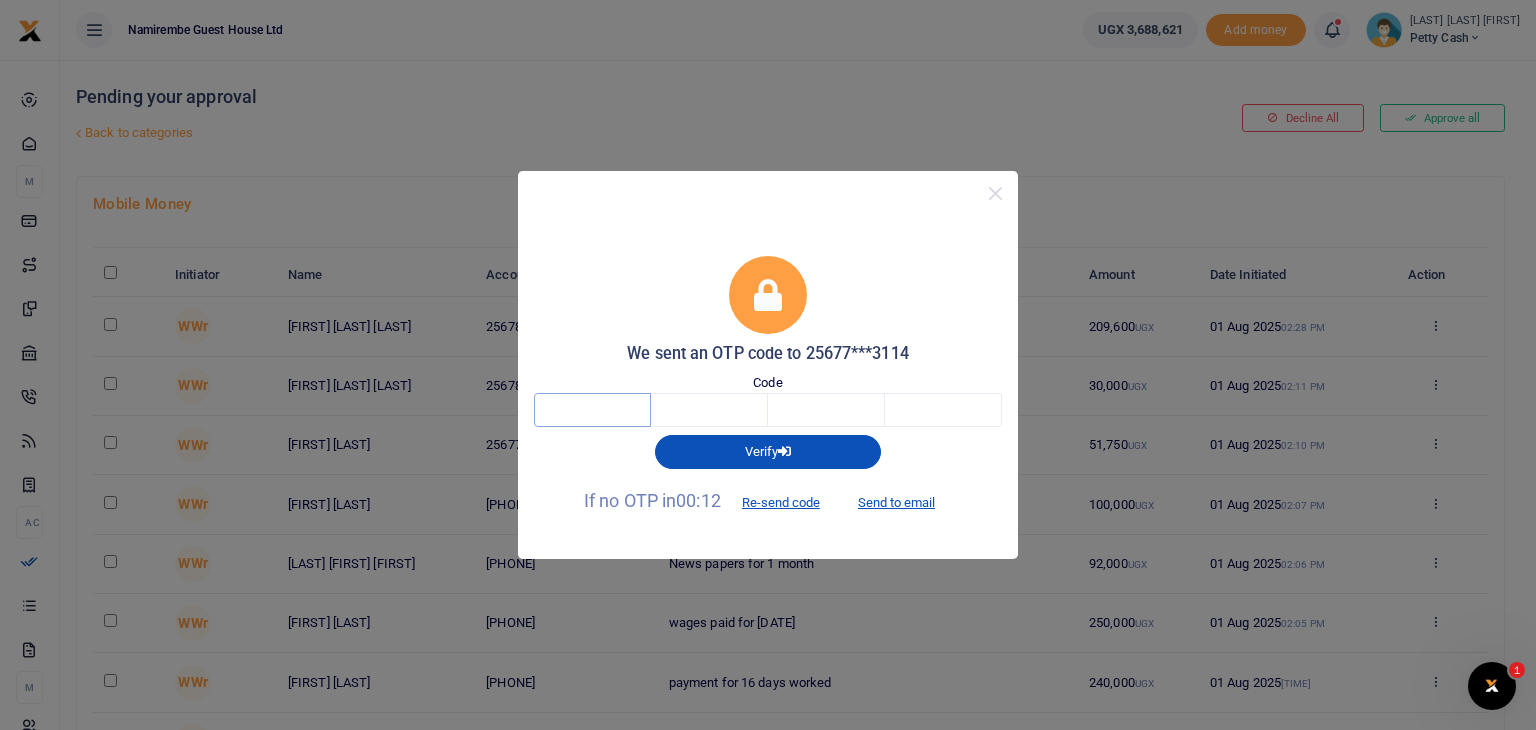 click at bounding box center (592, 410) 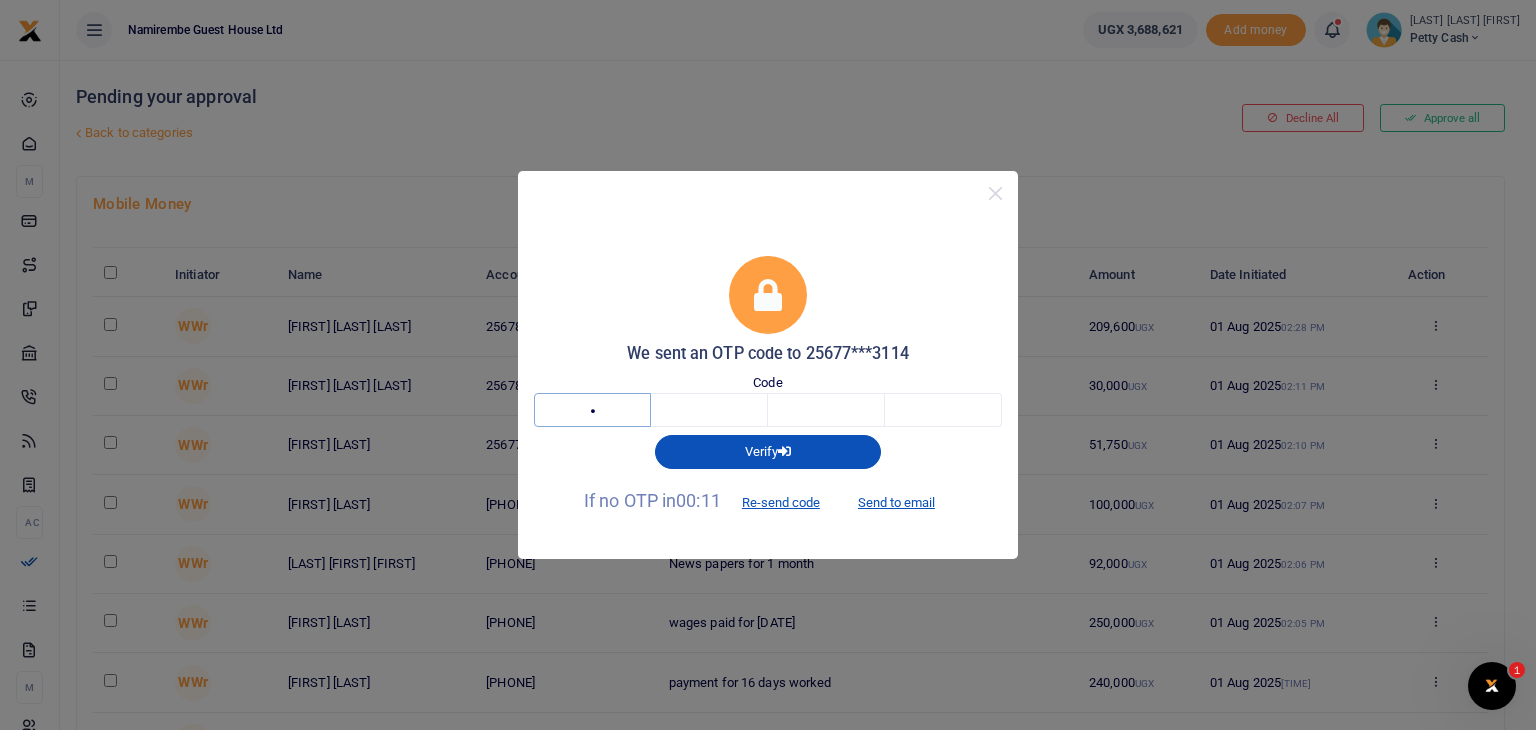 type on "7" 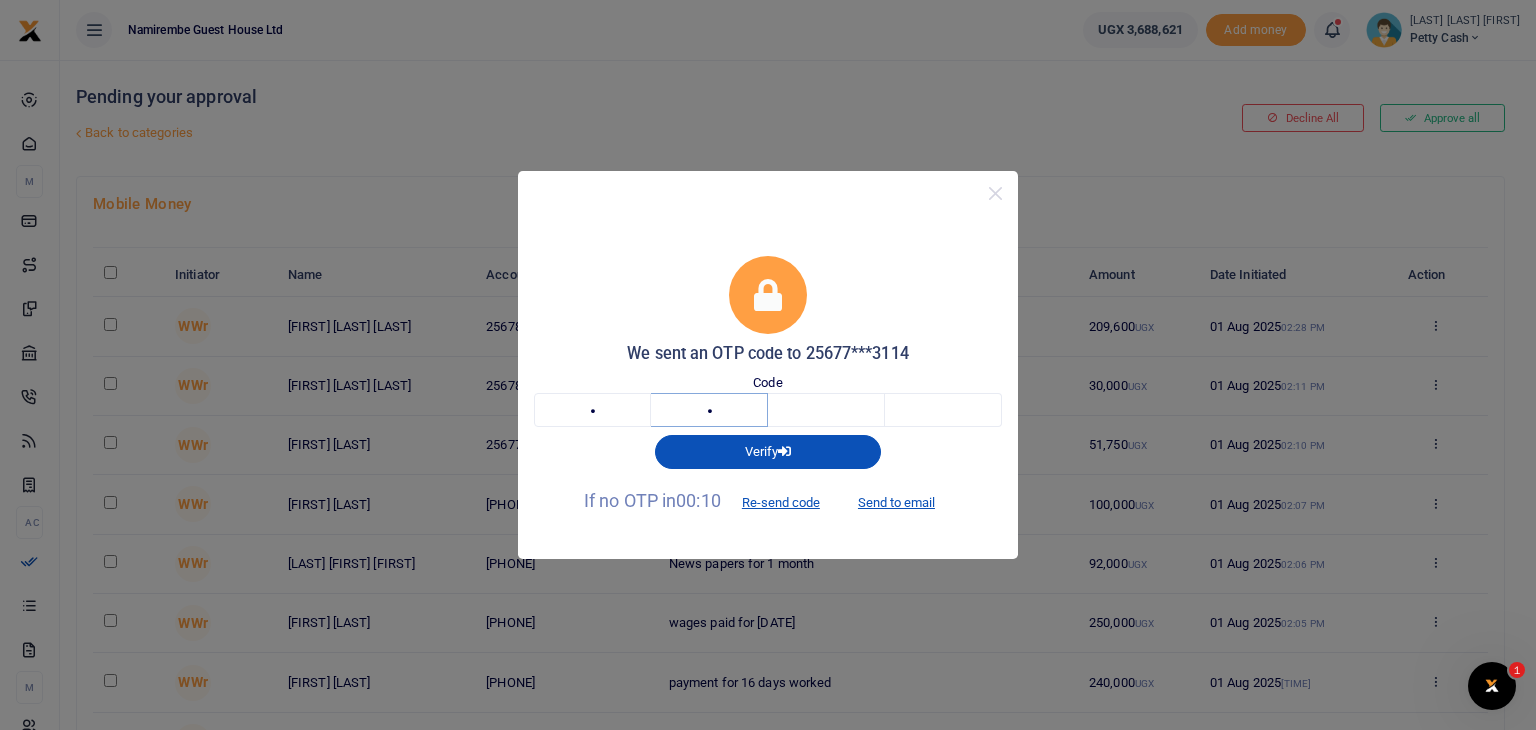 type on "0" 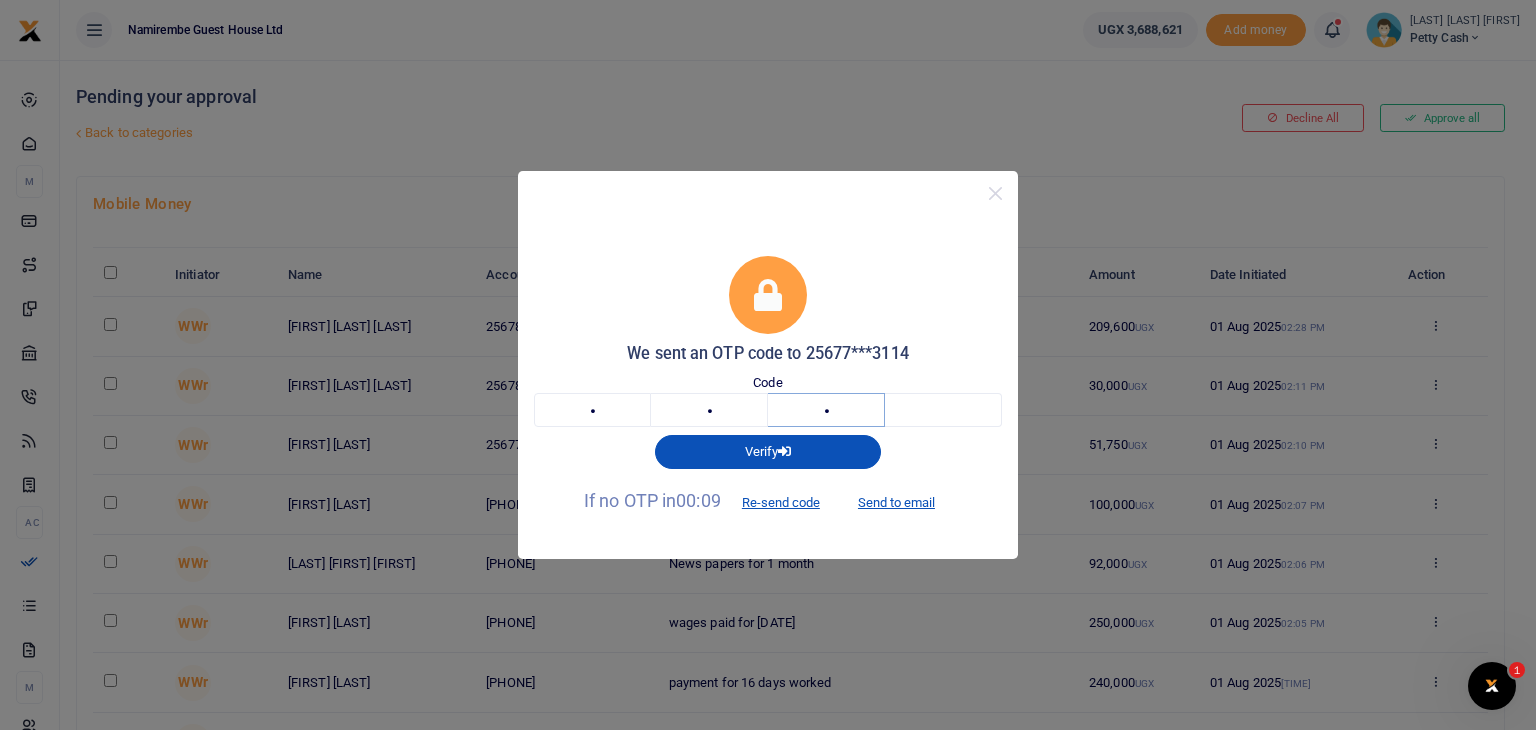 type on "2" 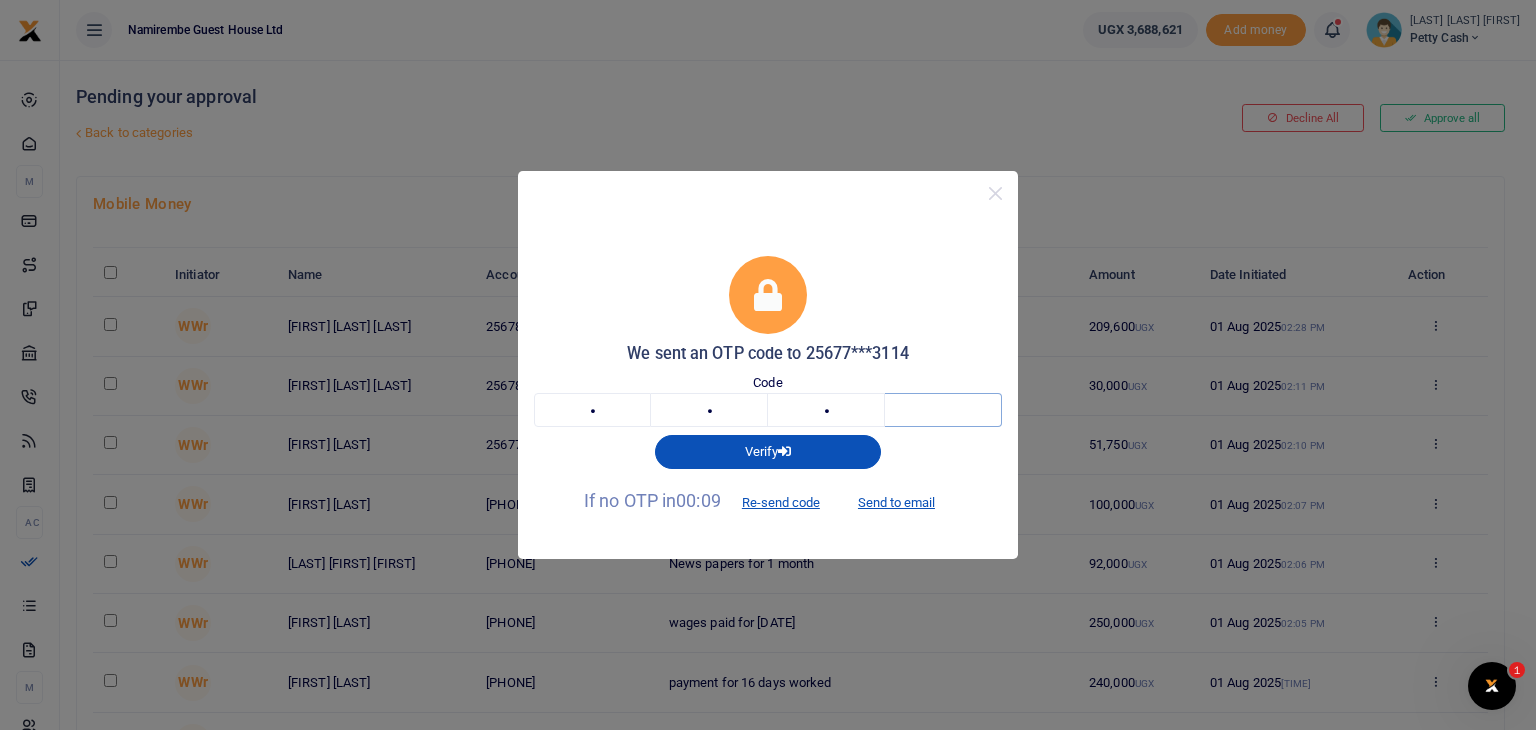 type on "3" 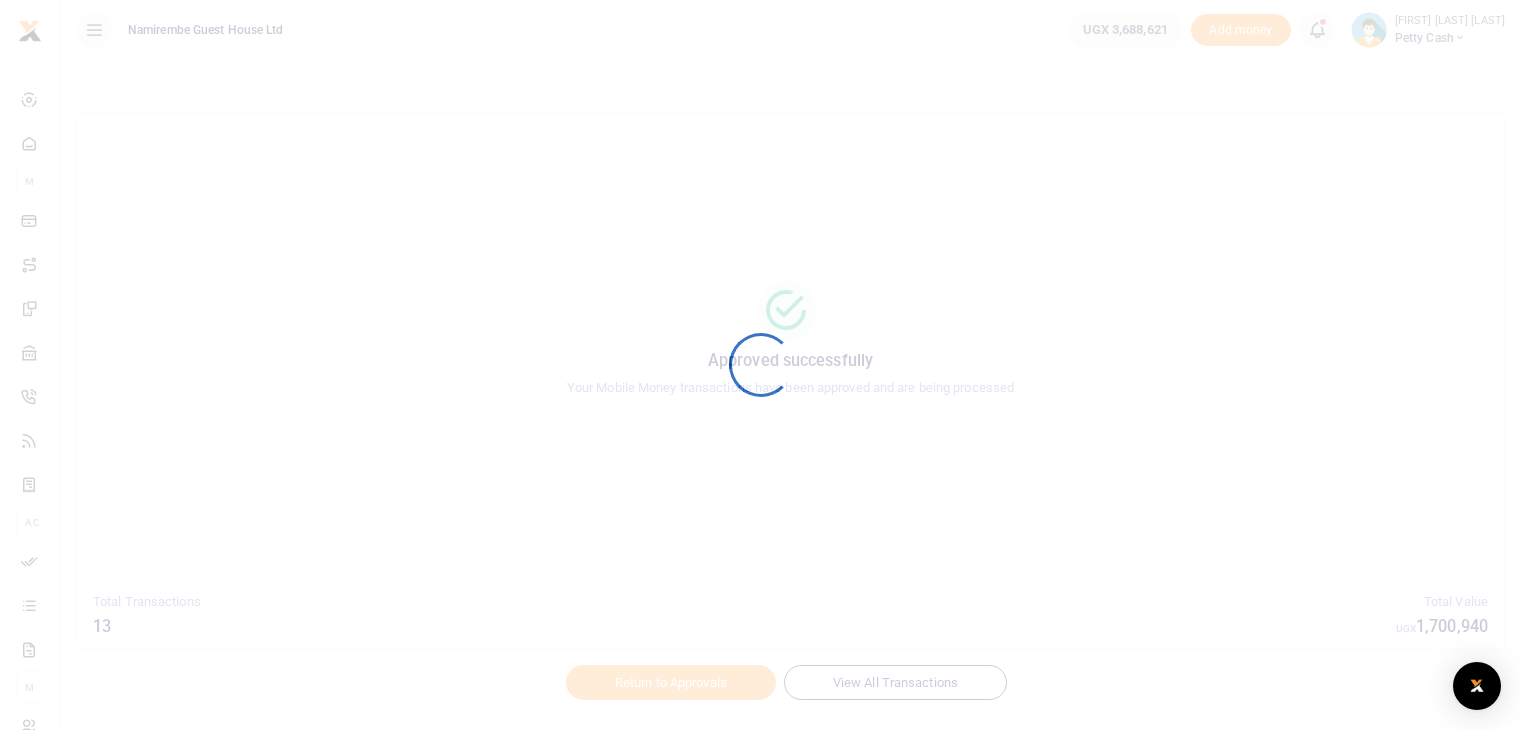 scroll, scrollTop: 0, scrollLeft: 0, axis: both 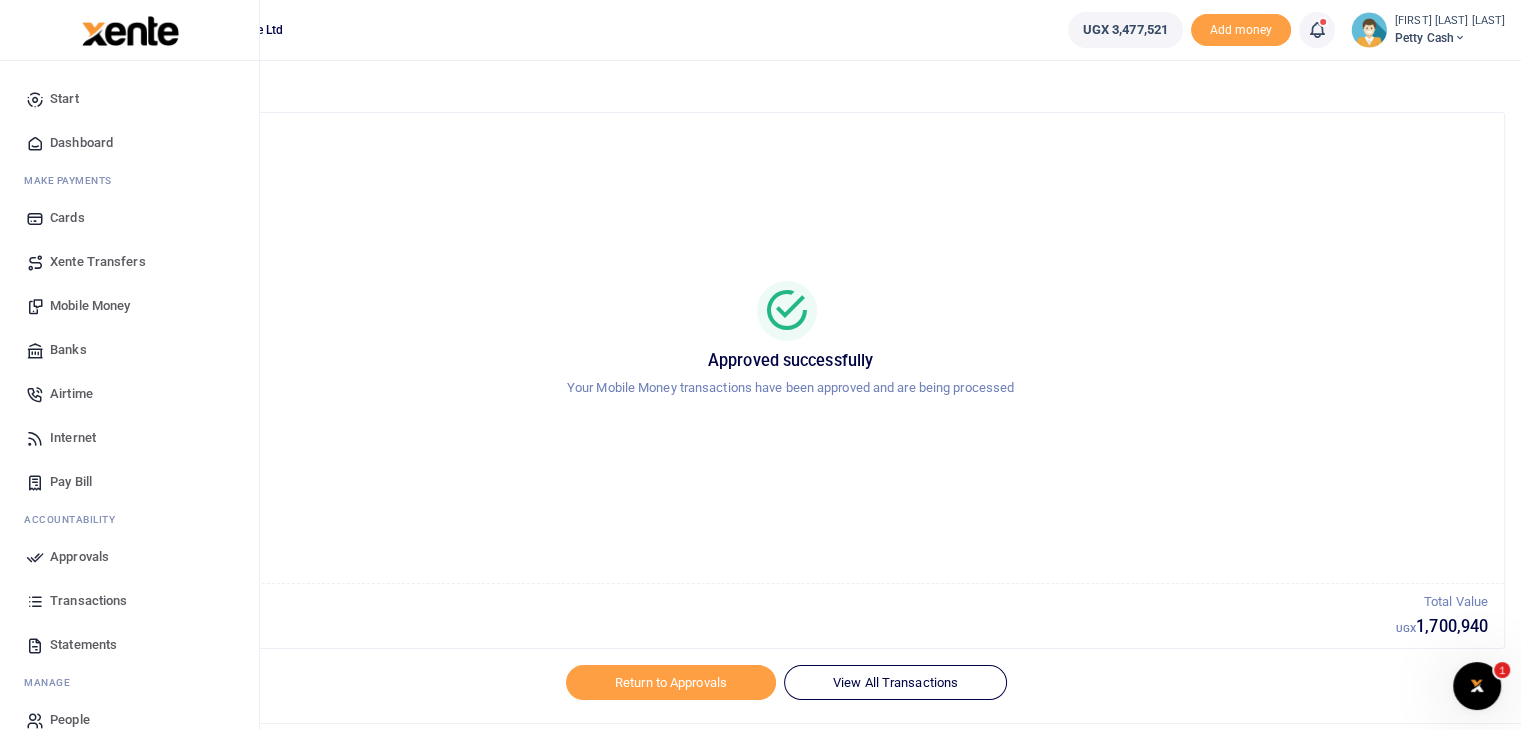 click on "Start" at bounding box center [64, 99] 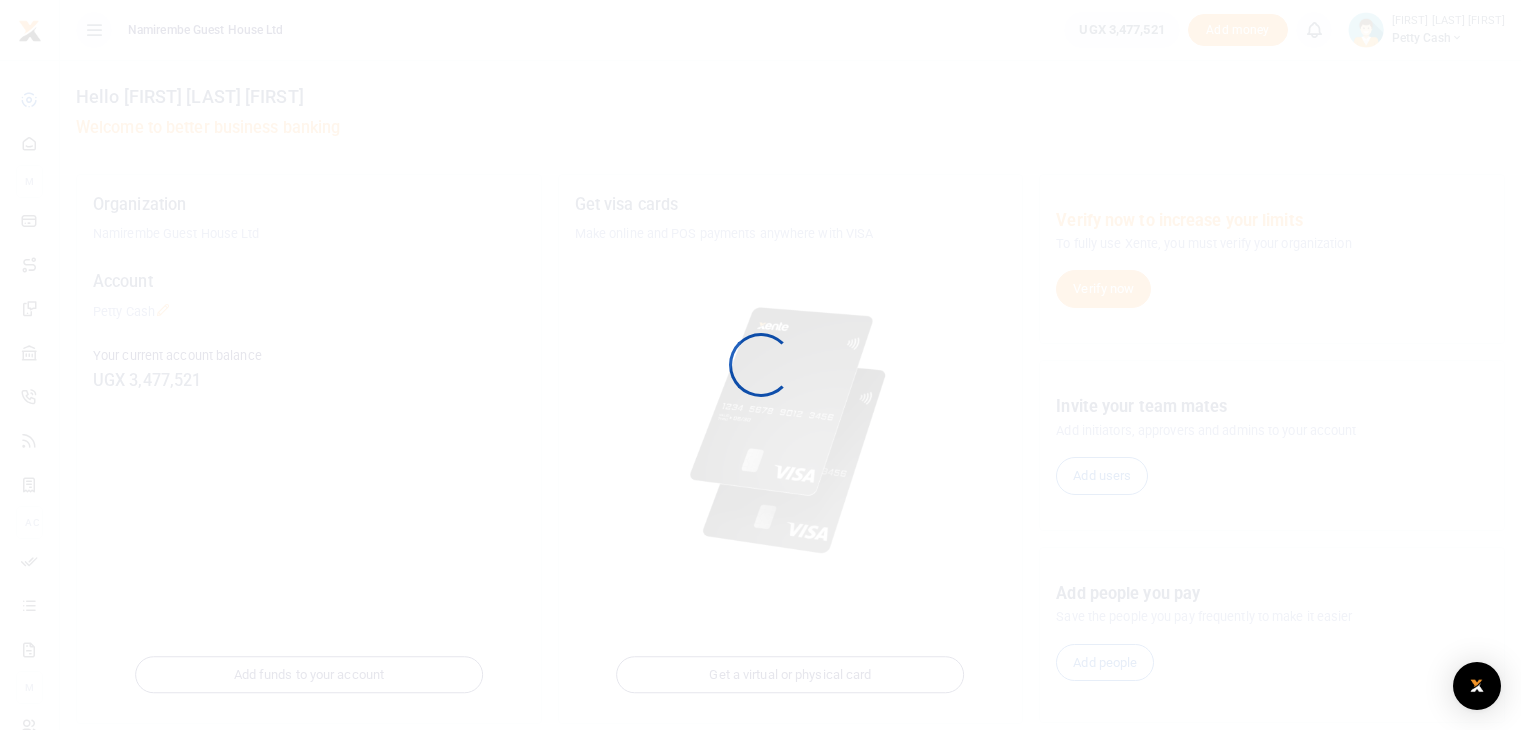 scroll, scrollTop: 0, scrollLeft: 0, axis: both 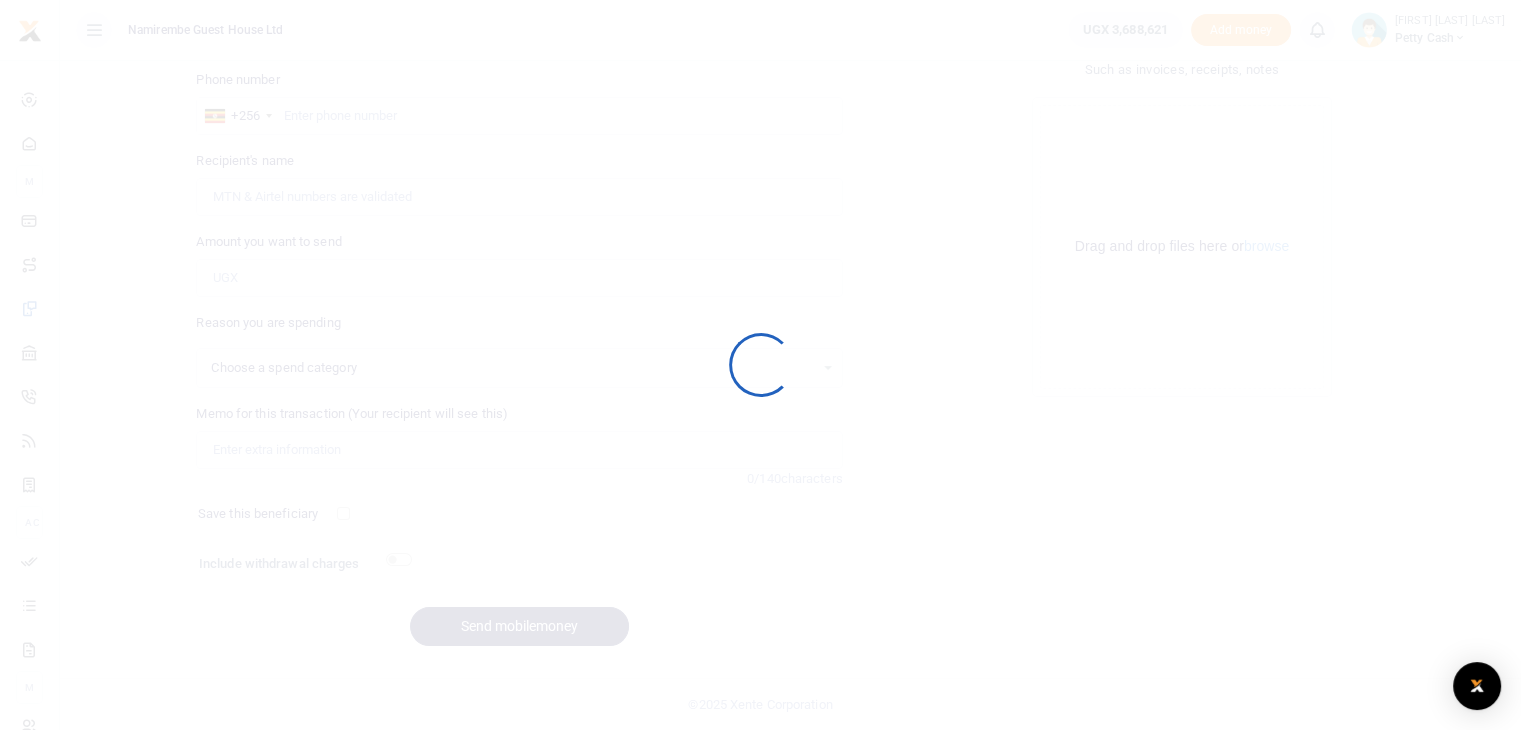 select 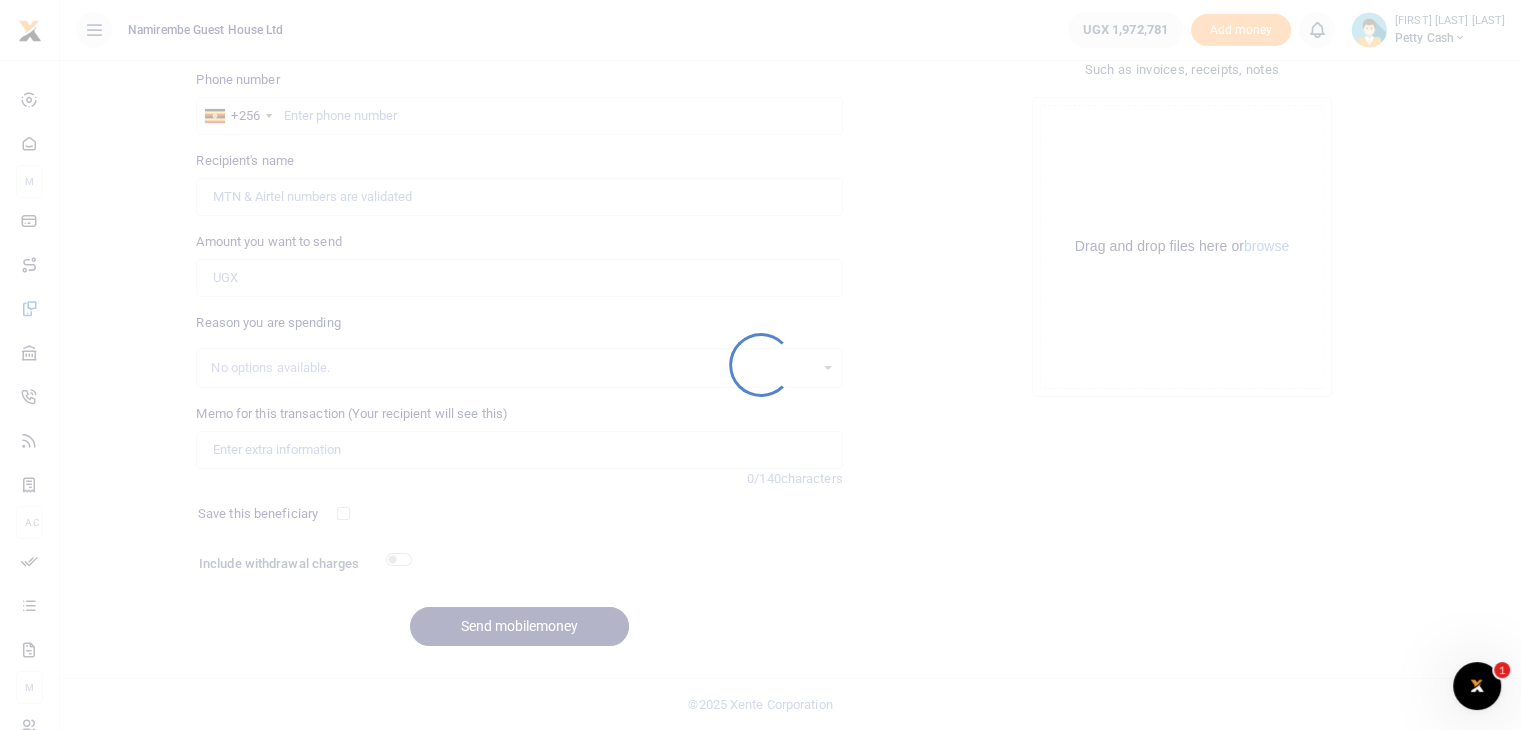 scroll, scrollTop: 0, scrollLeft: 0, axis: both 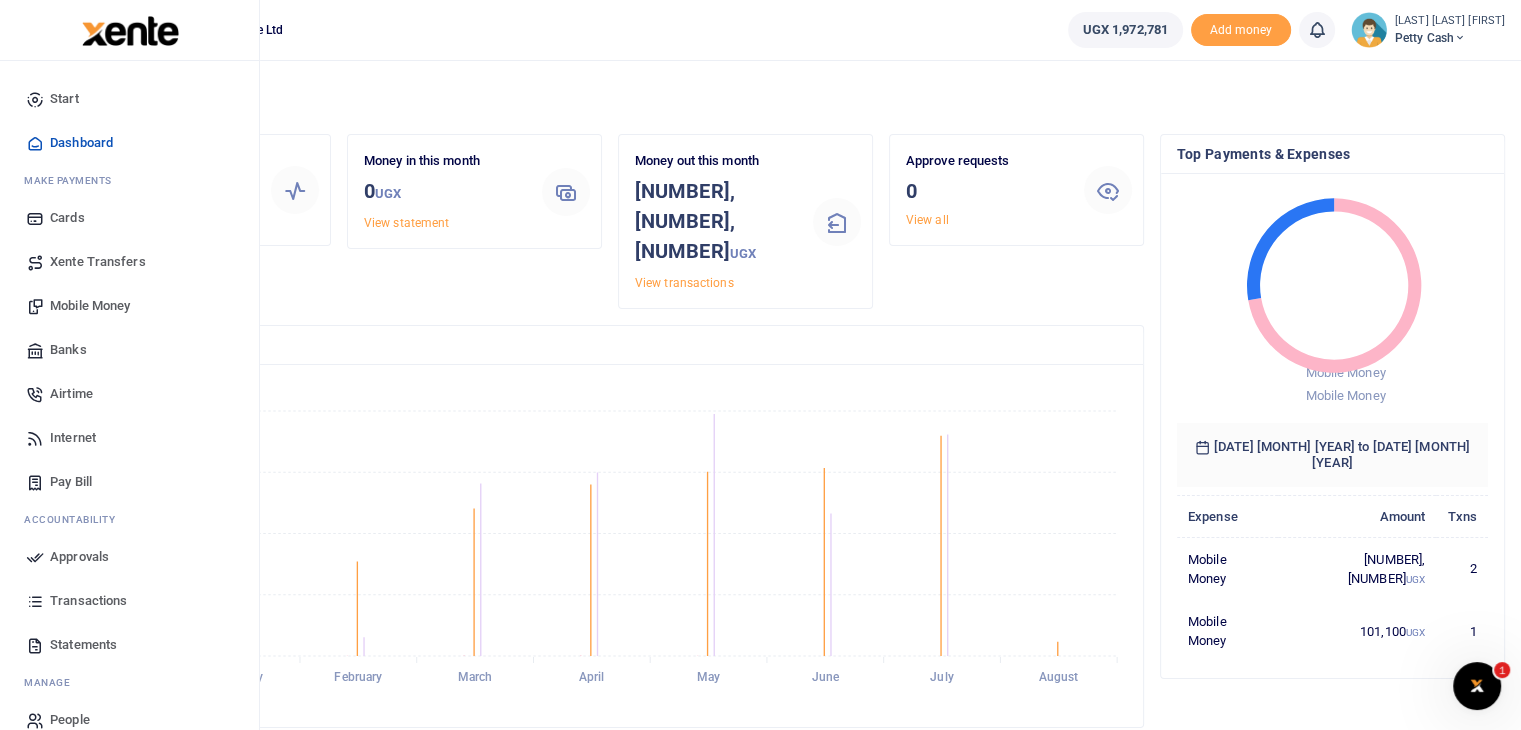 click on "Transactions" at bounding box center (88, 601) 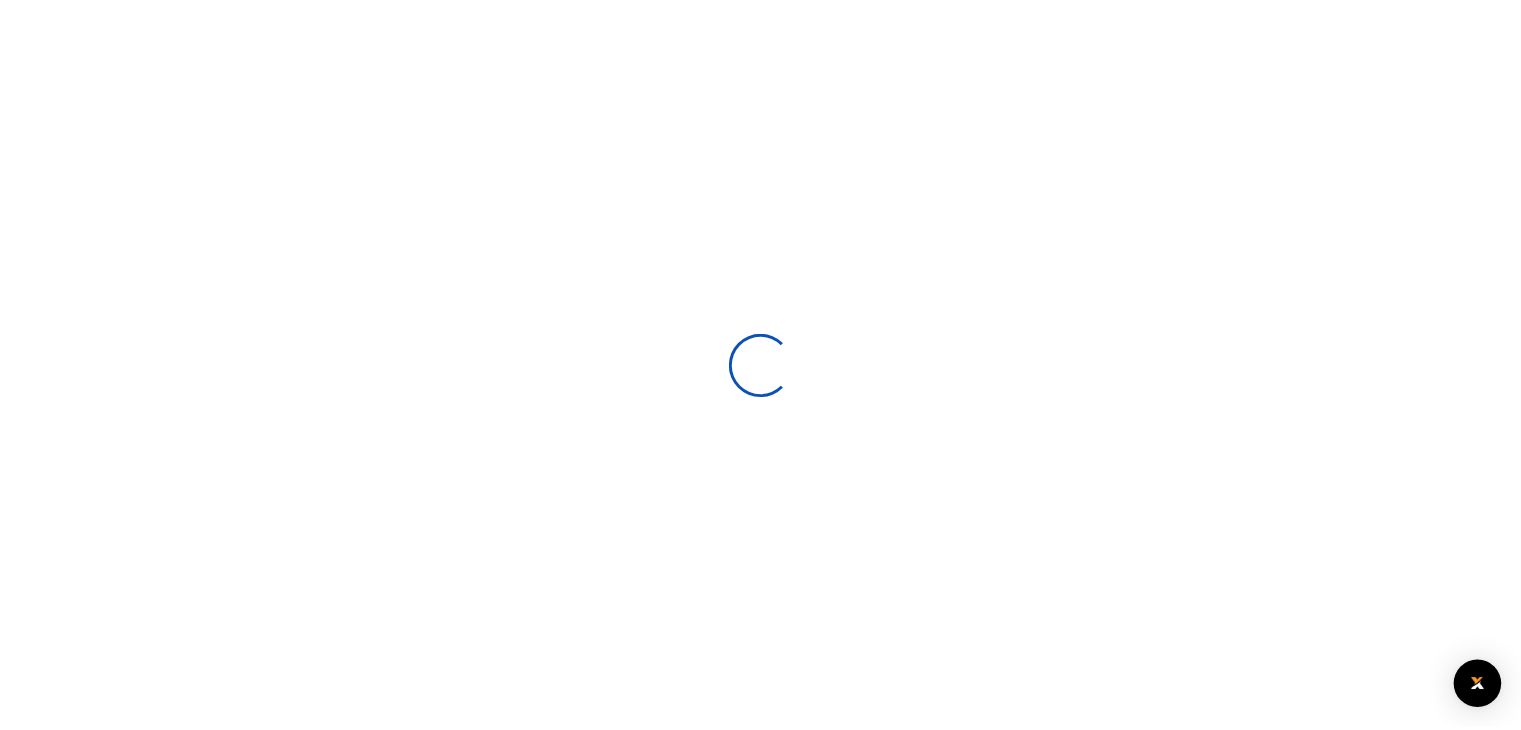 scroll, scrollTop: 0, scrollLeft: 0, axis: both 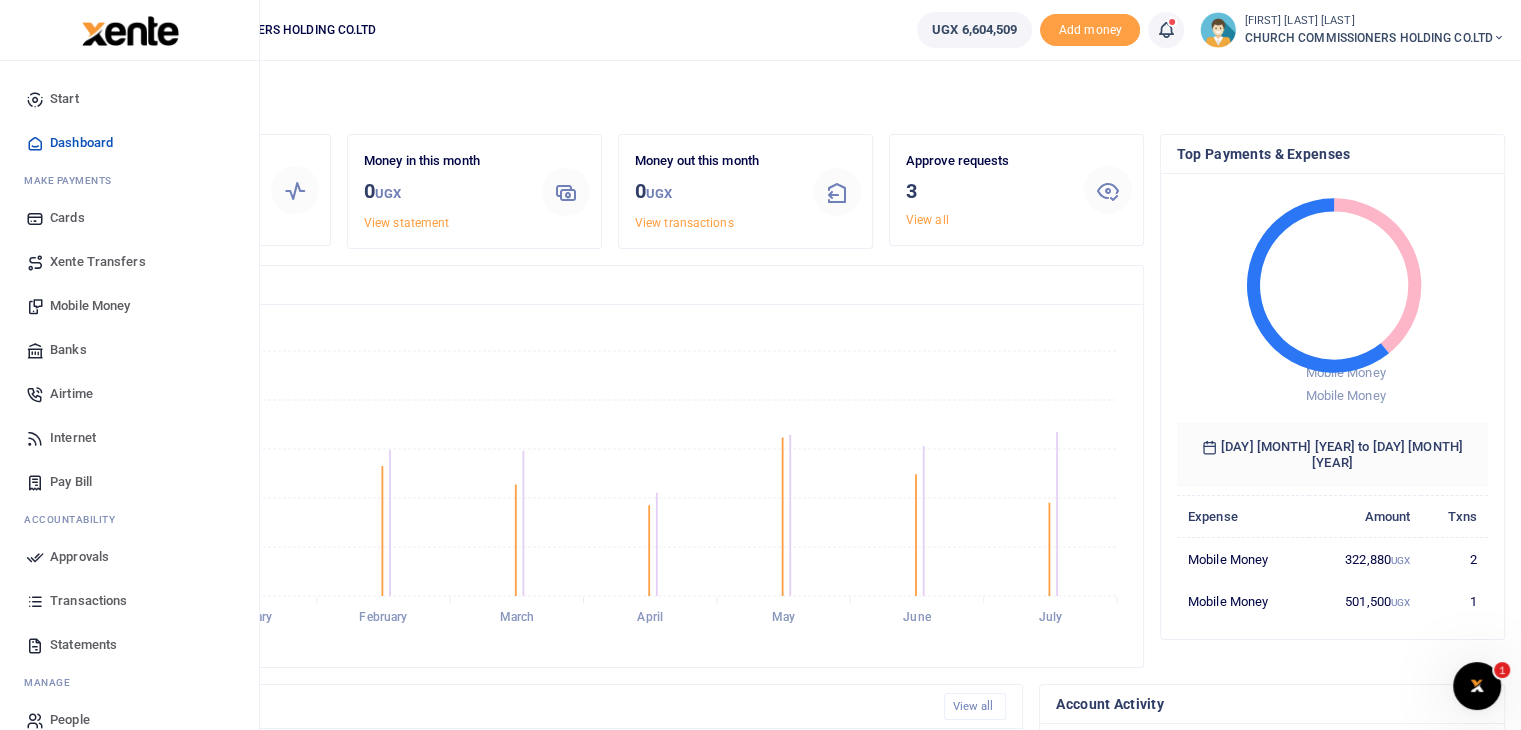 click on "Transactions" at bounding box center (88, 601) 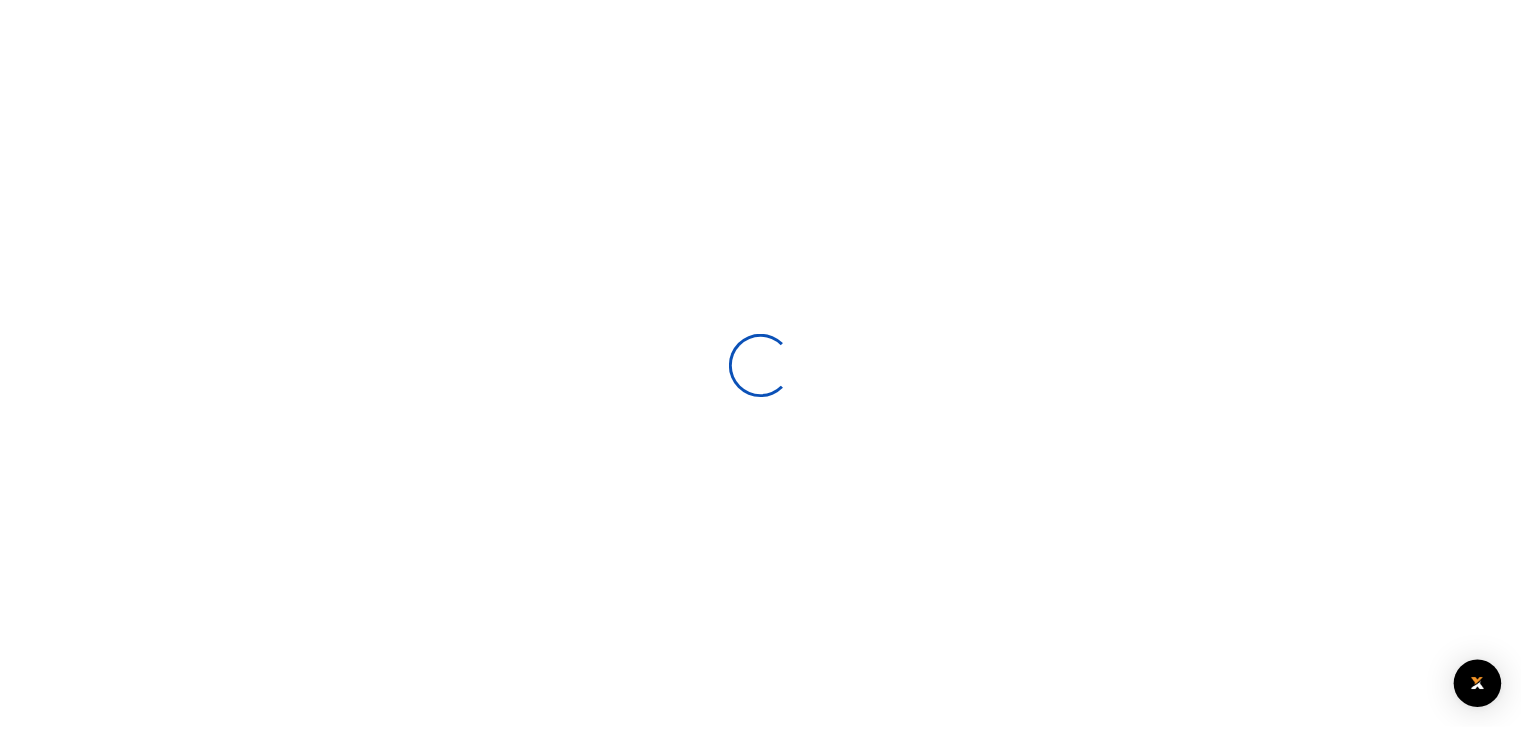 scroll, scrollTop: 0, scrollLeft: 0, axis: both 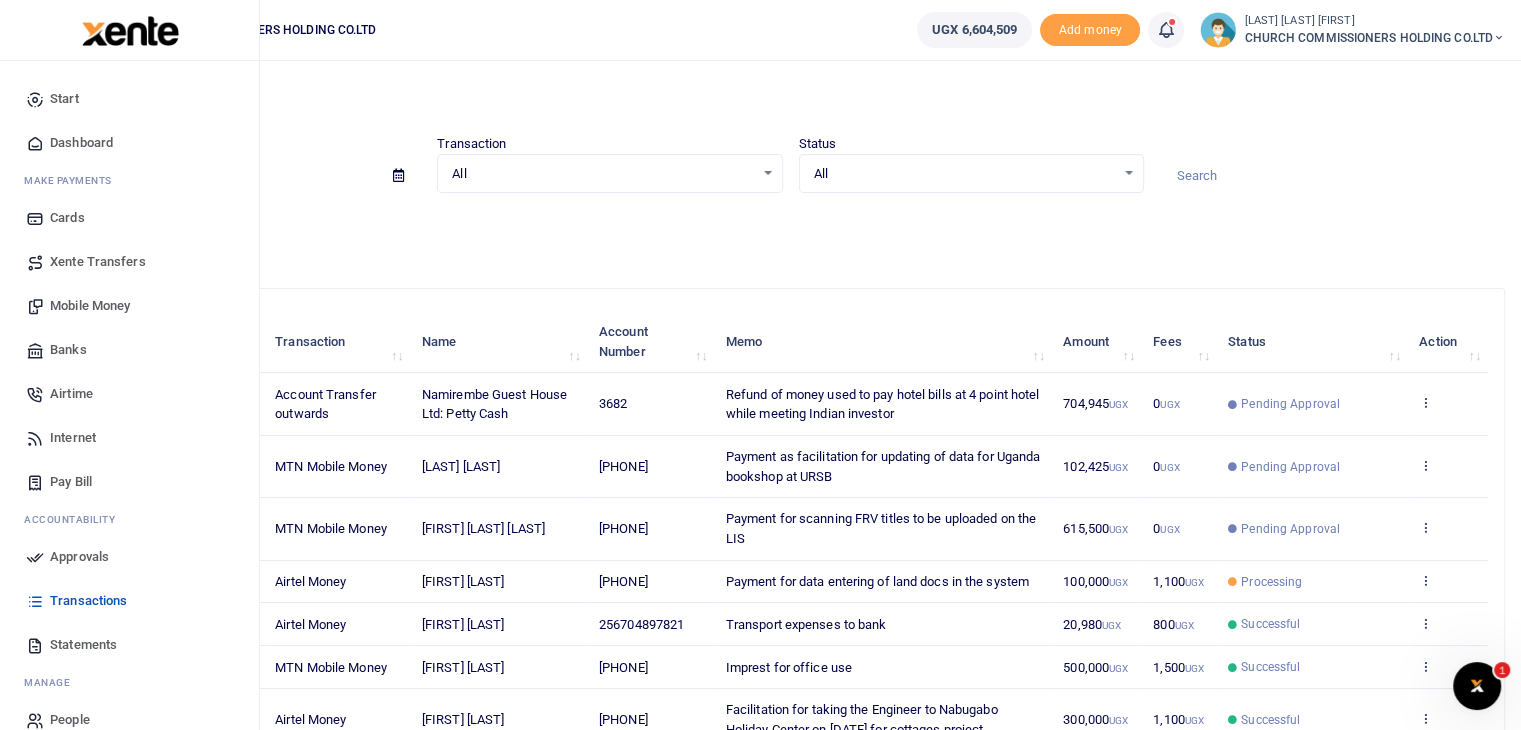 click on "Mobile Money" at bounding box center [90, 306] 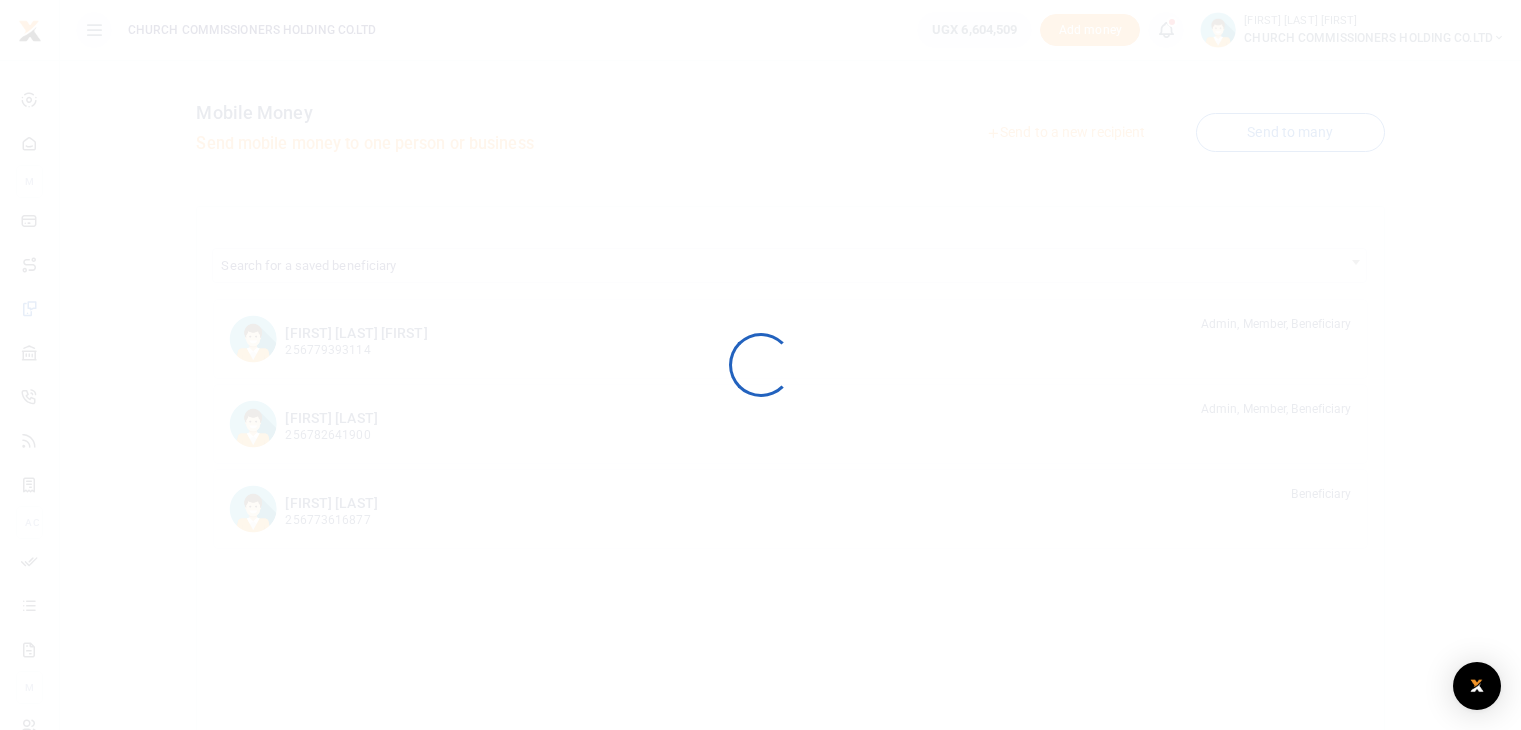 scroll, scrollTop: 0, scrollLeft: 0, axis: both 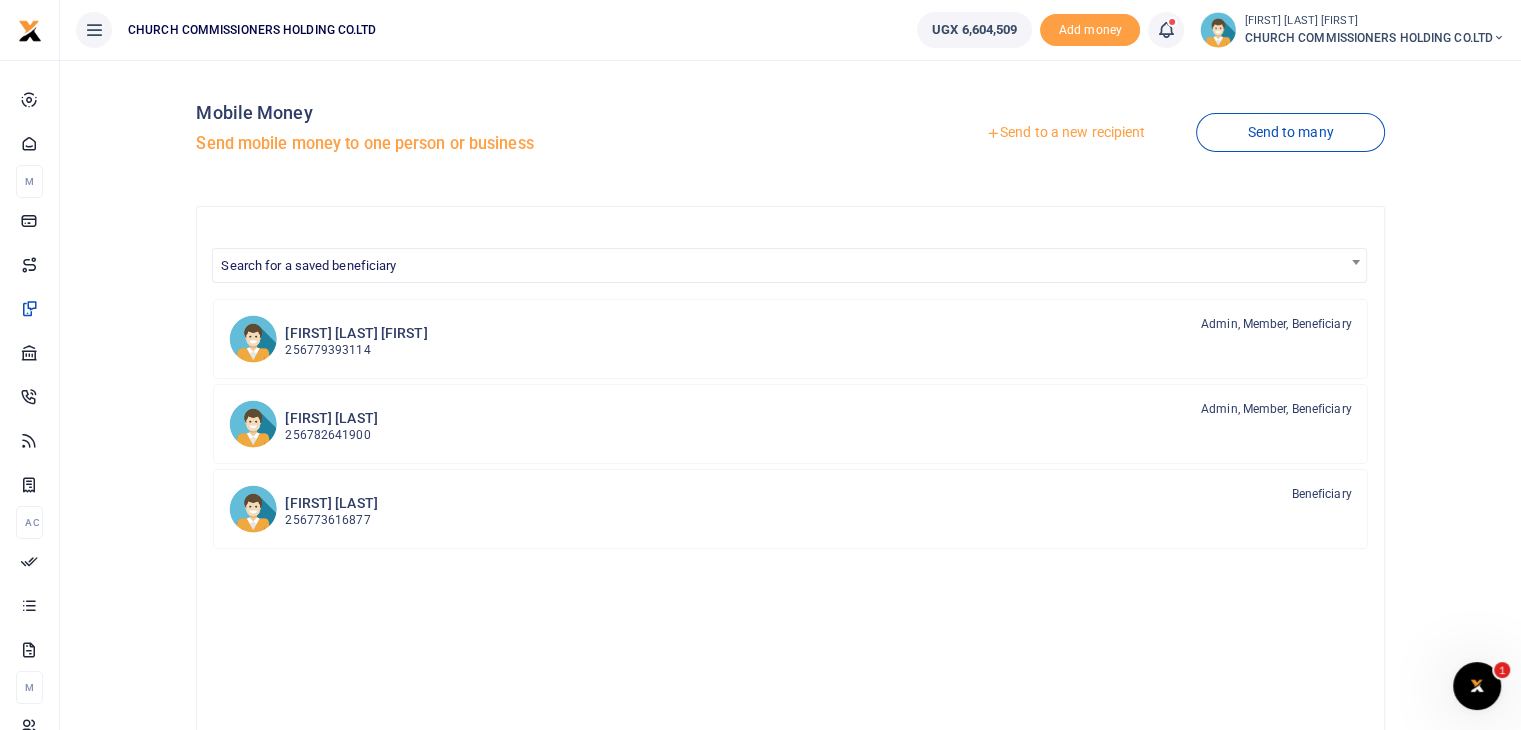 click on "Send to a new recipient" at bounding box center (1065, 133) 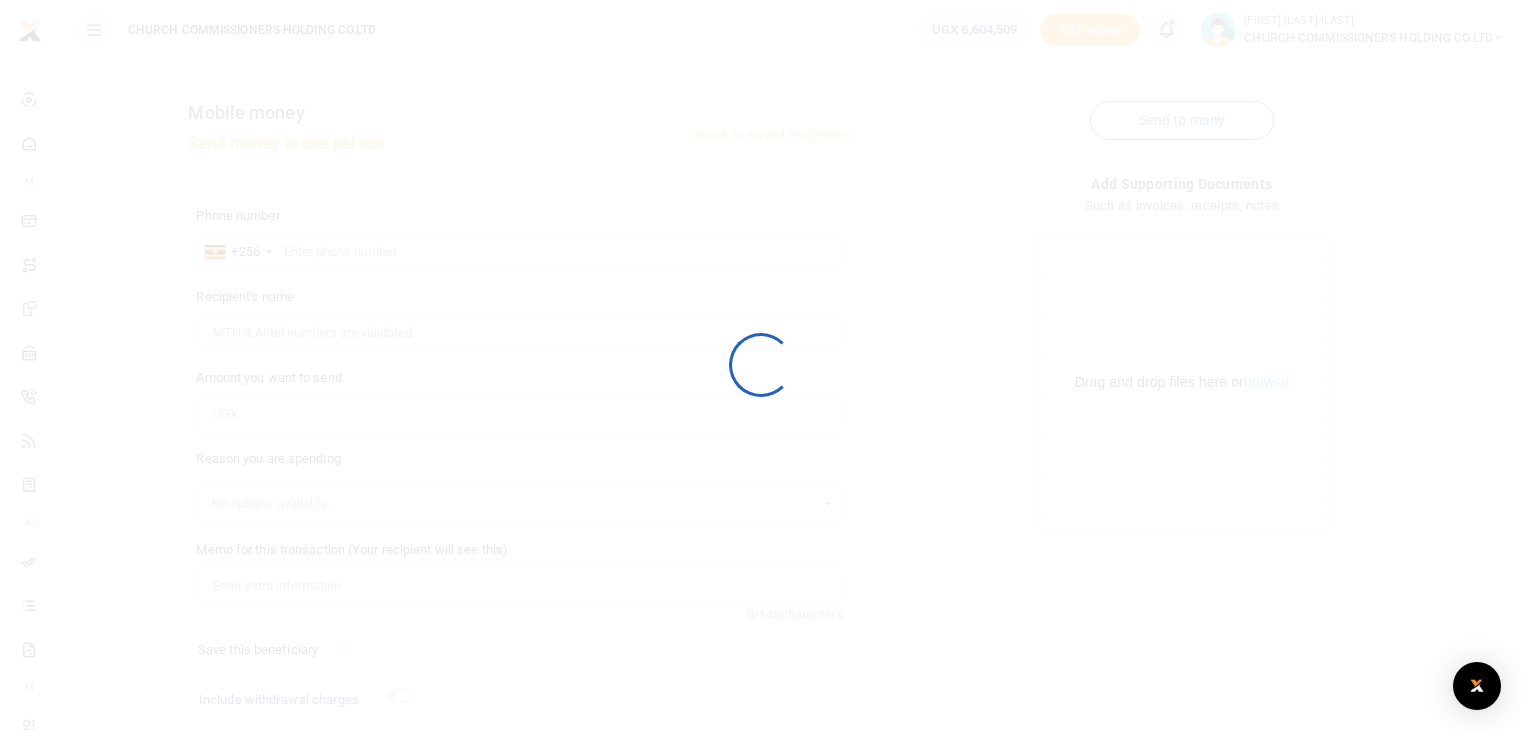 scroll, scrollTop: 0, scrollLeft: 0, axis: both 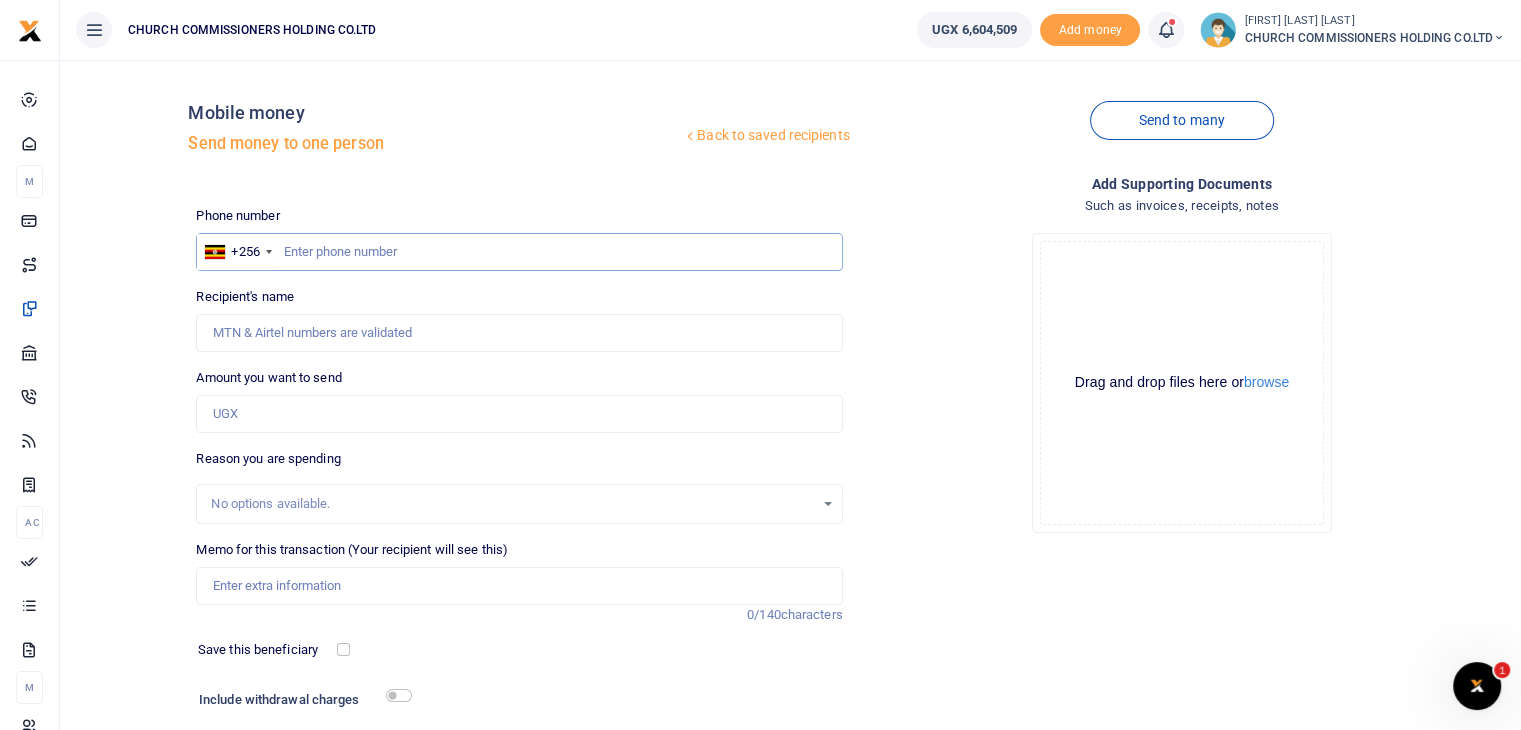 click at bounding box center [519, 252] 